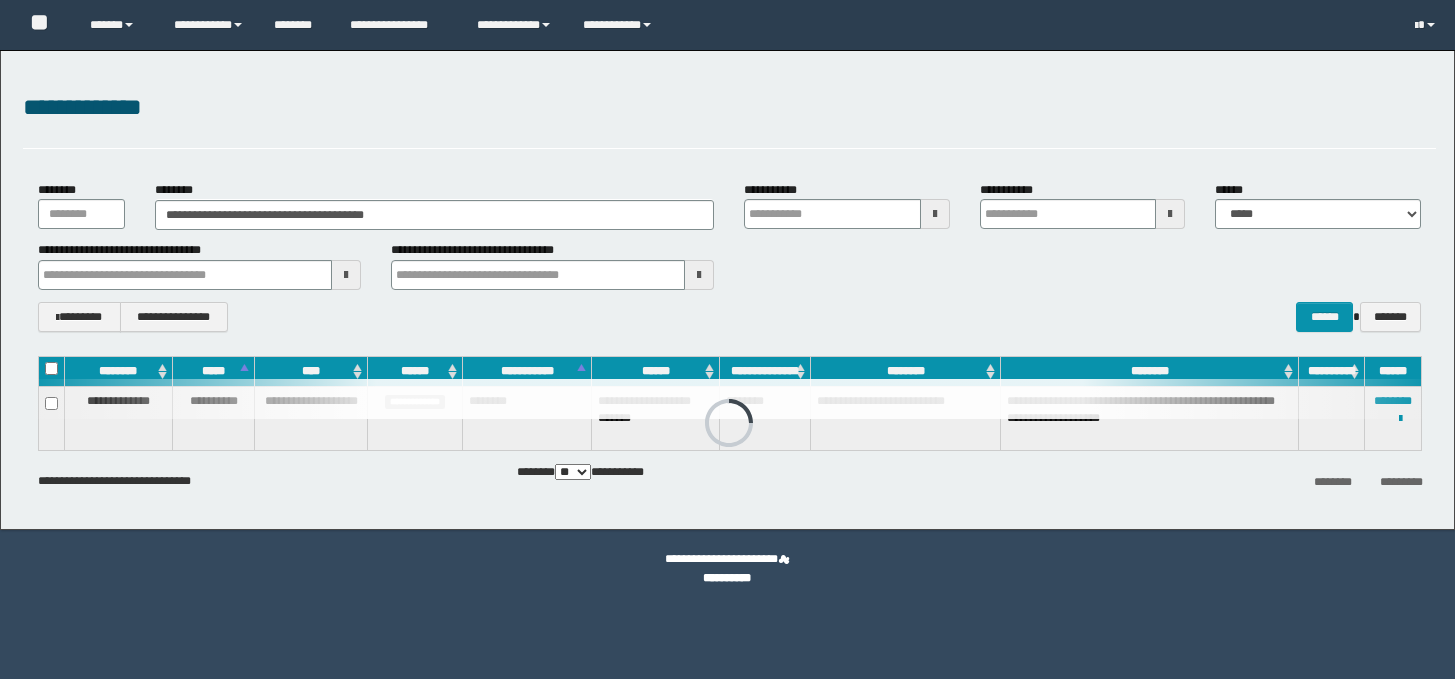 scroll, scrollTop: 0, scrollLeft: 0, axis: both 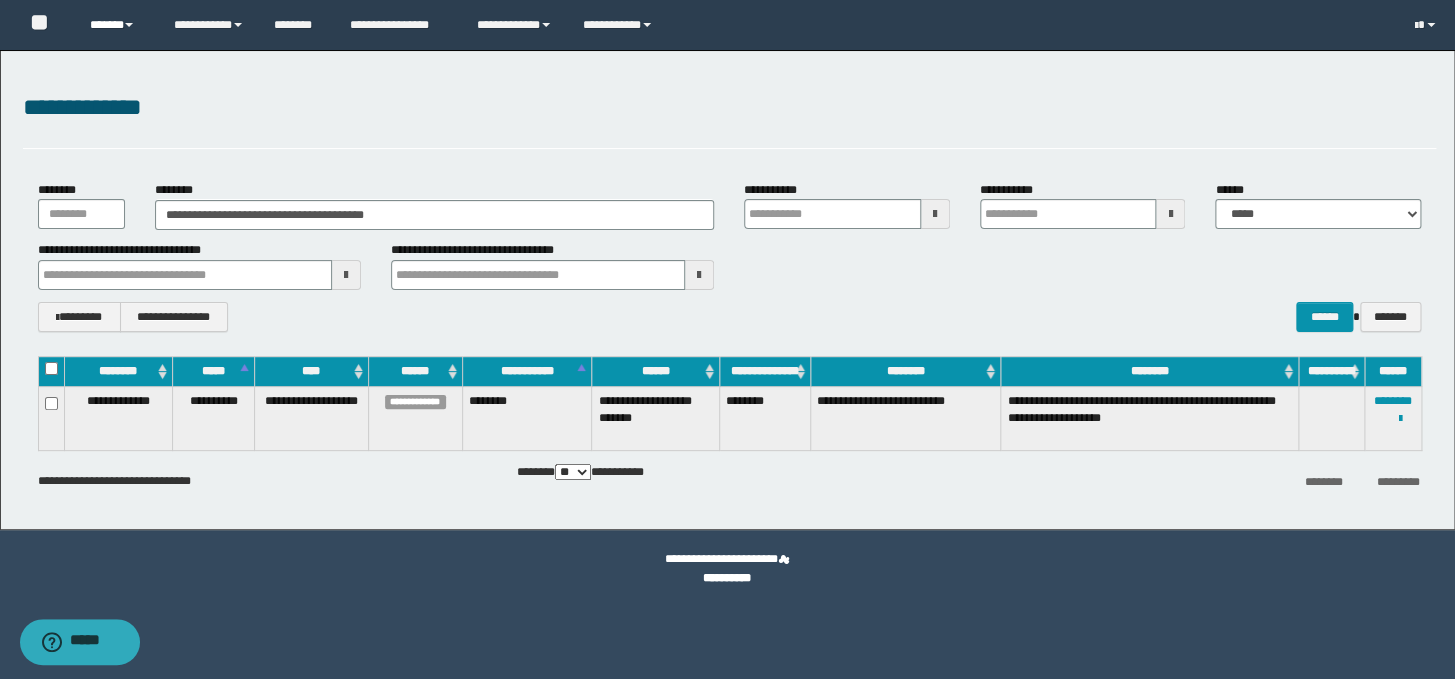 click on "******" at bounding box center (117, 25) 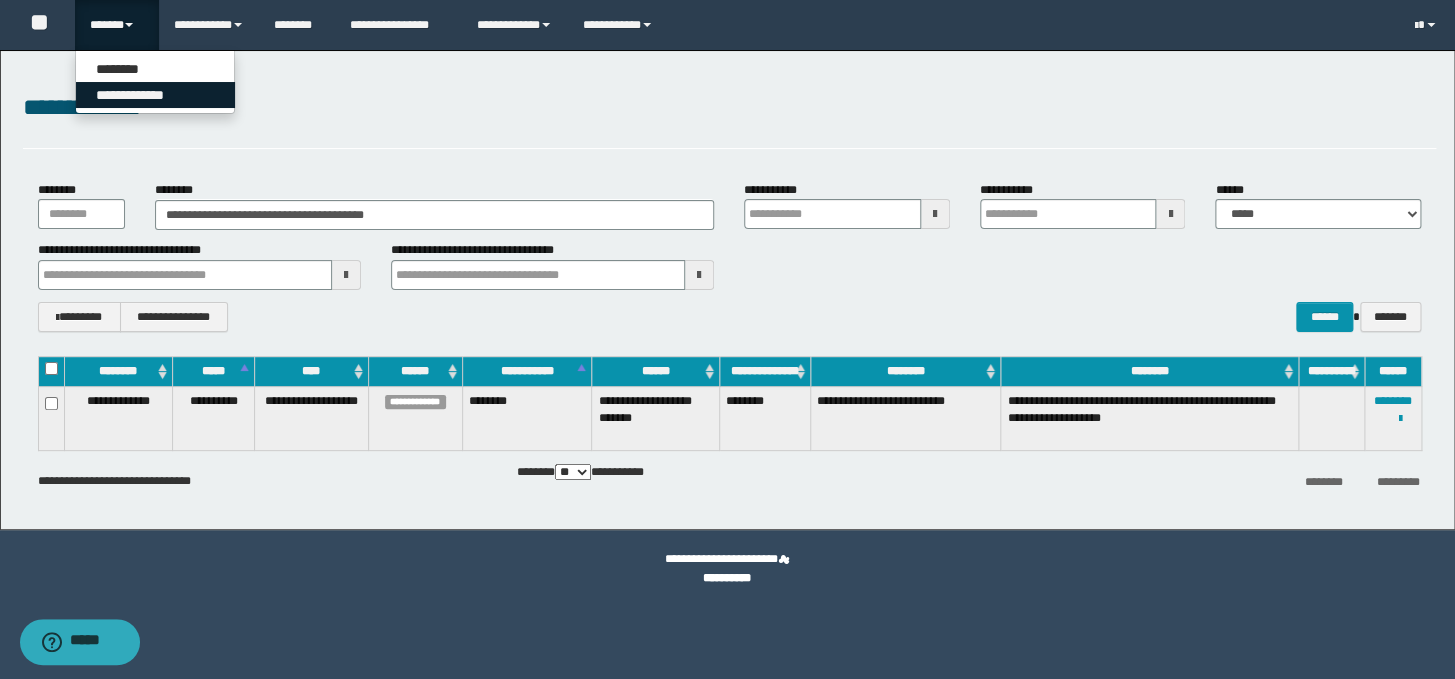 click on "**********" at bounding box center (155, 95) 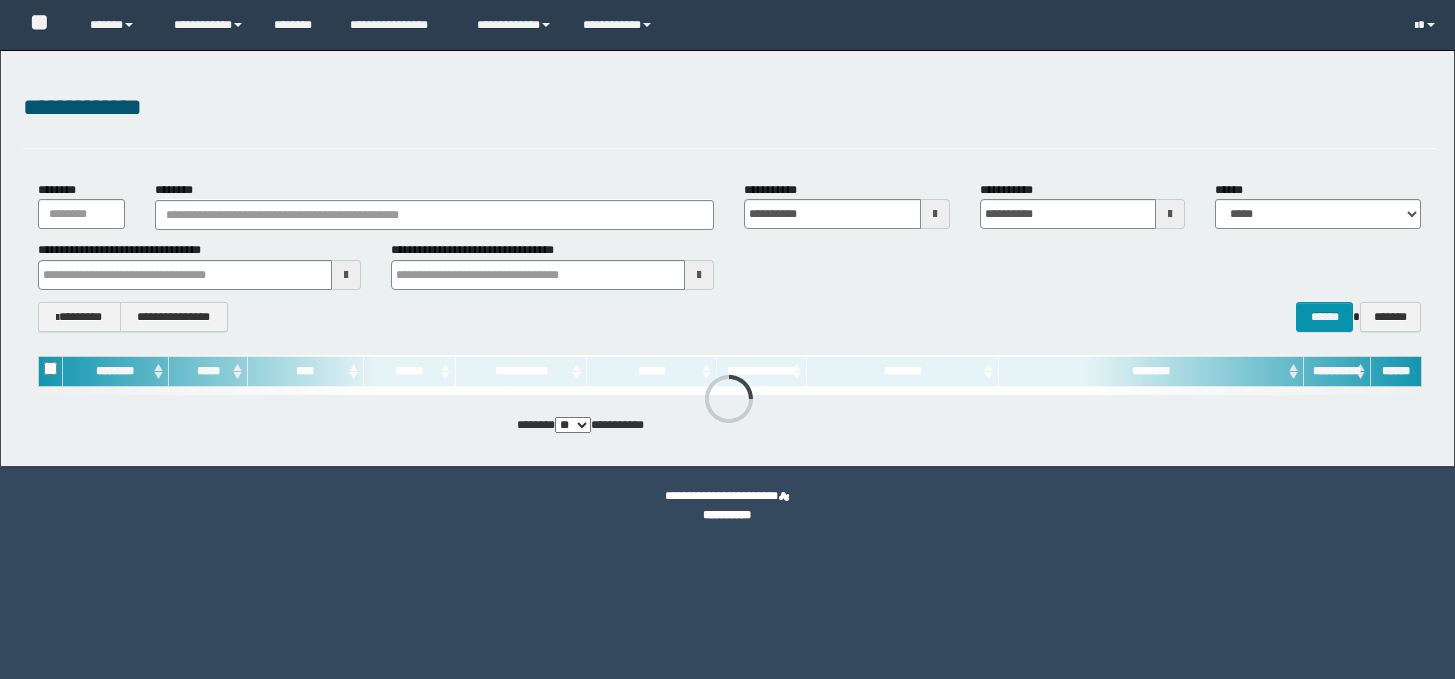 scroll, scrollTop: 0, scrollLeft: 0, axis: both 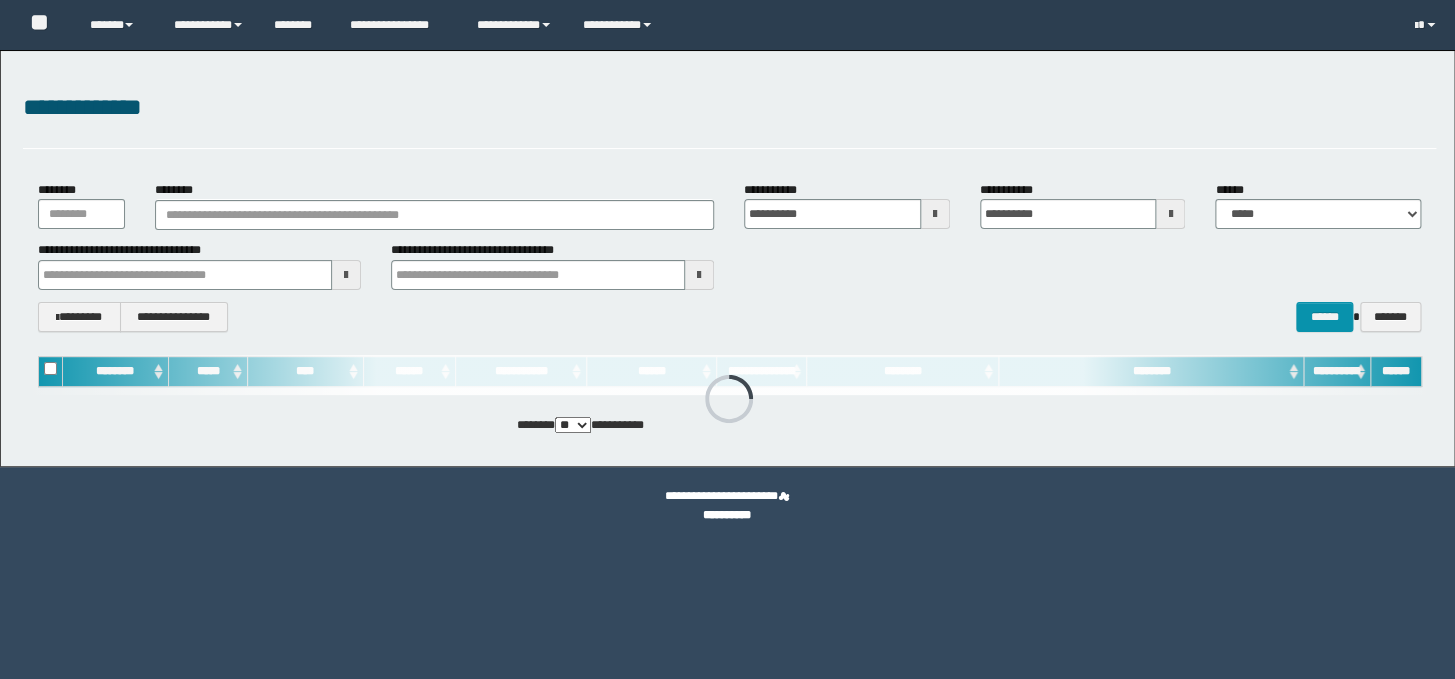 type on "**********" 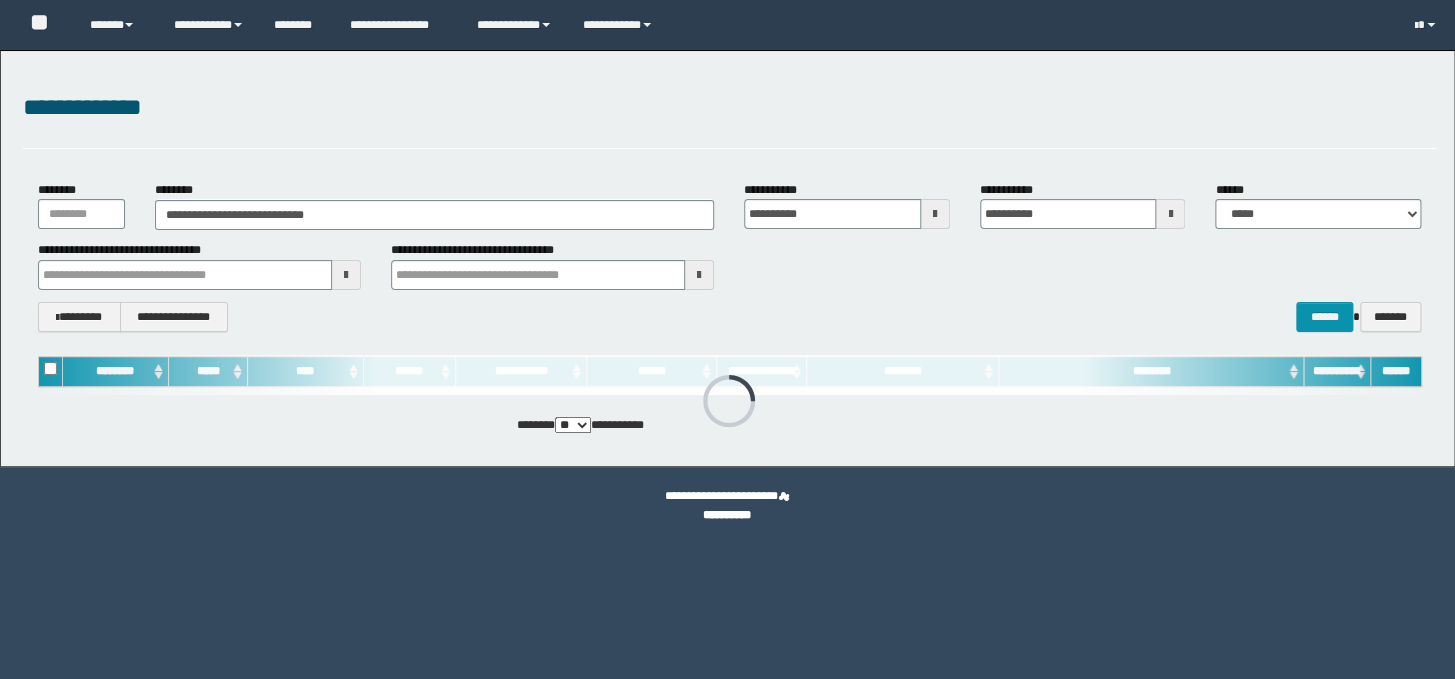 type on "**********" 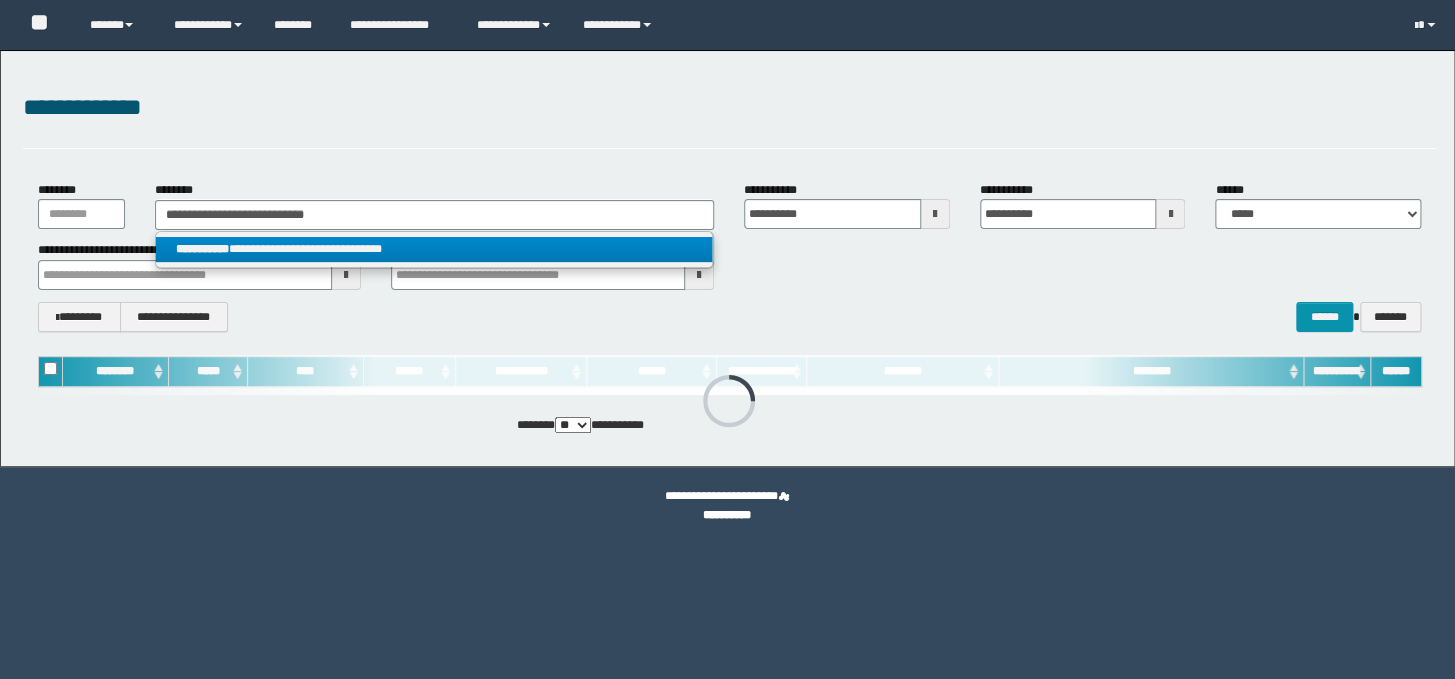 type on "**********" 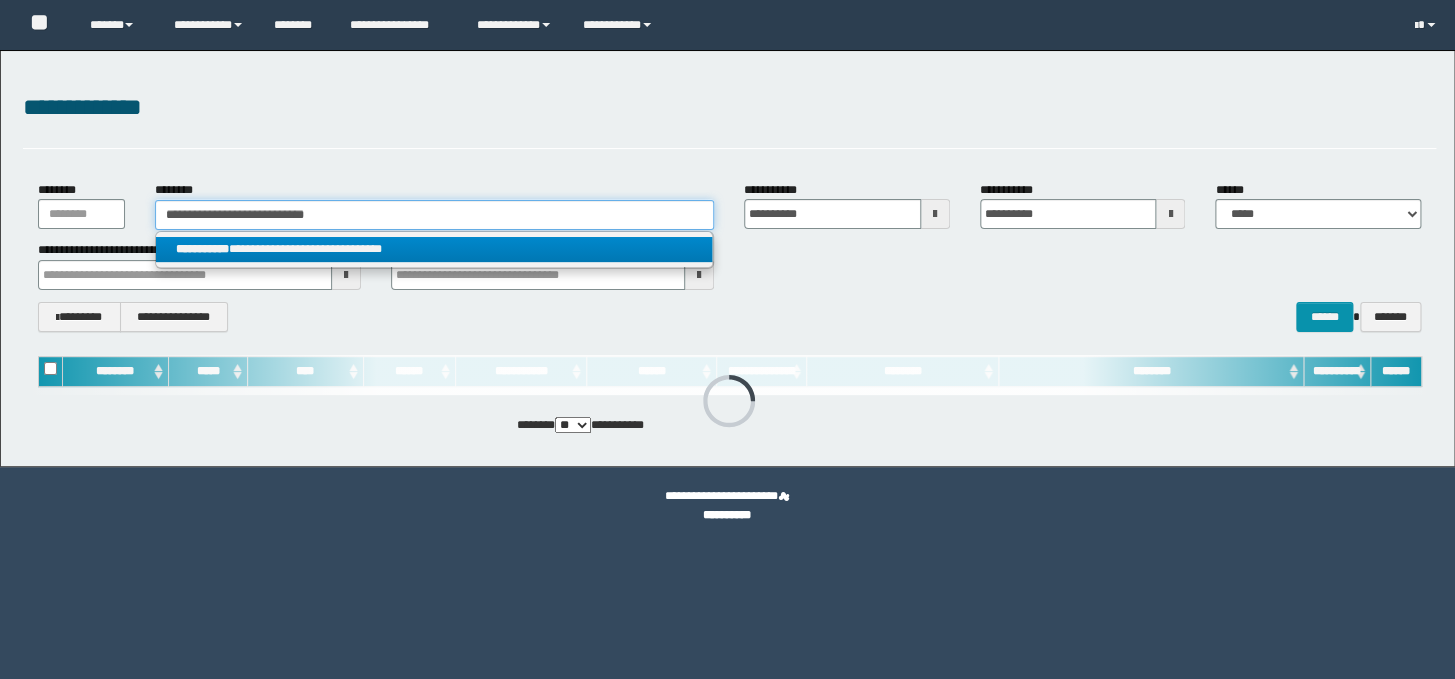 type 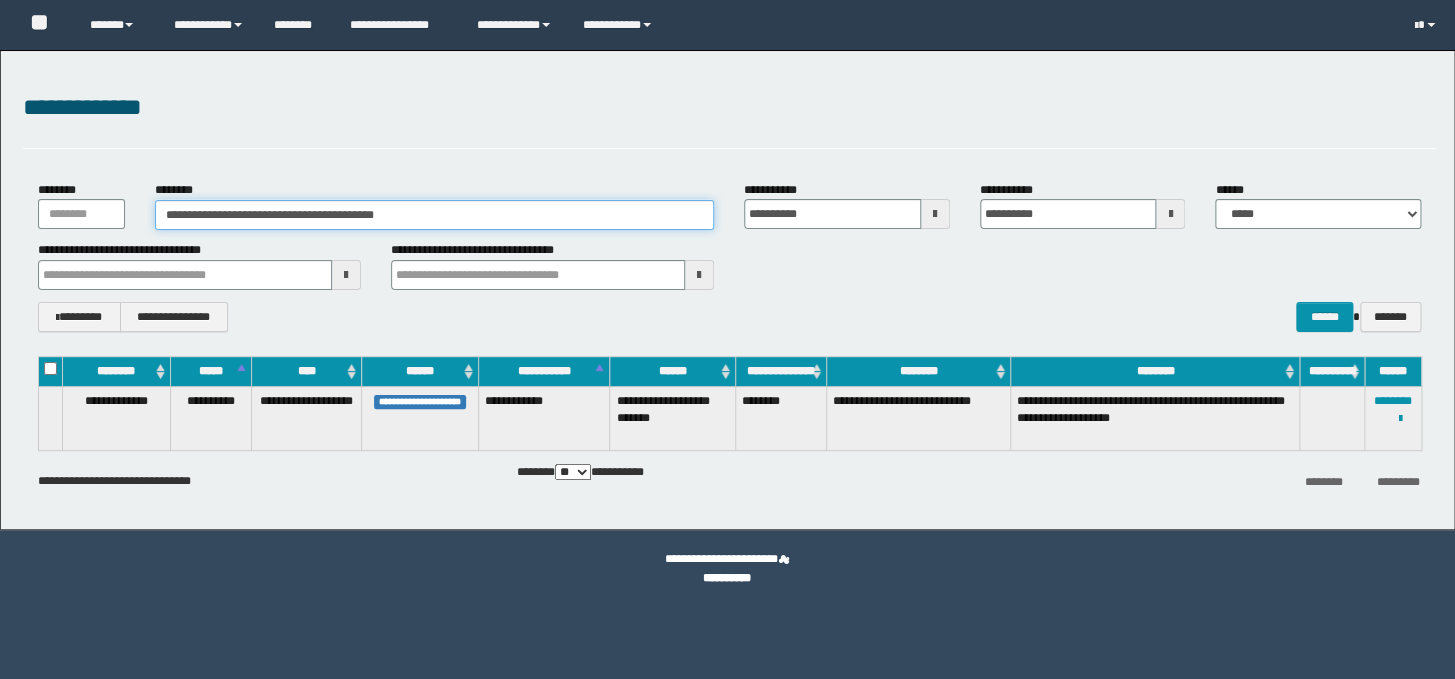 scroll, scrollTop: 0, scrollLeft: 0, axis: both 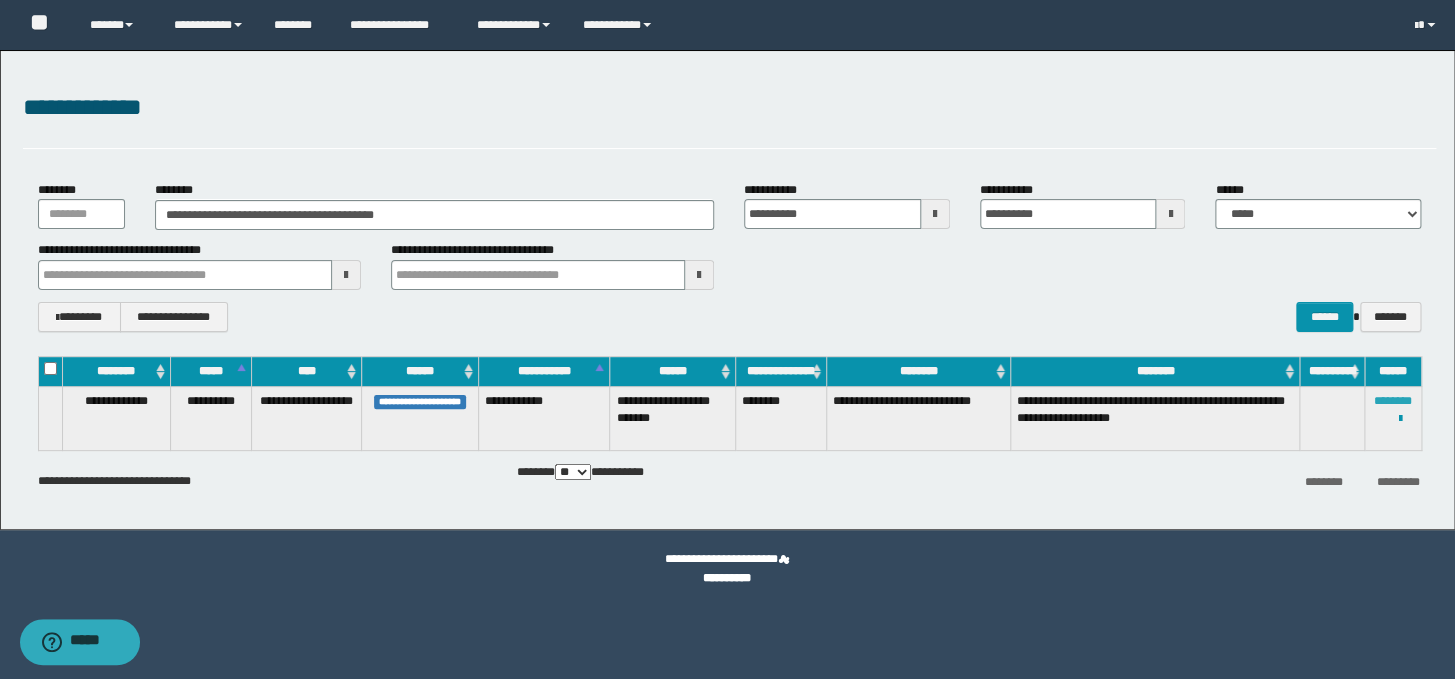 click on "********" at bounding box center (1393, 401) 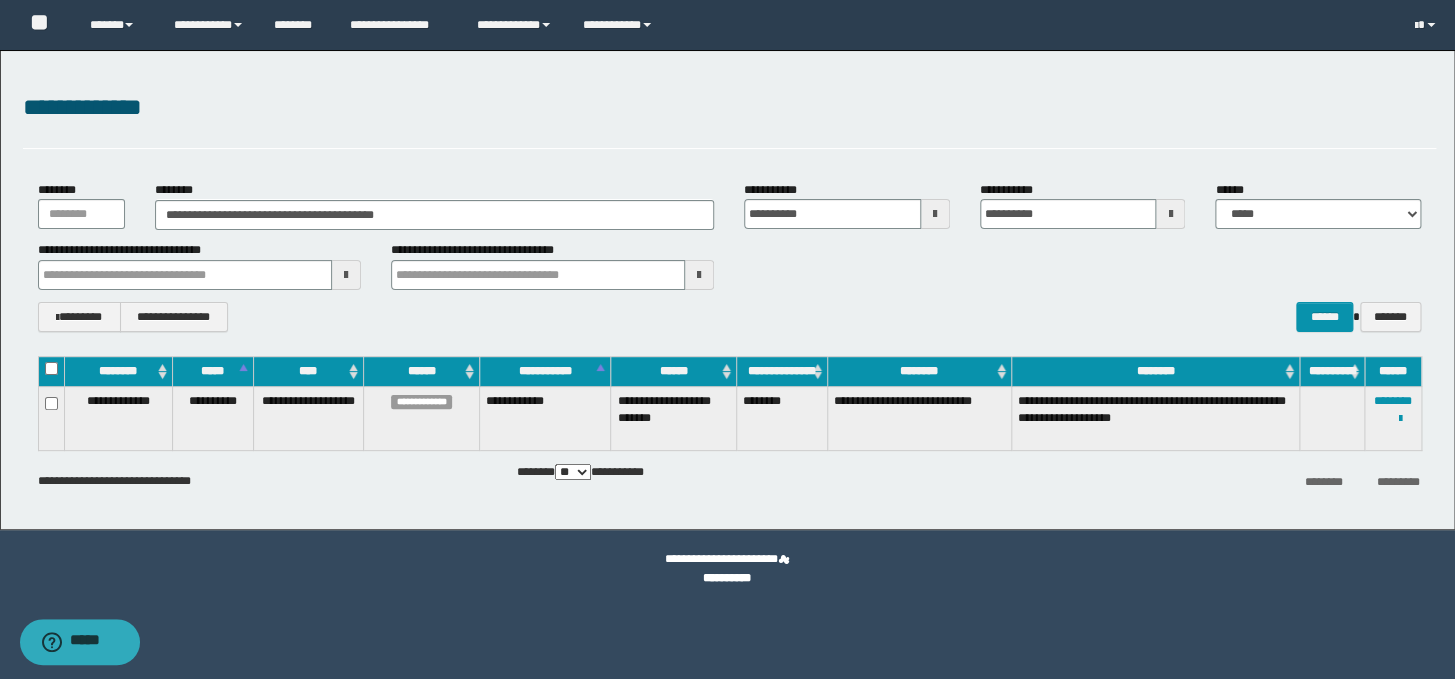 click on "**********" at bounding box center [727, 569] 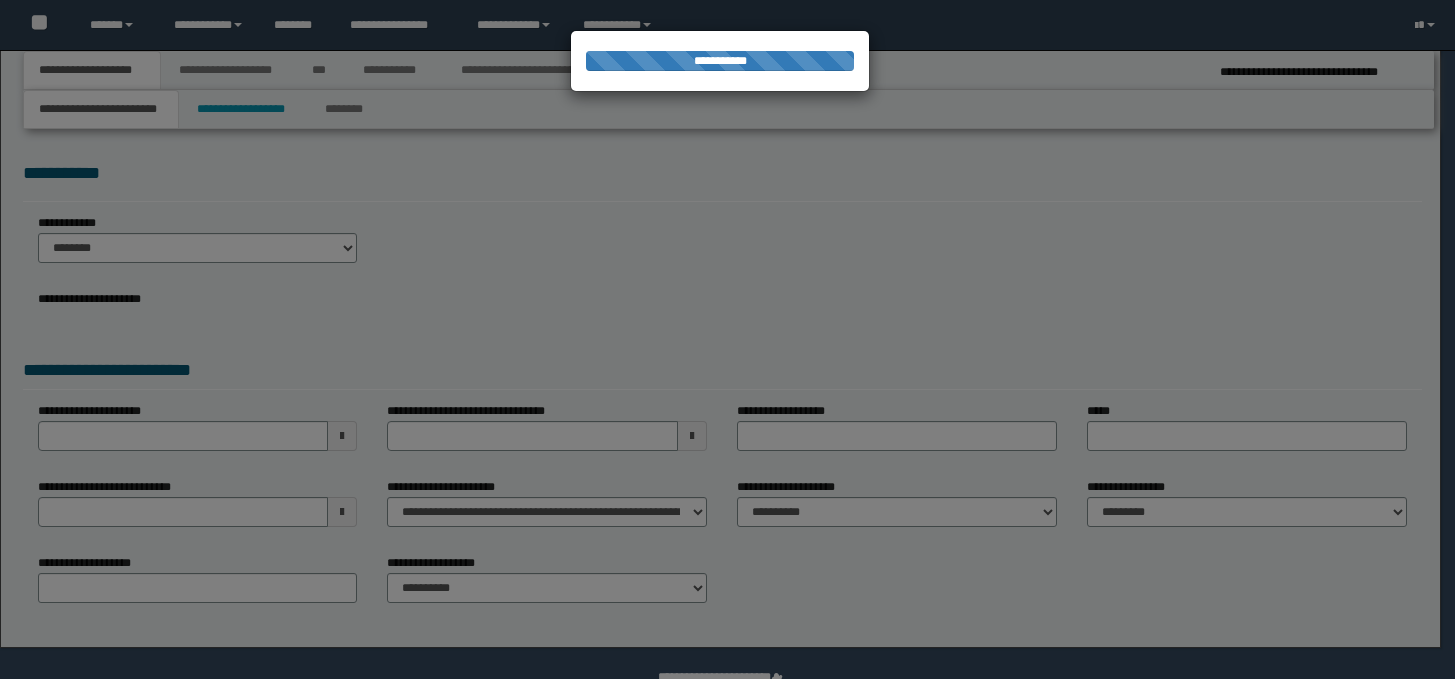 scroll, scrollTop: 0, scrollLeft: 0, axis: both 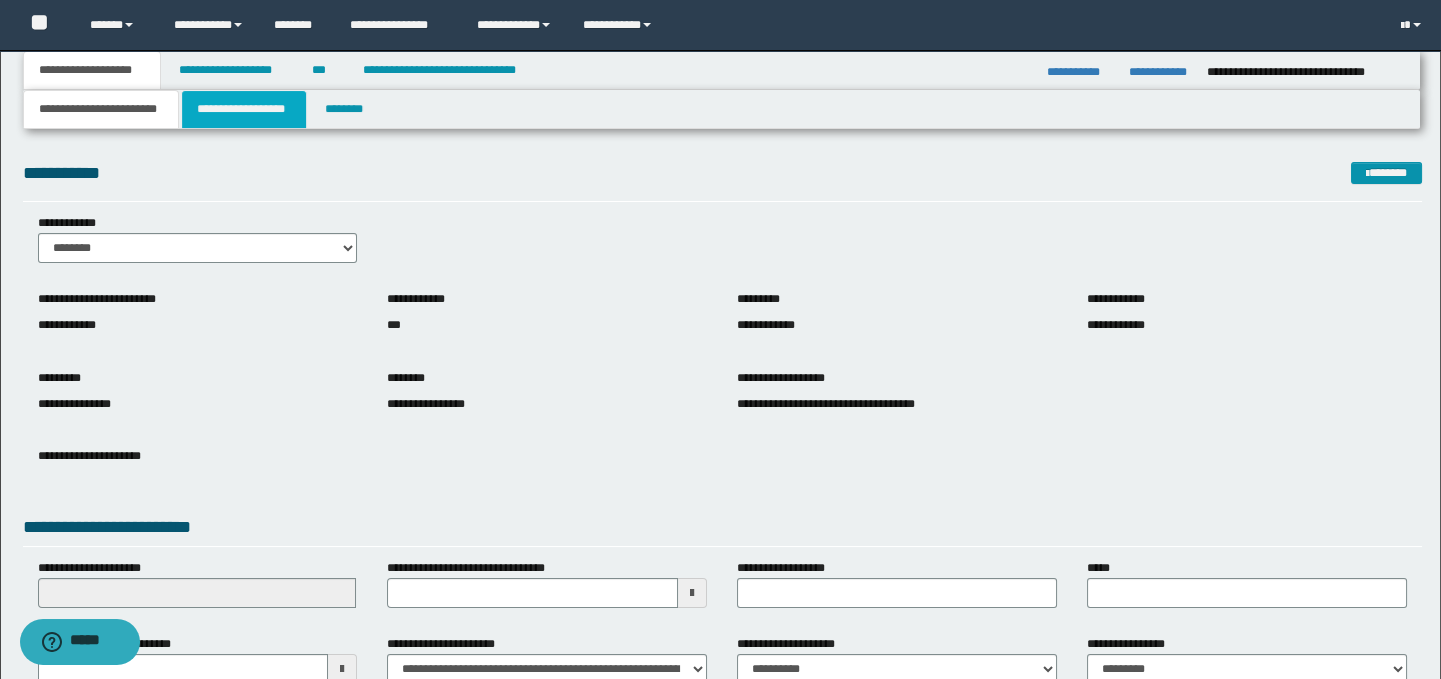 click on "**********" at bounding box center [244, 109] 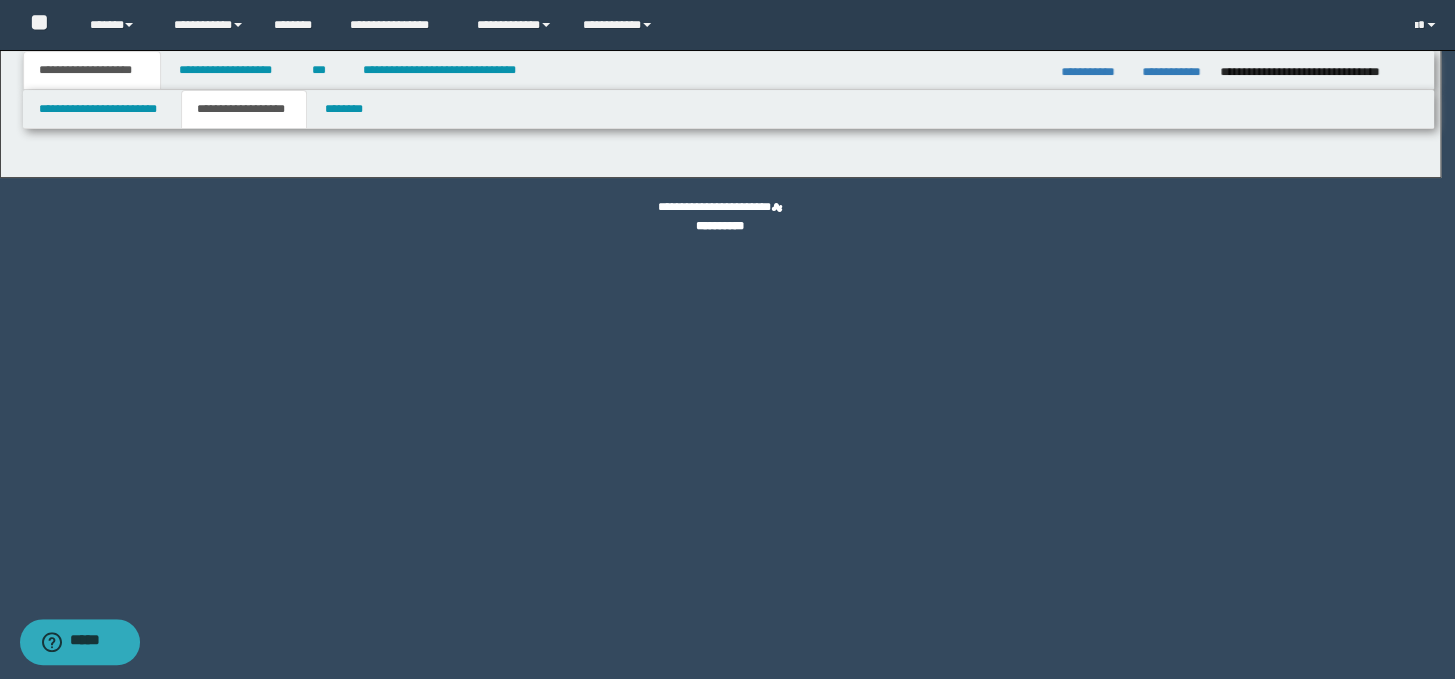 type on "********" 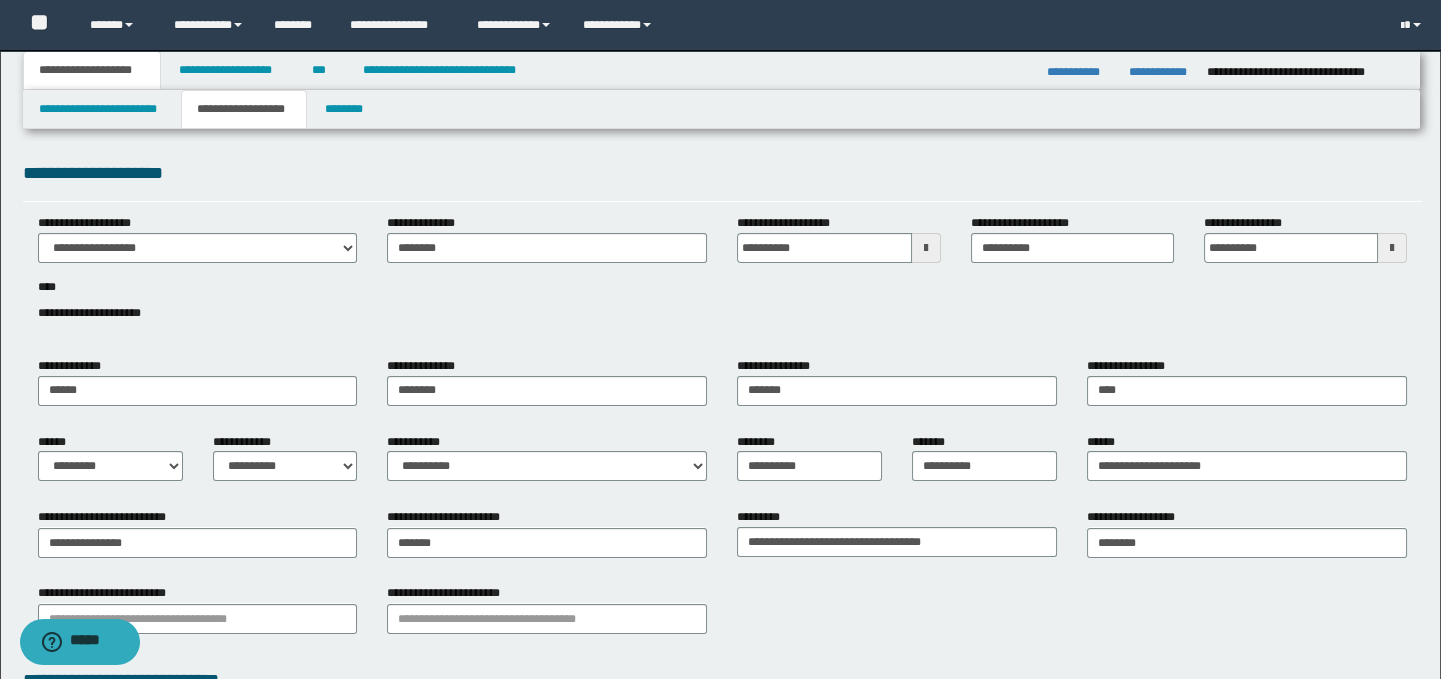 click on "**********" at bounding box center (92, 70) 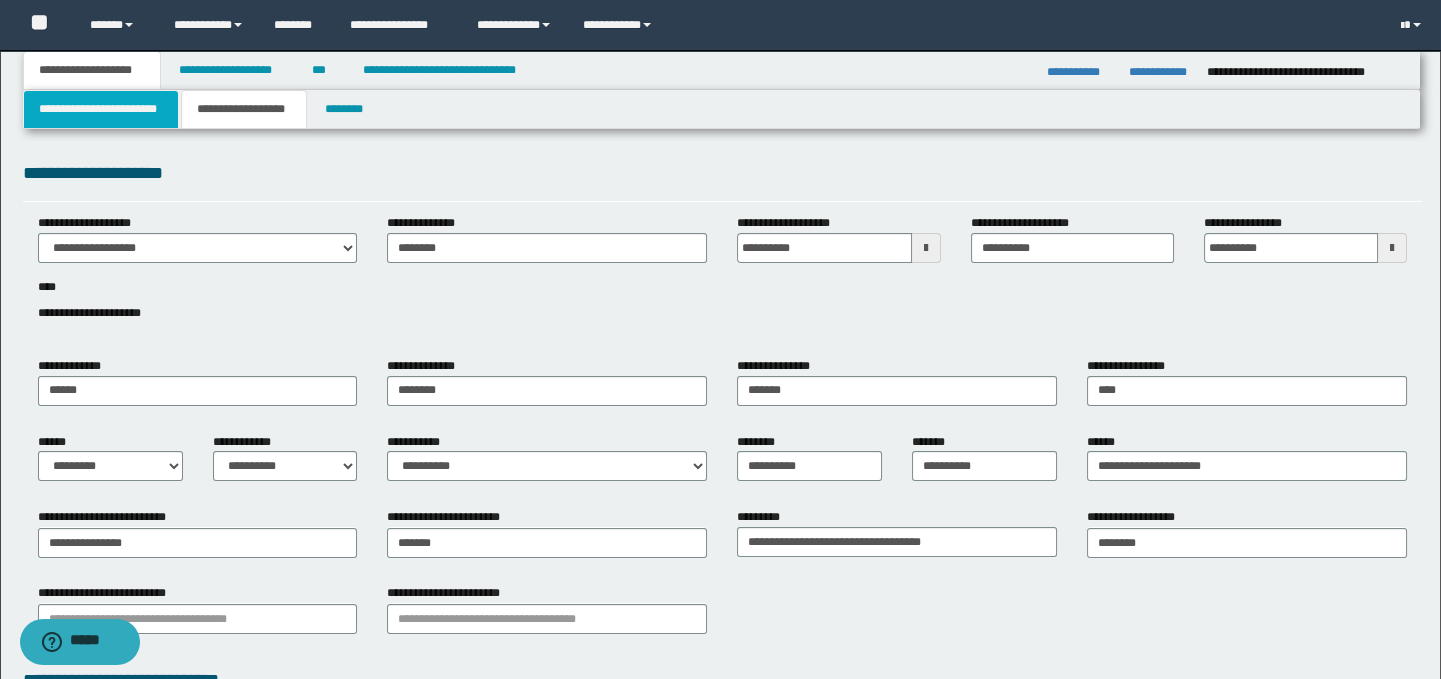 click on "**********" at bounding box center [101, 109] 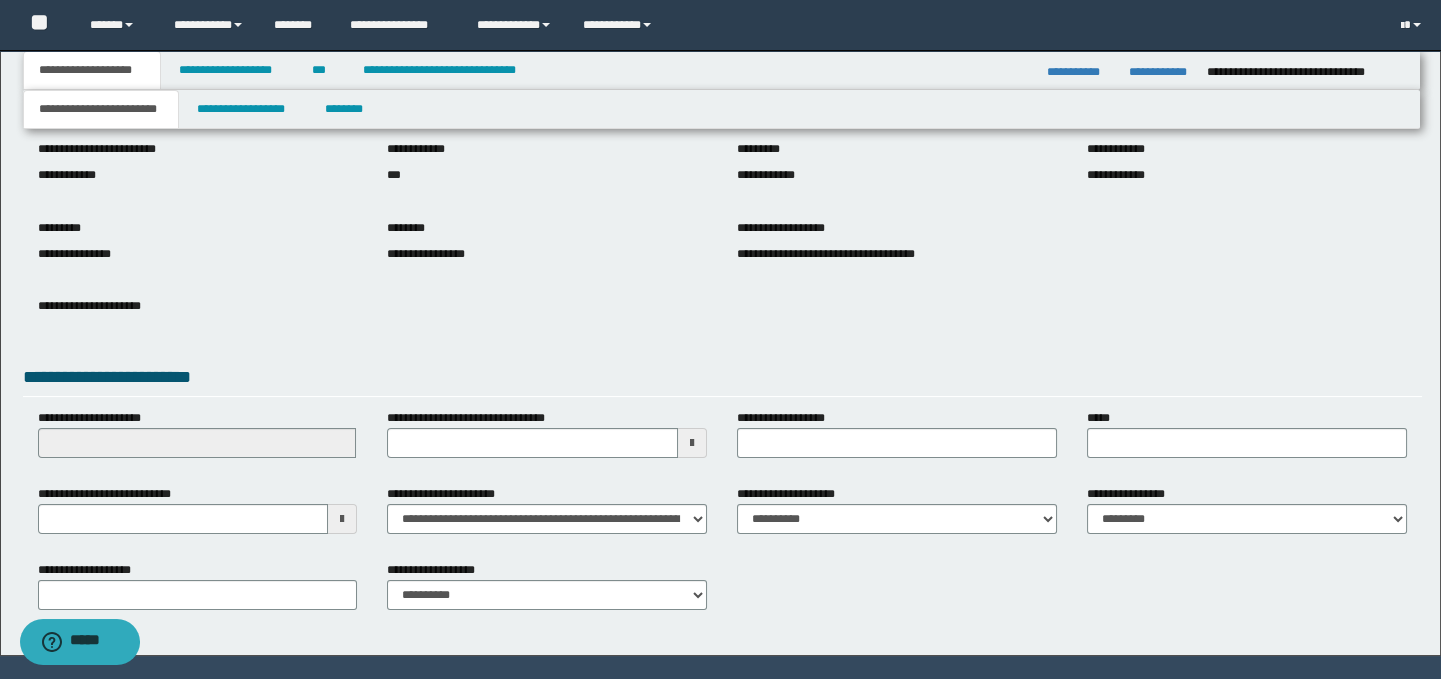 scroll, scrollTop: 200, scrollLeft: 0, axis: vertical 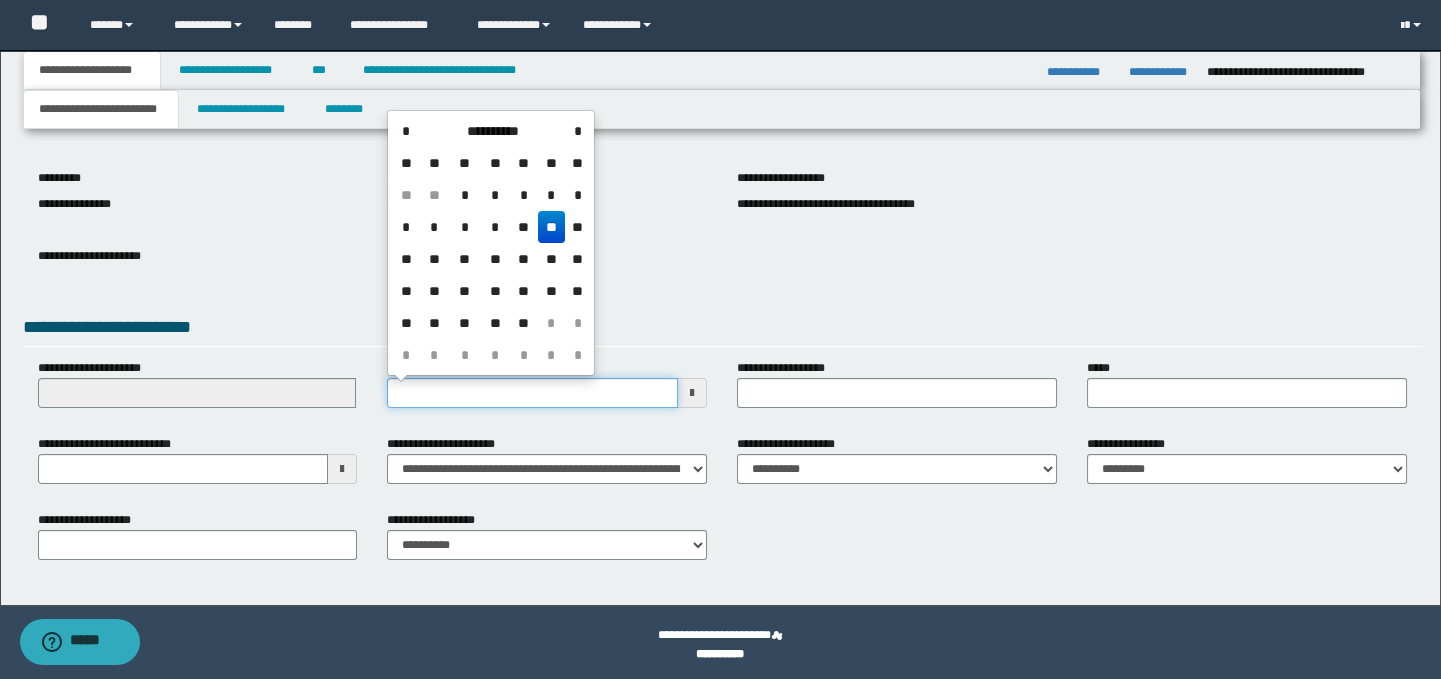 click on "**********" at bounding box center [532, 393] 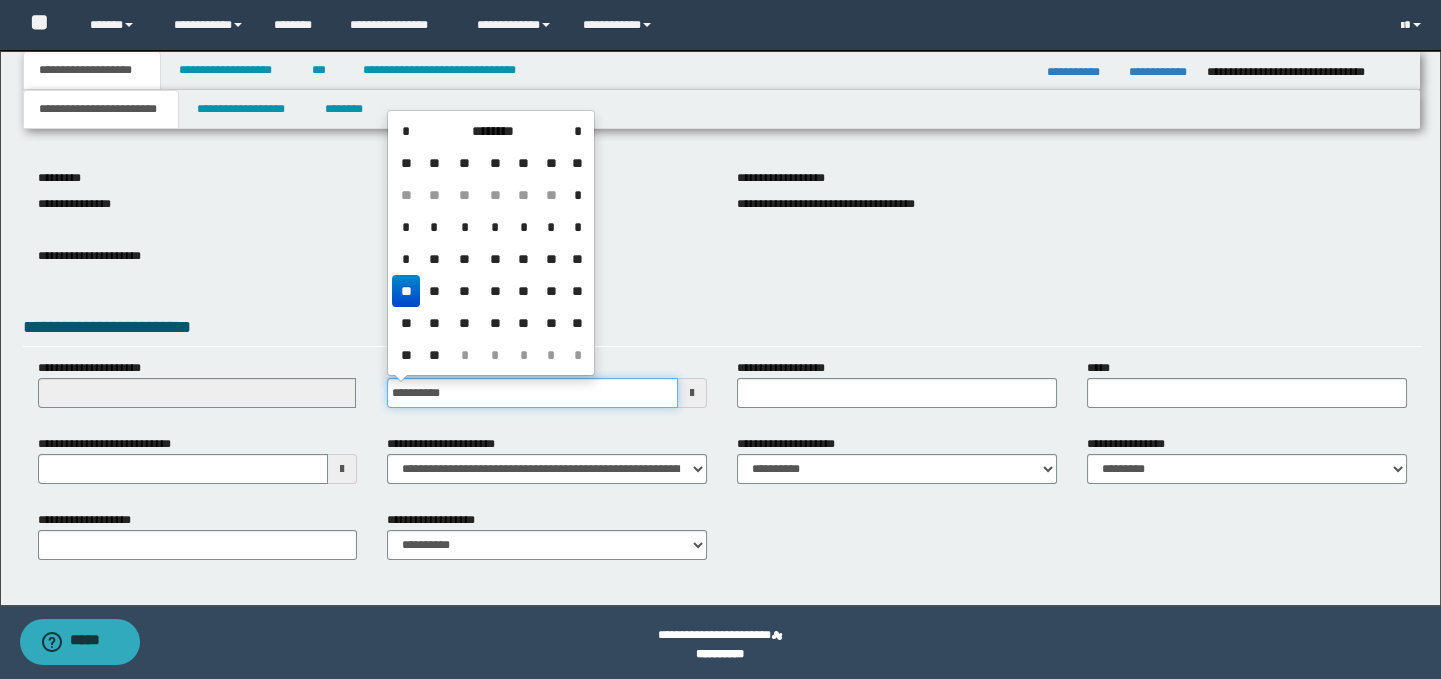 type on "**********" 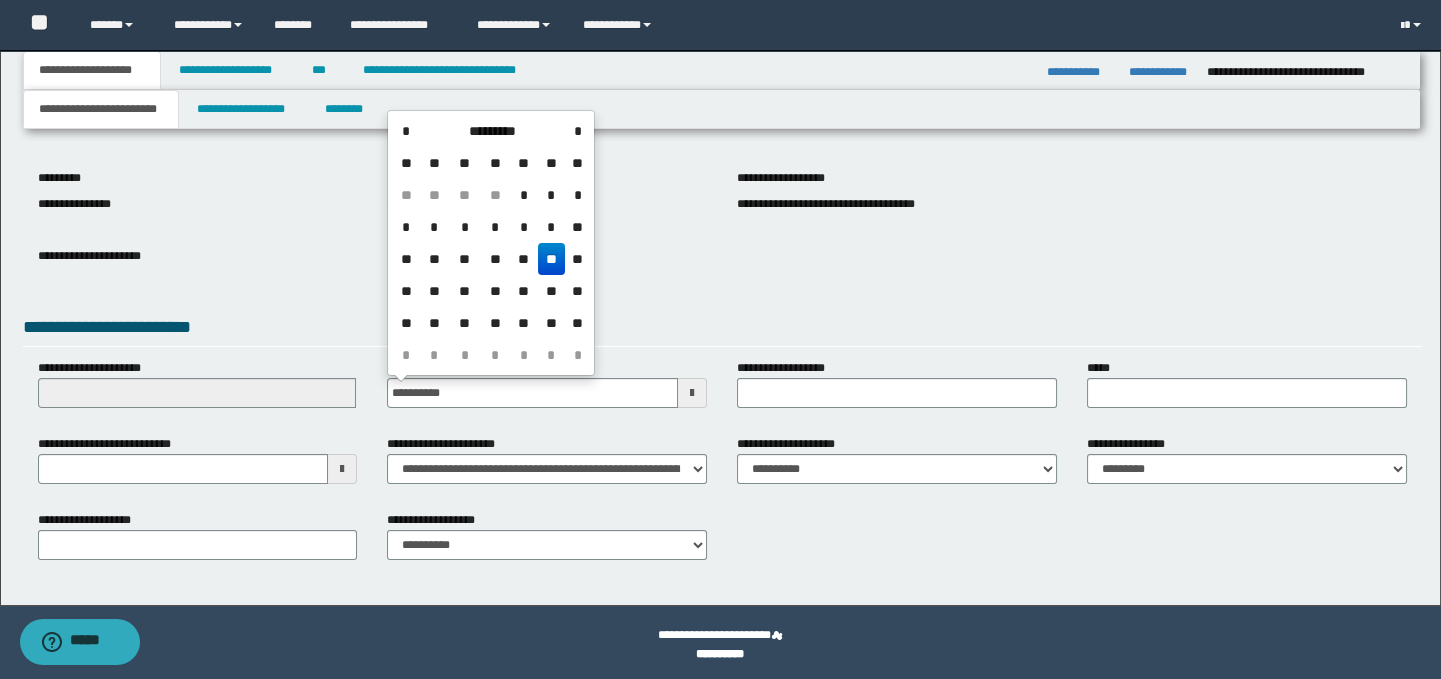click on "**" at bounding box center [552, 259] 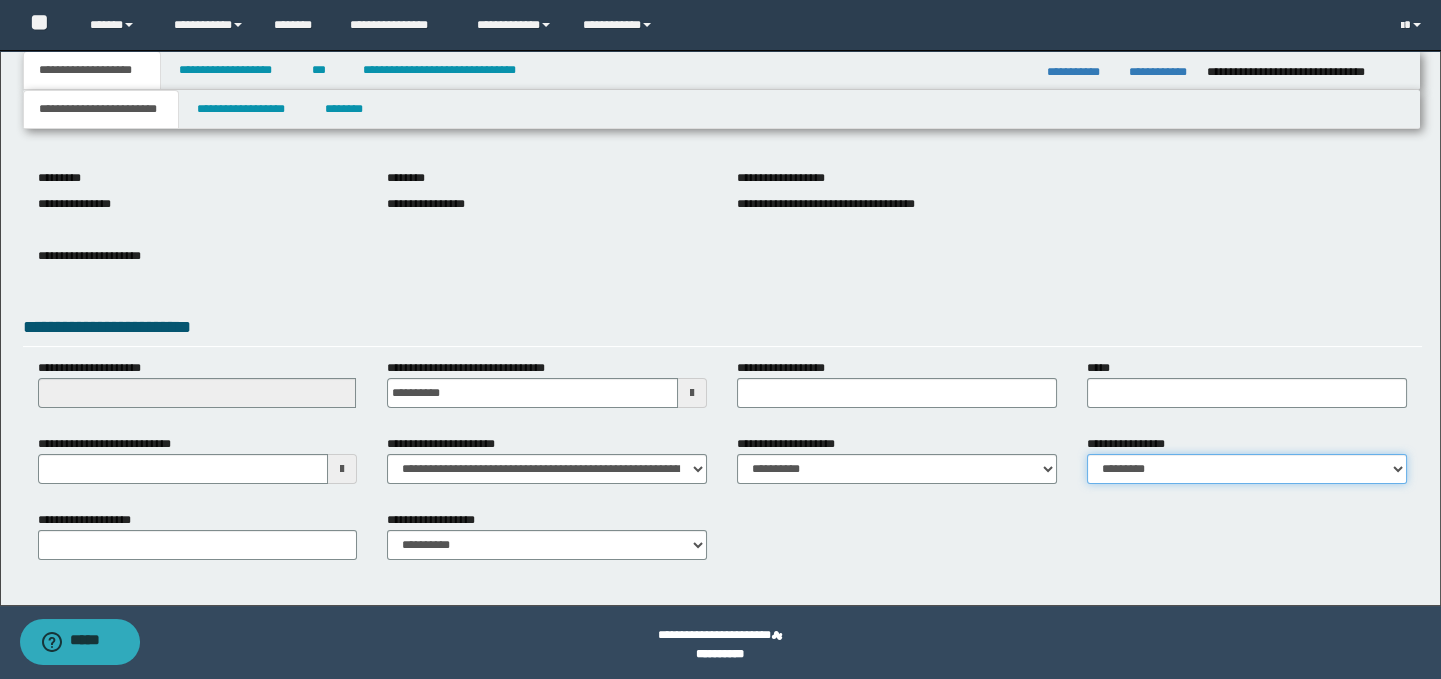 click on "**********" at bounding box center (1247, 469) 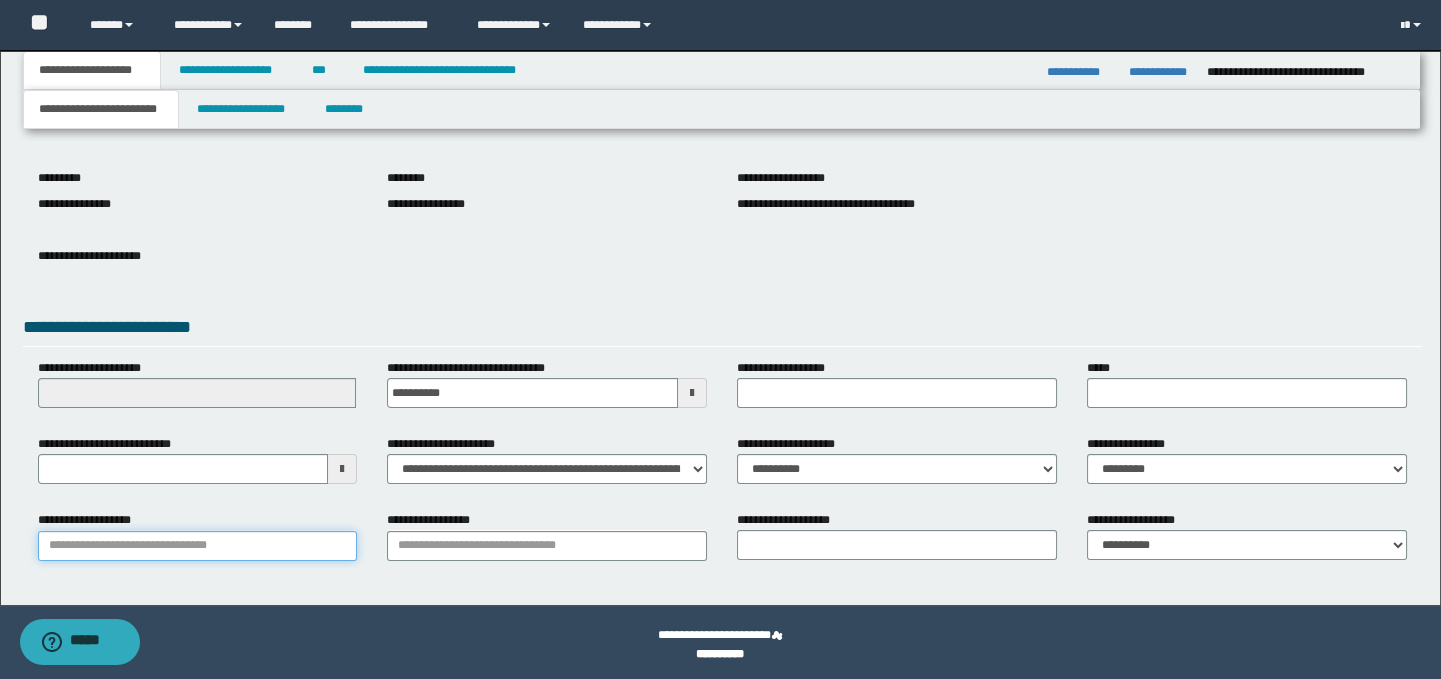 click on "**********" at bounding box center (198, 546) 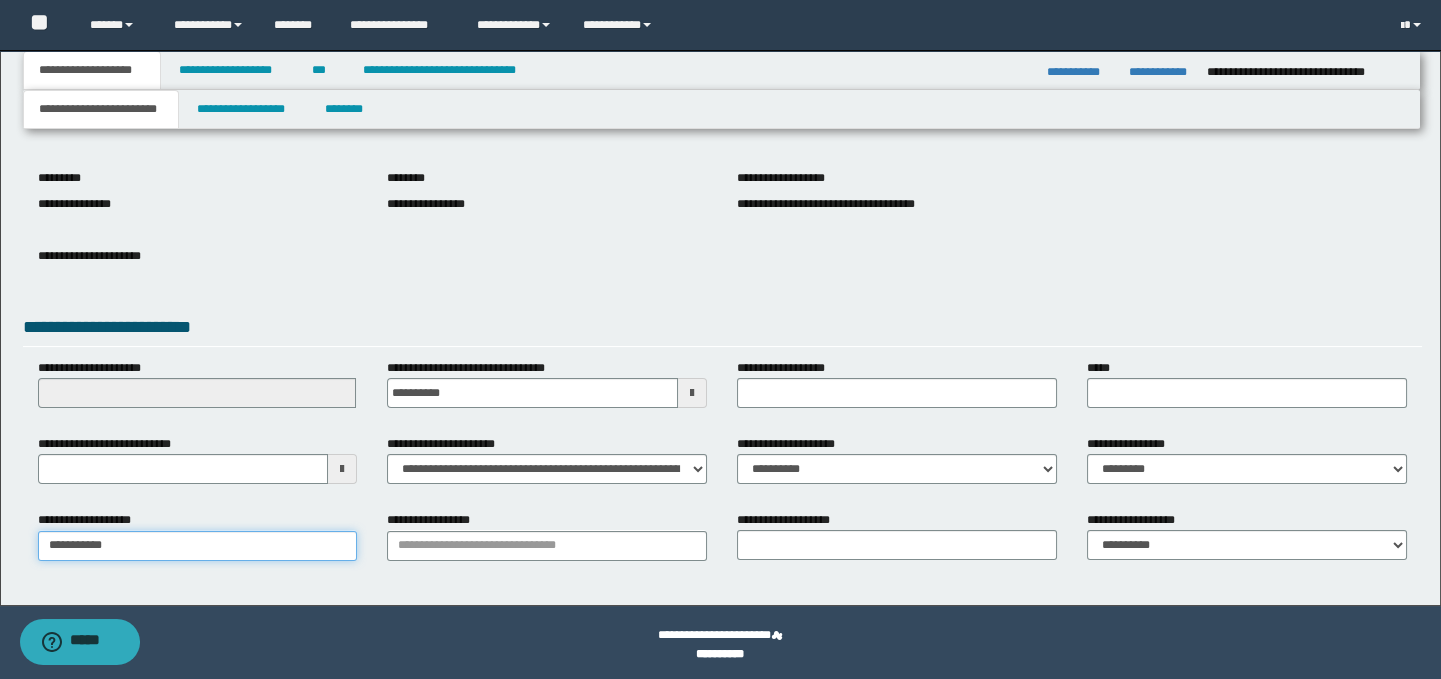 type on "**********" 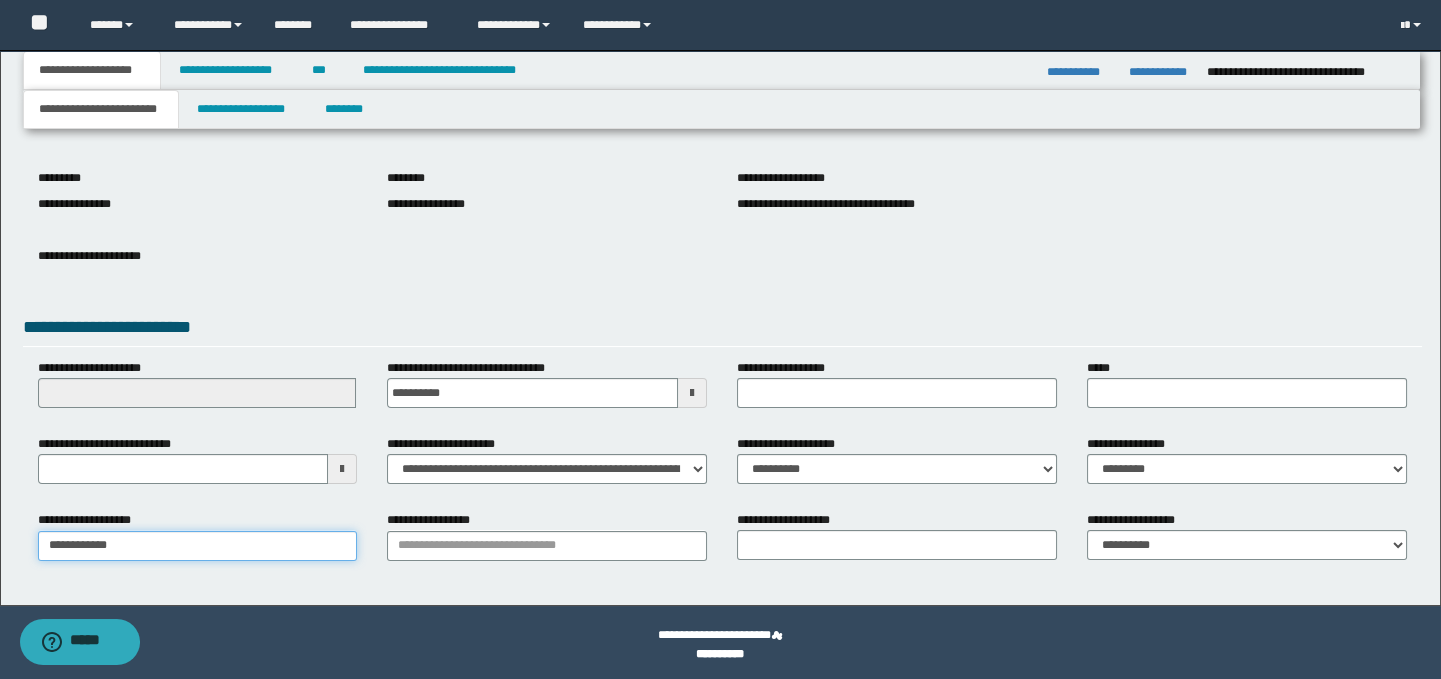 type on "**********" 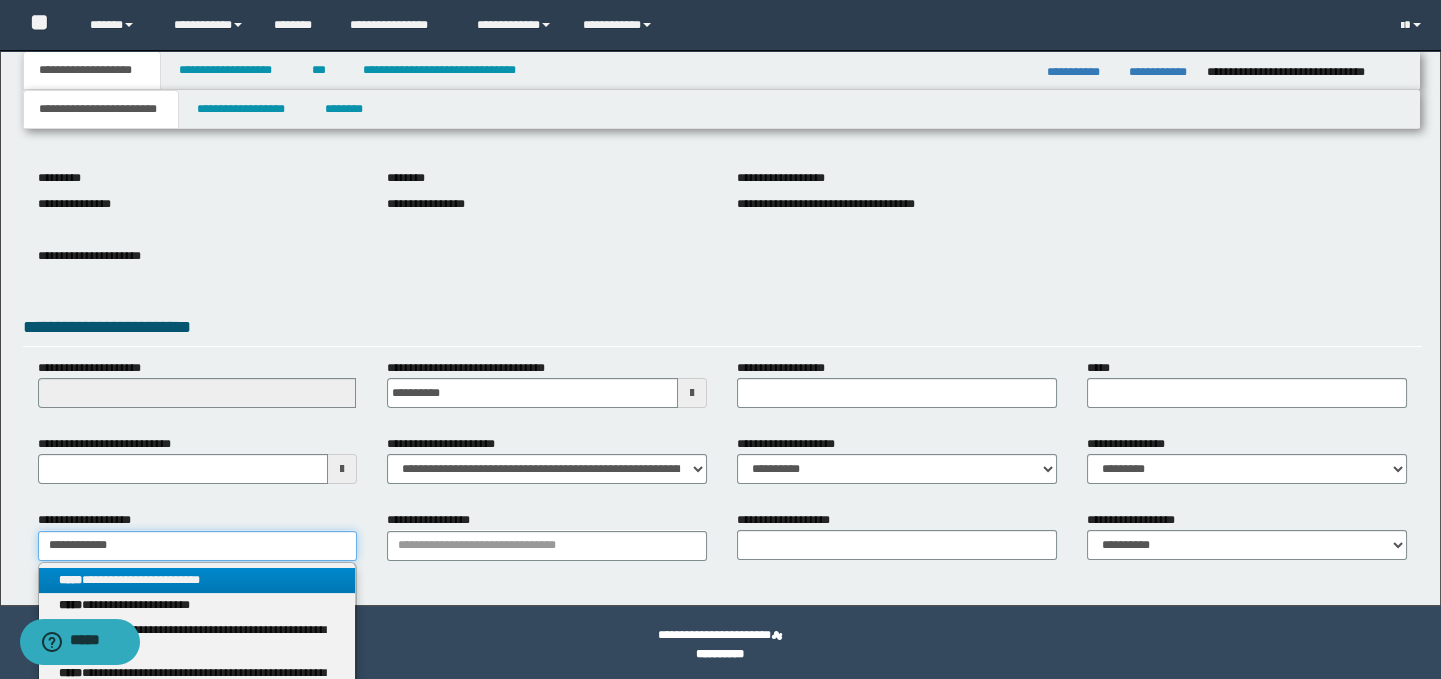 type on "**********" 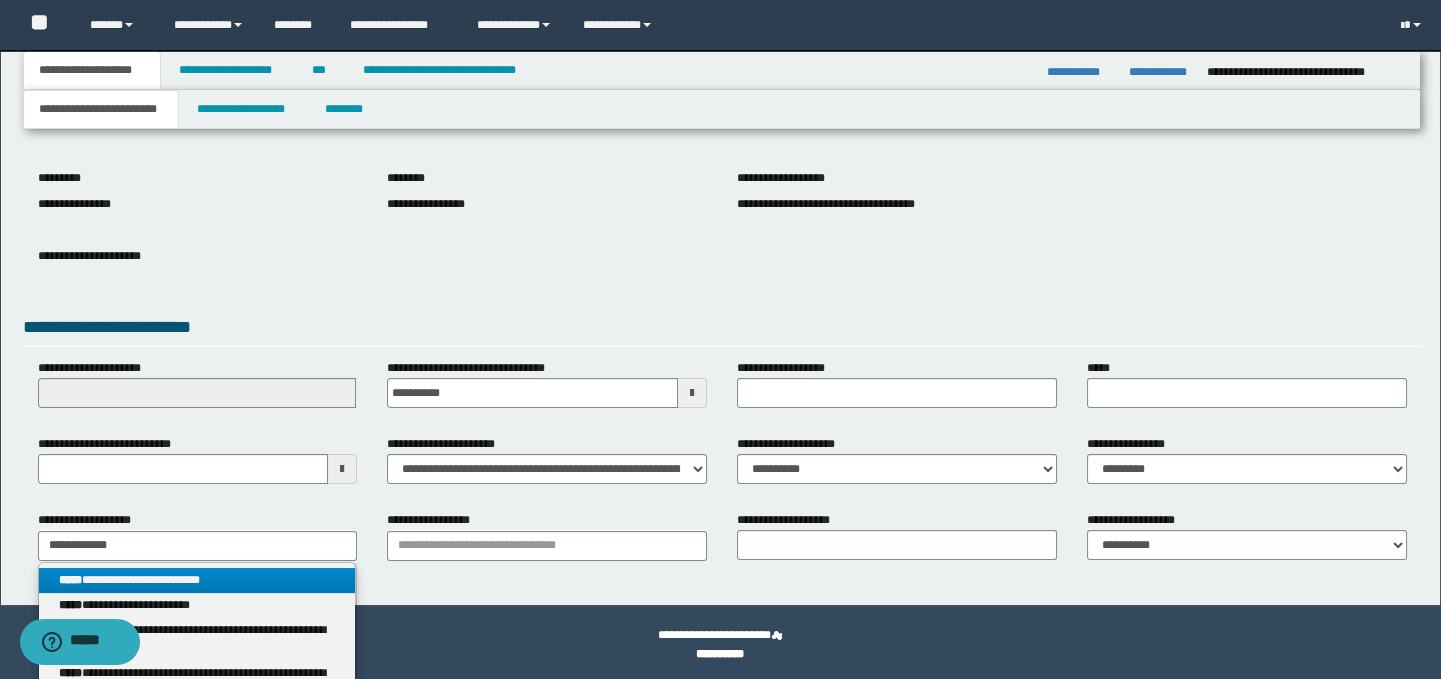 click on "**********" at bounding box center [197, 580] 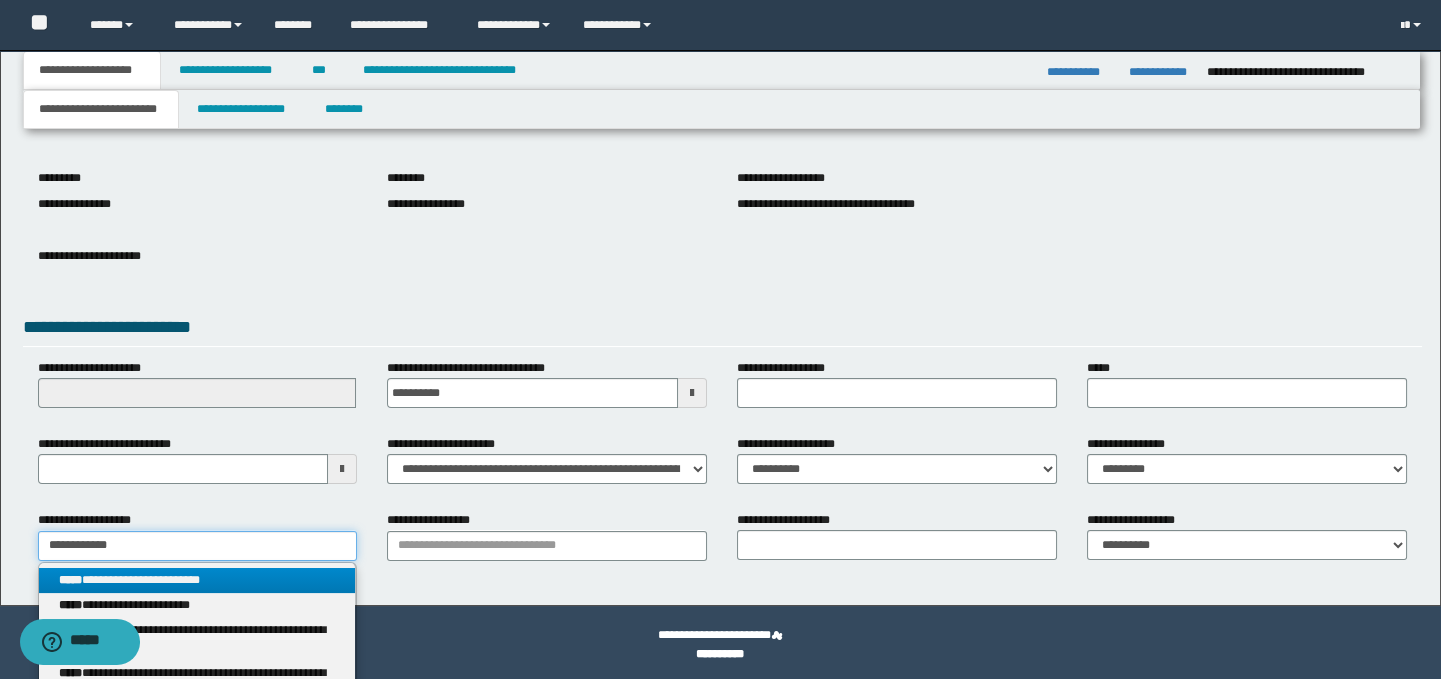 type 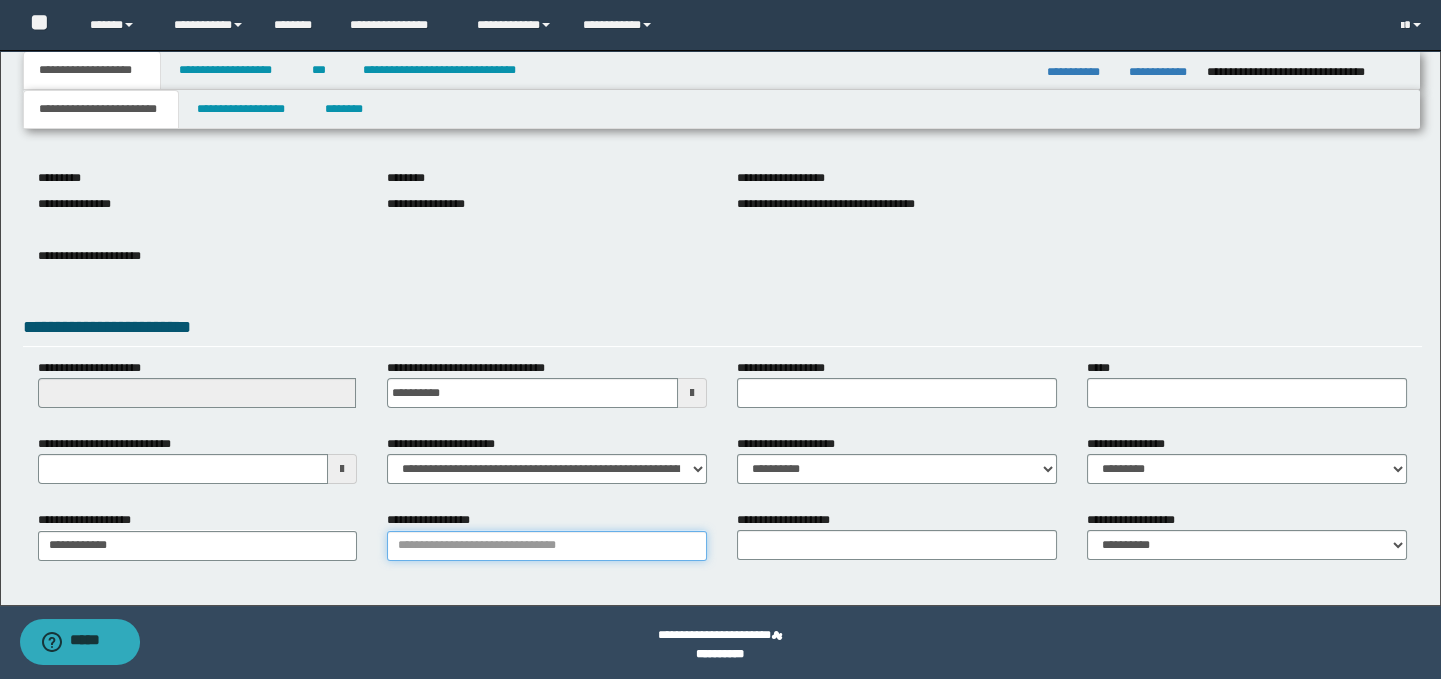 click on "**********" at bounding box center (547, 546) 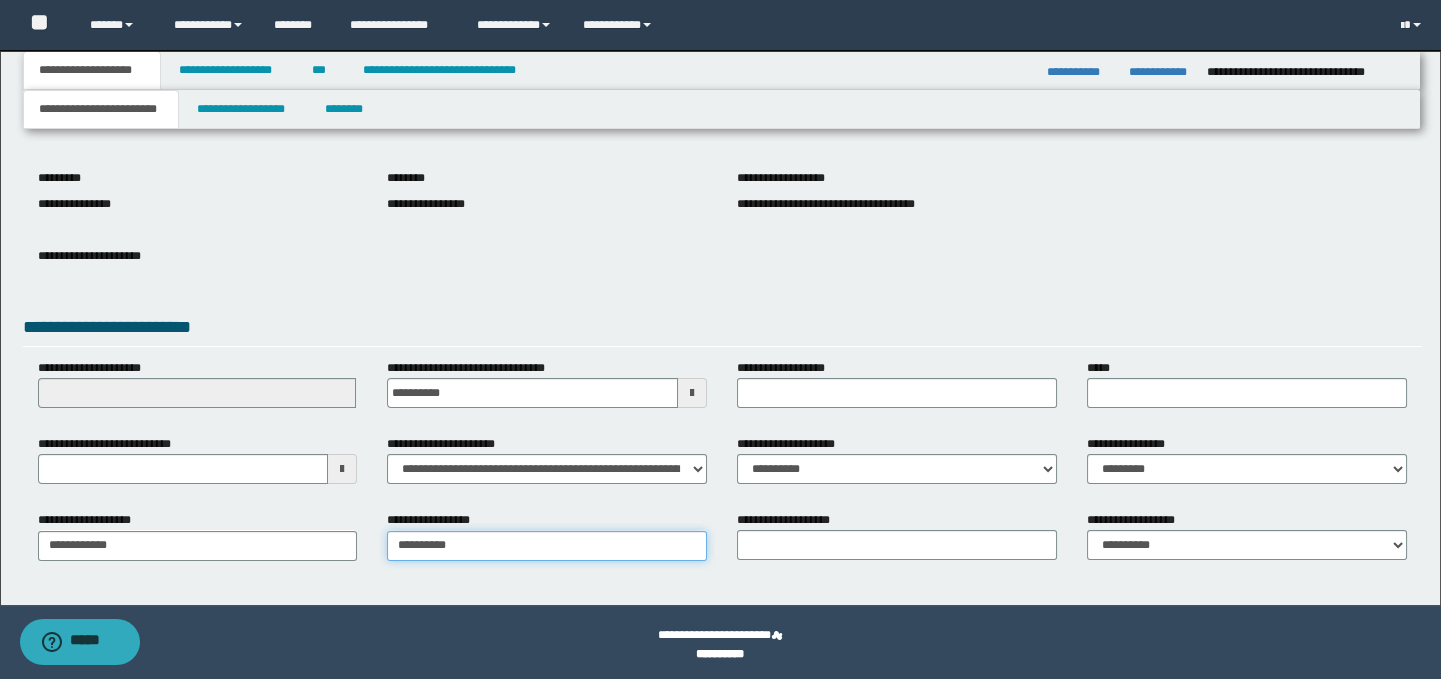 type on "**********" 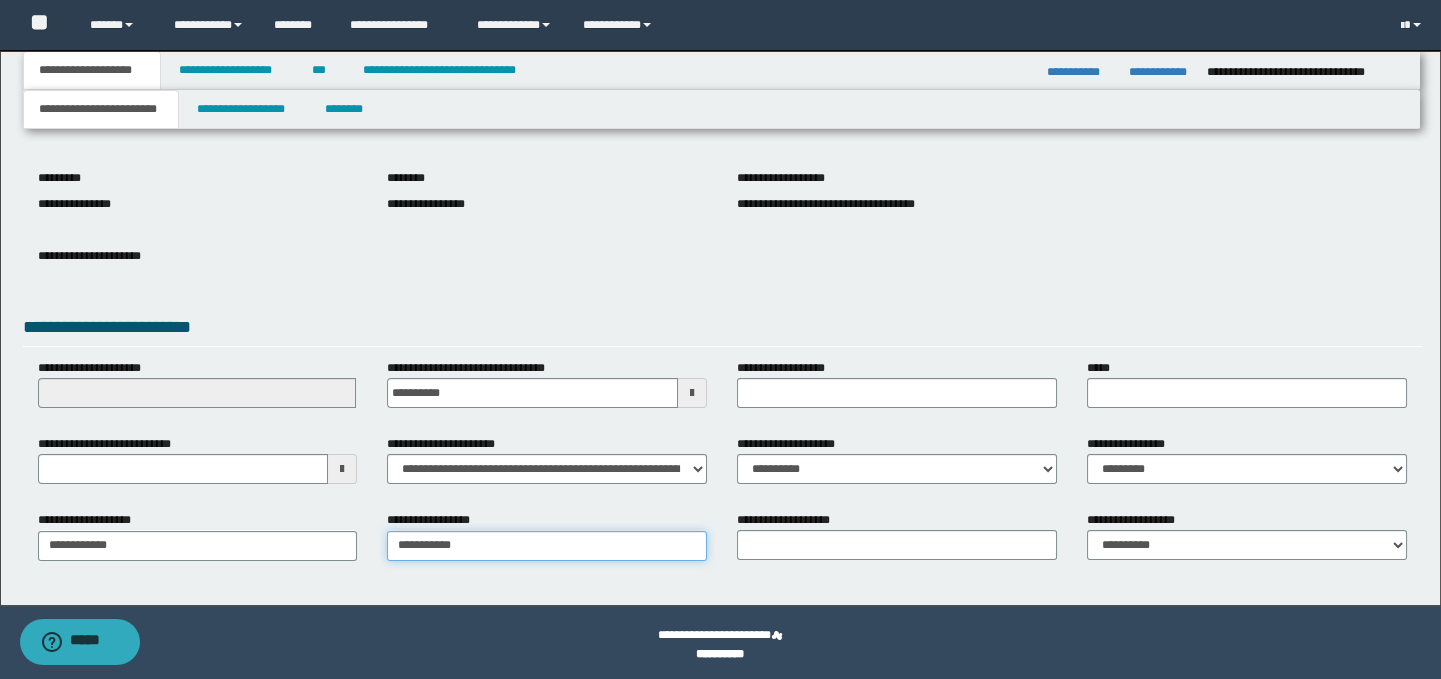 type on "**********" 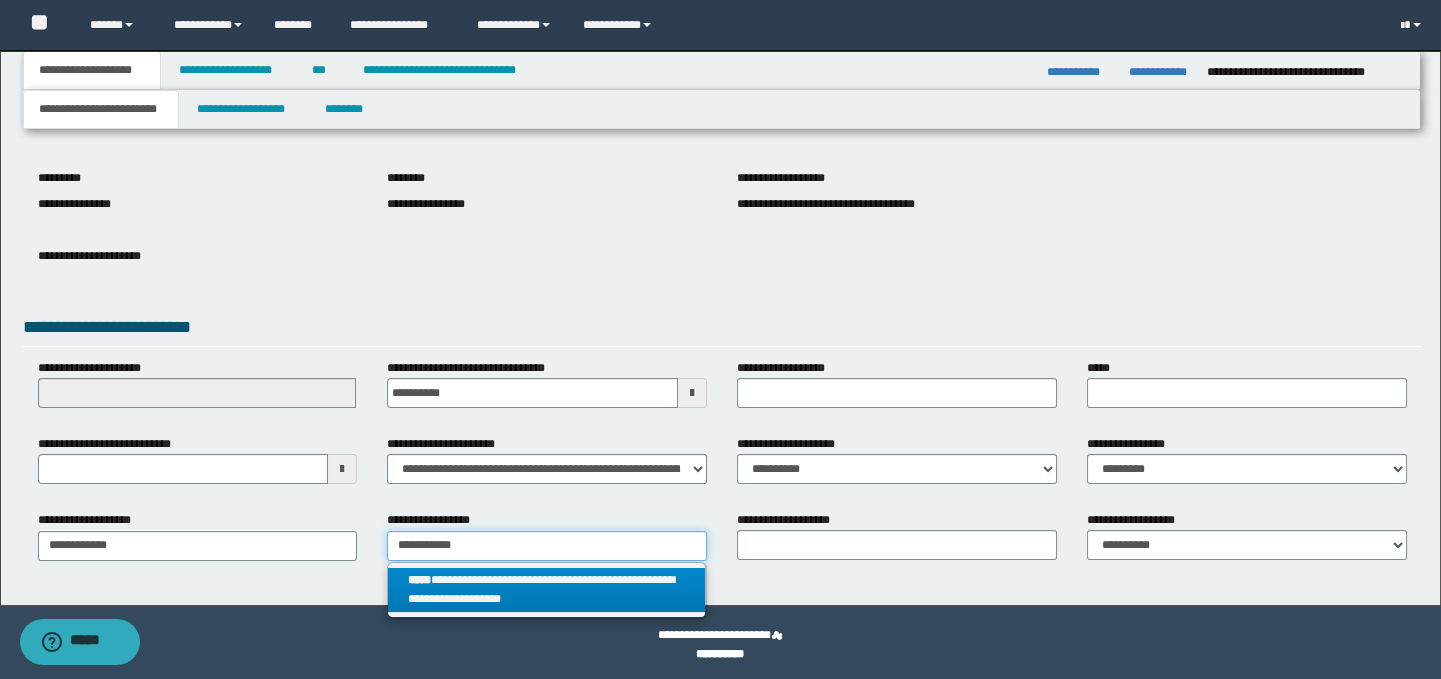 type on "**********" 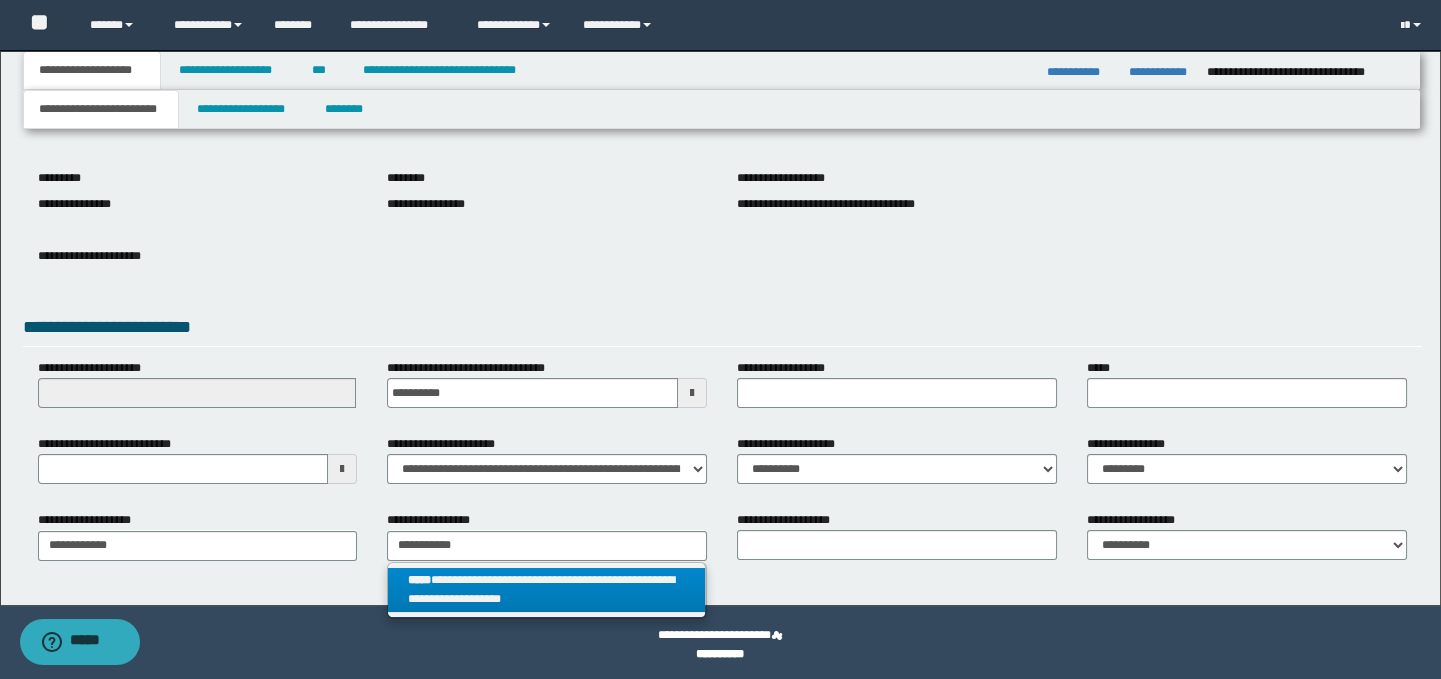 click on "**********" at bounding box center (546, 590) 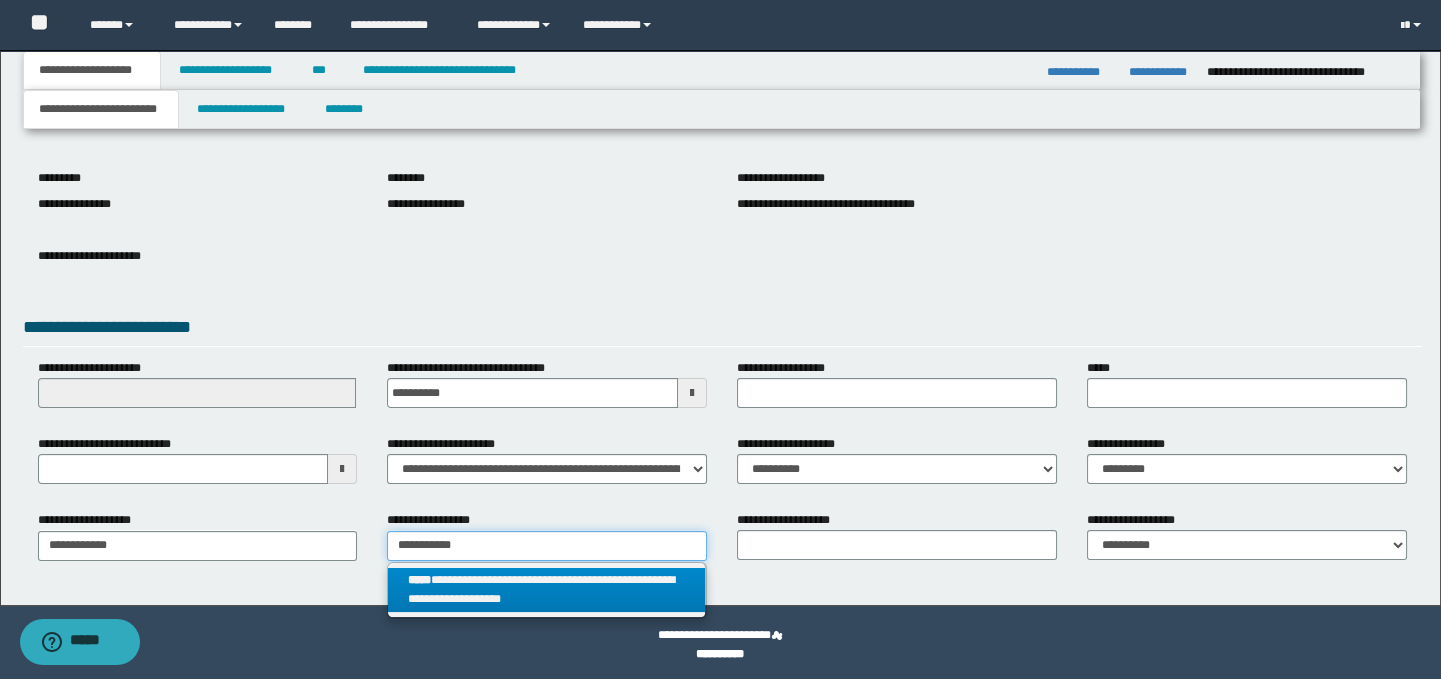type 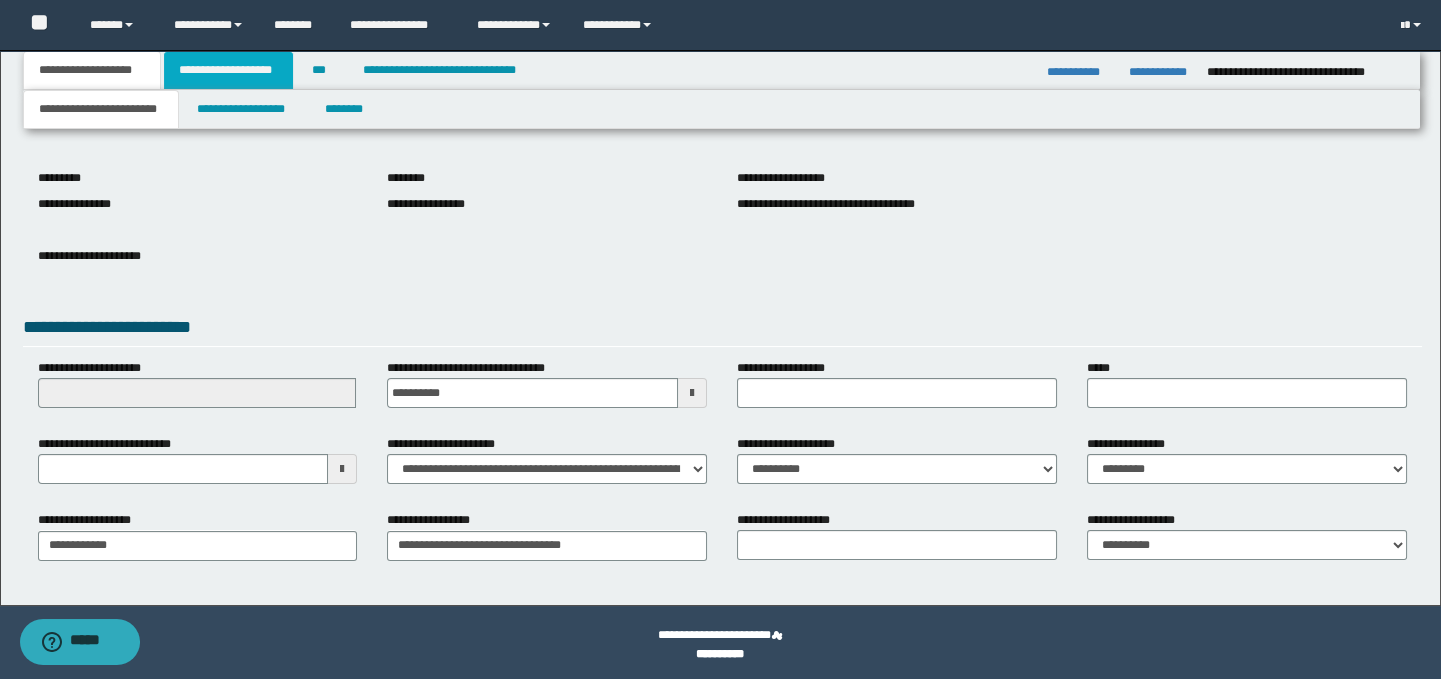 click on "**********" at bounding box center (228, 70) 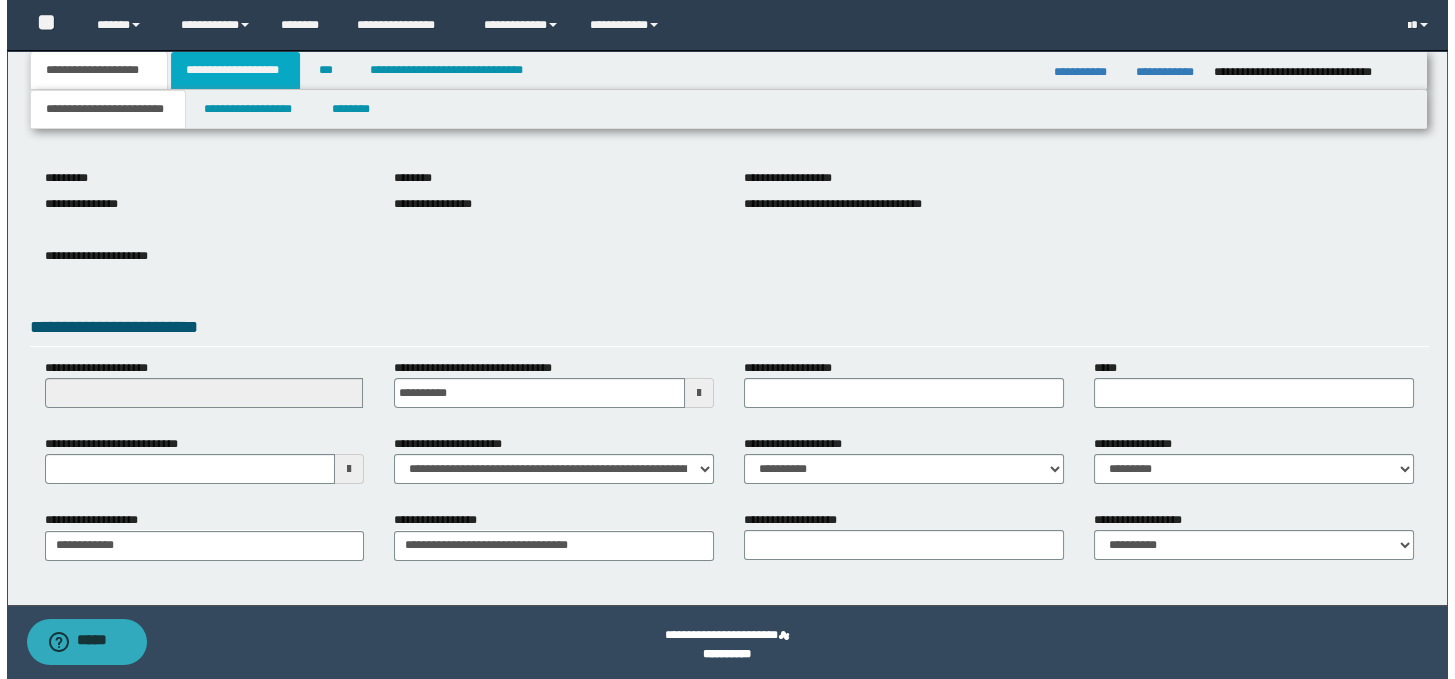 scroll, scrollTop: 0, scrollLeft: 0, axis: both 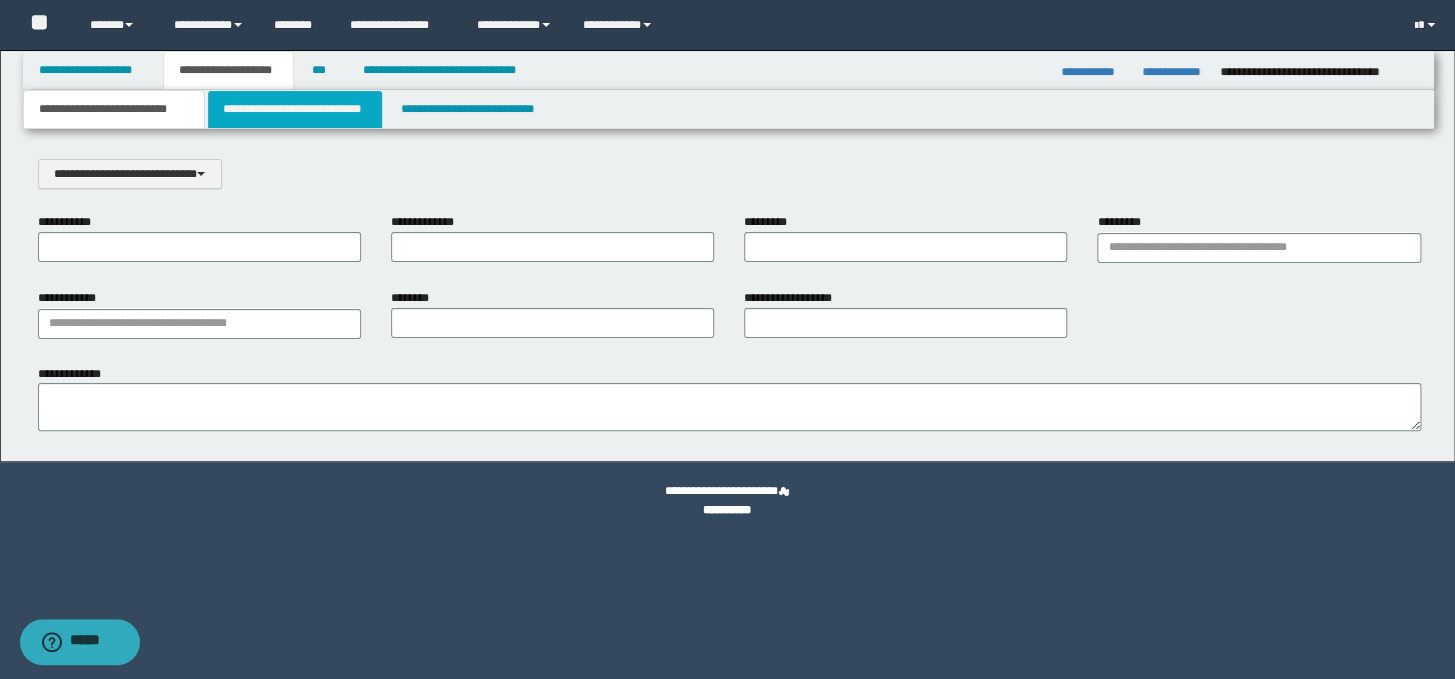 click on "**********" at bounding box center [294, 109] 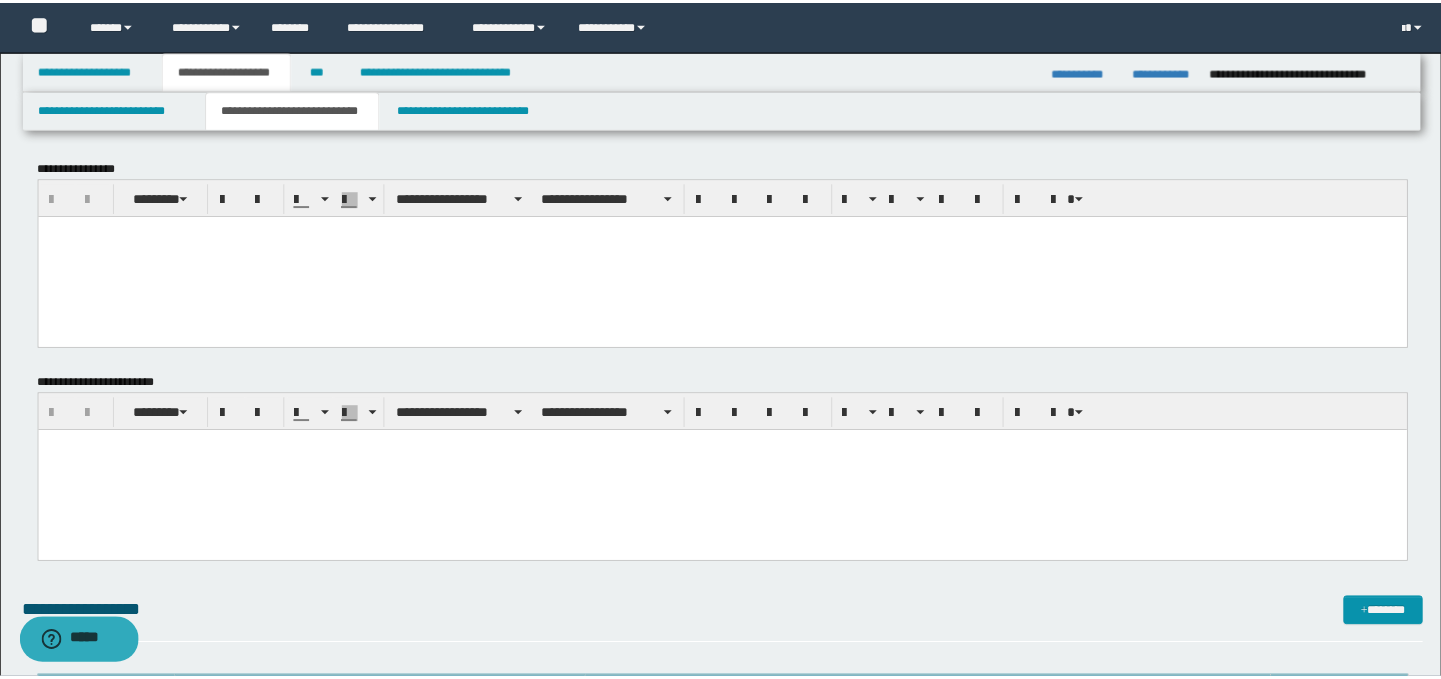 scroll, scrollTop: 0, scrollLeft: 0, axis: both 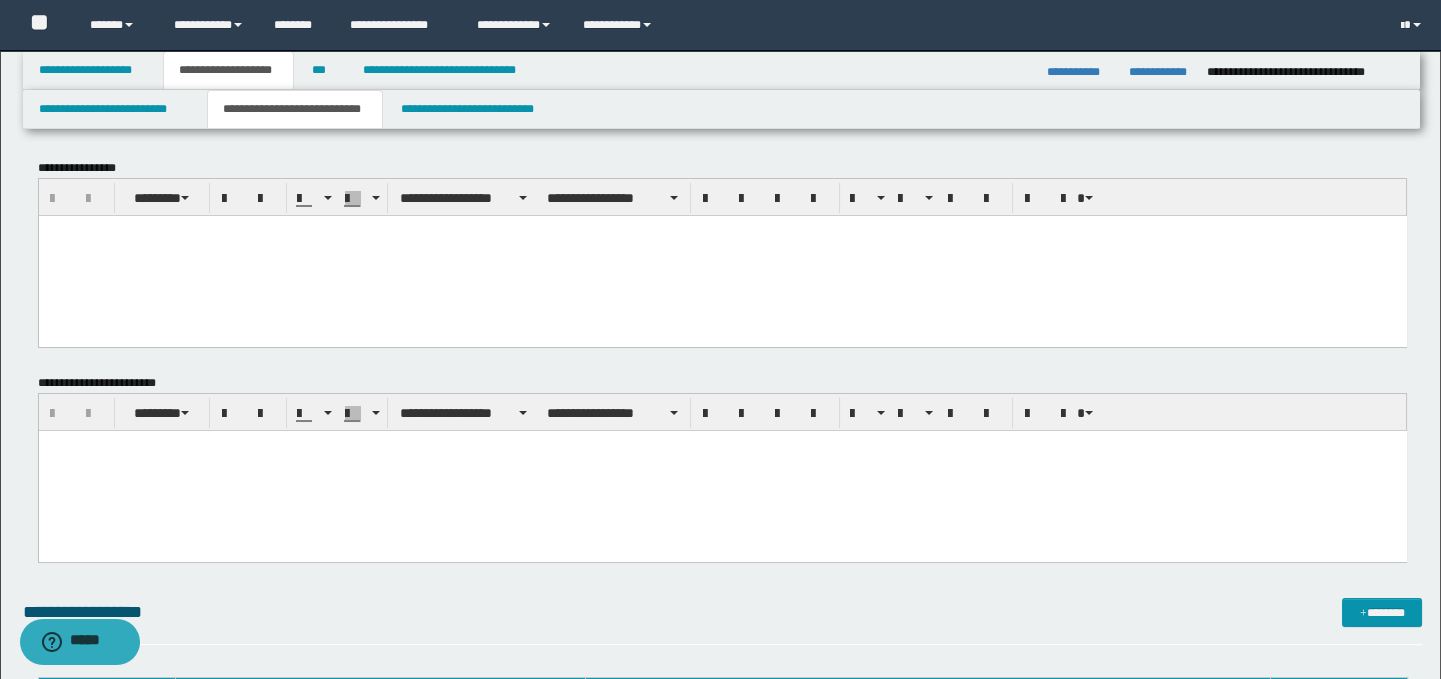 click at bounding box center (722, 255) 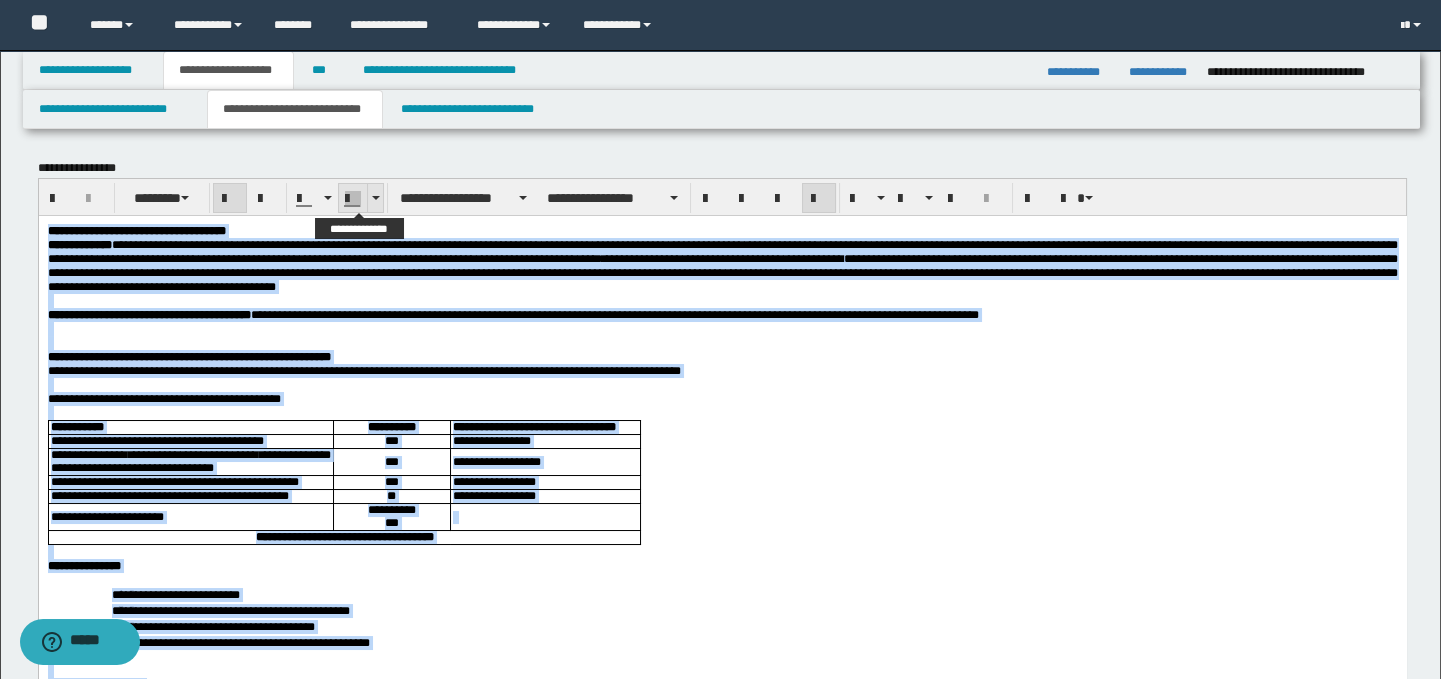 click at bounding box center [375, 198] 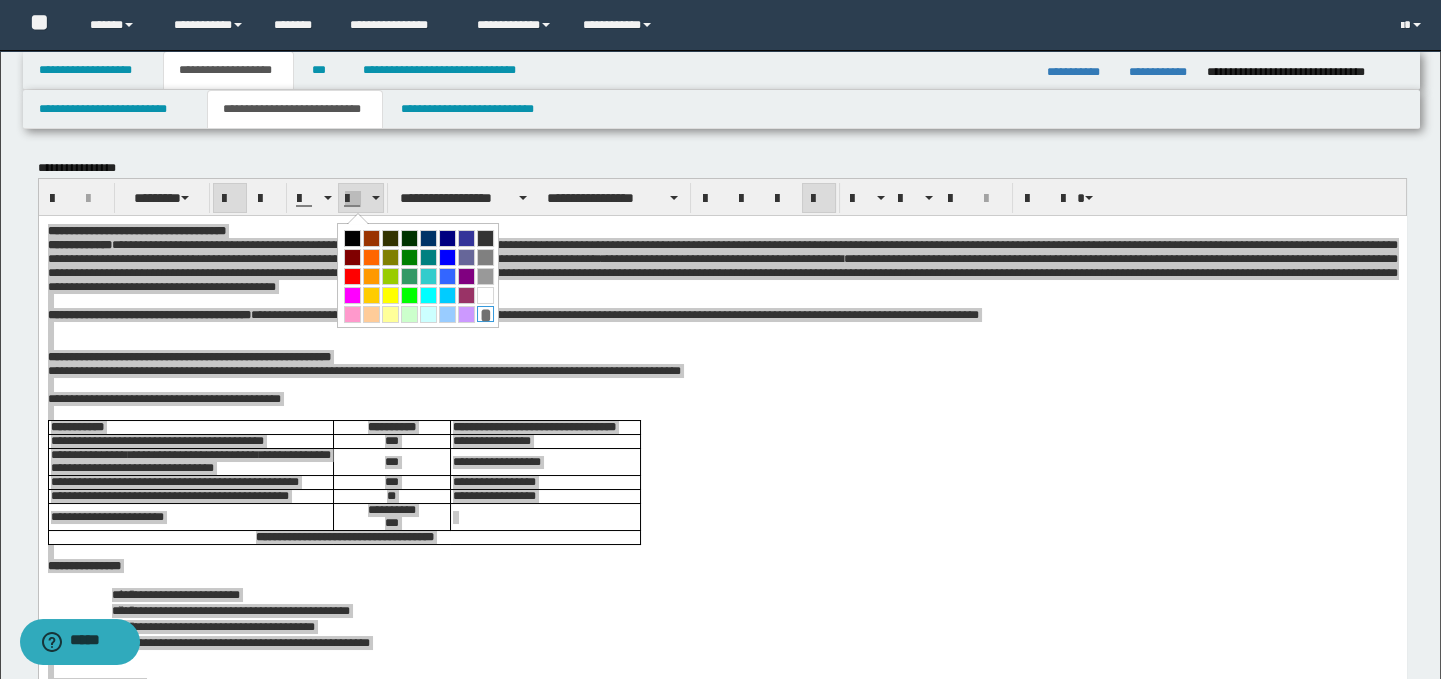 drag, startPoint x: 483, startPoint y: 315, endPoint x: 445, endPoint y: 98, distance: 220.30206 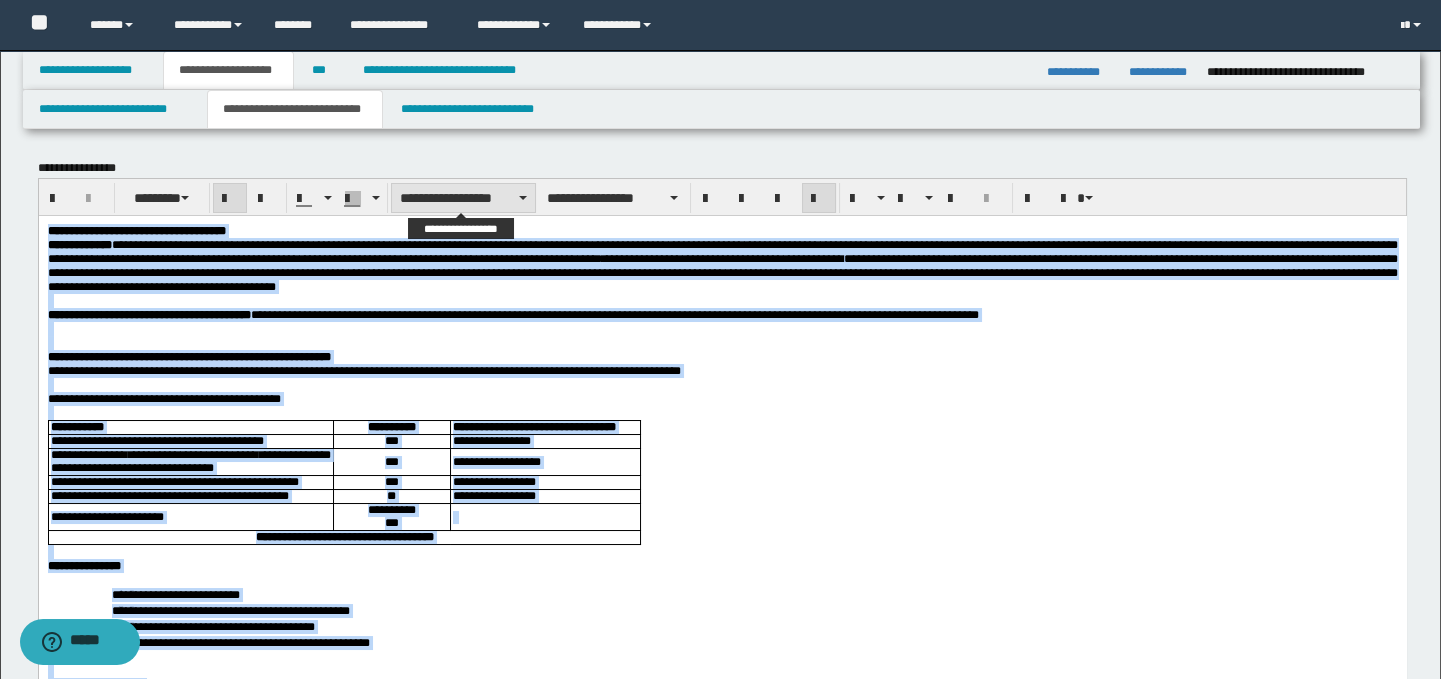click on "**********" at bounding box center (463, 198) 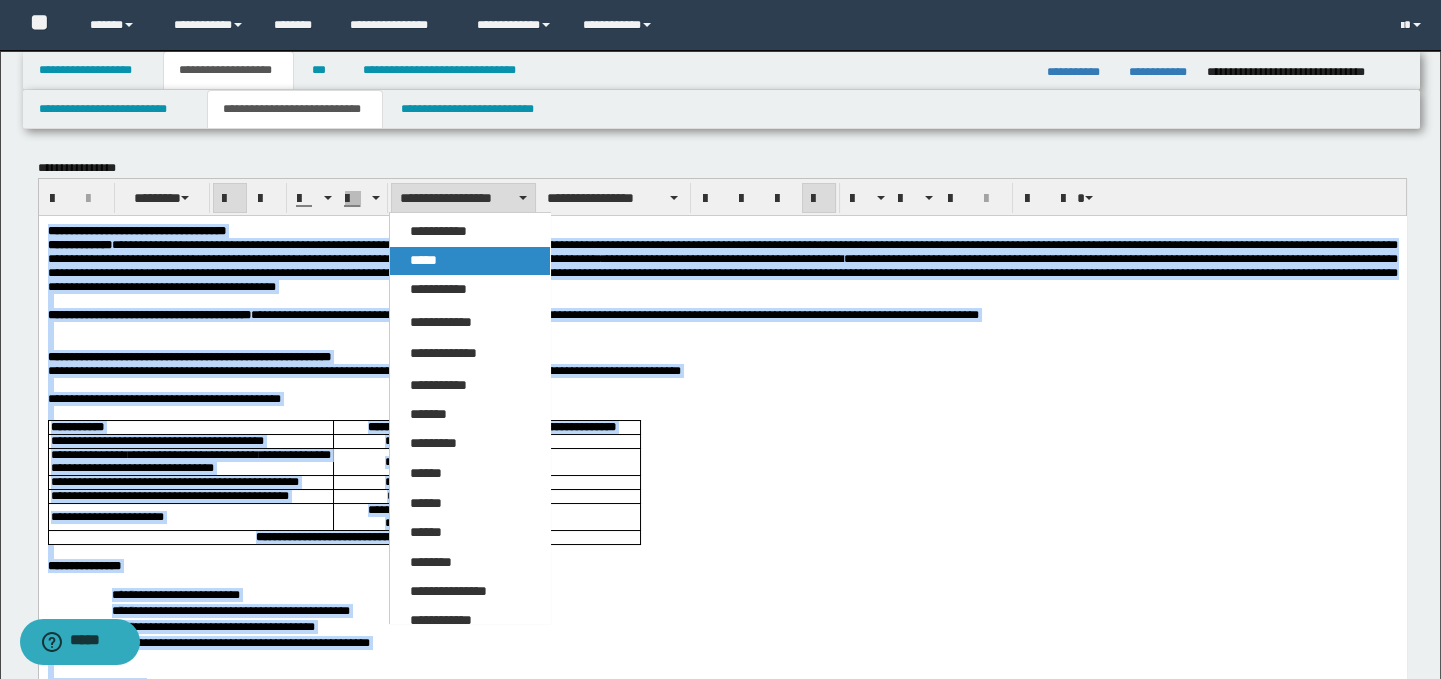 click on "*****" at bounding box center (470, 261) 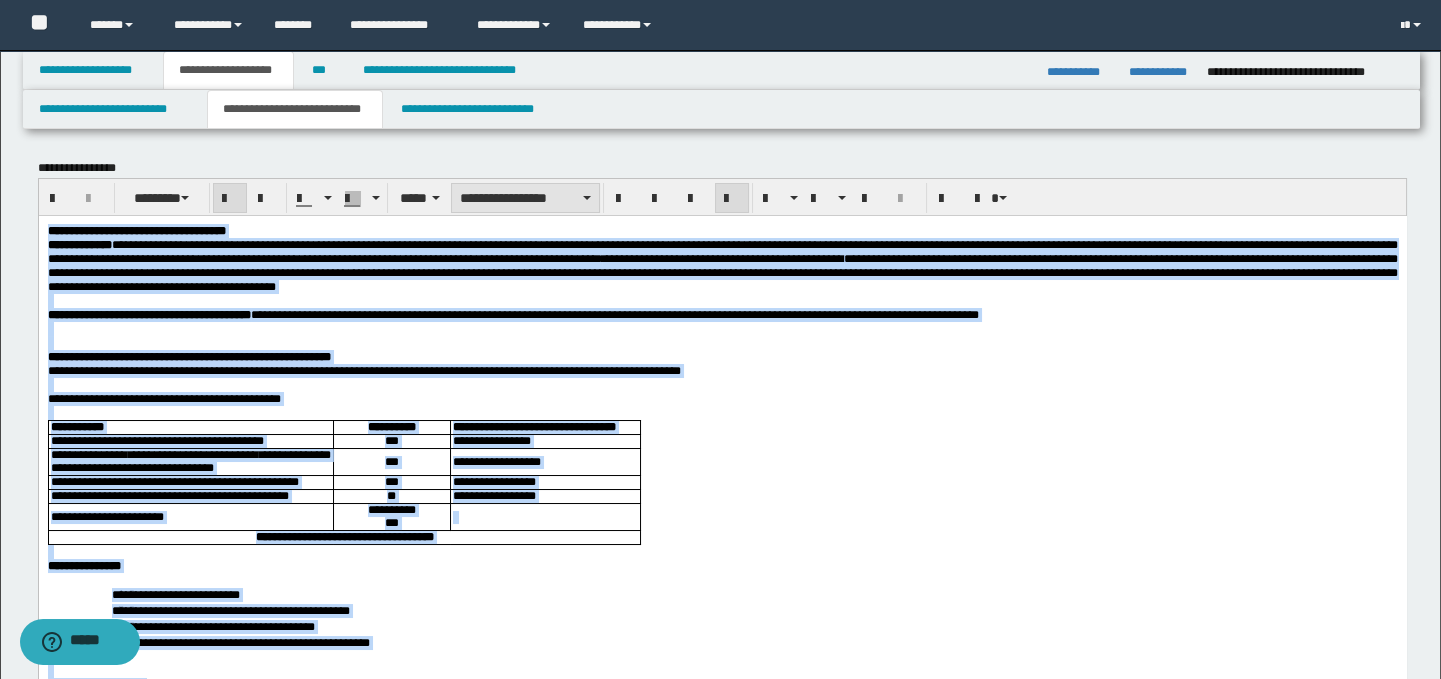 click on "**********" at bounding box center [525, 198] 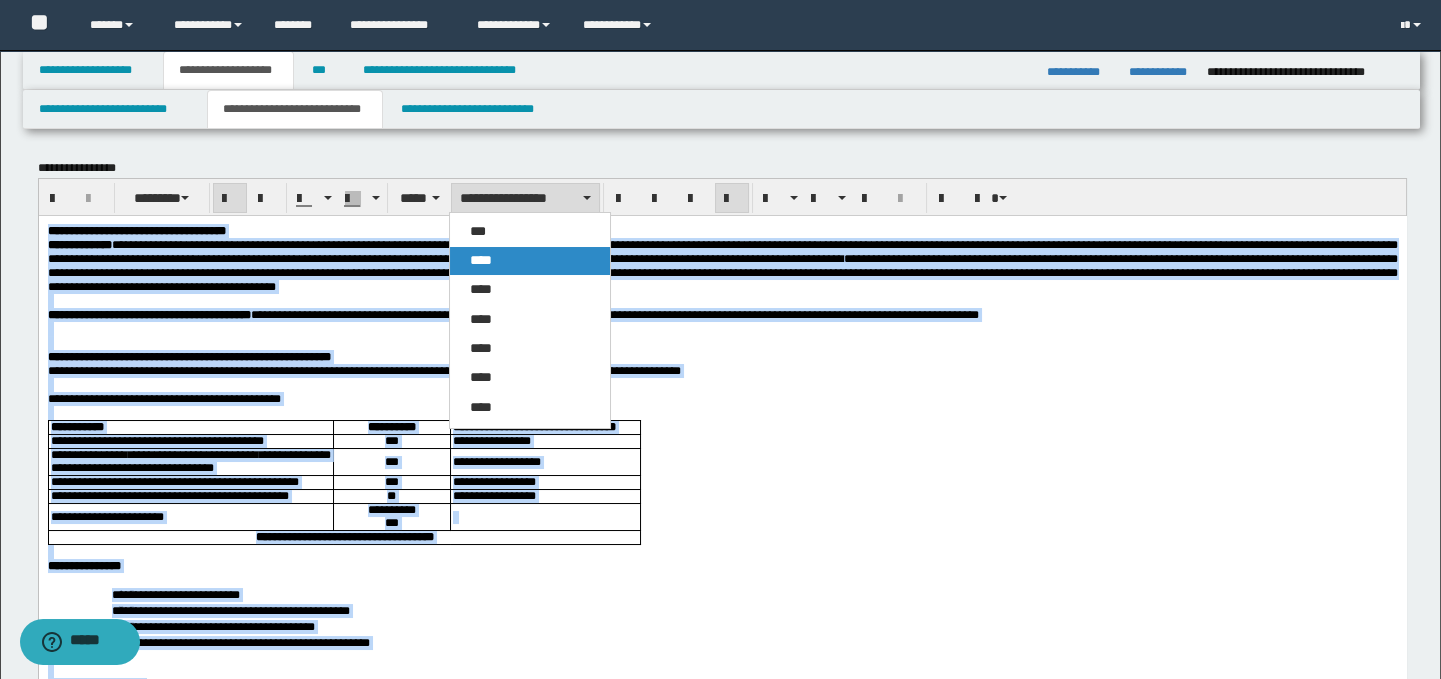 click on "****" at bounding box center [530, 261] 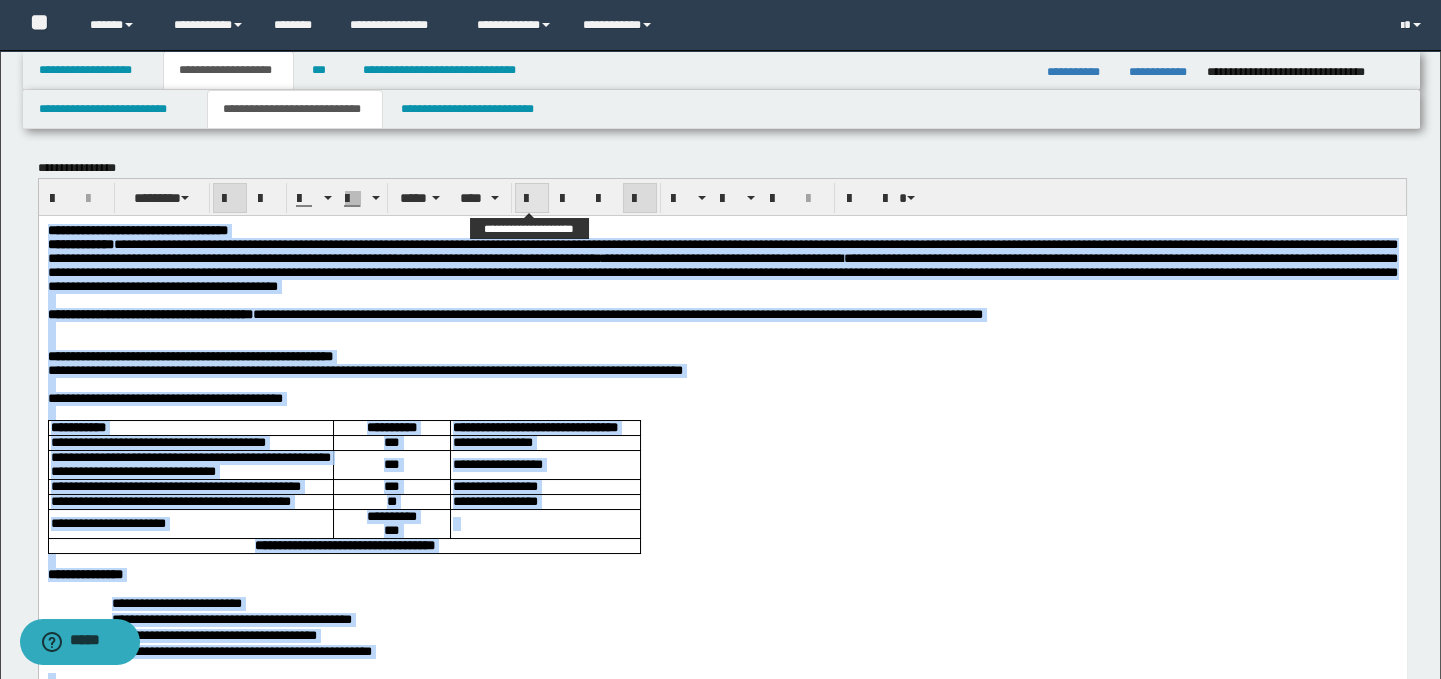 click at bounding box center [532, 199] 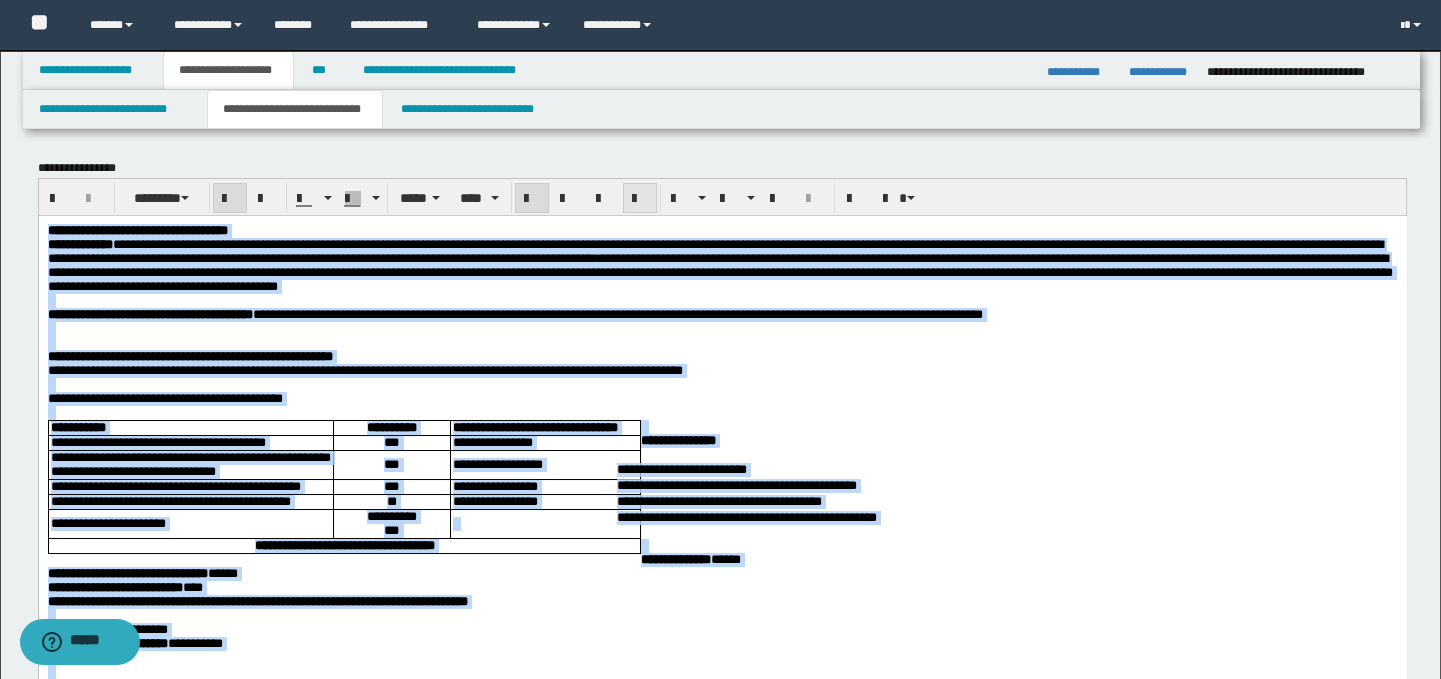 click at bounding box center [640, 199] 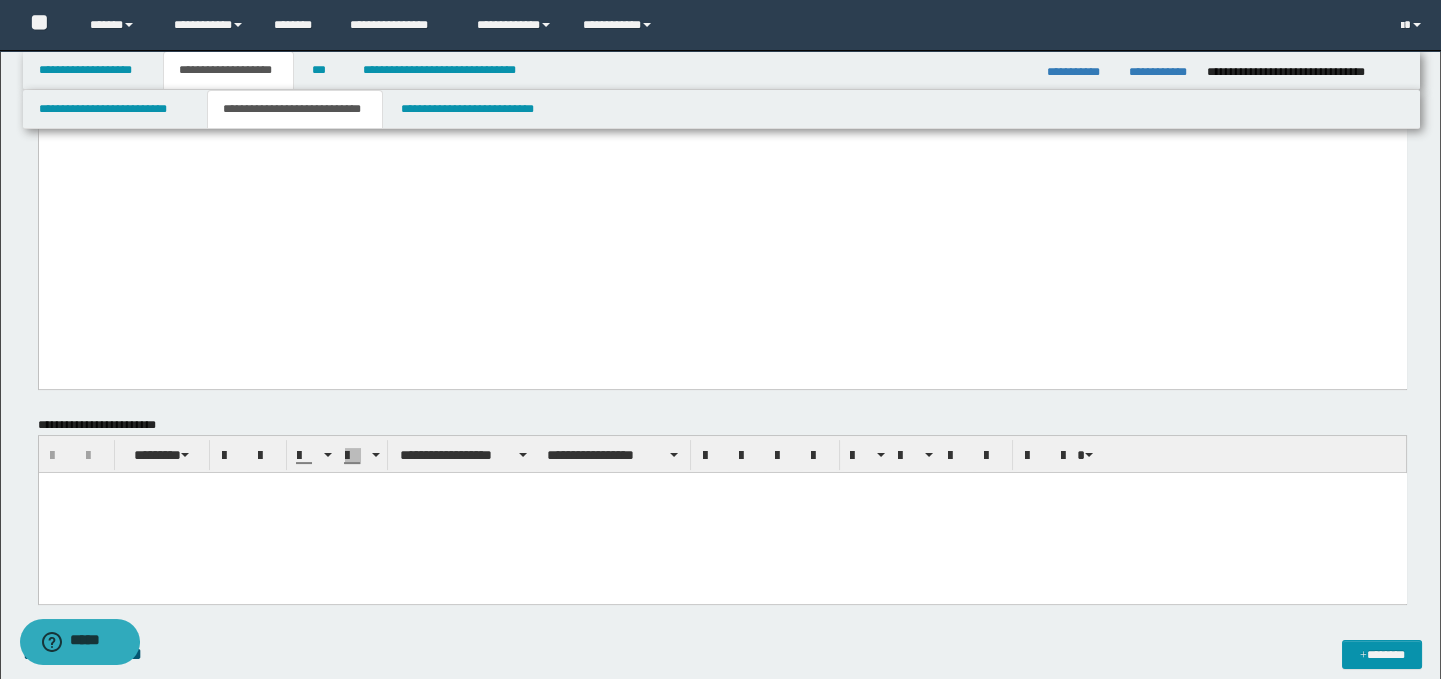scroll, scrollTop: 1085, scrollLeft: 0, axis: vertical 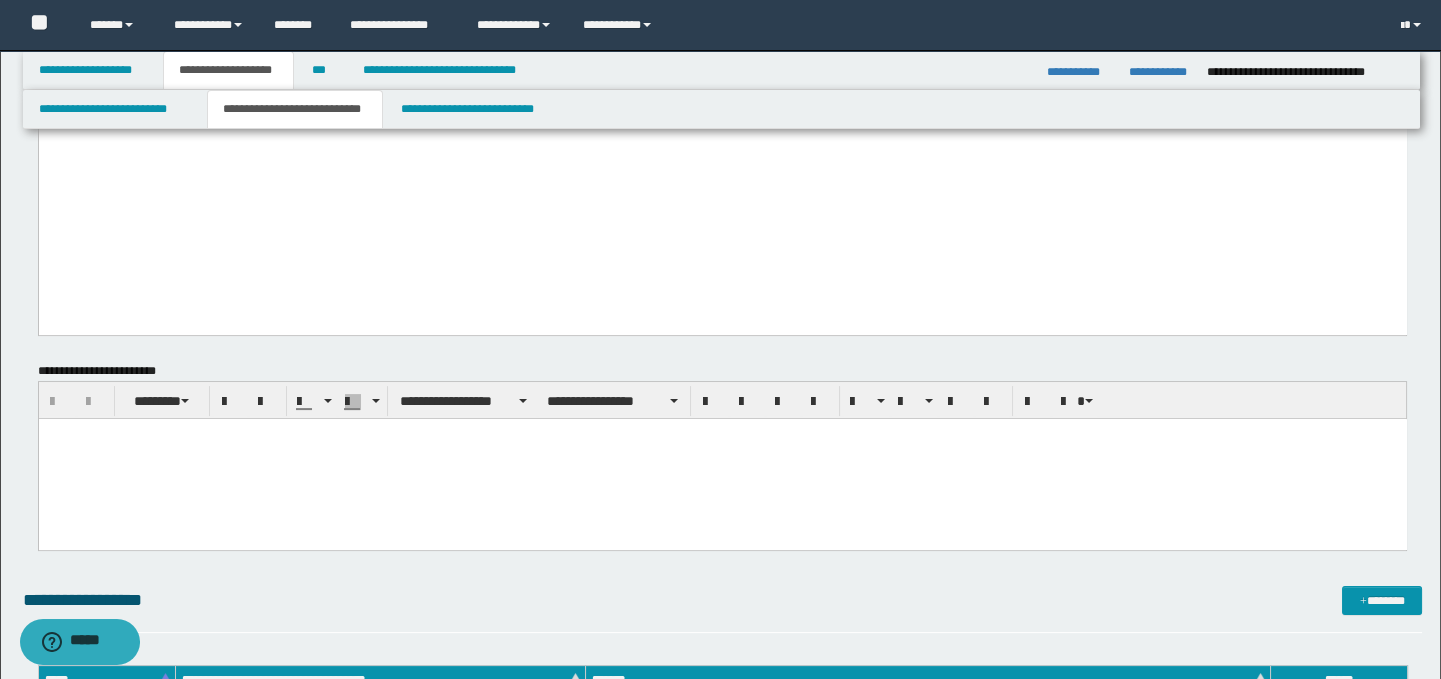 click at bounding box center (722, 459) 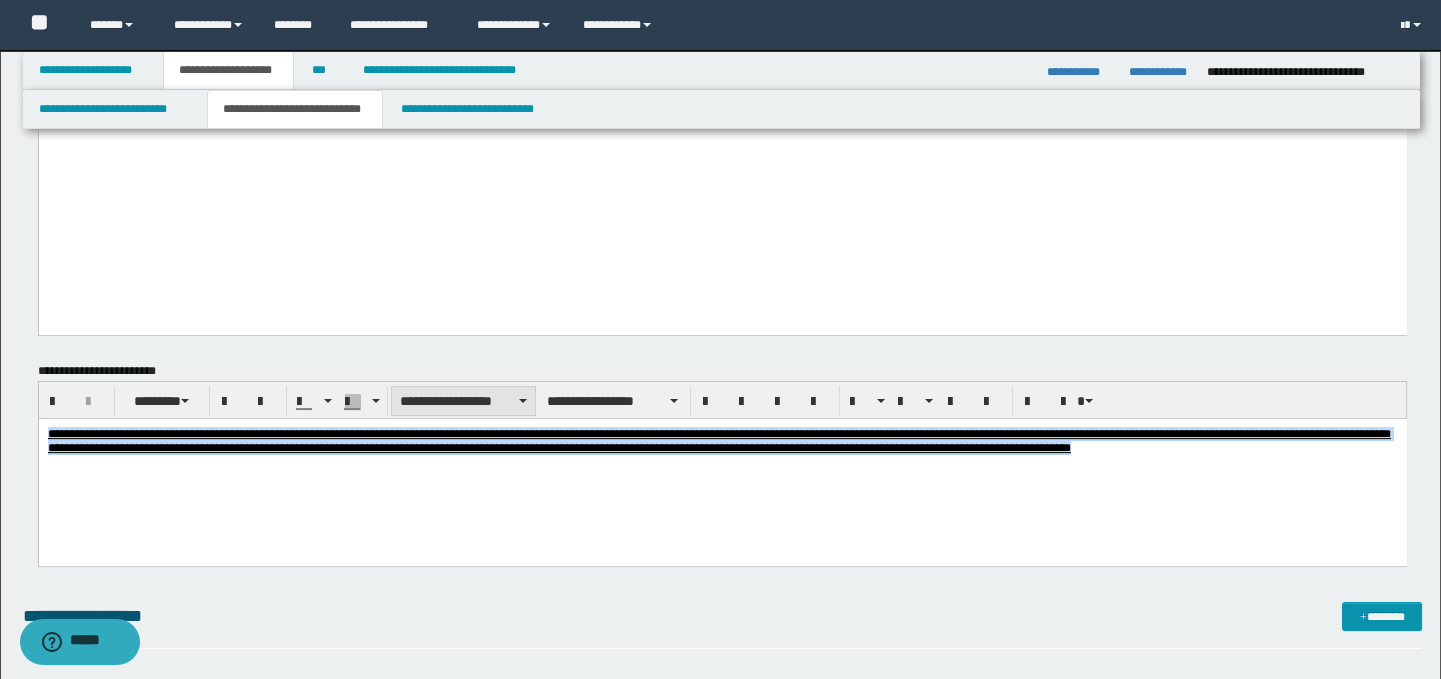click on "**********" at bounding box center (463, 401) 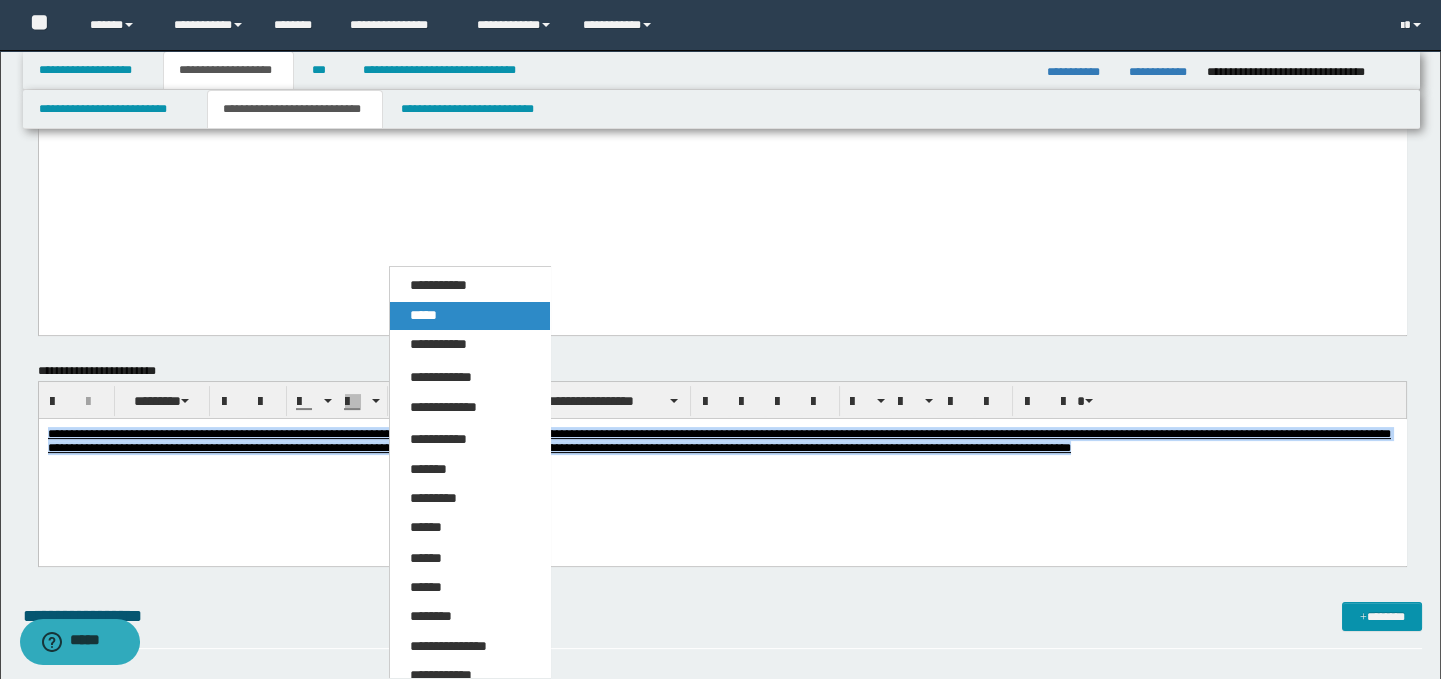 click on "*****" at bounding box center (470, 316) 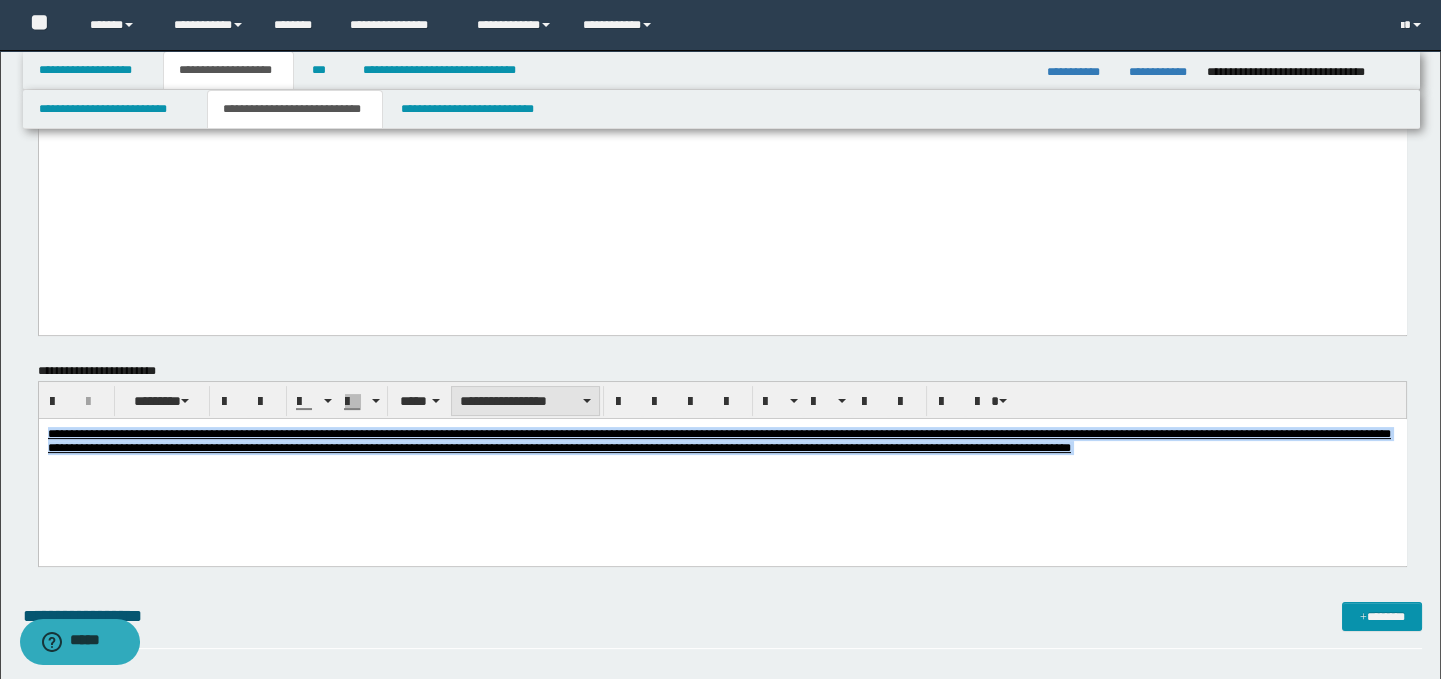 click on "**********" at bounding box center (525, 401) 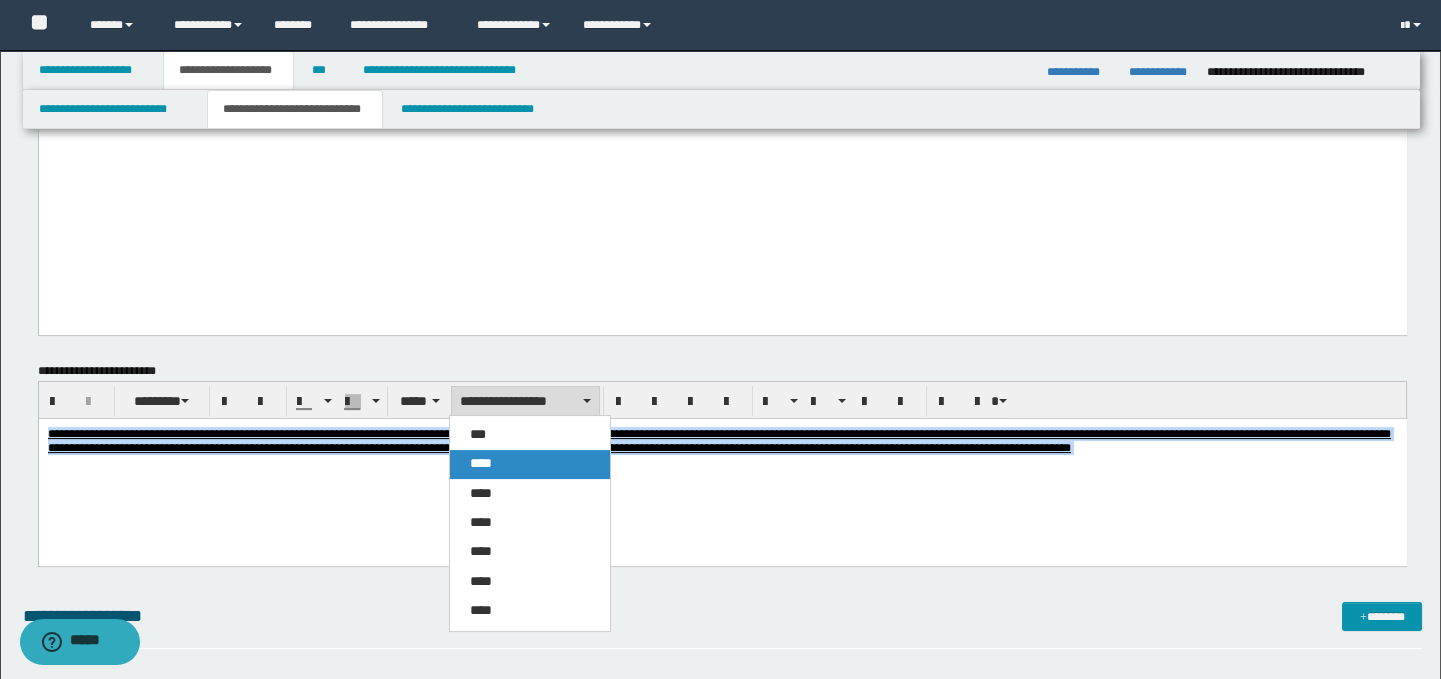 click on "****" at bounding box center (481, 463) 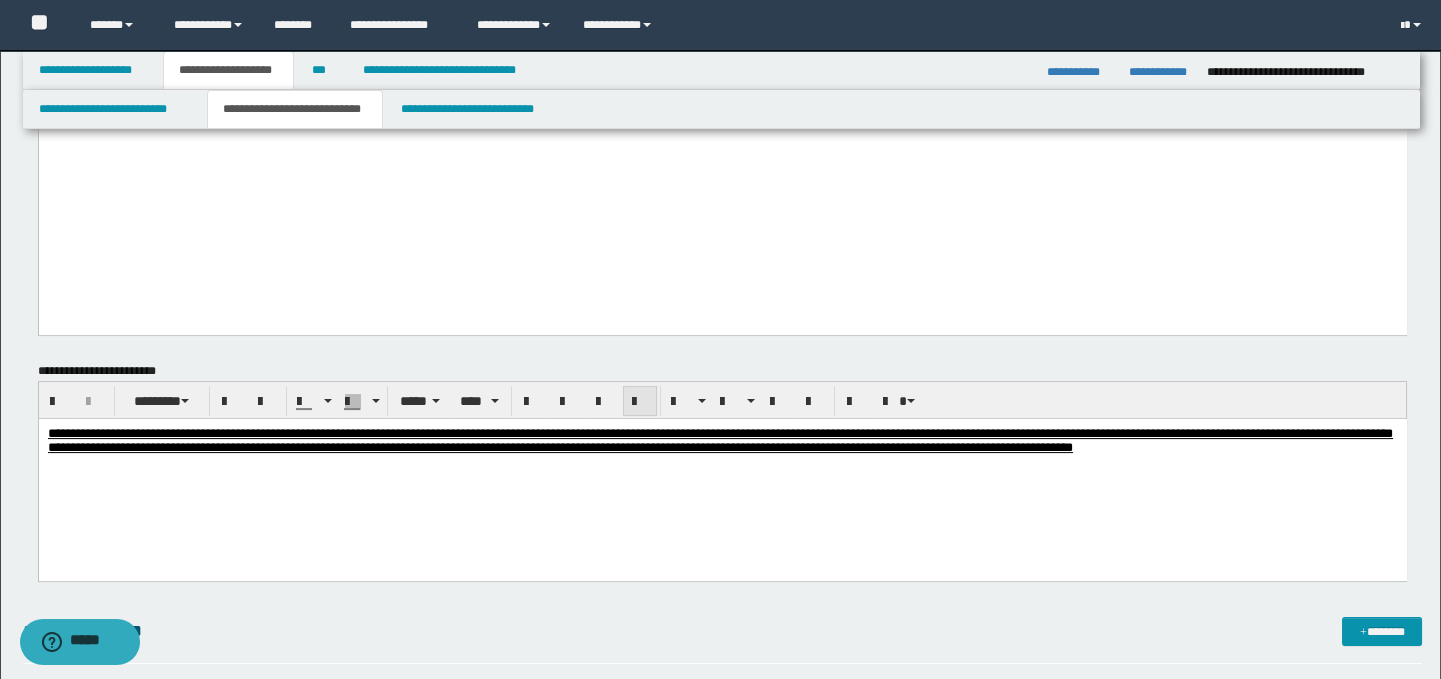 click at bounding box center (640, 402) 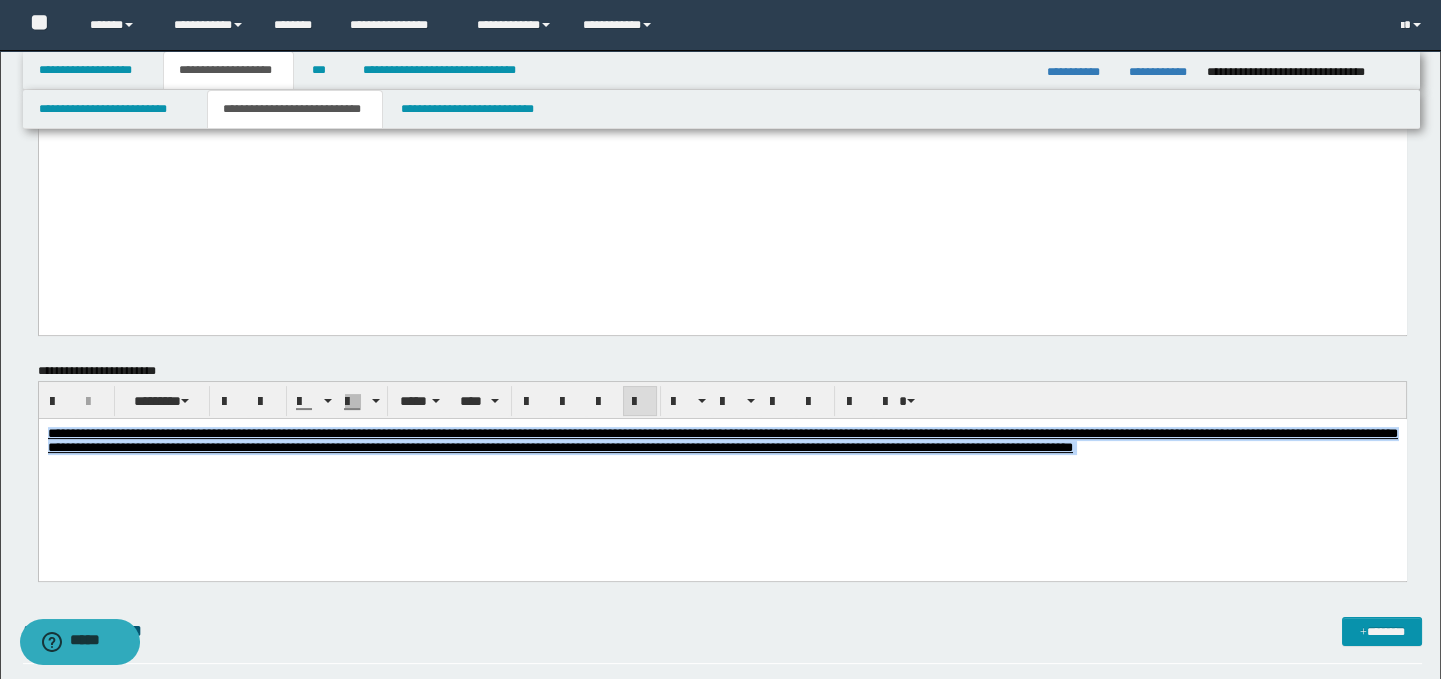 click on "**********" at bounding box center [722, 466] 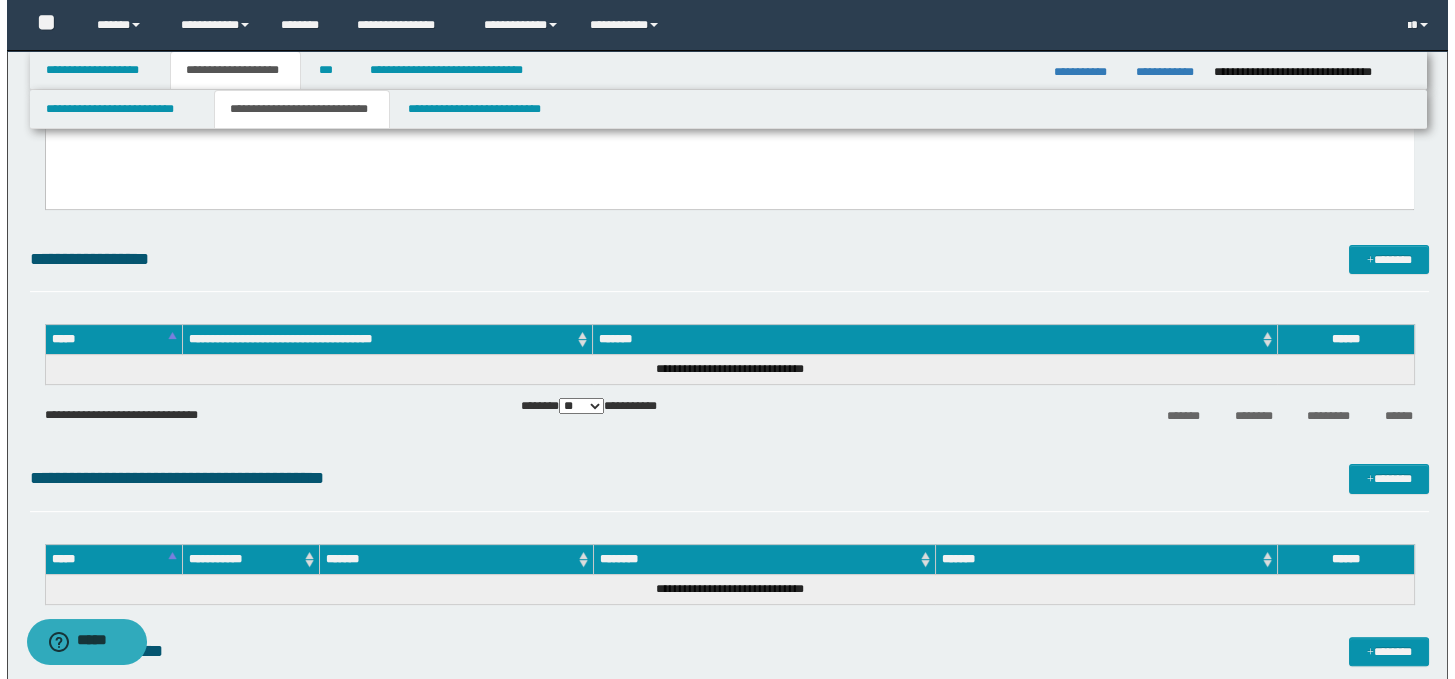 scroll, scrollTop: 1488, scrollLeft: 0, axis: vertical 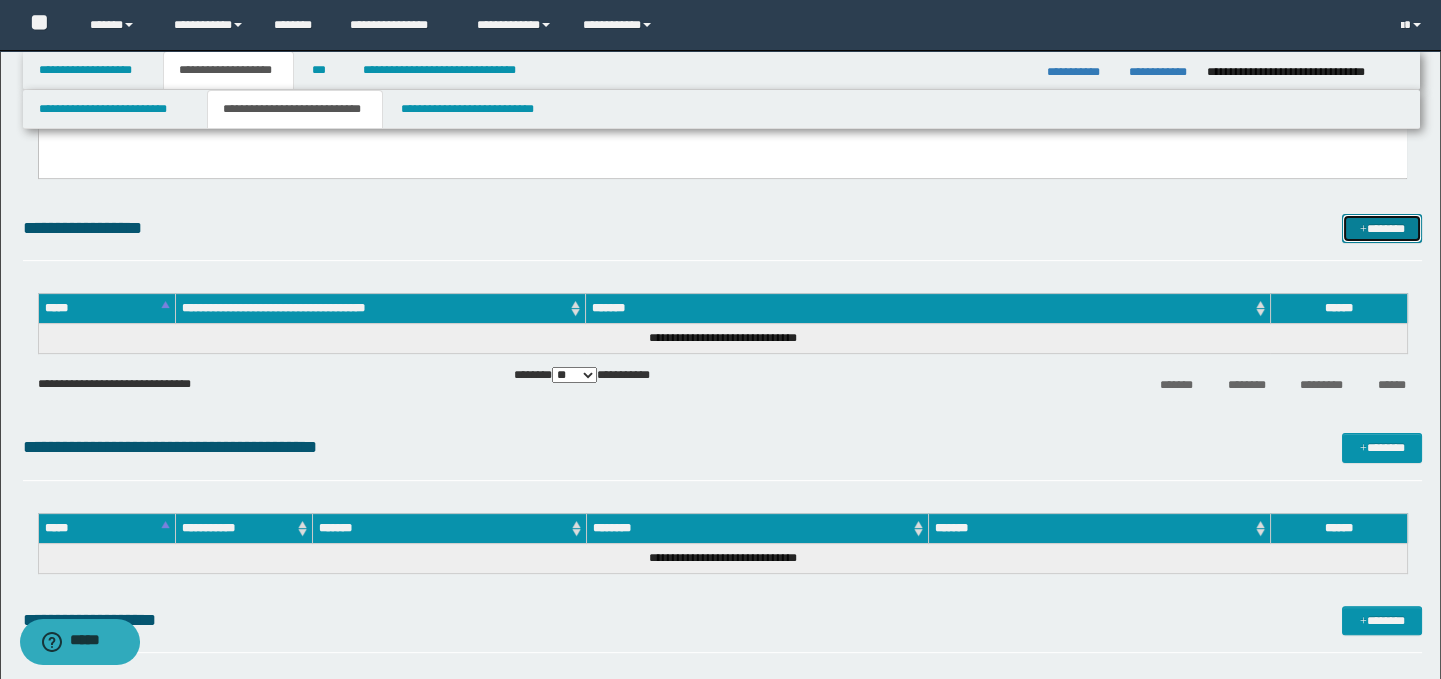 click on "*******" at bounding box center [1382, 229] 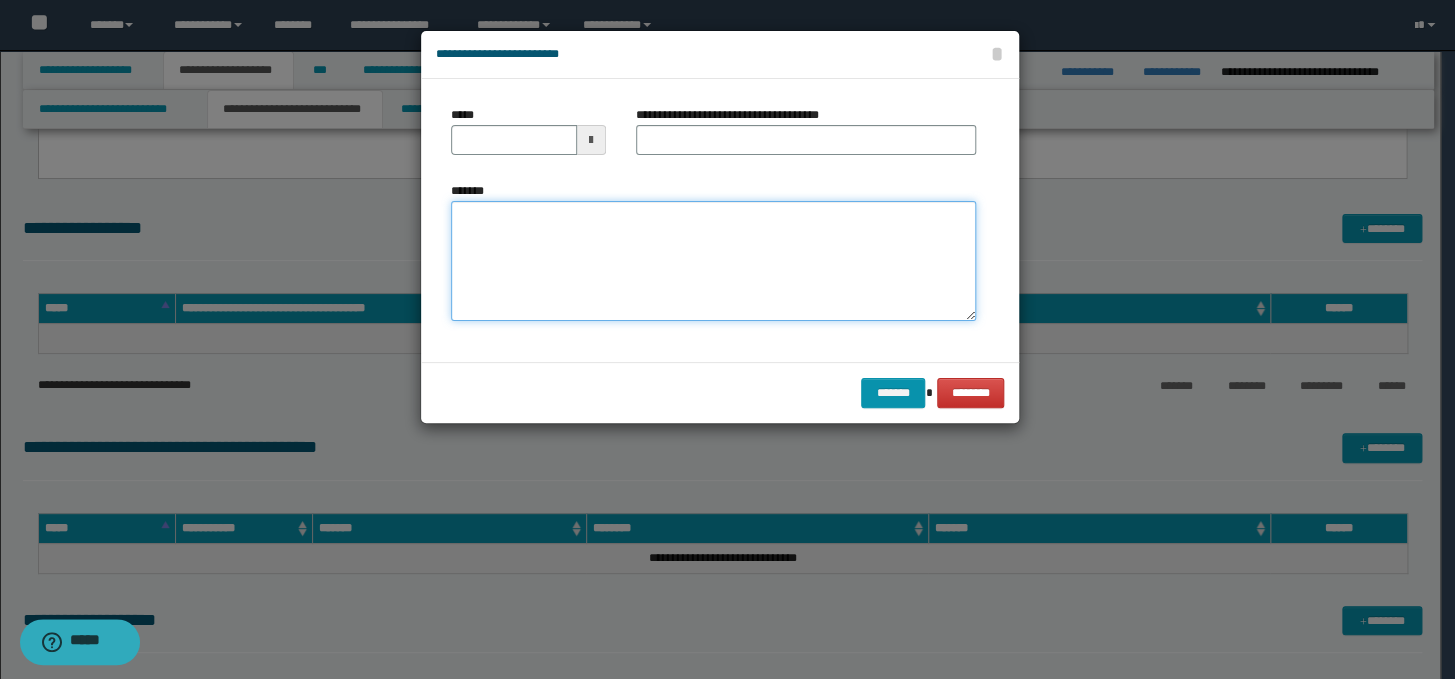 click on "*******" at bounding box center [713, 261] 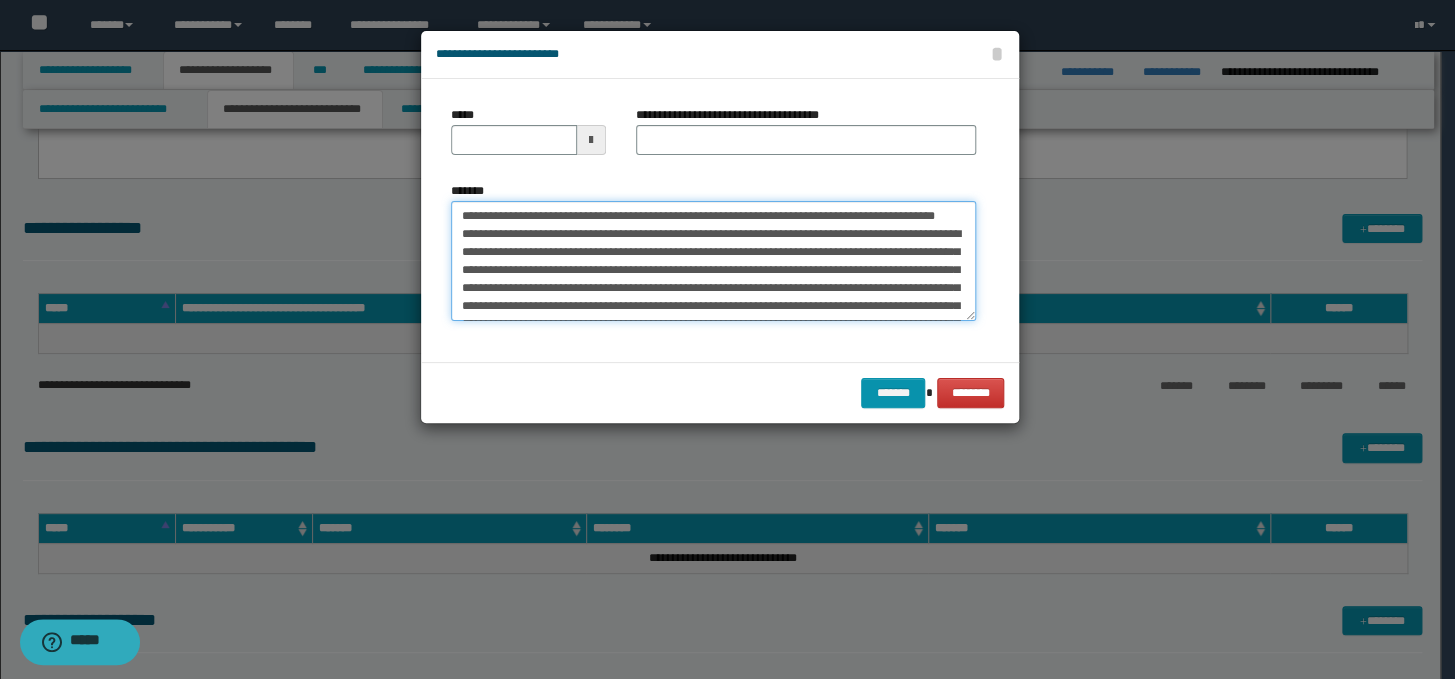 scroll, scrollTop: 138, scrollLeft: 0, axis: vertical 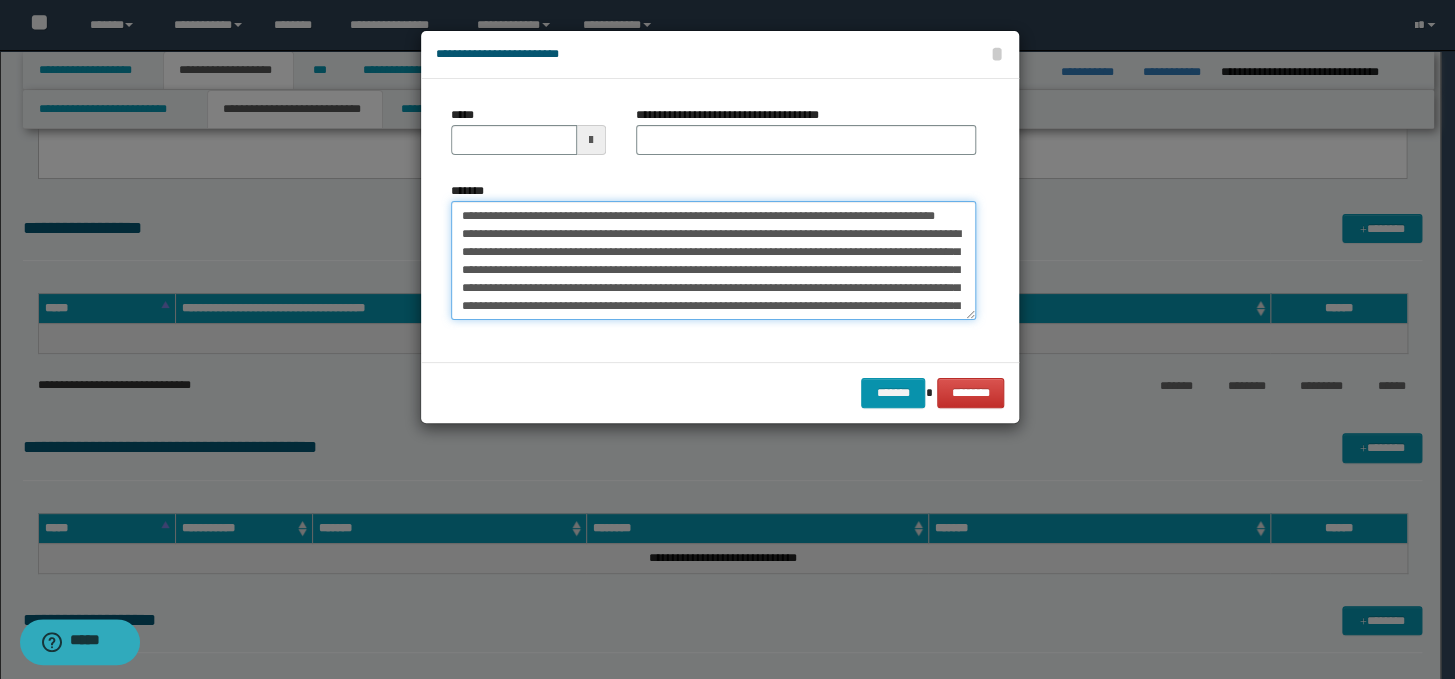 drag, startPoint x: 614, startPoint y: 225, endPoint x: 430, endPoint y: 209, distance: 184.69434 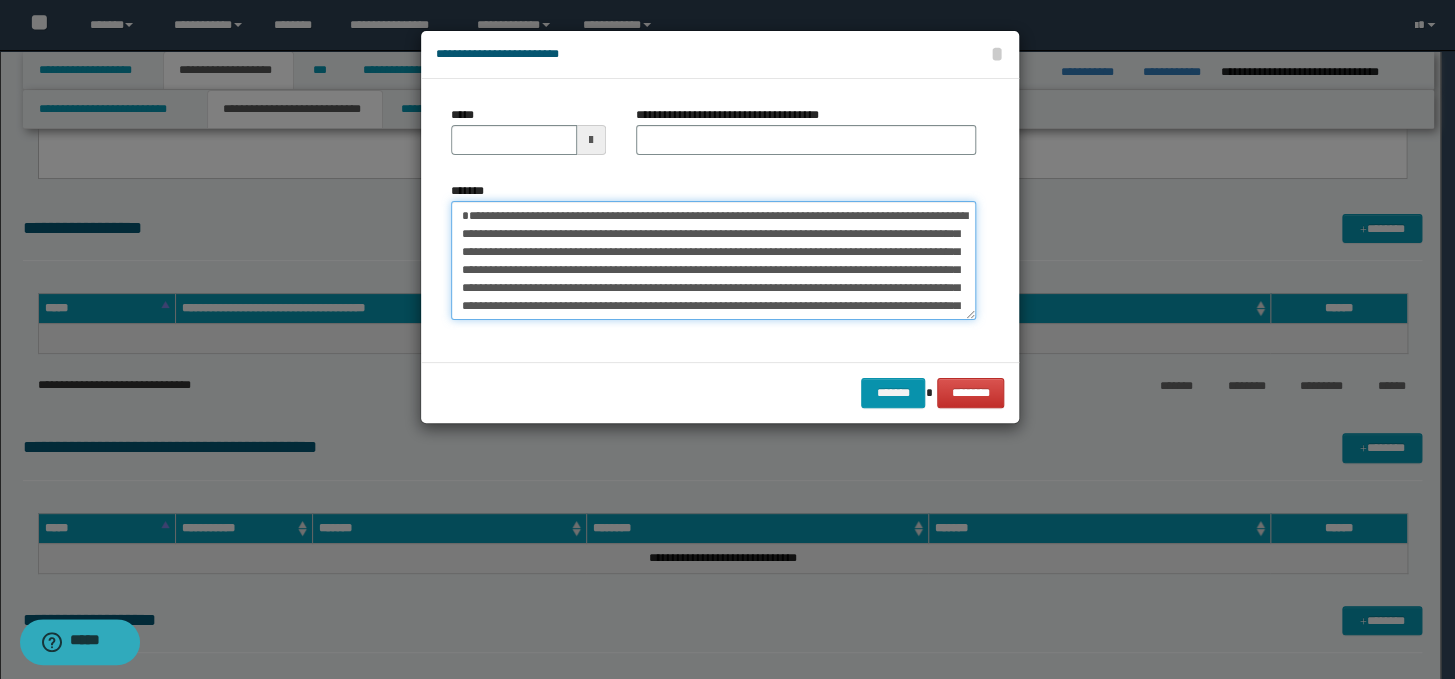 type on "**********" 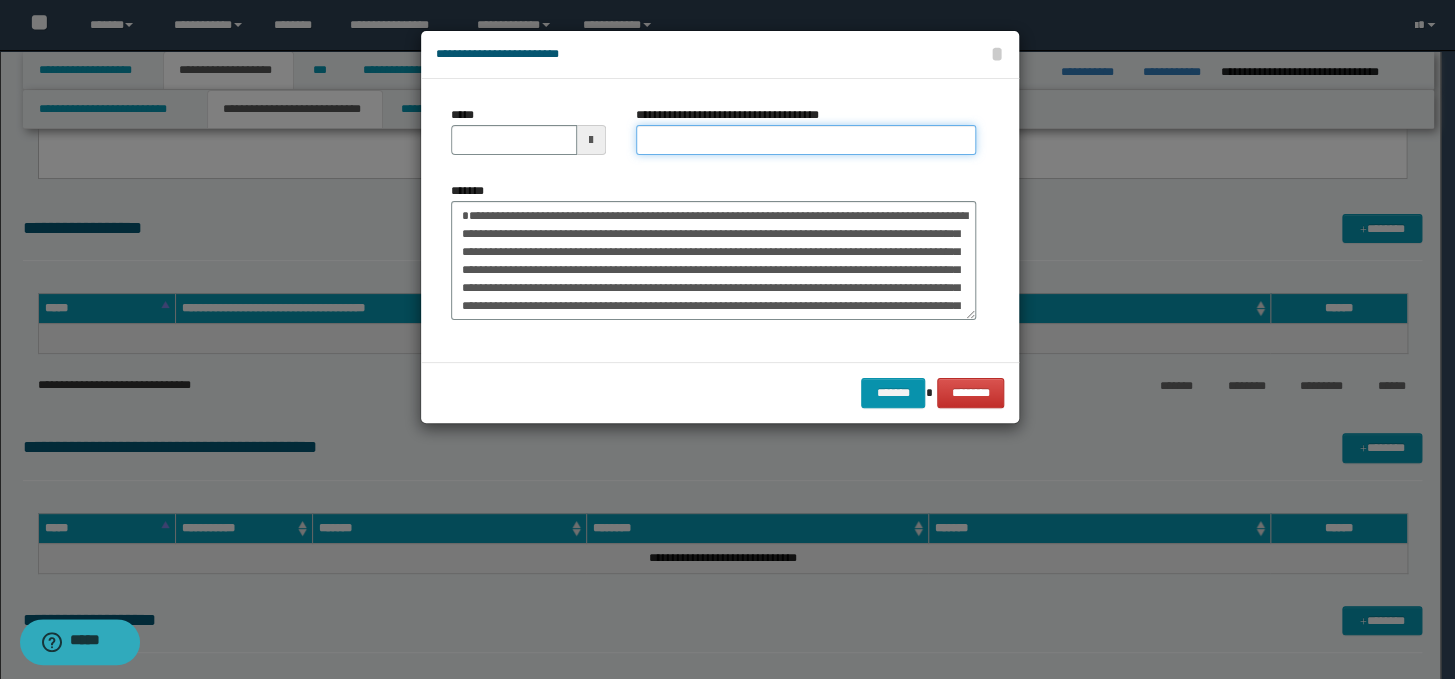 click on "**********" at bounding box center (806, 140) 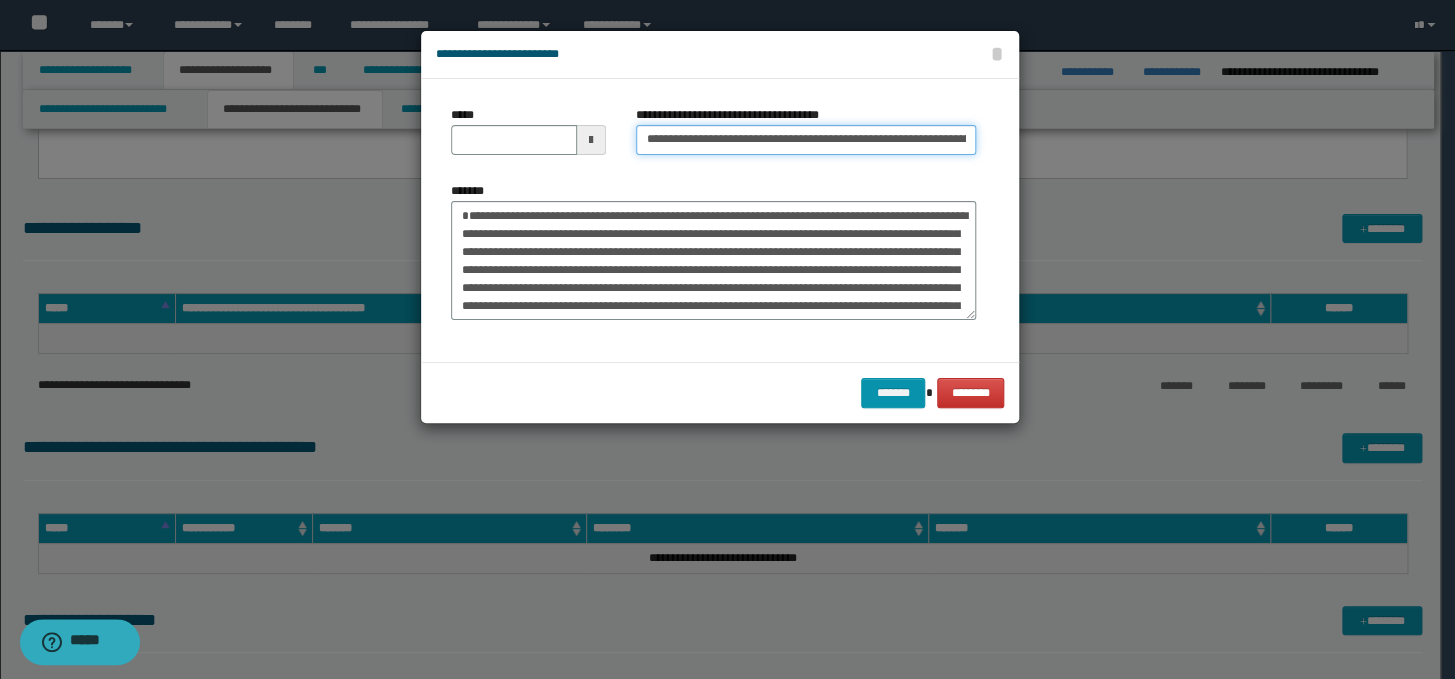 scroll, scrollTop: 0, scrollLeft: 298, axis: horizontal 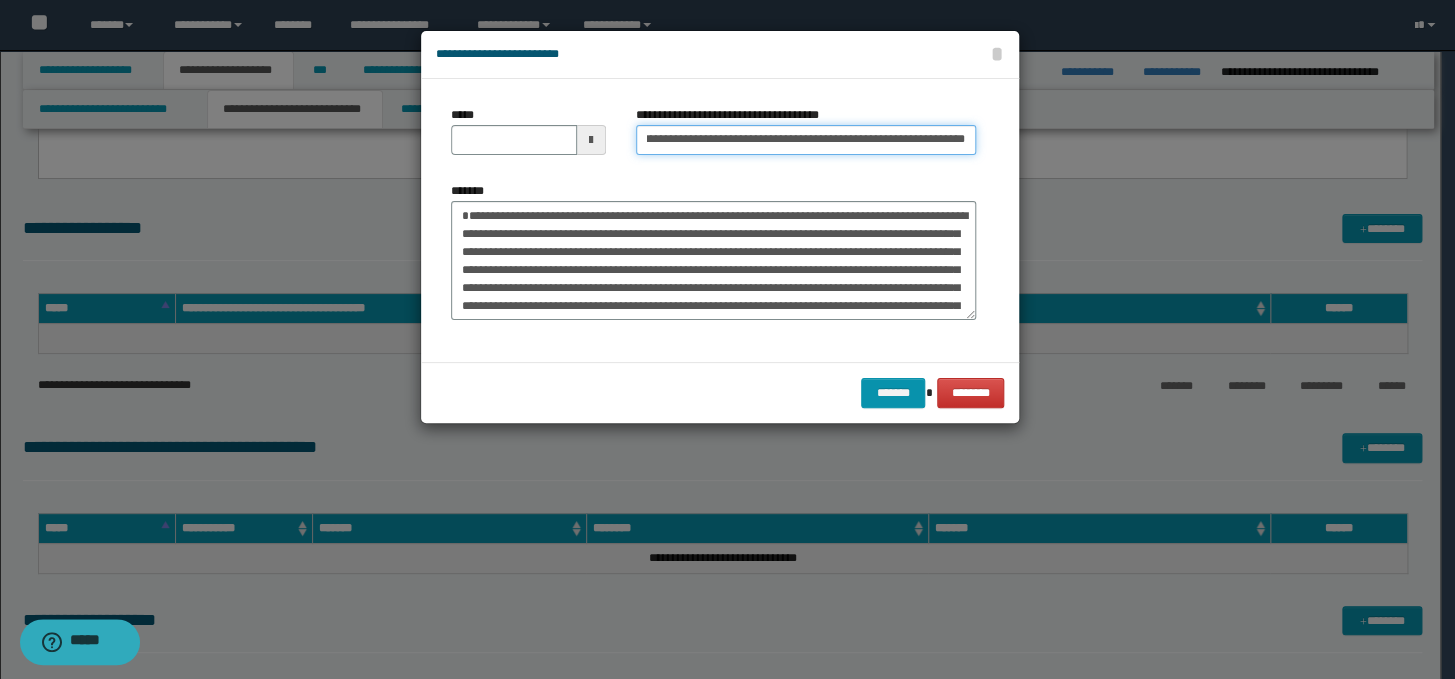 click on "**********" at bounding box center [806, 140] 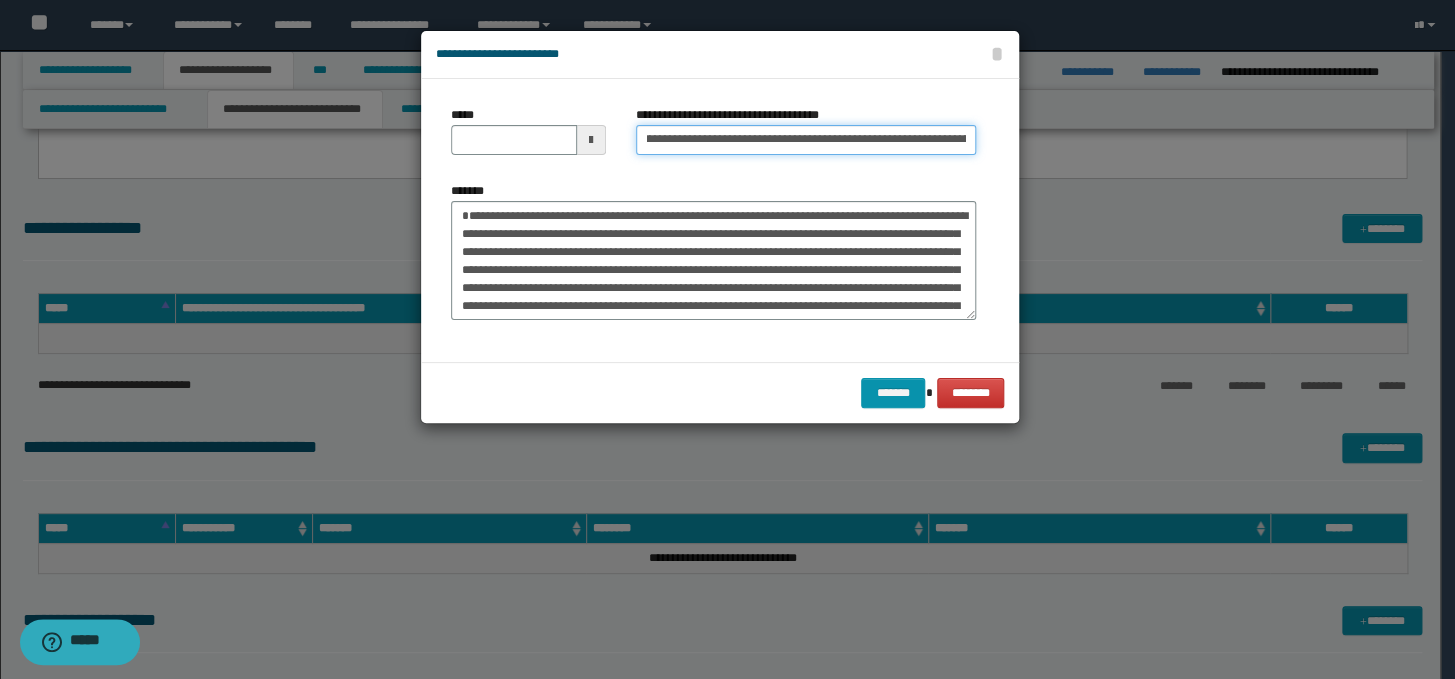 scroll, scrollTop: 0, scrollLeft: 0, axis: both 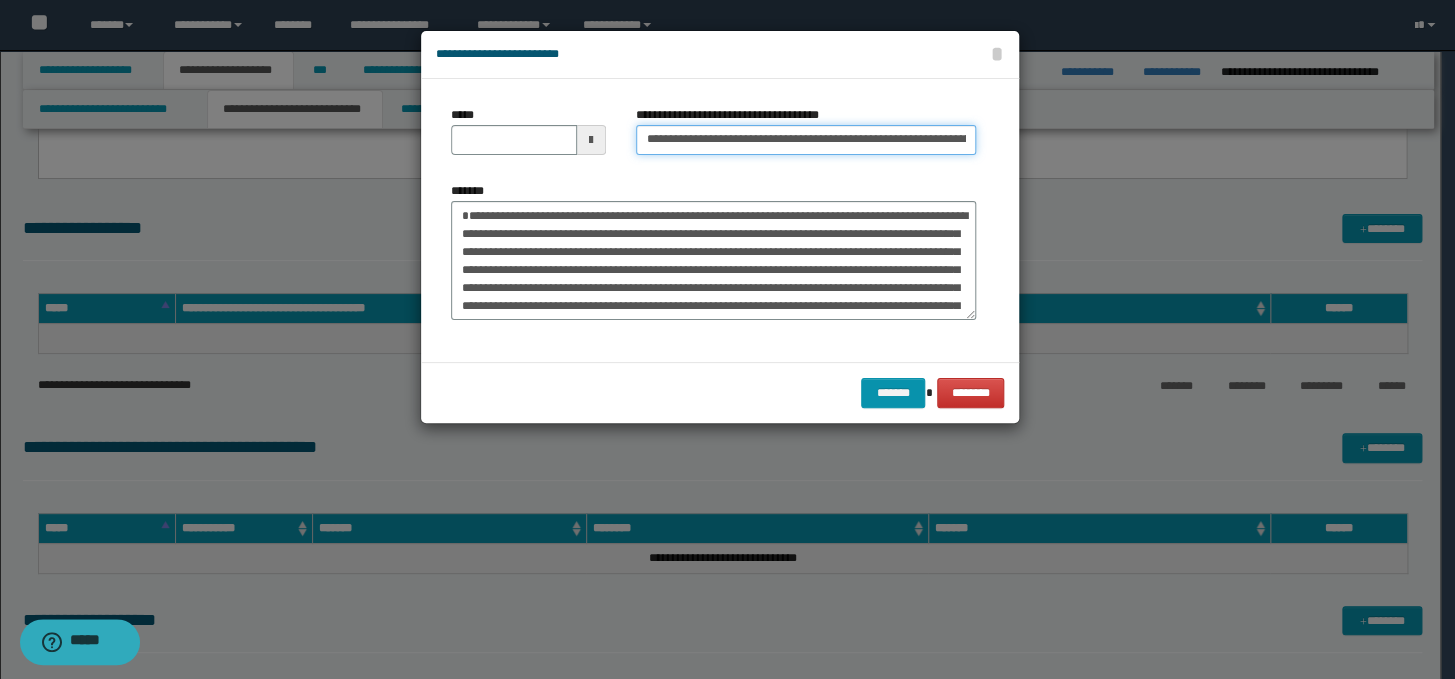 drag, startPoint x: 710, startPoint y: 148, endPoint x: 648, endPoint y: 137, distance: 62.968246 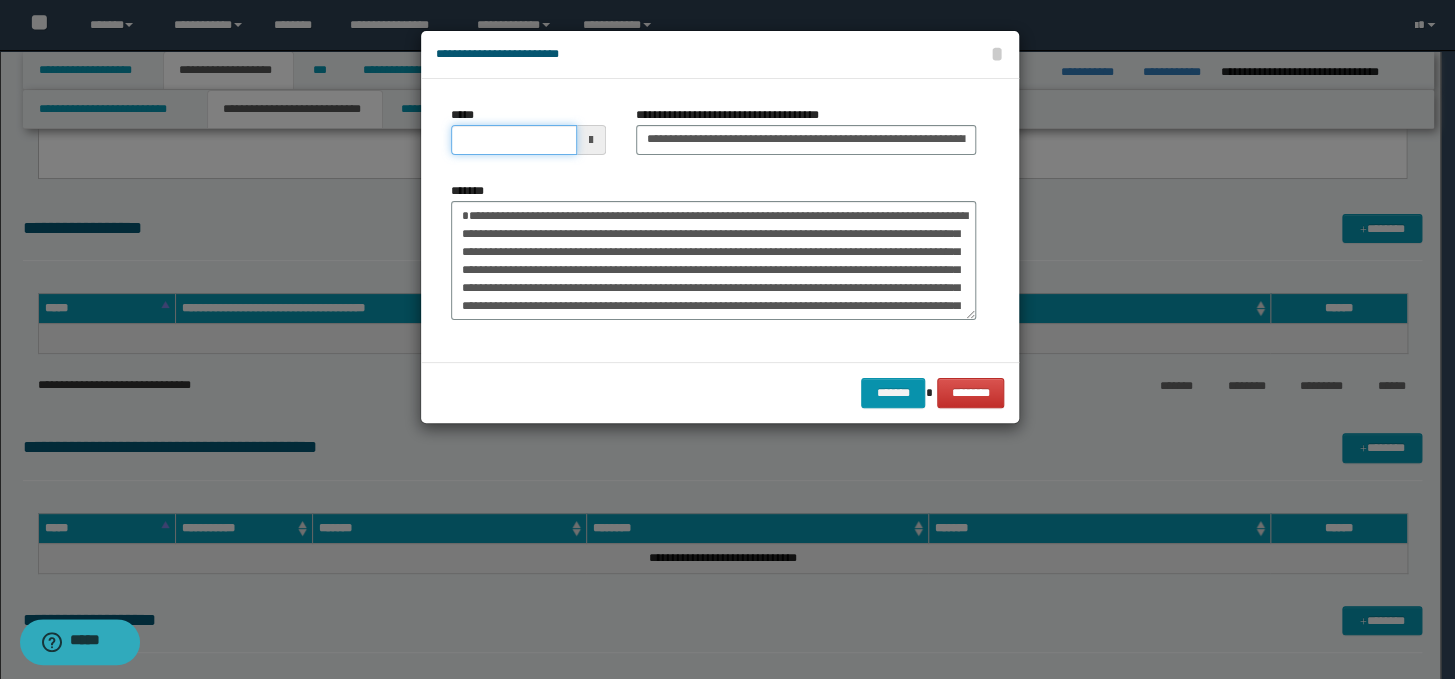 click on "*****" at bounding box center (514, 140) 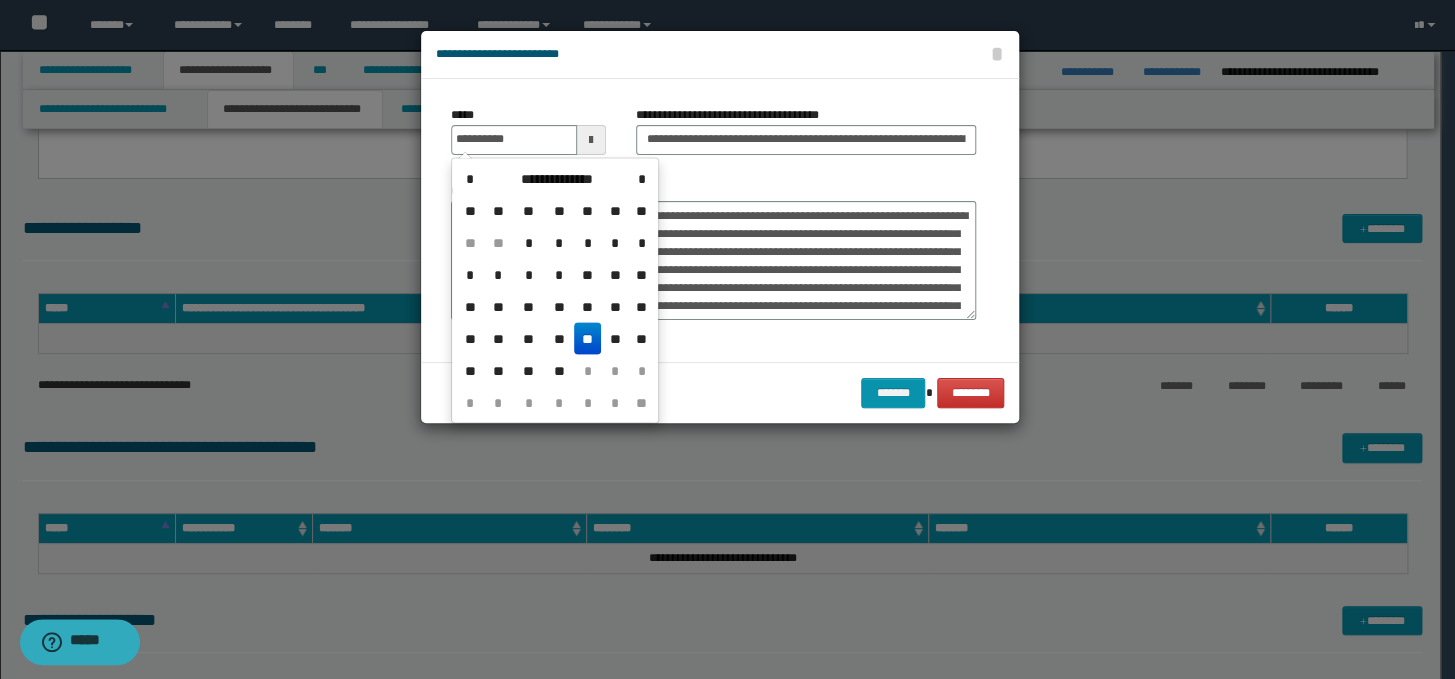 click on "**" at bounding box center (588, 338) 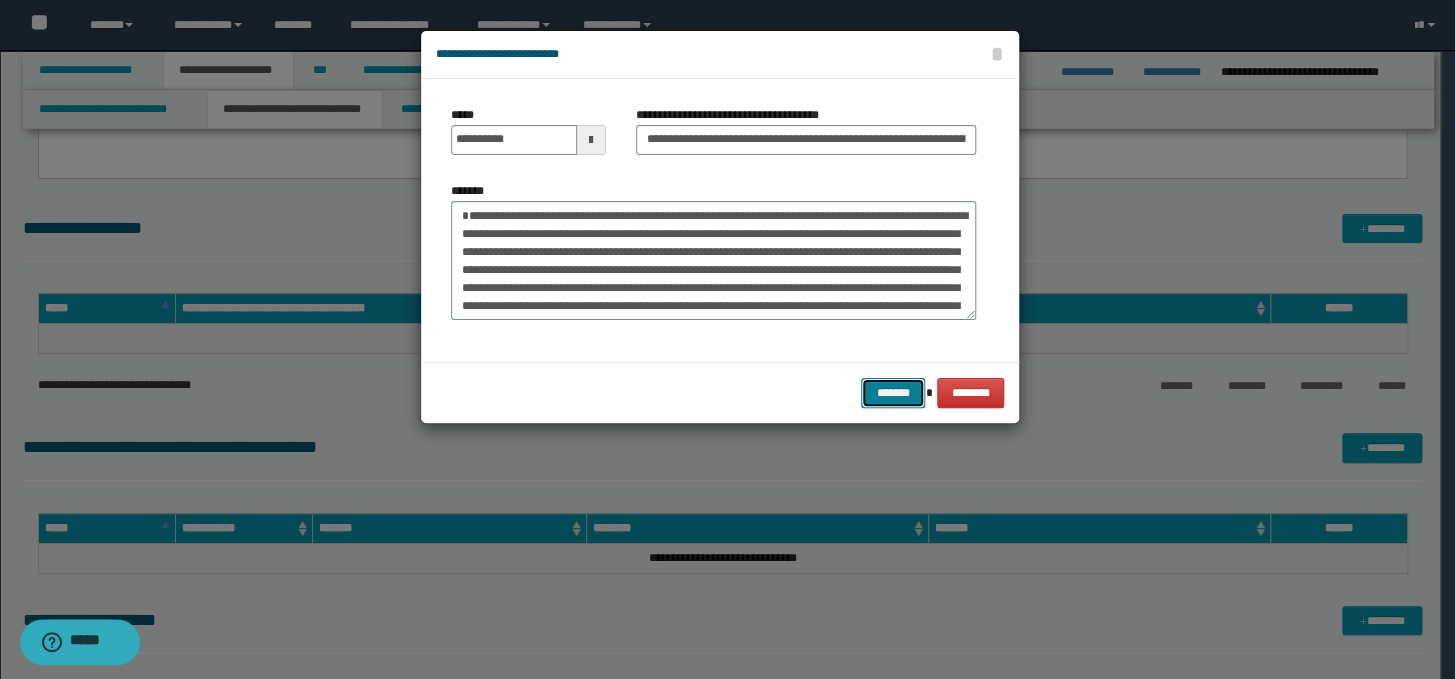 click on "*******" at bounding box center (893, 393) 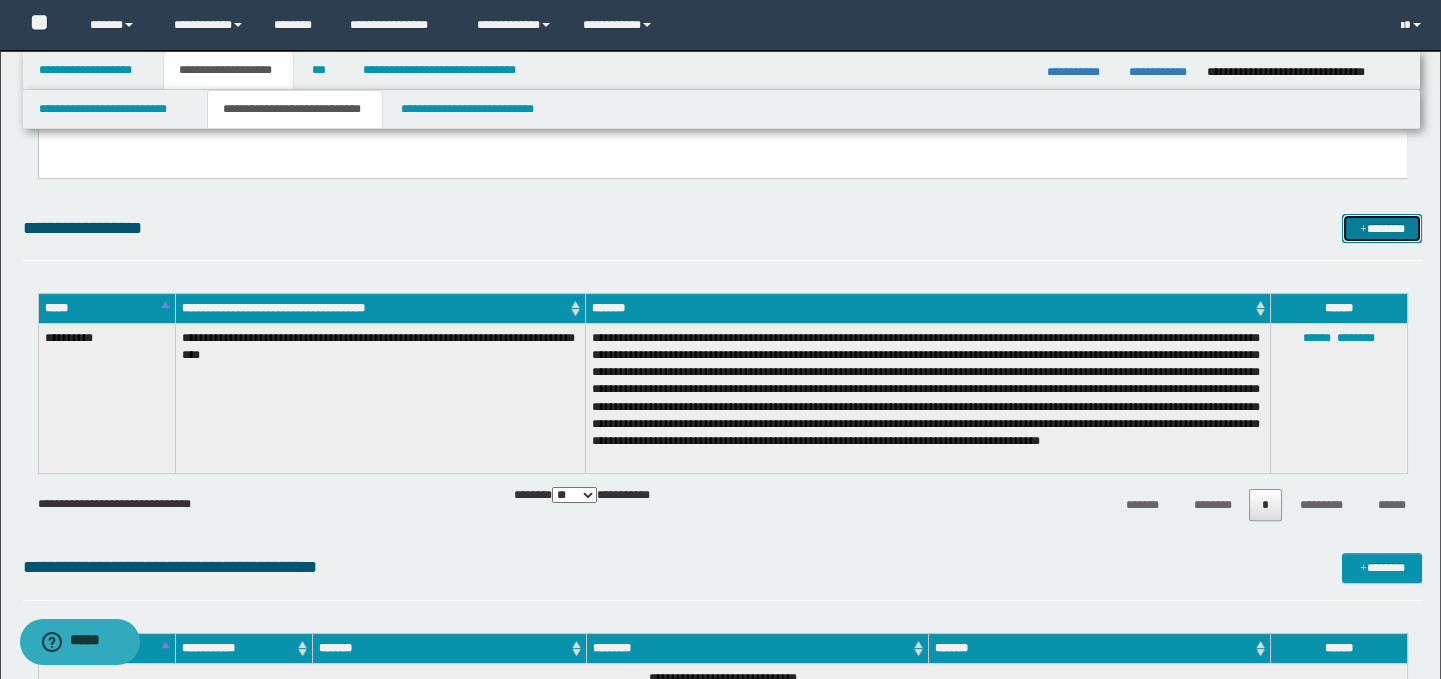 click on "*******" at bounding box center (1382, 229) 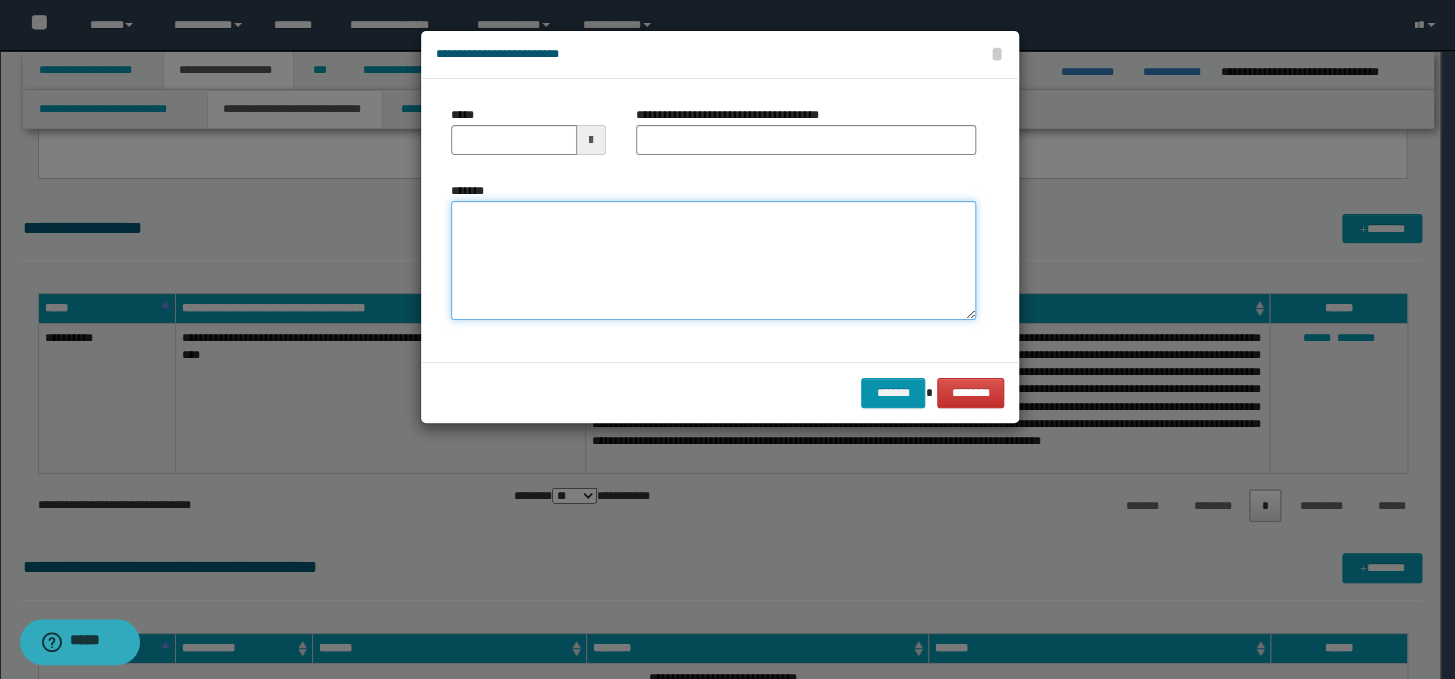click on "*******" at bounding box center [713, 261] 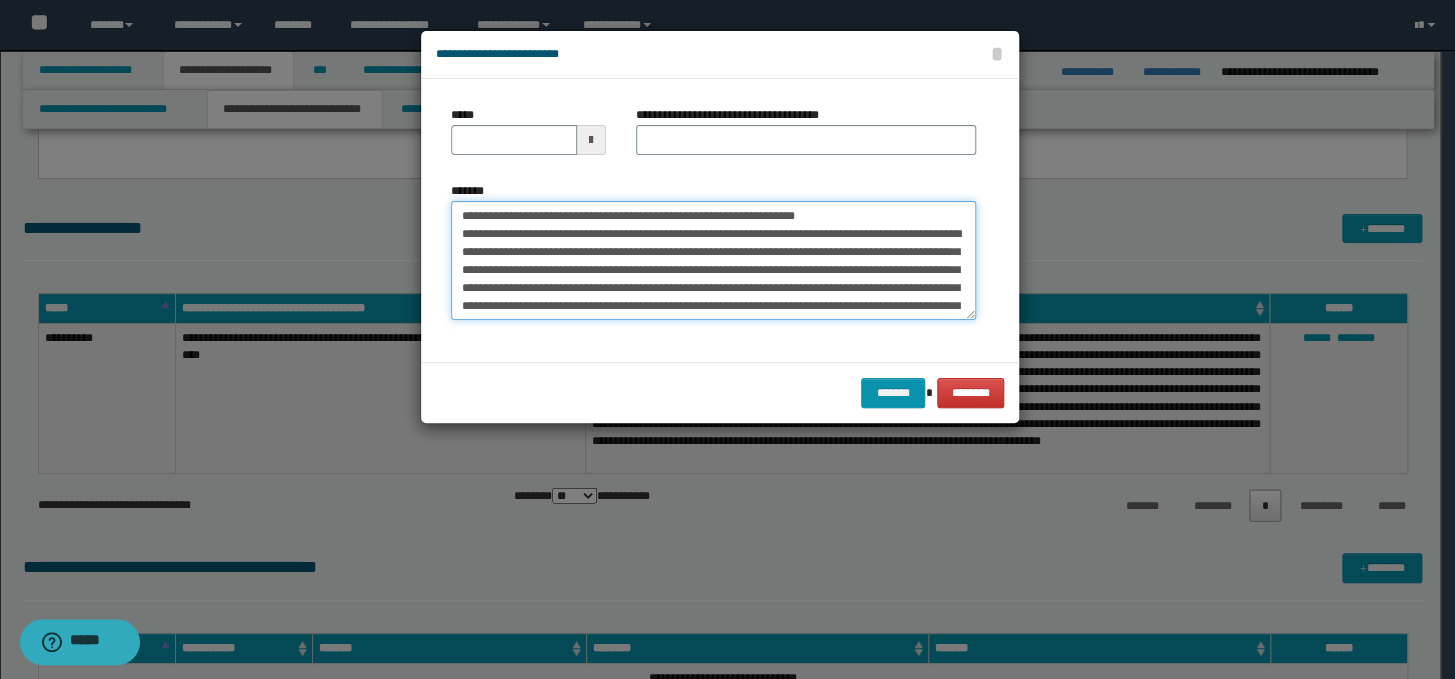 scroll, scrollTop: 48, scrollLeft: 0, axis: vertical 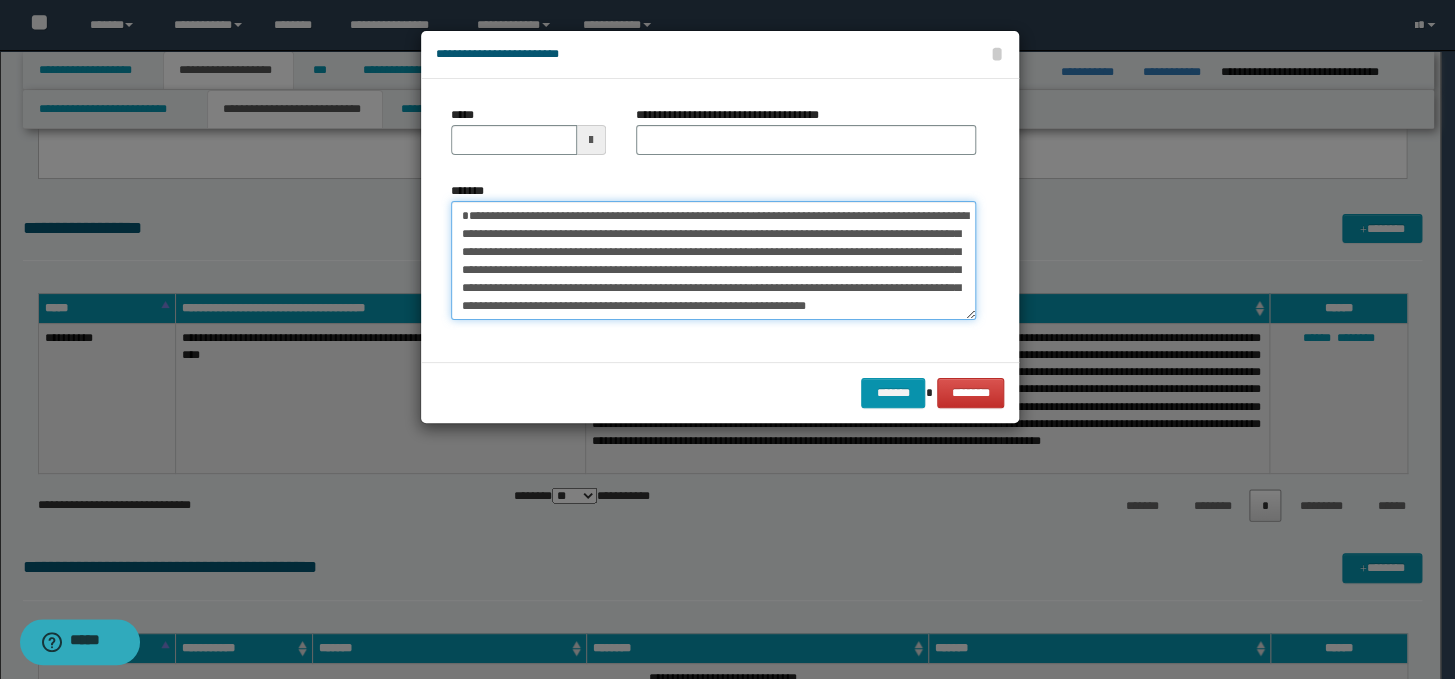 type on "**********" 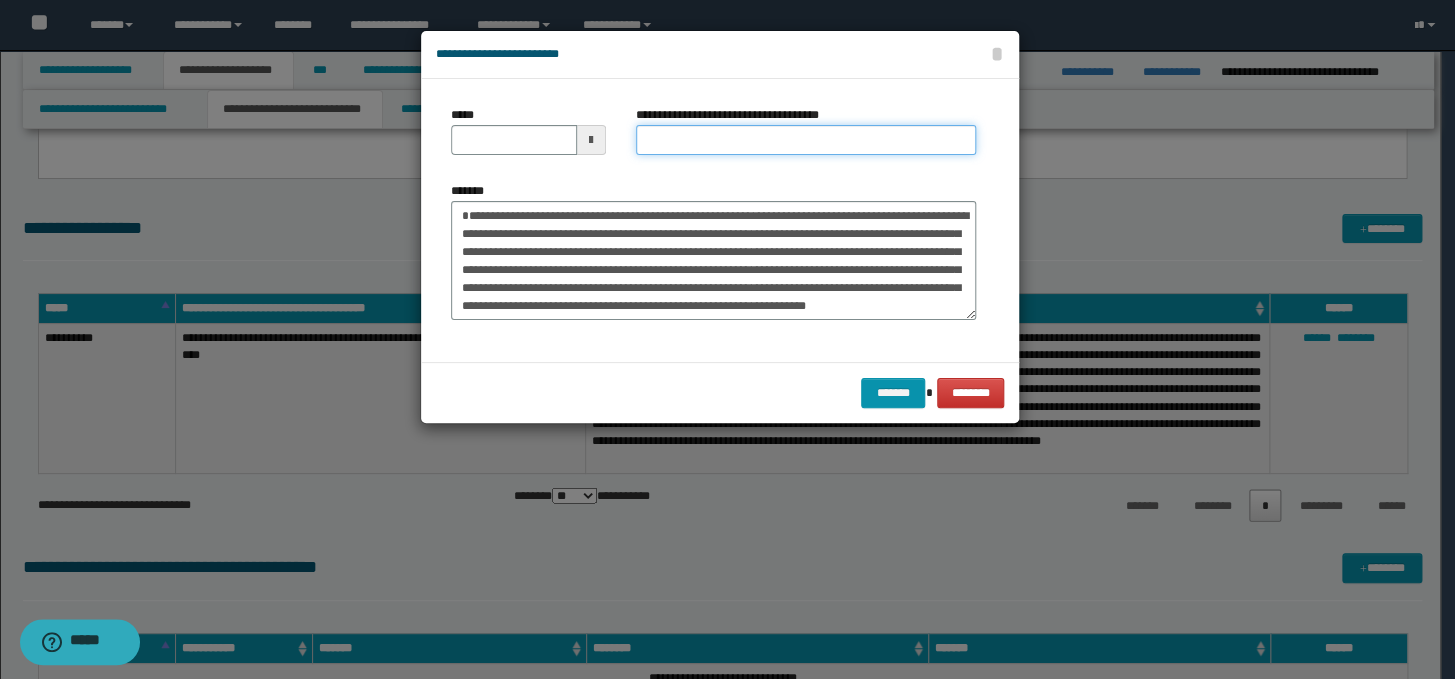 click on "**********" at bounding box center (806, 140) 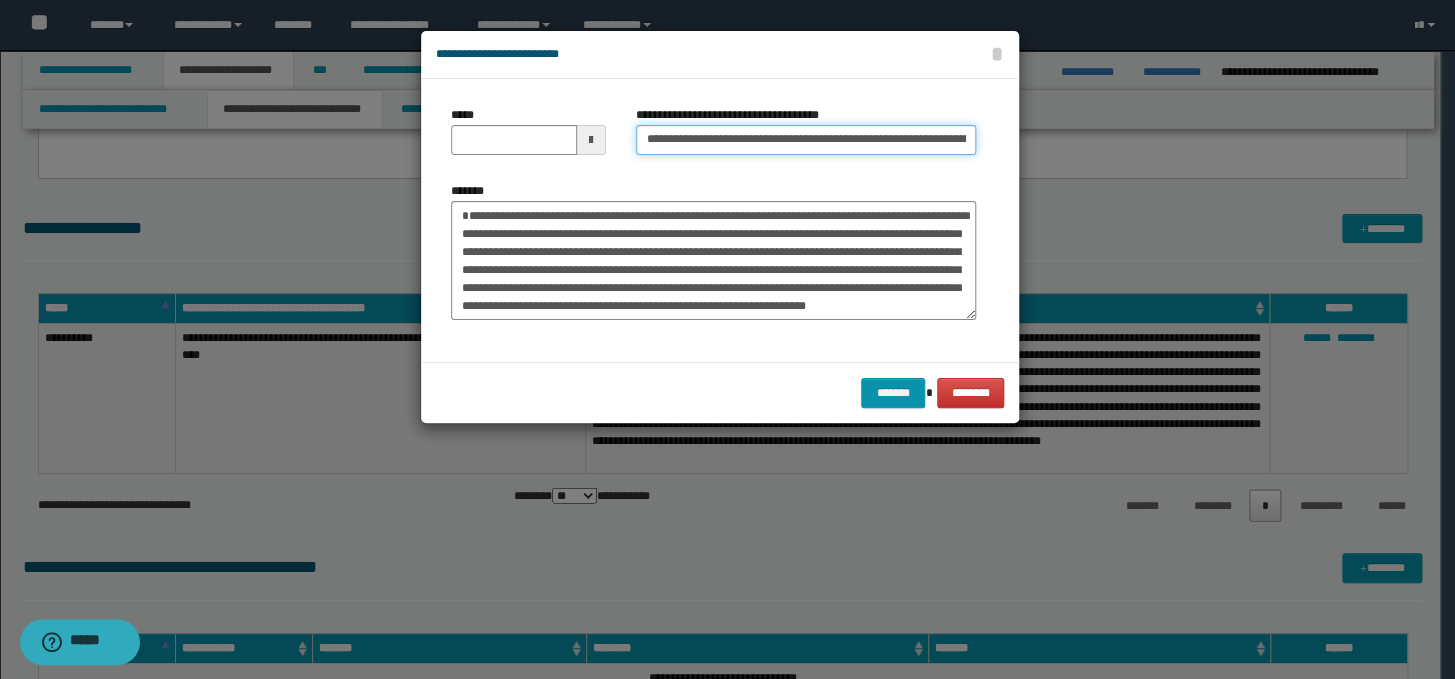 scroll, scrollTop: 0, scrollLeft: 106, axis: horizontal 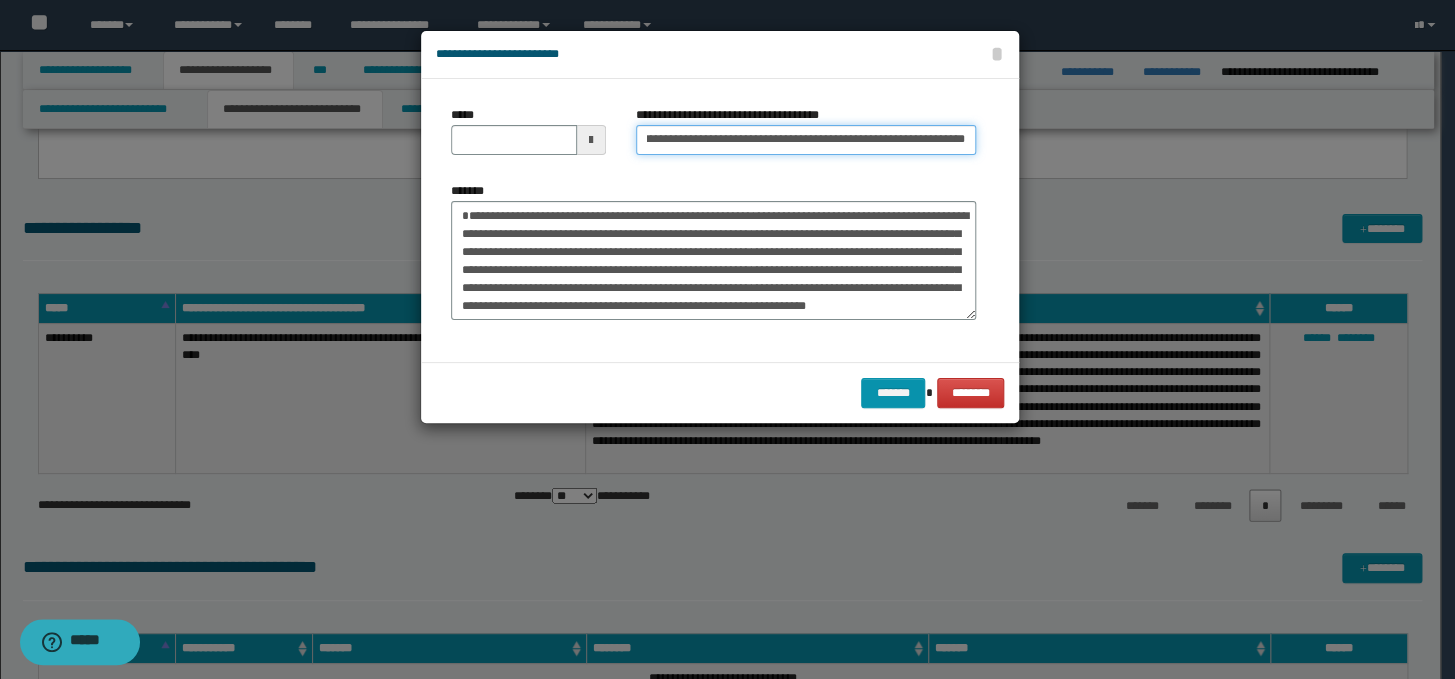 click on "**********" at bounding box center (806, 140) 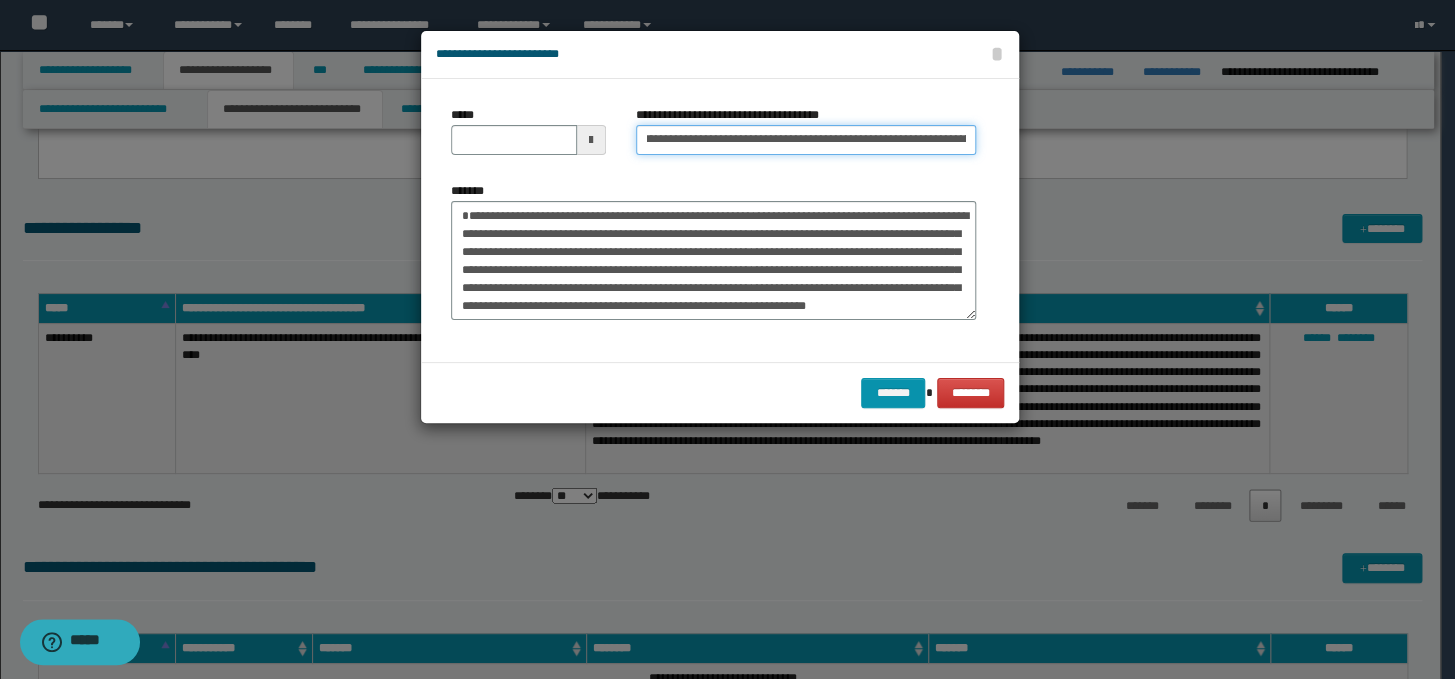 scroll, scrollTop: 0, scrollLeft: 0, axis: both 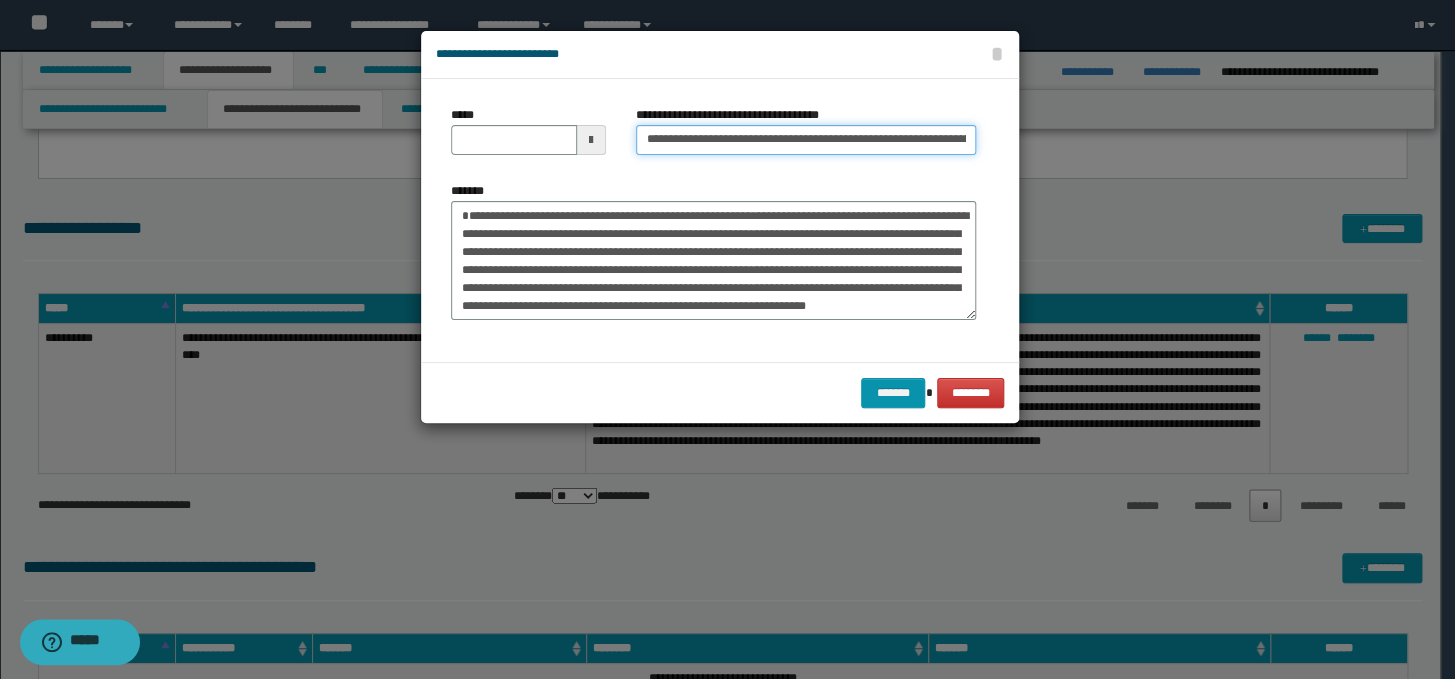 drag, startPoint x: 705, startPoint y: 140, endPoint x: 630, endPoint y: 142, distance: 75.026665 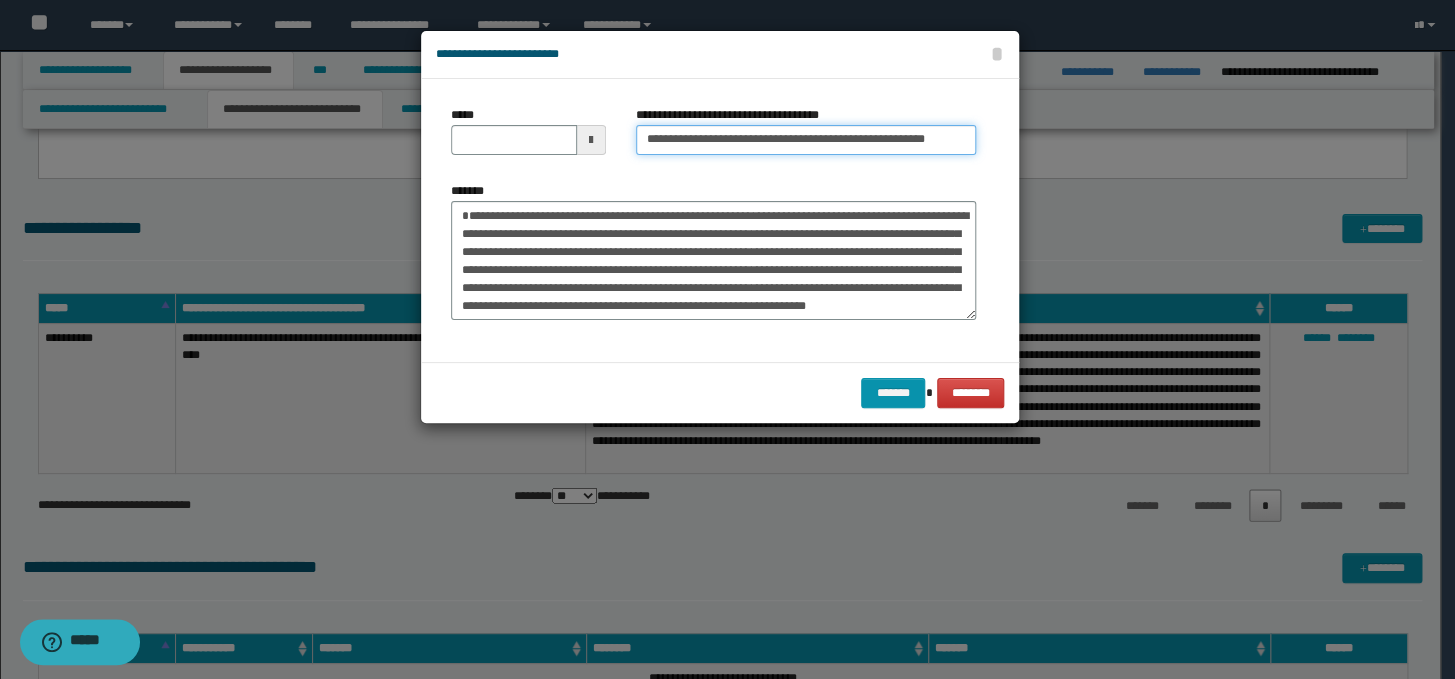 type 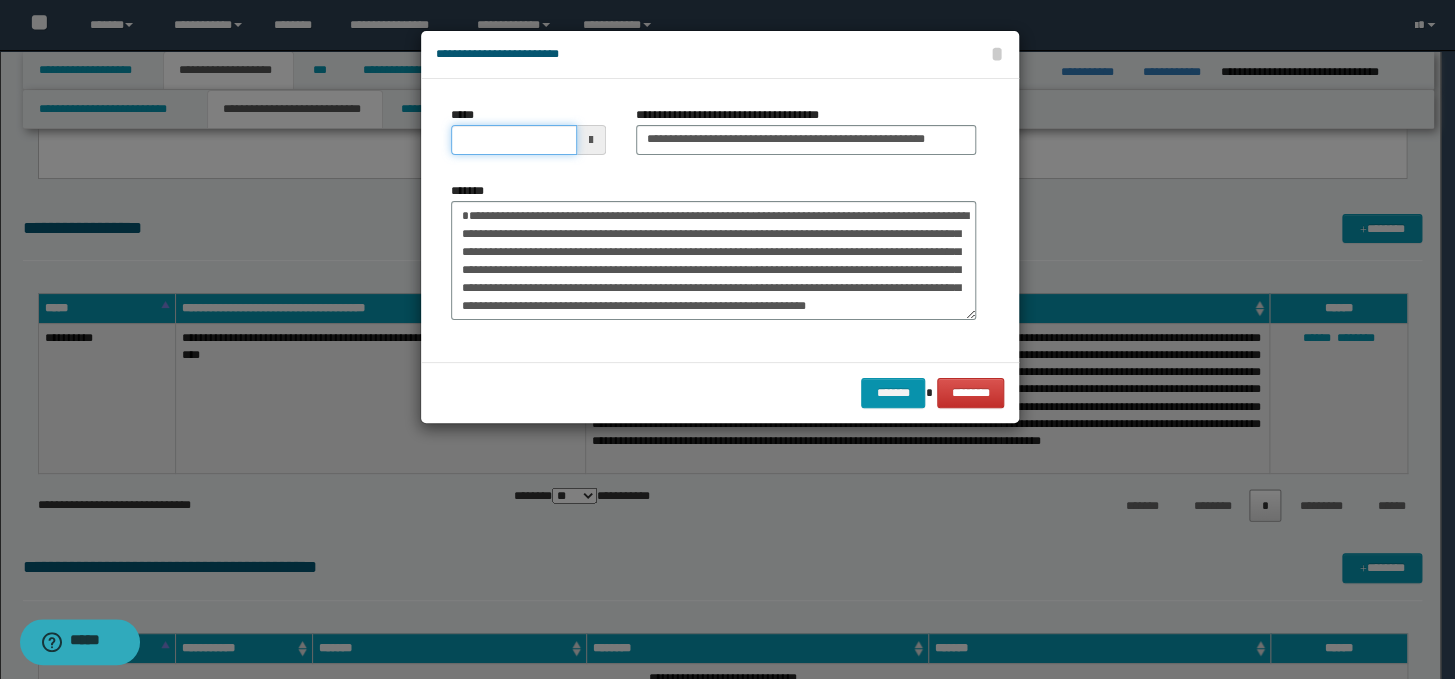 click on "*****" at bounding box center [514, 140] 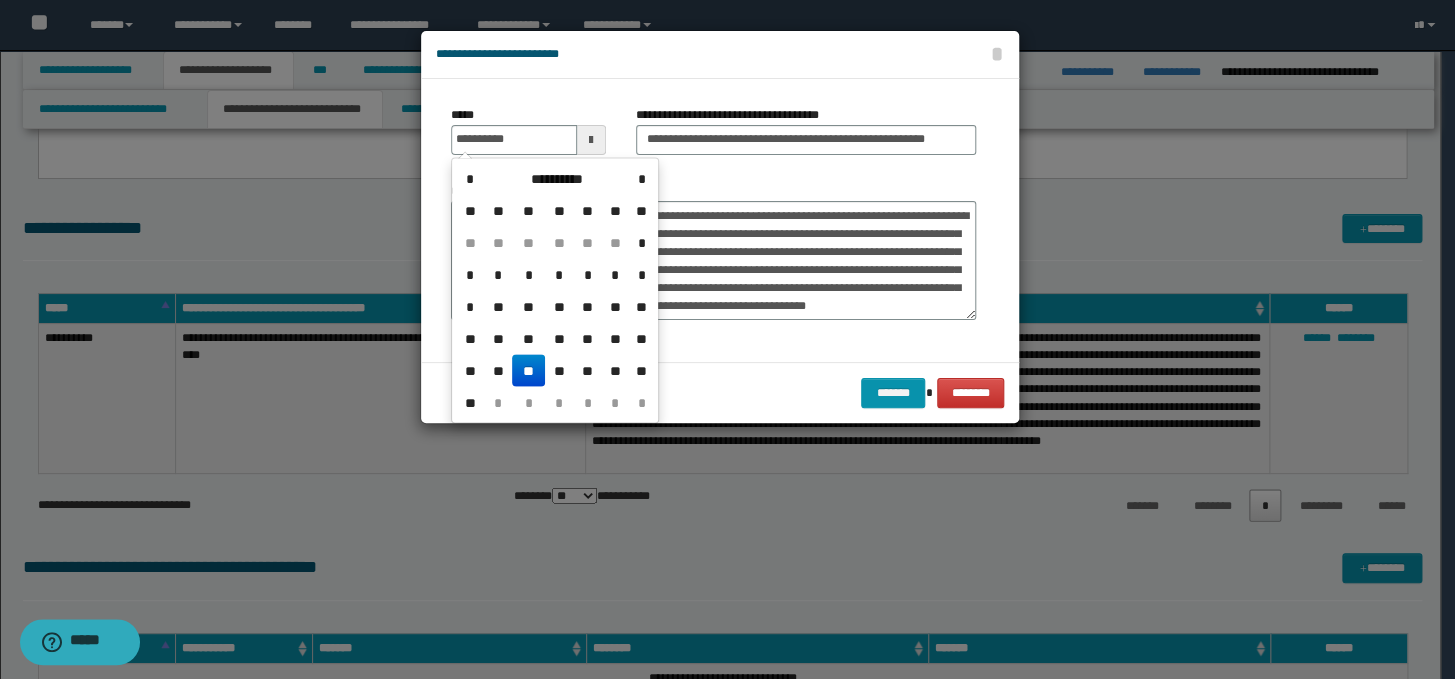 click on "**" at bounding box center [528, 370] 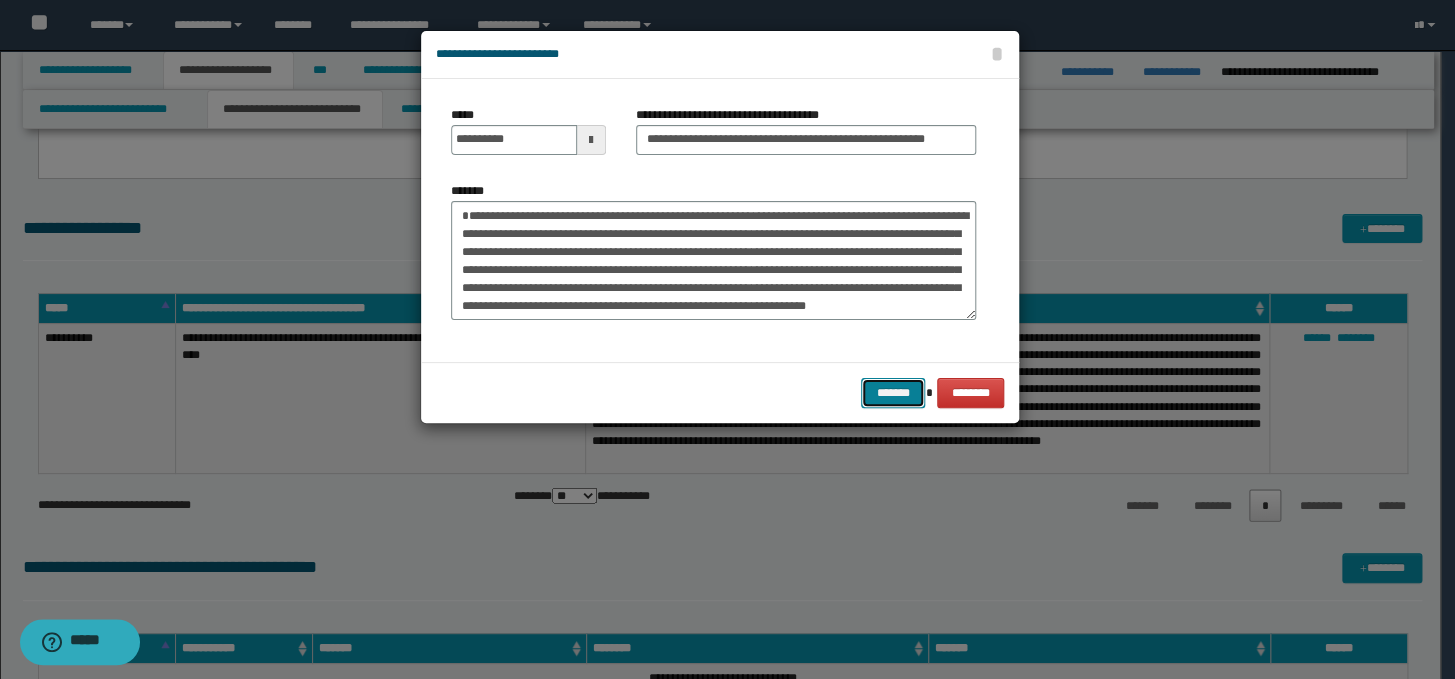click on "*******" at bounding box center (893, 393) 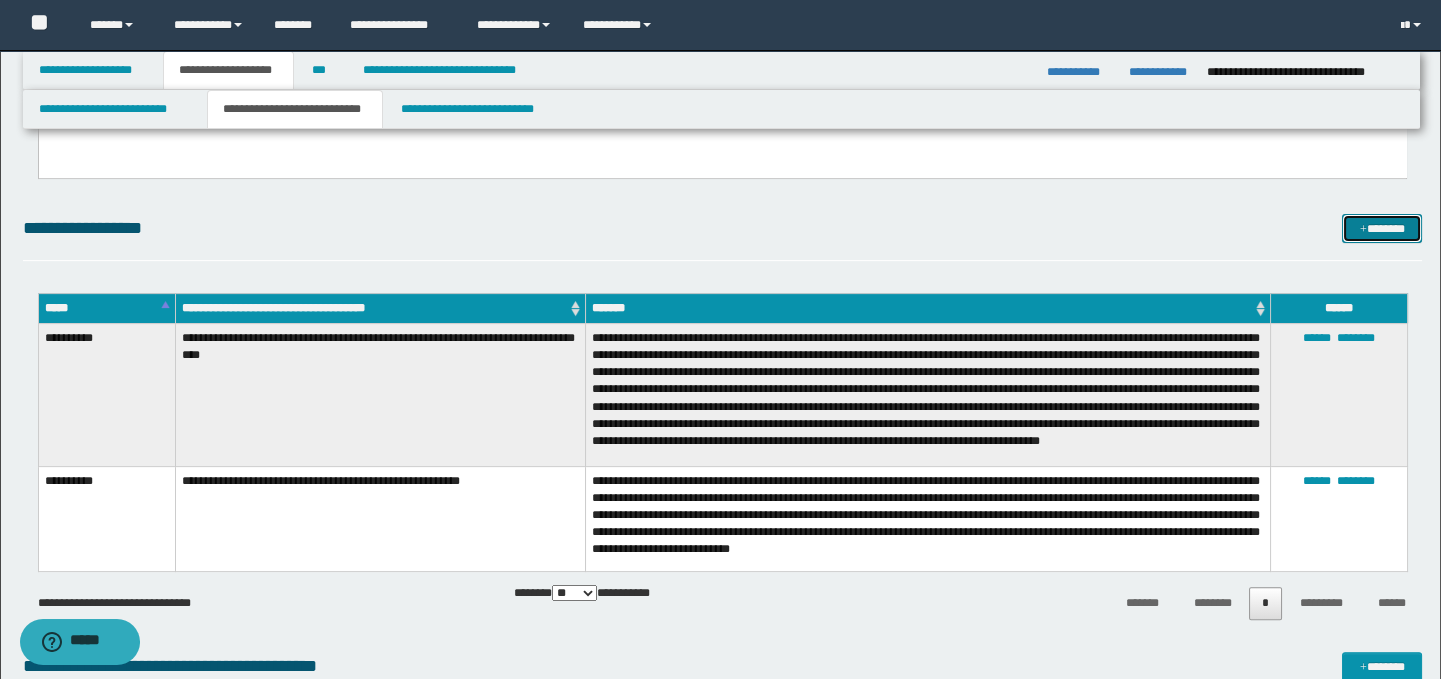 click on "*******" at bounding box center [1382, 229] 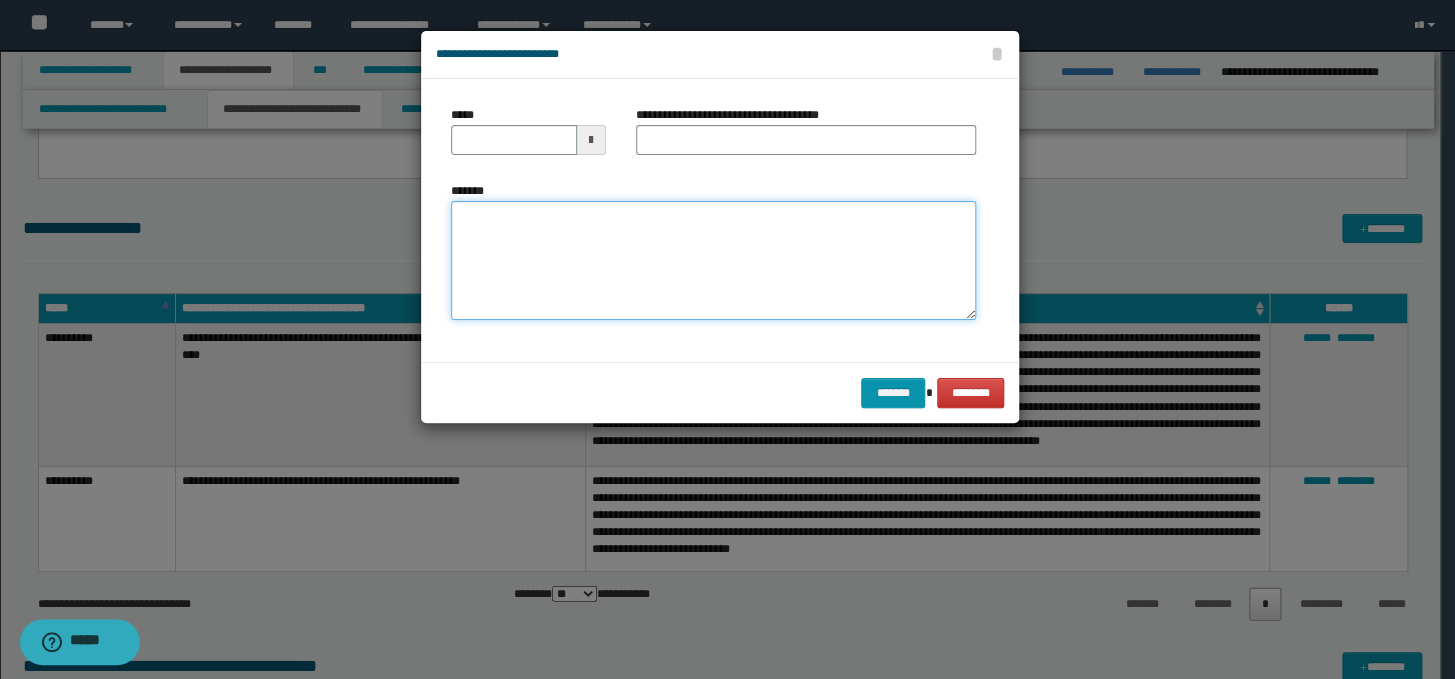 click on "*******" at bounding box center [713, 261] 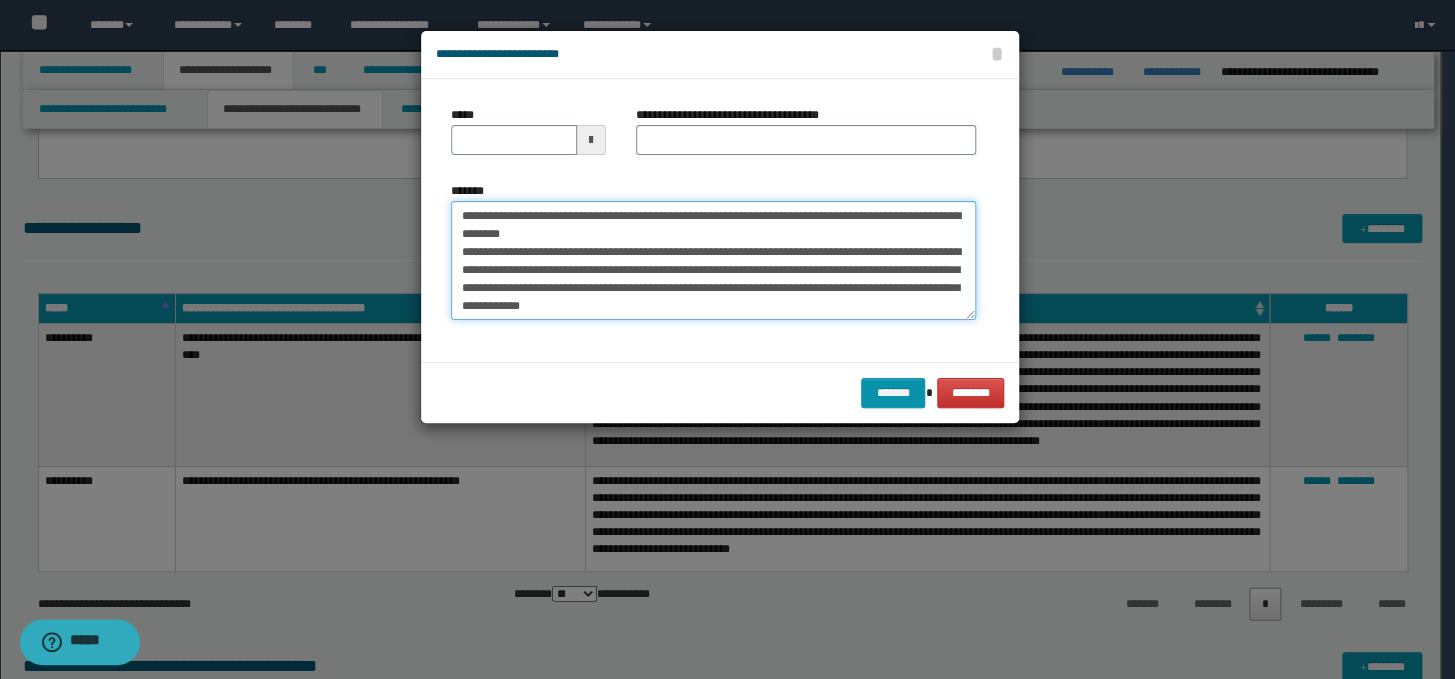 scroll, scrollTop: 0, scrollLeft: 0, axis: both 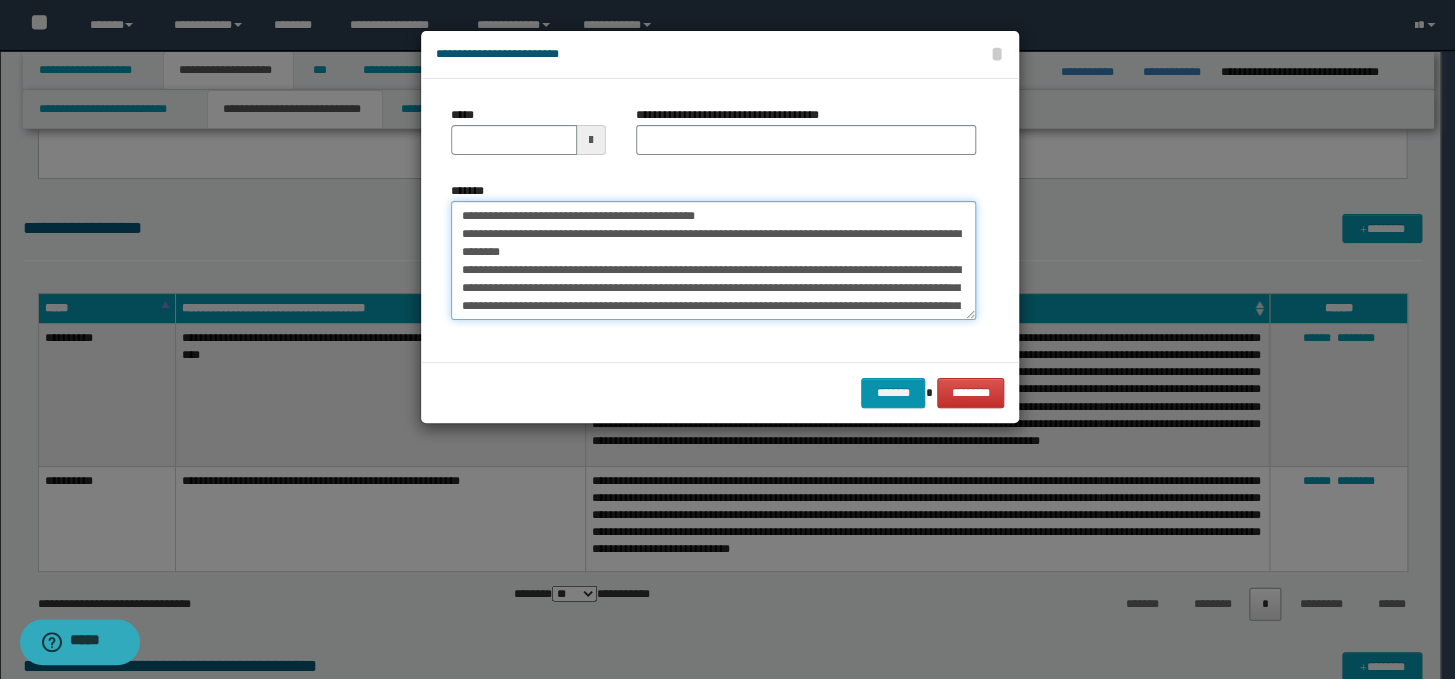 drag, startPoint x: 756, startPoint y: 213, endPoint x: 442, endPoint y: 219, distance: 314.0573 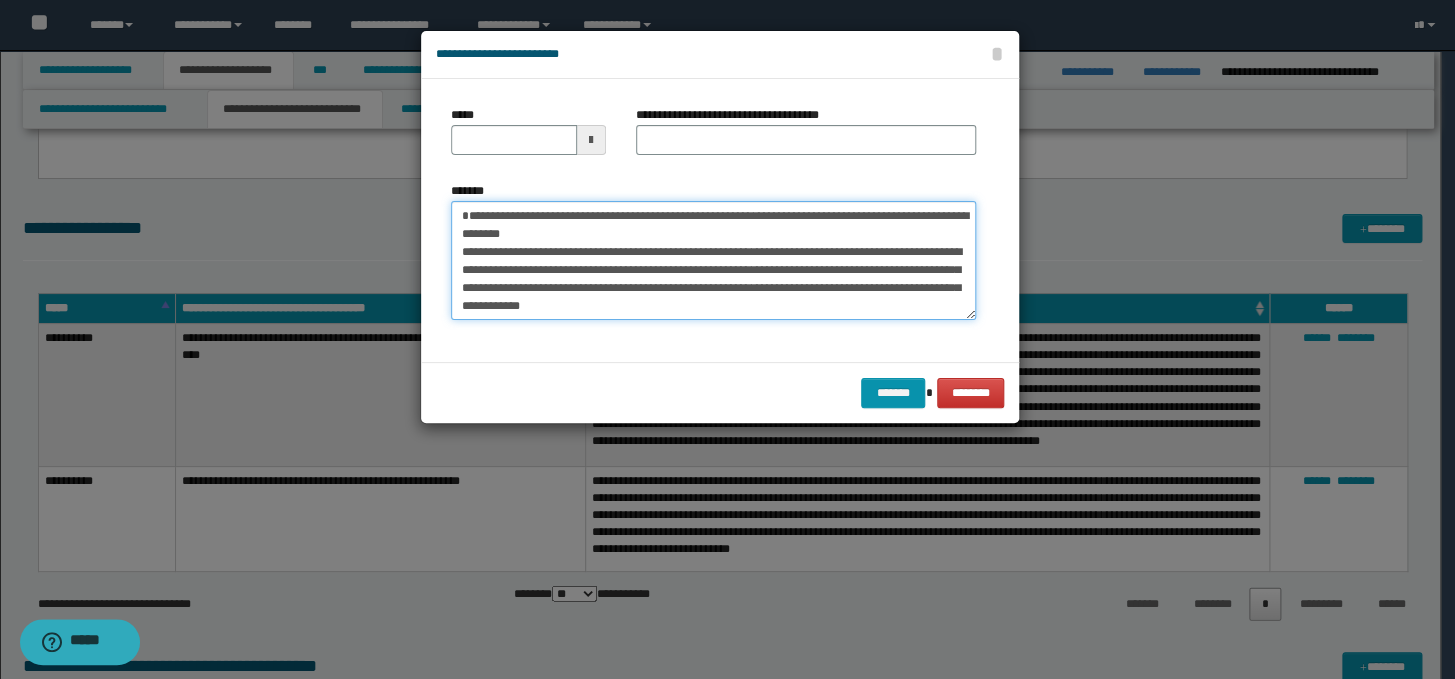 type on "**********" 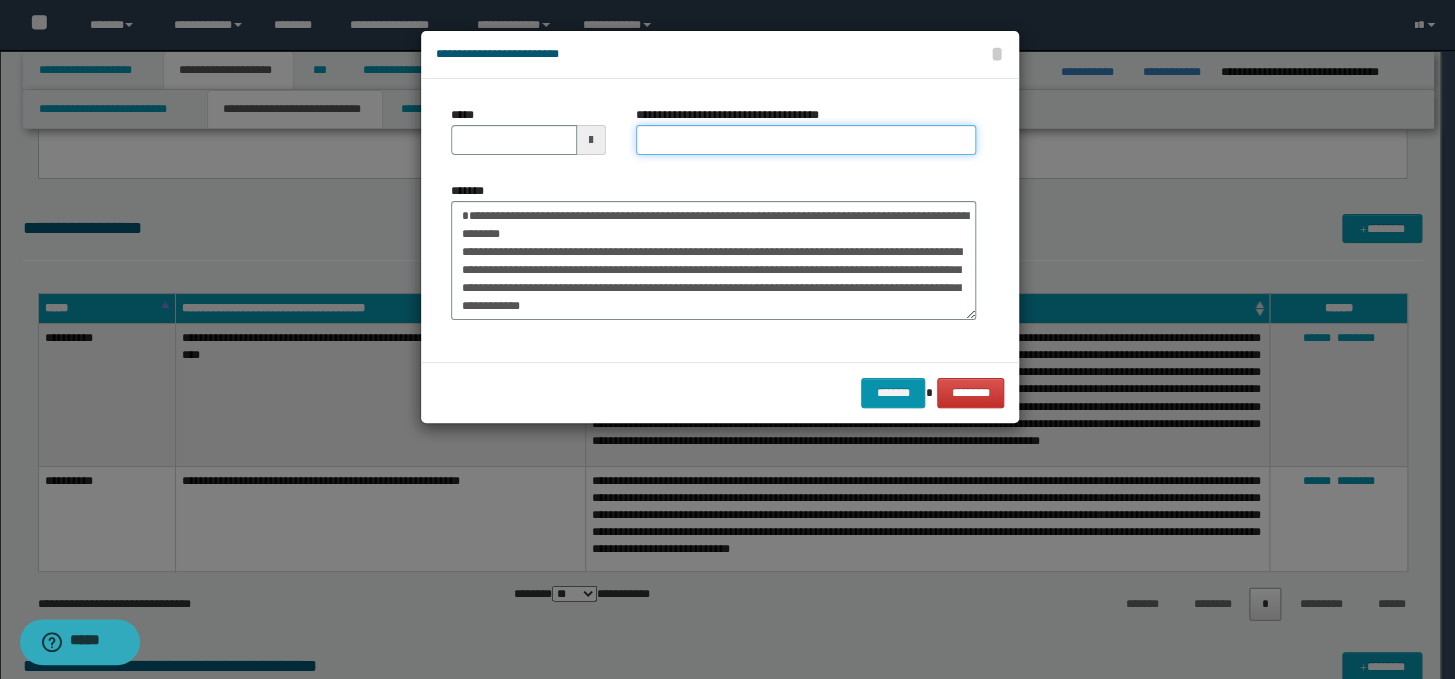 click on "**********" at bounding box center [806, 140] 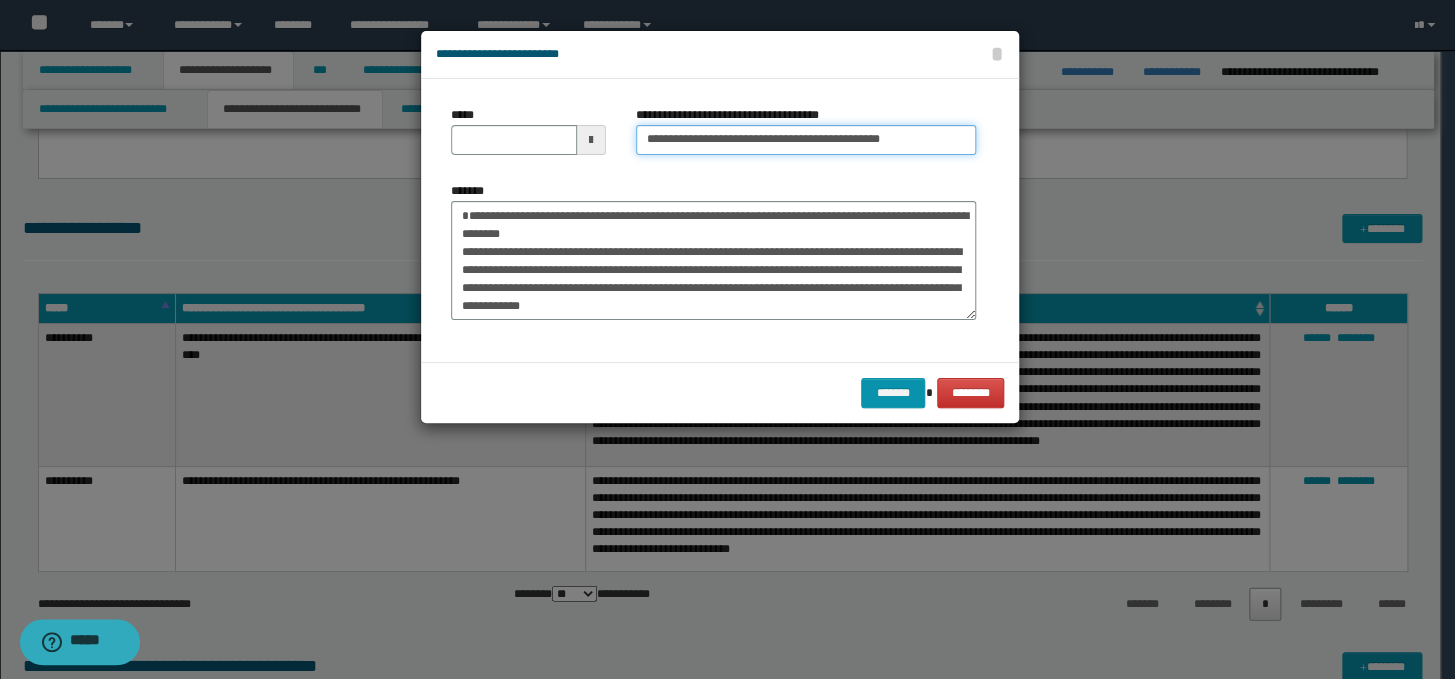 drag, startPoint x: 710, startPoint y: 131, endPoint x: 631, endPoint y: 140, distance: 79.51101 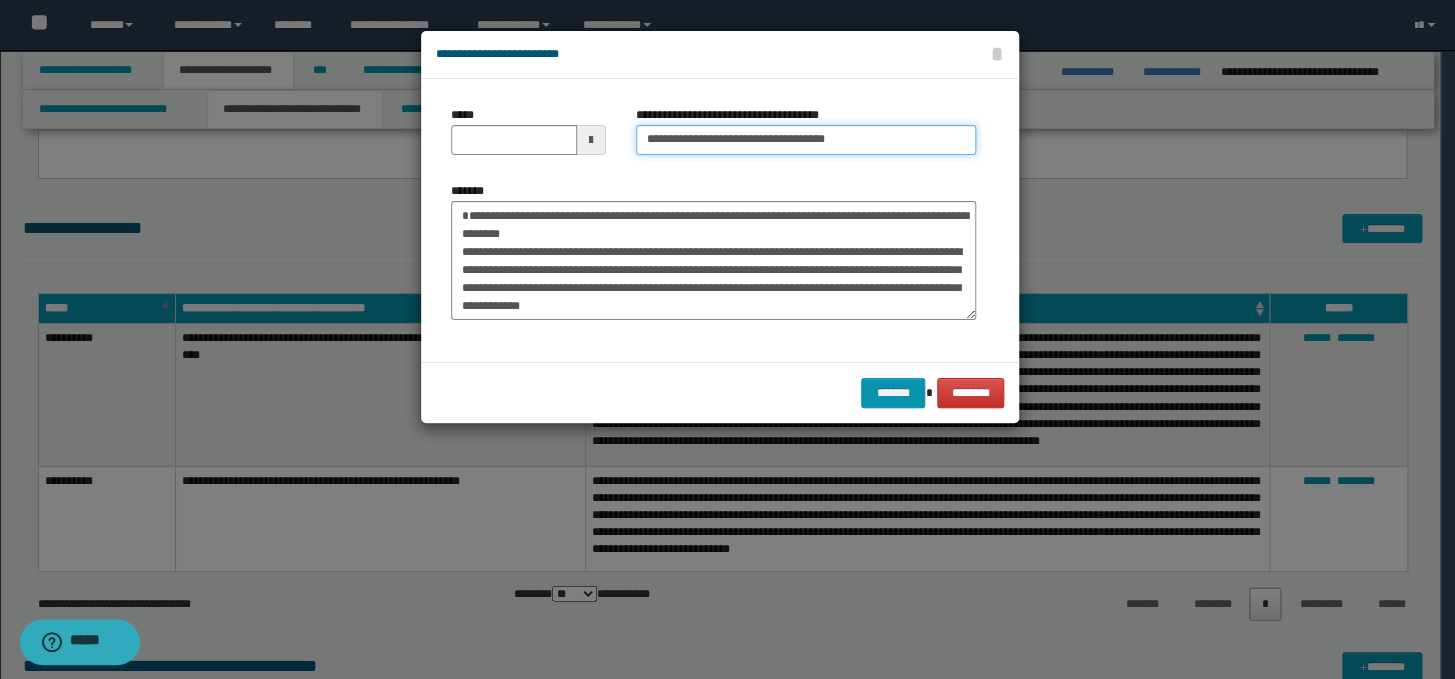 type 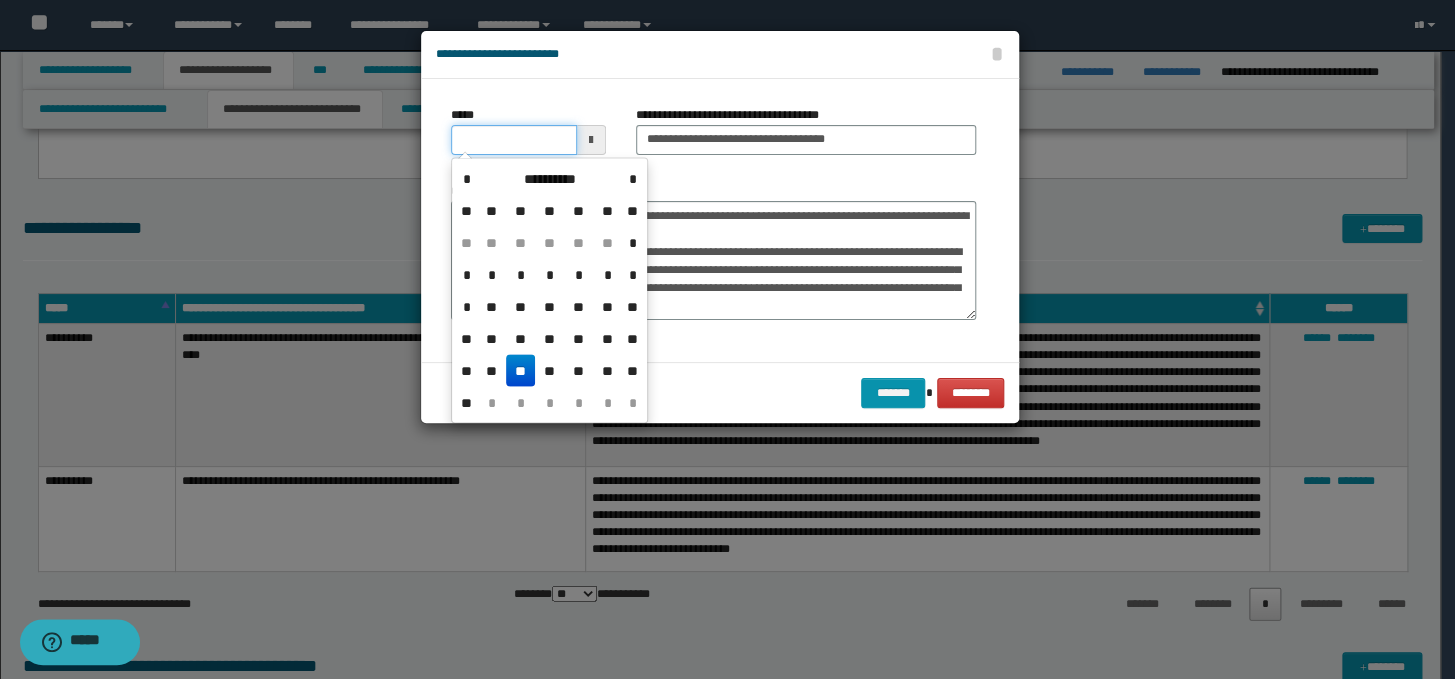 click on "*****" at bounding box center (514, 140) 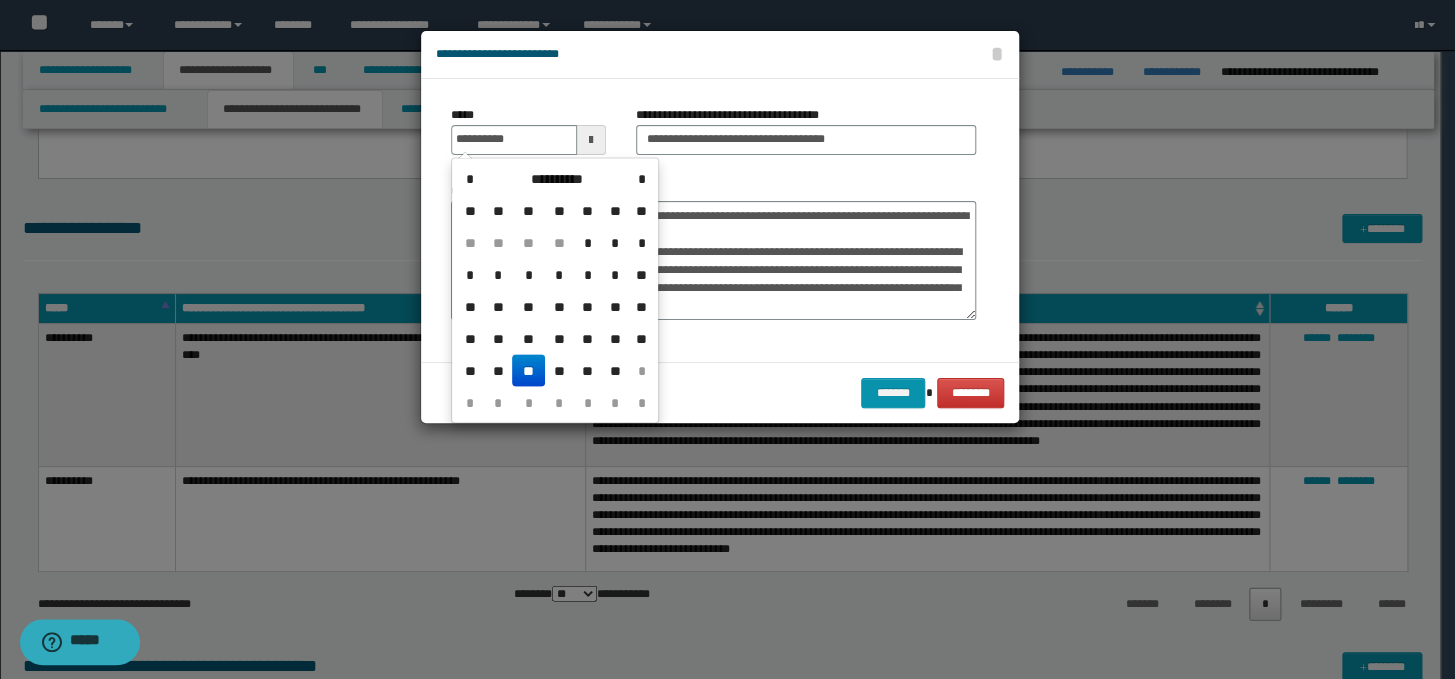 click on "**" at bounding box center [528, 370] 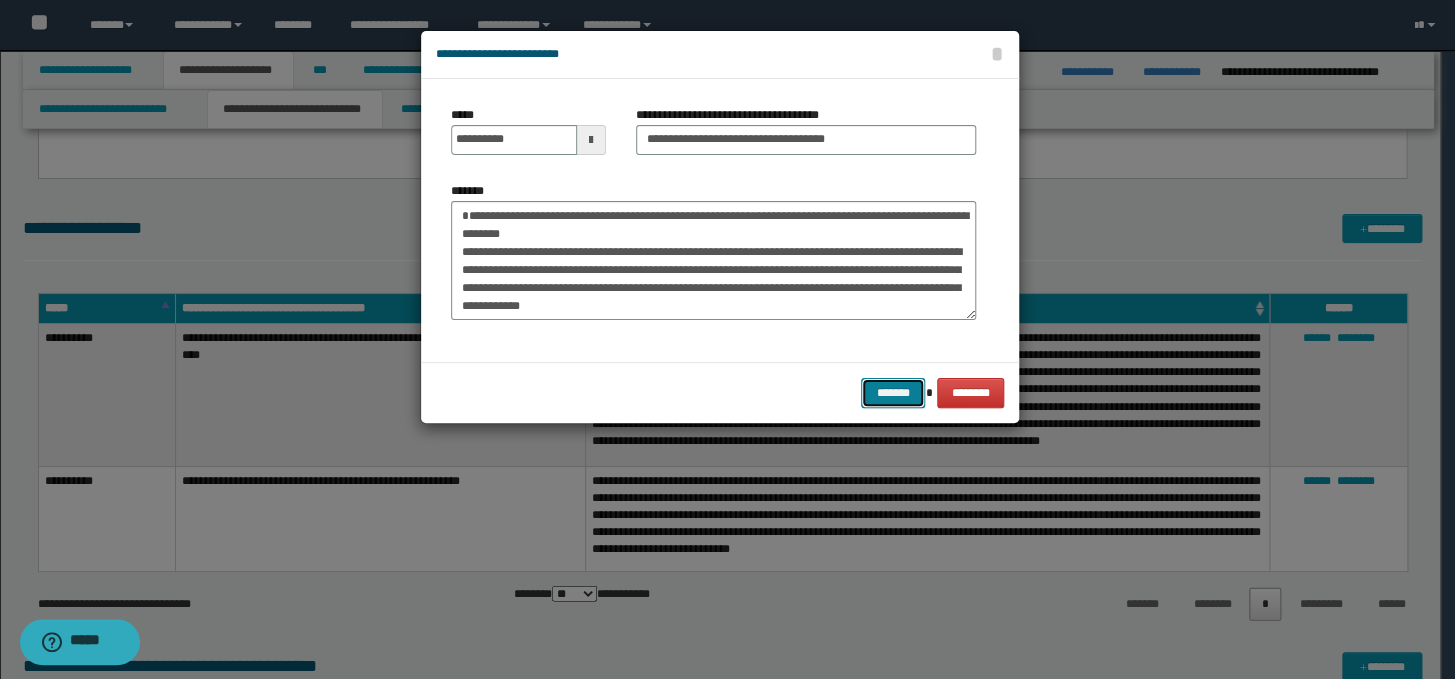 click on "*******" at bounding box center [893, 393] 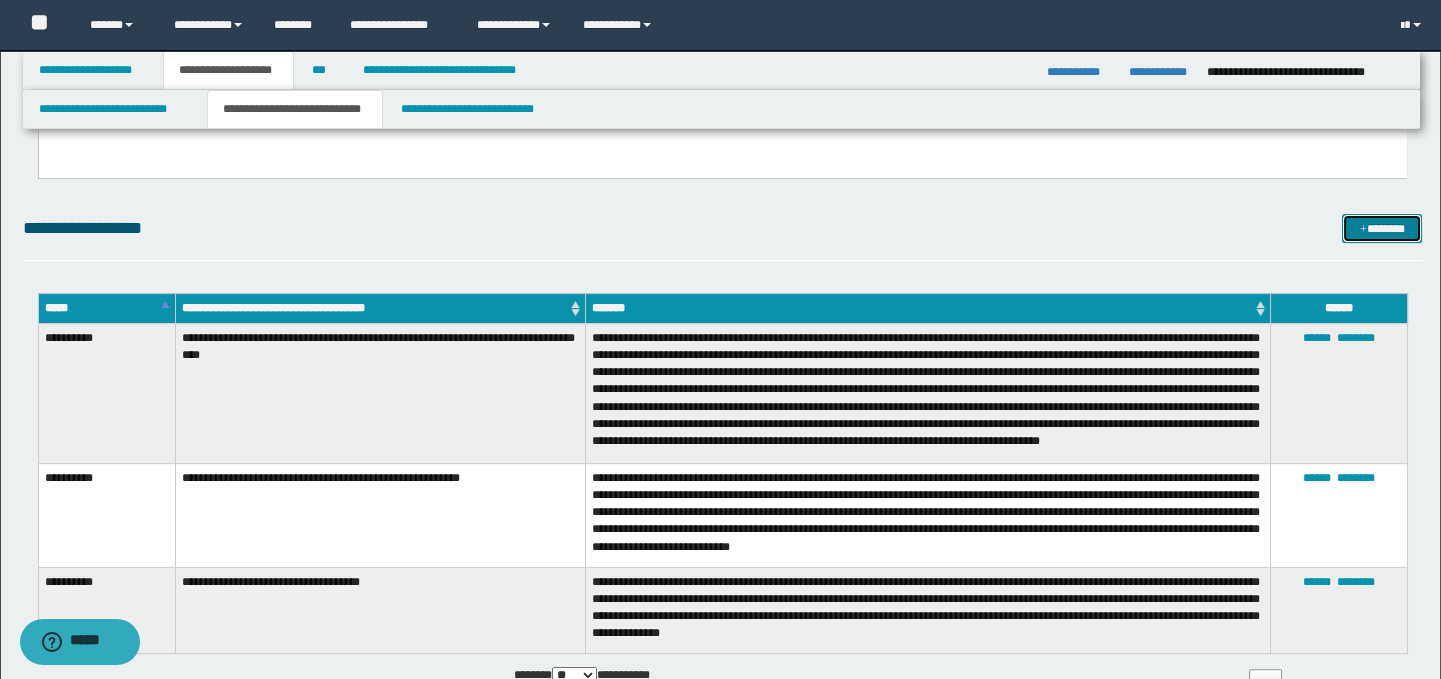 click on "*******" at bounding box center (1382, 229) 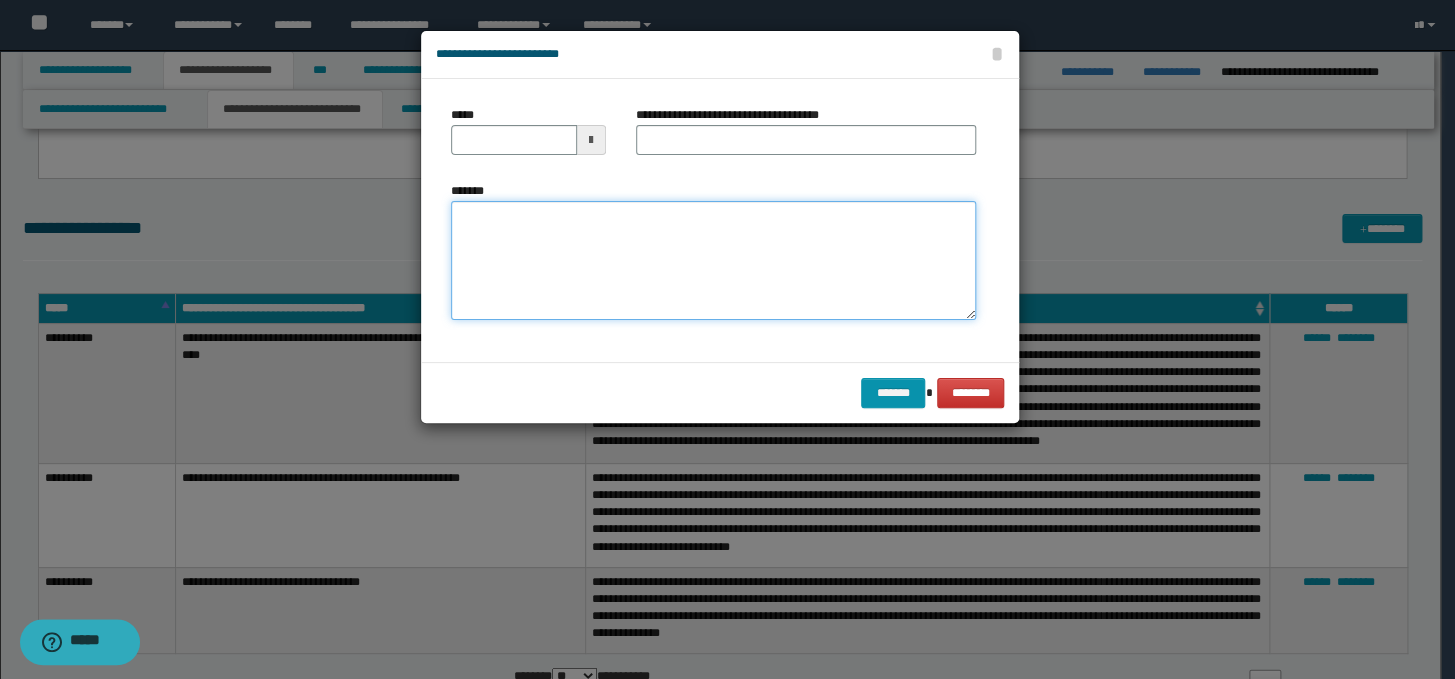 click on "*******" at bounding box center (713, 261) 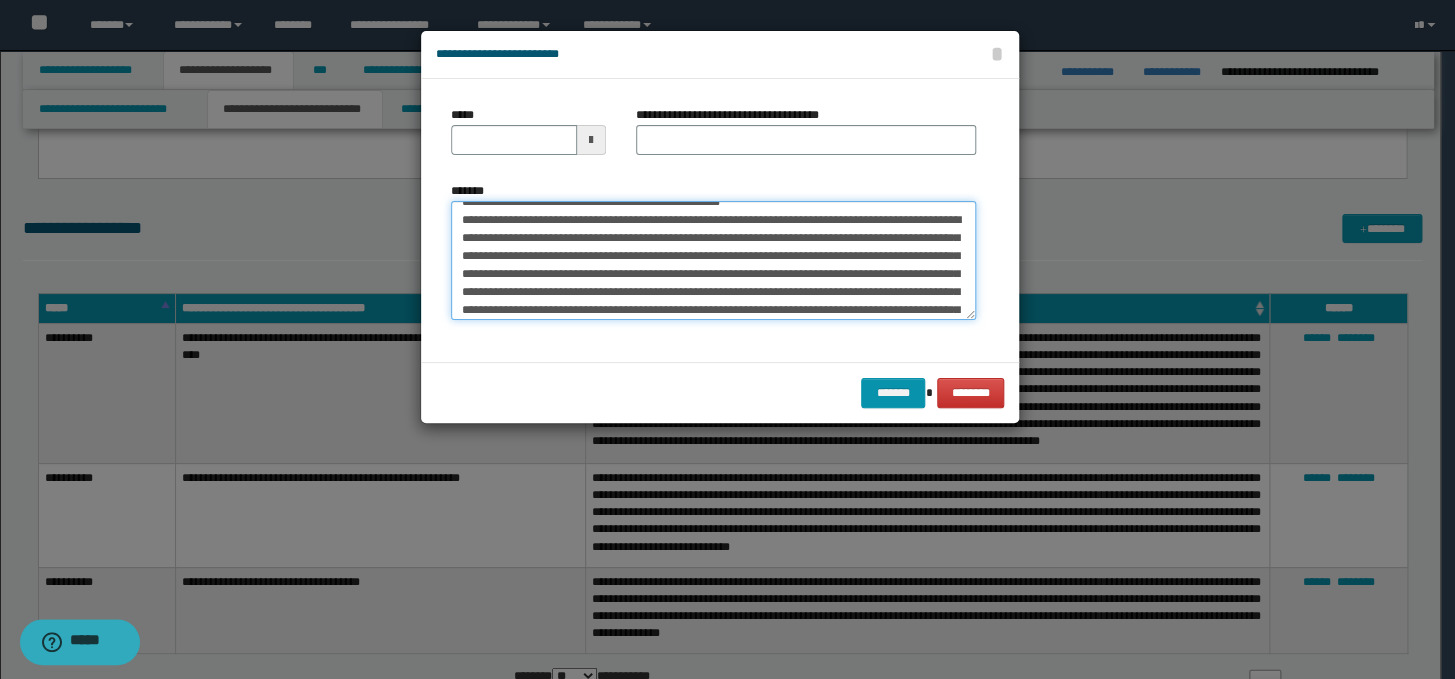 scroll, scrollTop: 0, scrollLeft: 0, axis: both 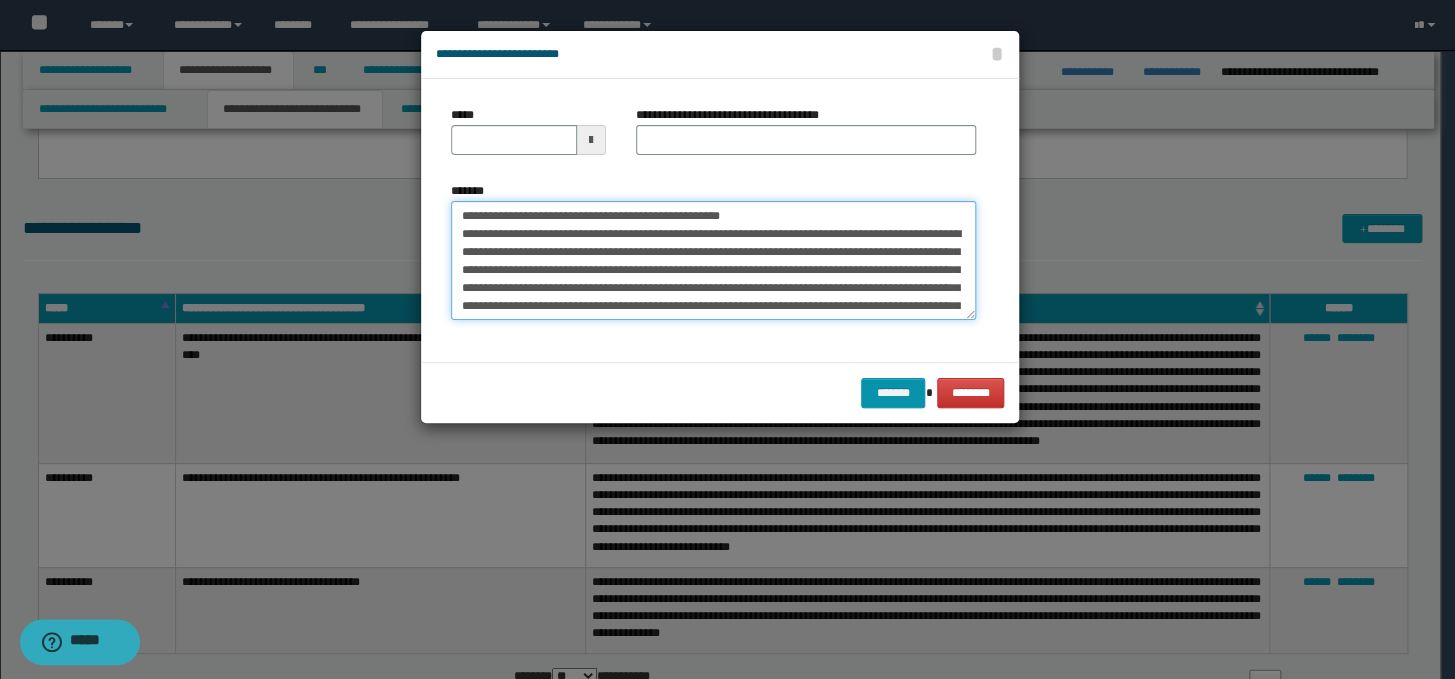 drag, startPoint x: 795, startPoint y: 216, endPoint x: 439, endPoint y: 222, distance: 356.05057 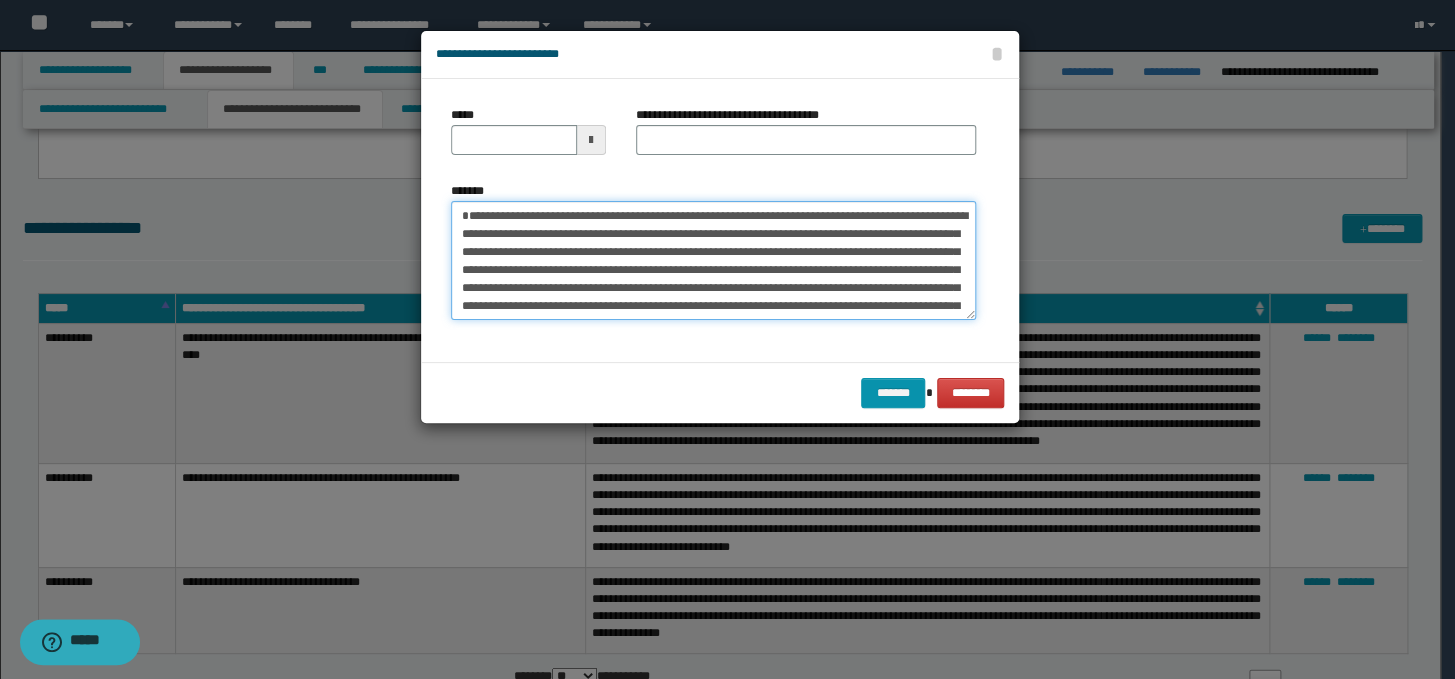 type on "**********" 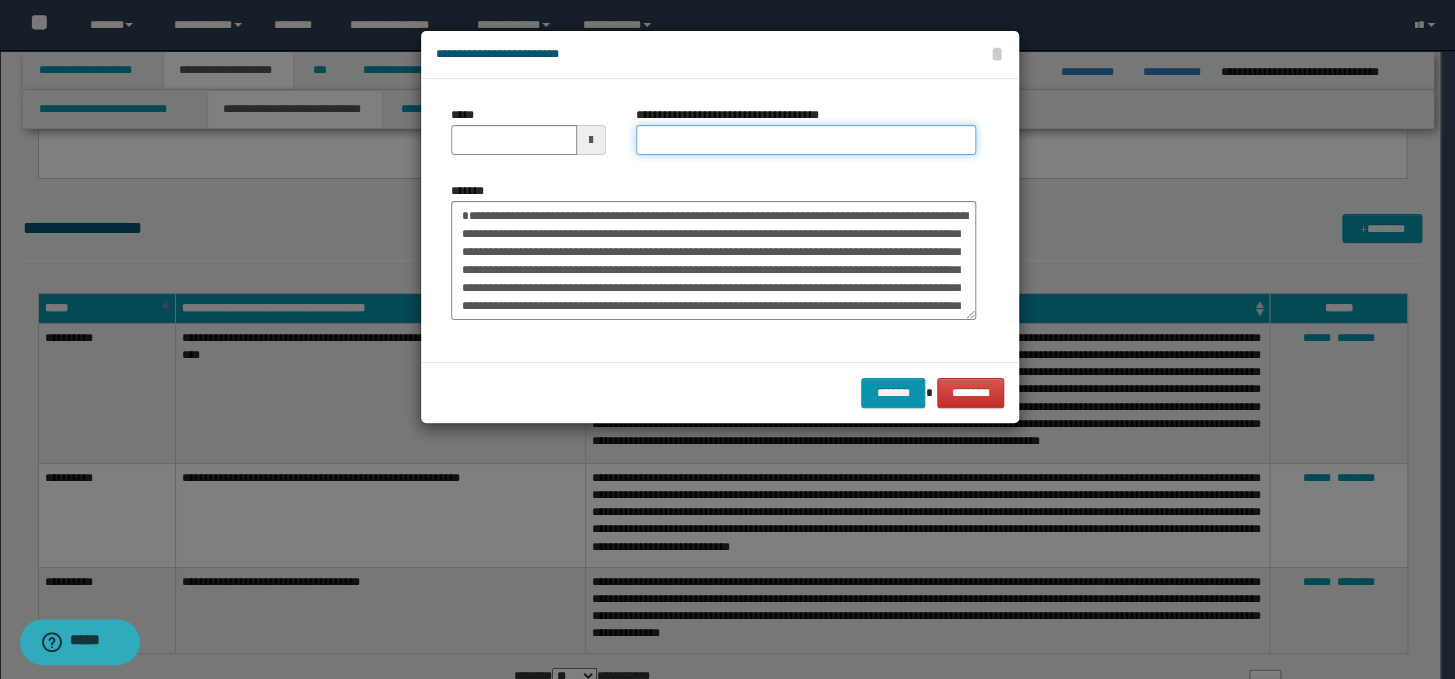 click on "**********" at bounding box center (806, 140) 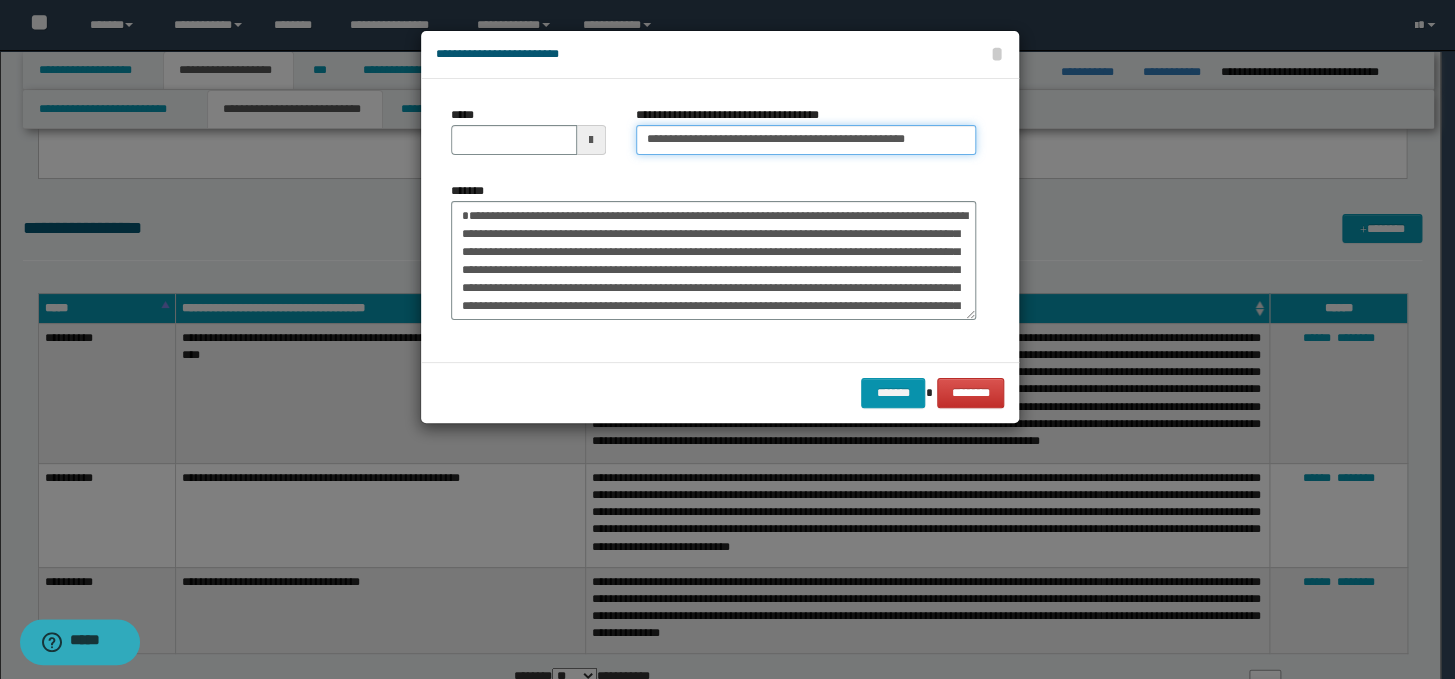 scroll, scrollTop: 0, scrollLeft: 0, axis: both 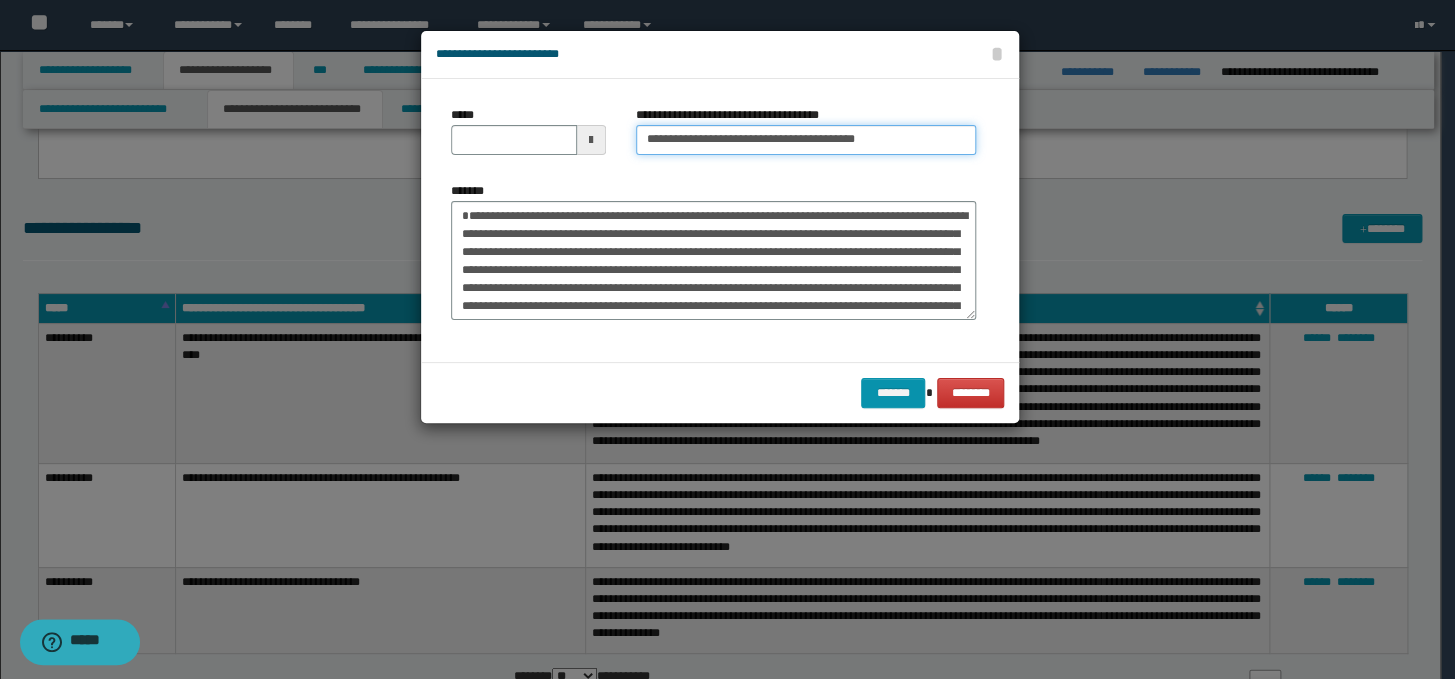 type 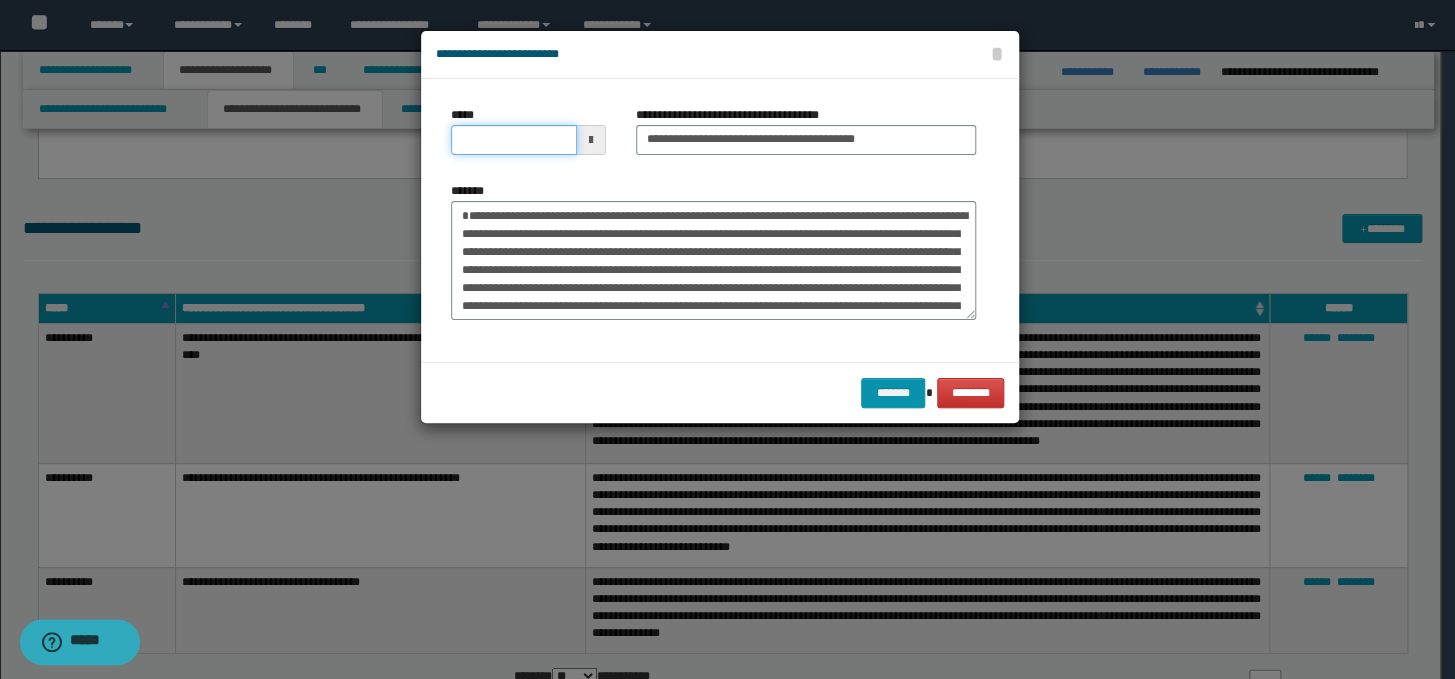 click on "*****" at bounding box center [514, 140] 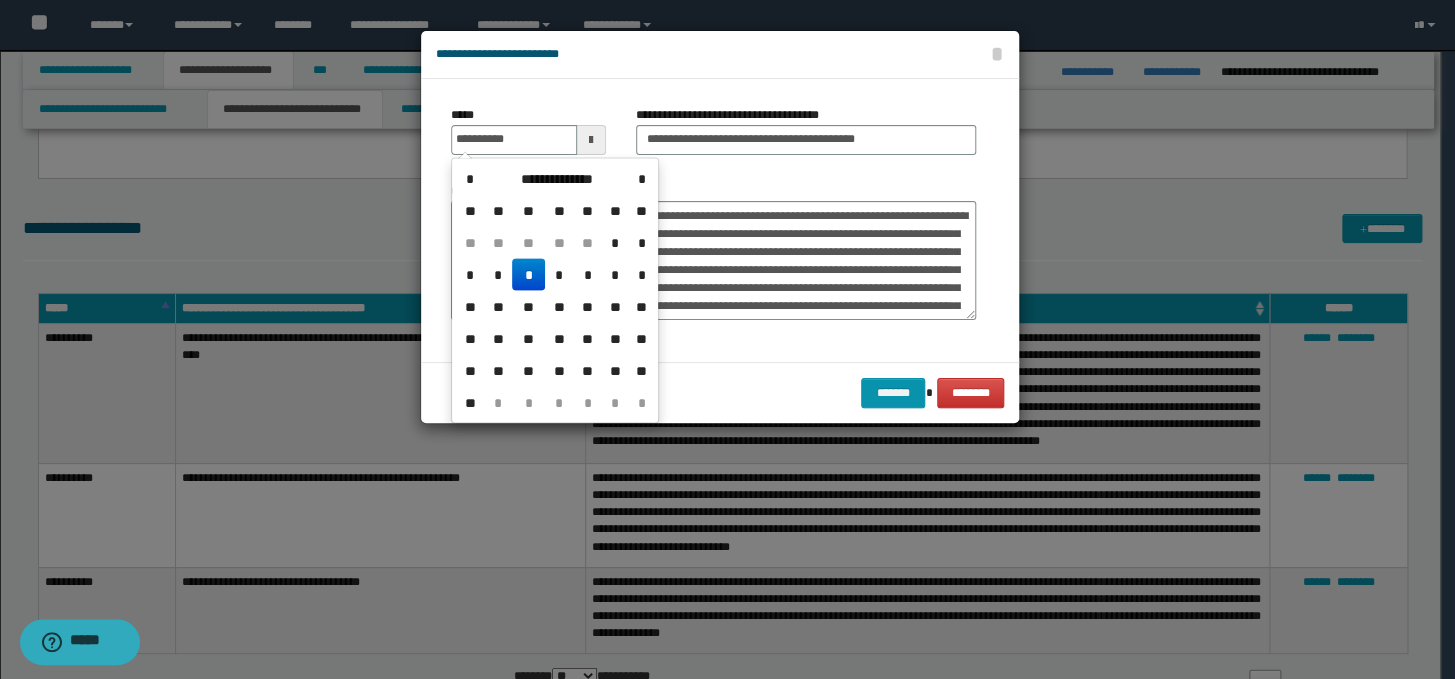 click on "*" at bounding box center [528, 274] 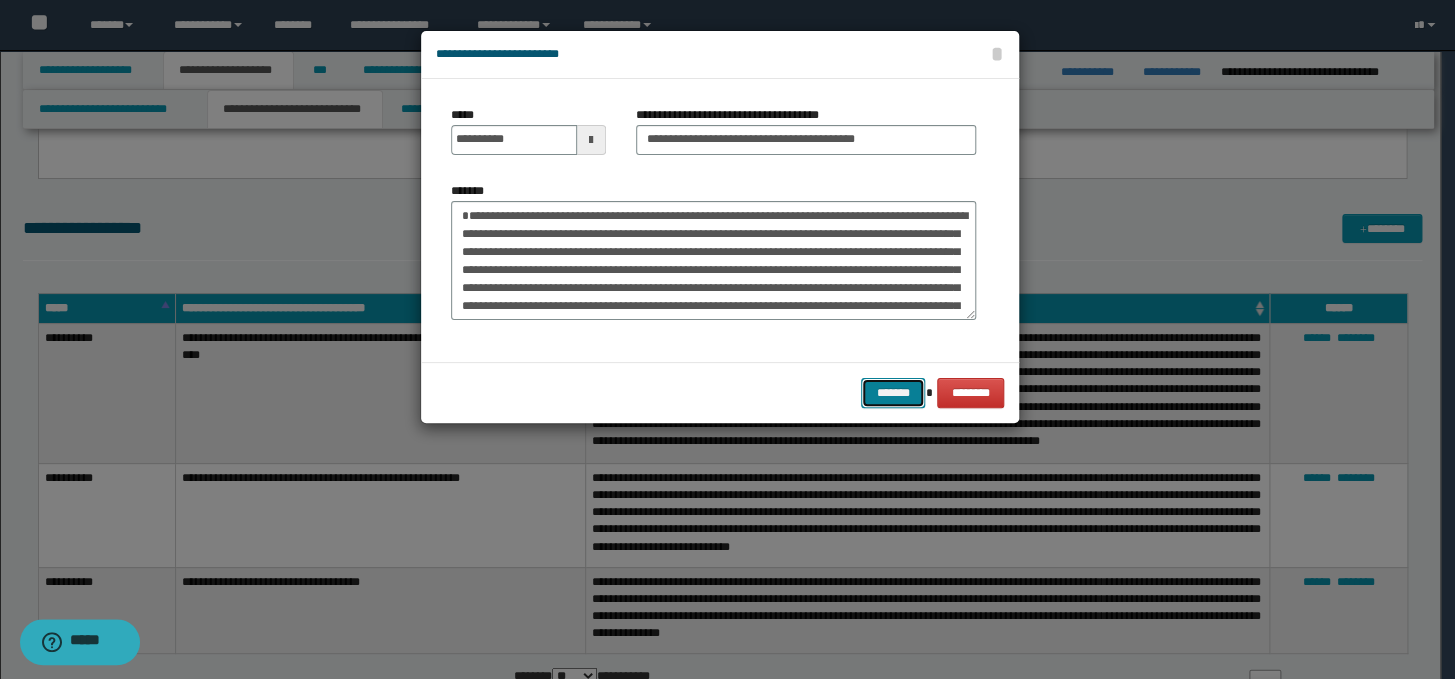 click on "*******" at bounding box center [893, 393] 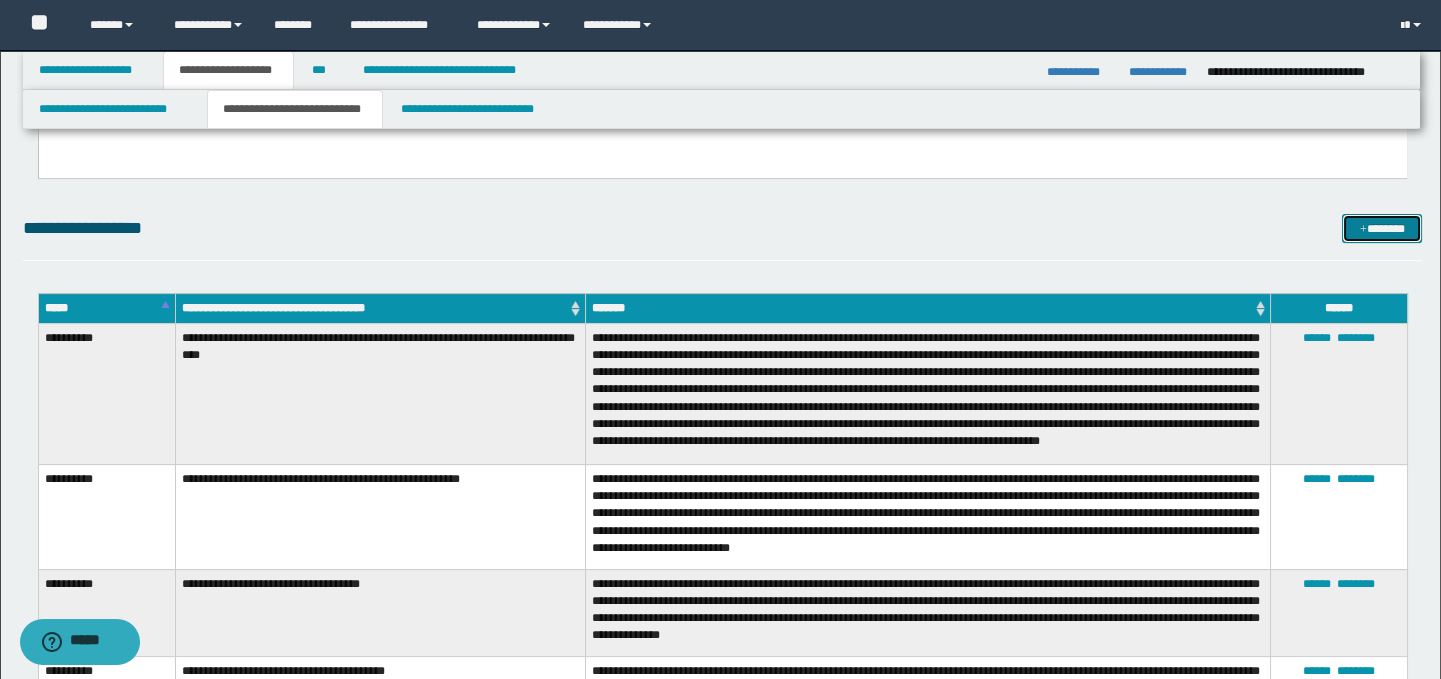 click on "*******" at bounding box center (1382, 229) 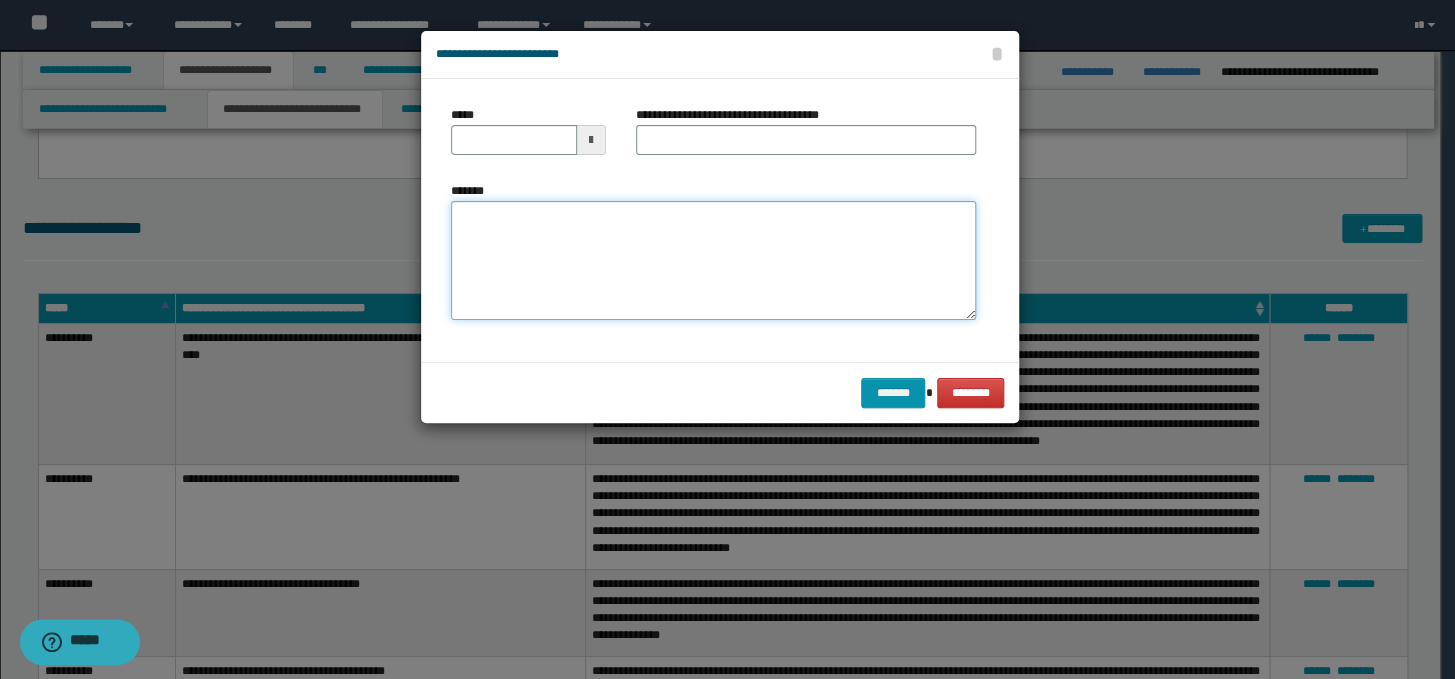 click on "*******" at bounding box center (713, 261) 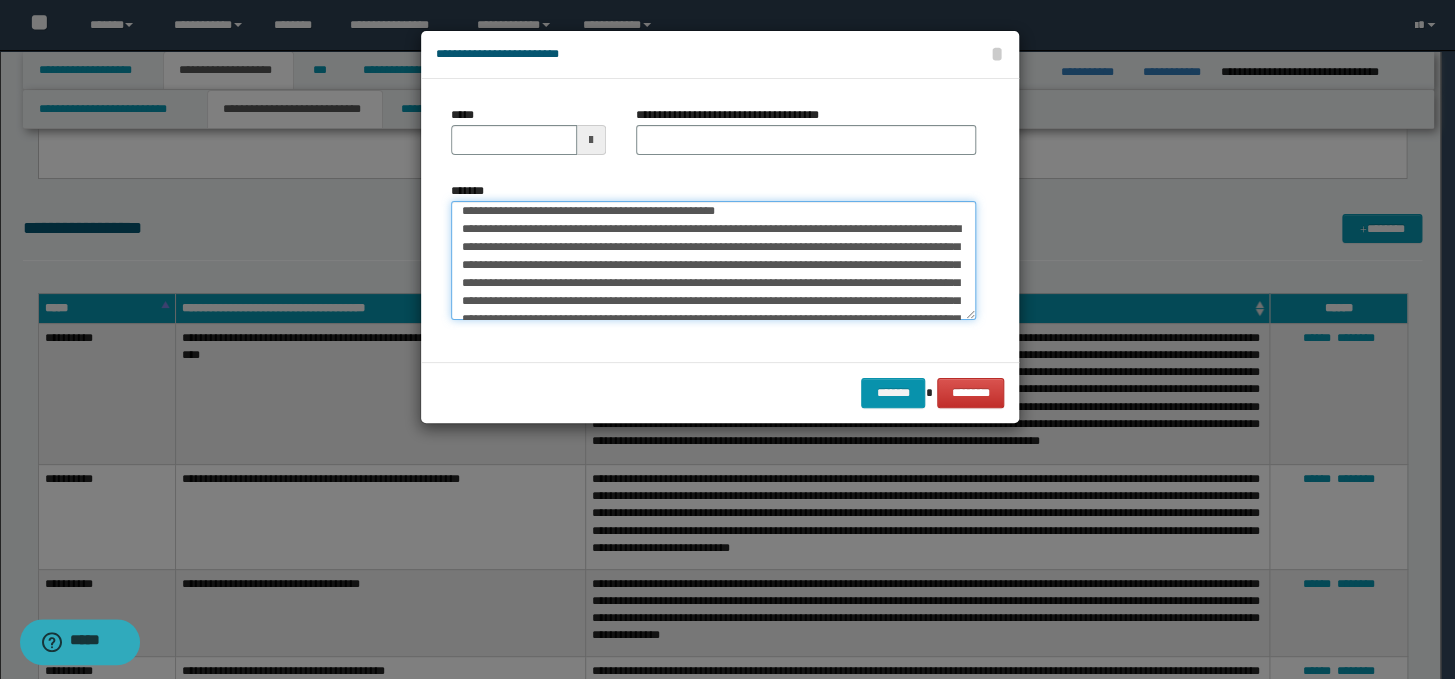 scroll, scrollTop: 0, scrollLeft: 0, axis: both 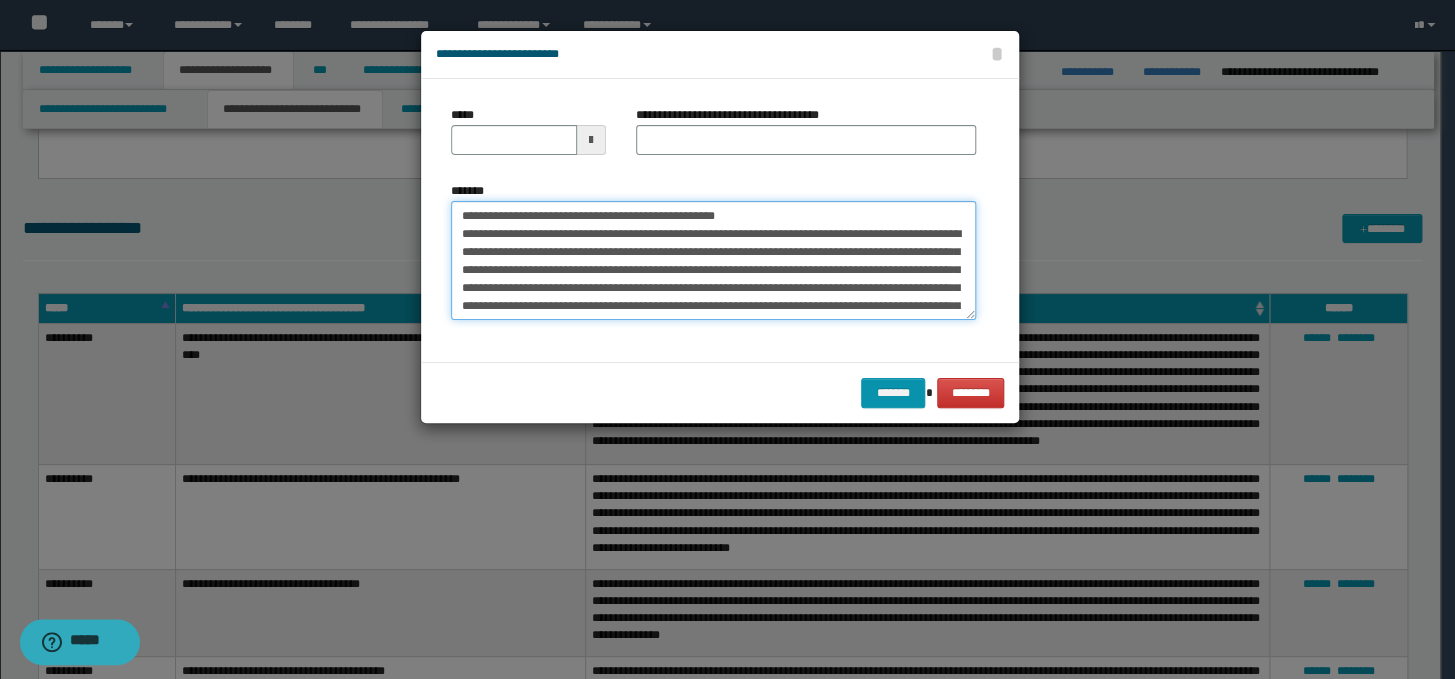 drag, startPoint x: 853, startPoint y: 219, endPoint x: 442, endPoint y: 210, distance: 411.09854 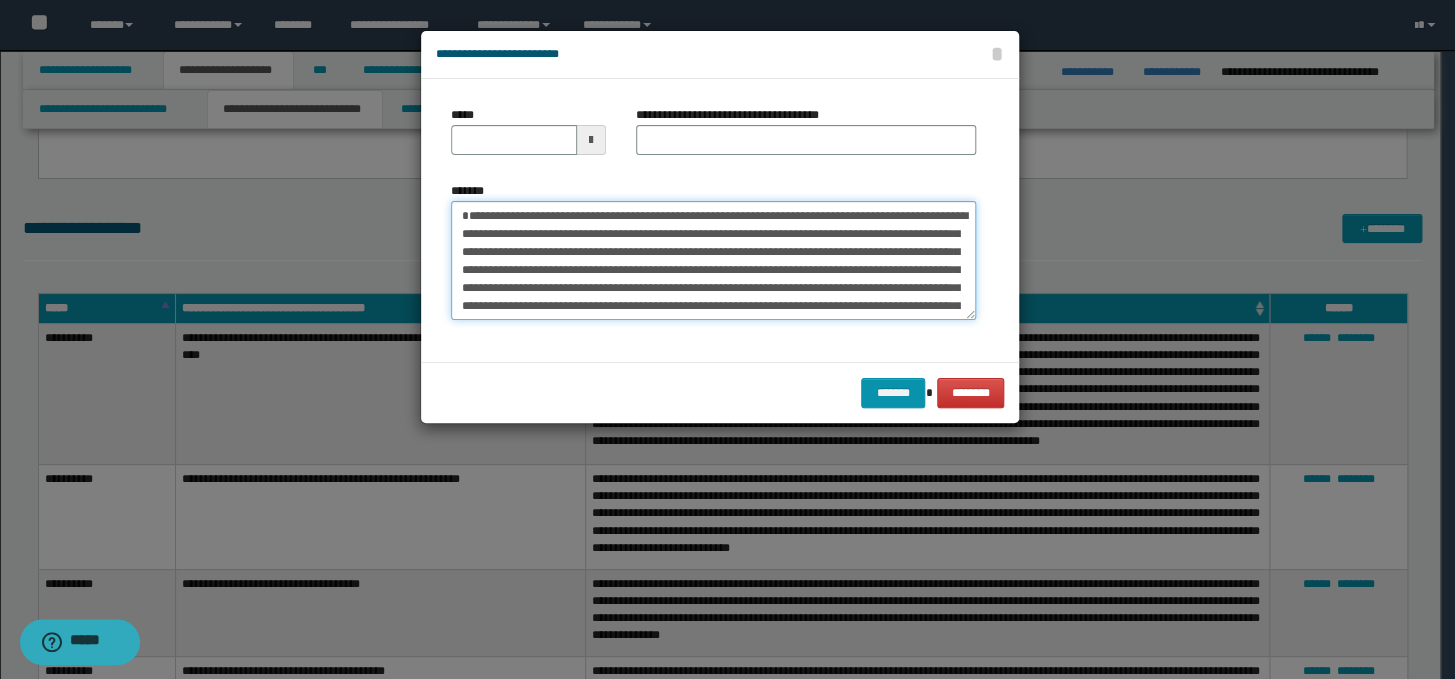 type on "**********" 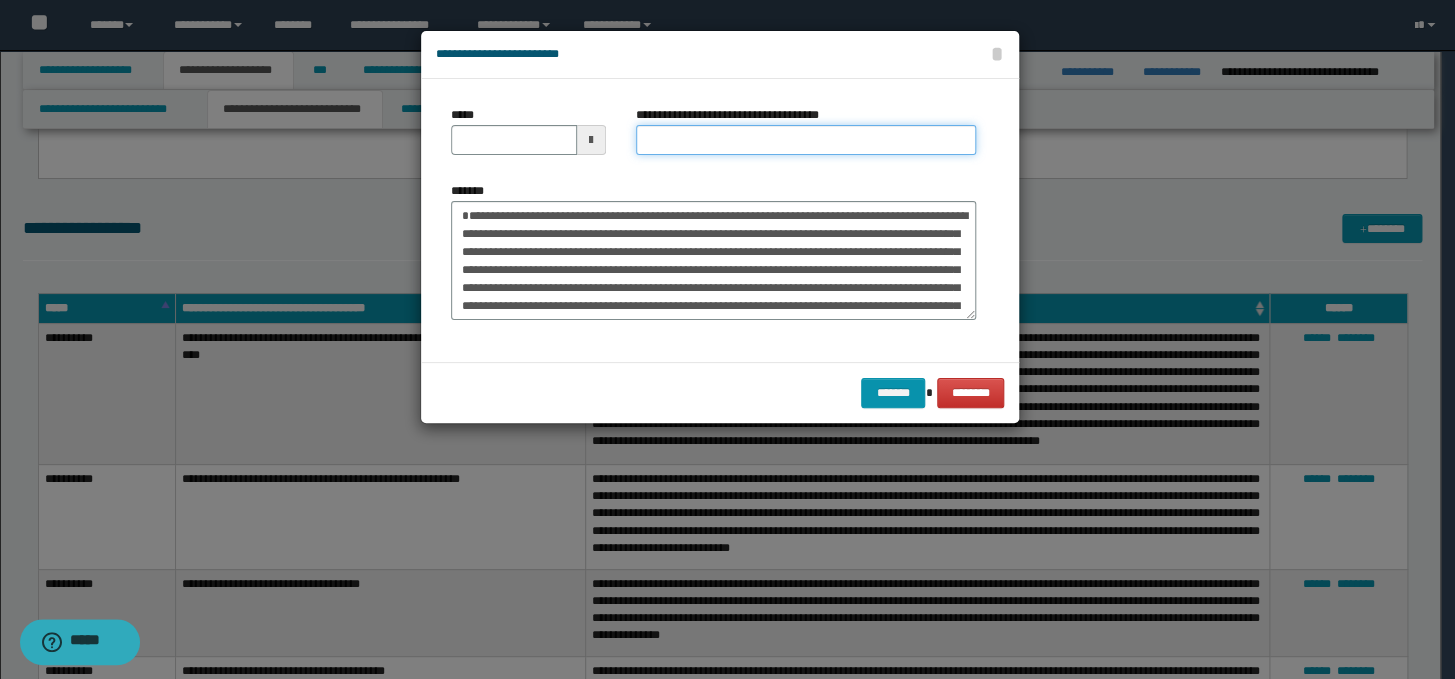click on "**********" at bounding box center [806, 140] 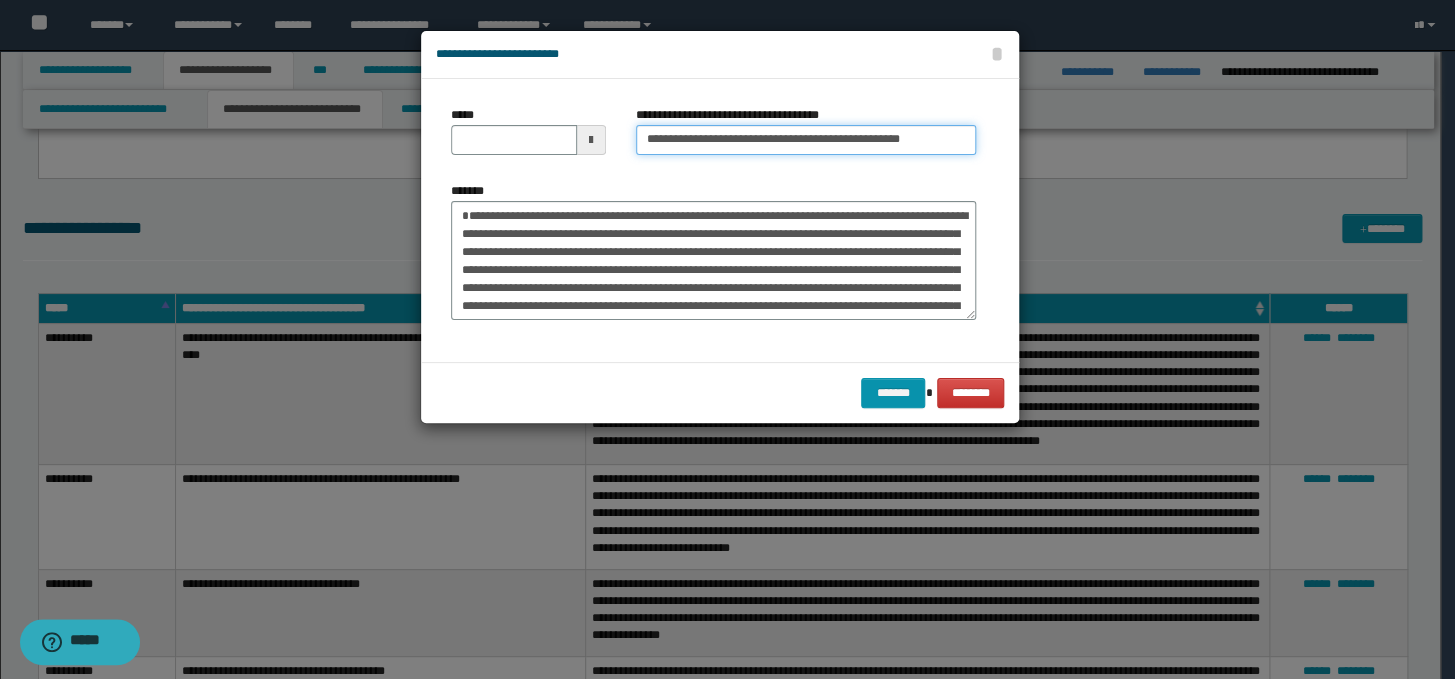scroll, scrollTop: 0, scrollLeft: 0, axis: both 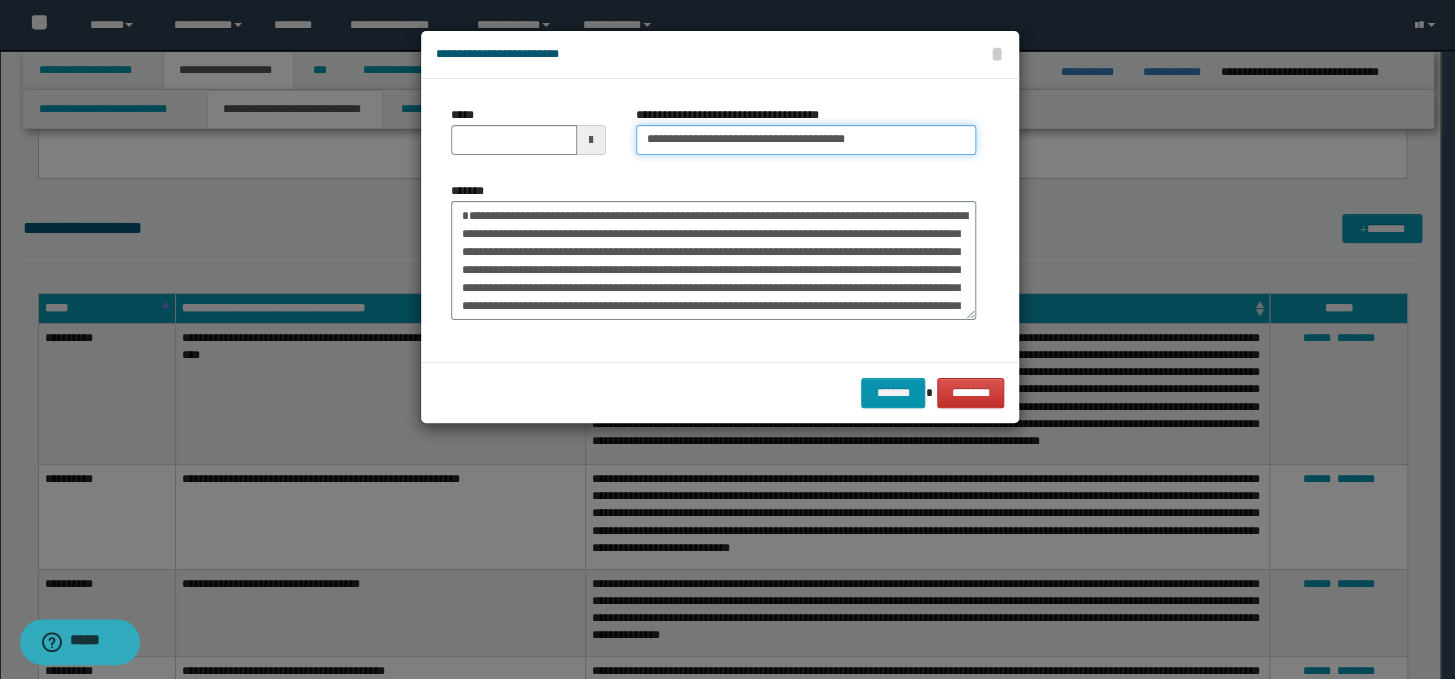 type 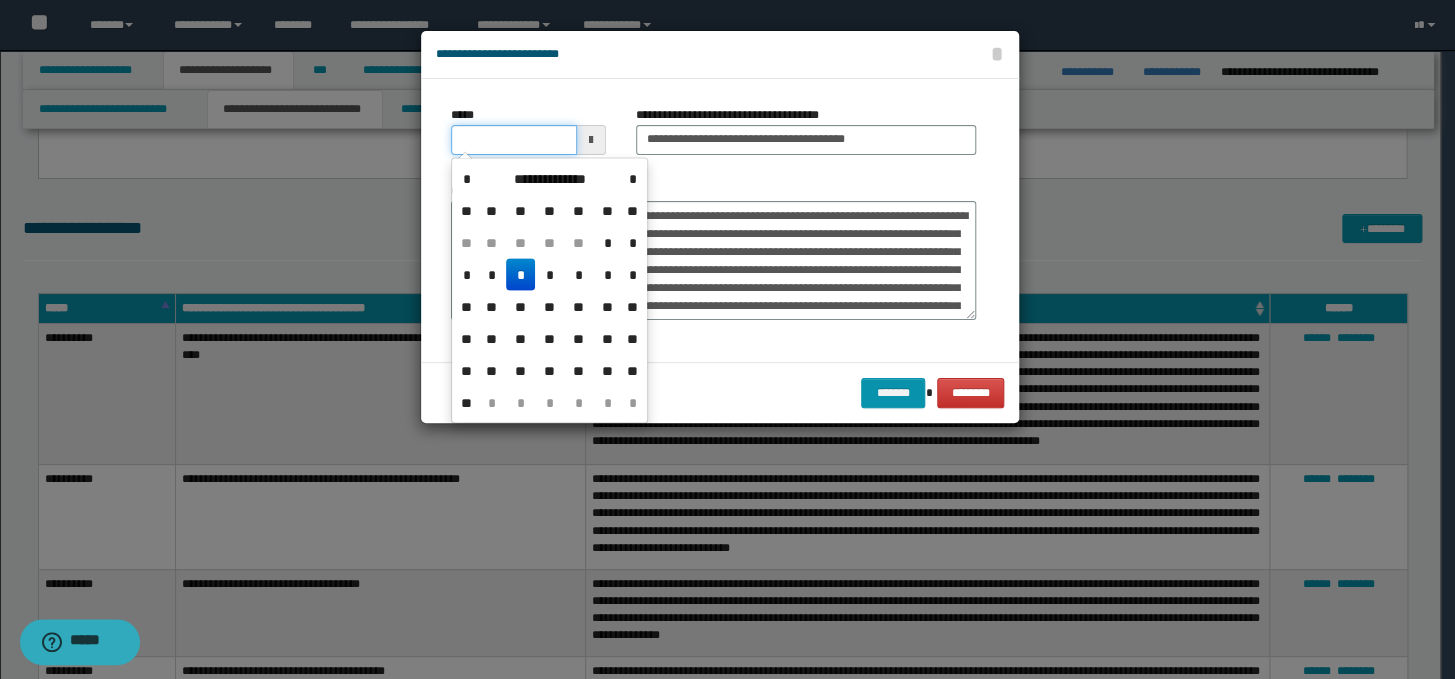 click on "*****" at bounding box center (514, 140) 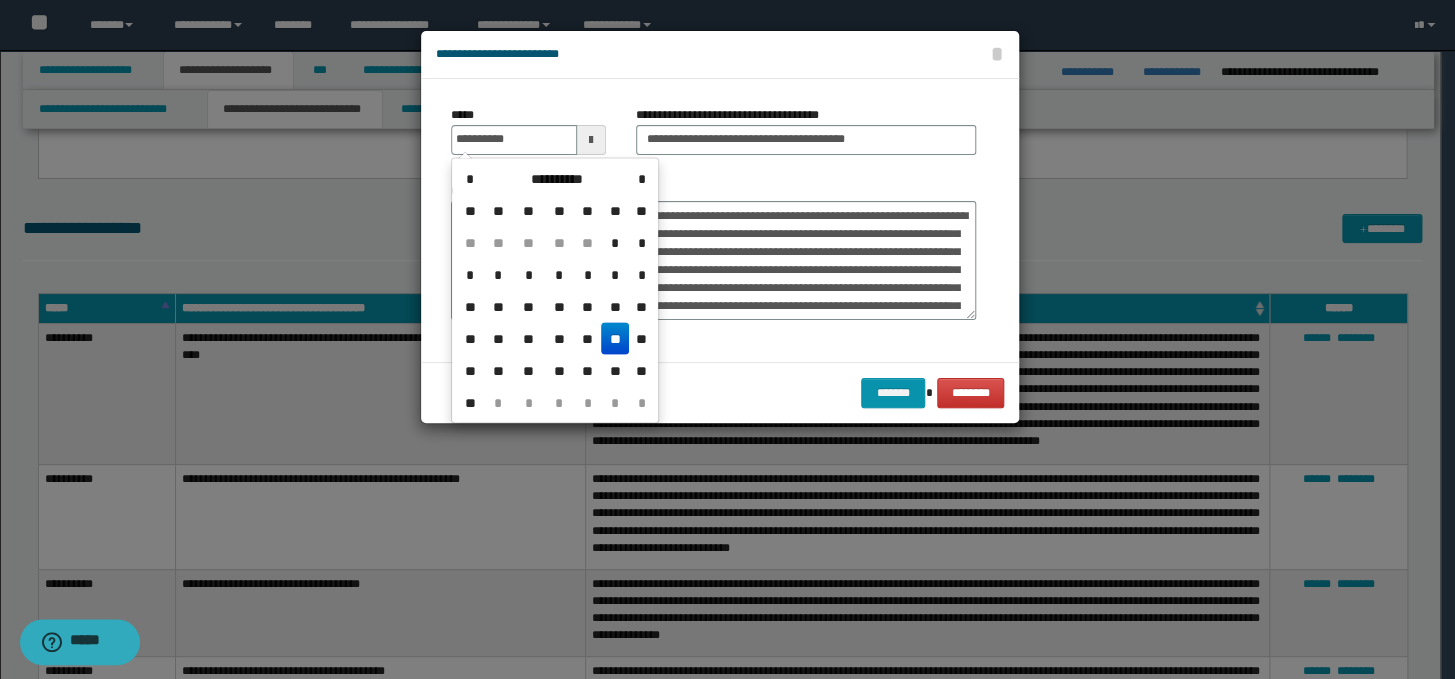 click on "**" at bounding box center [615, 338] 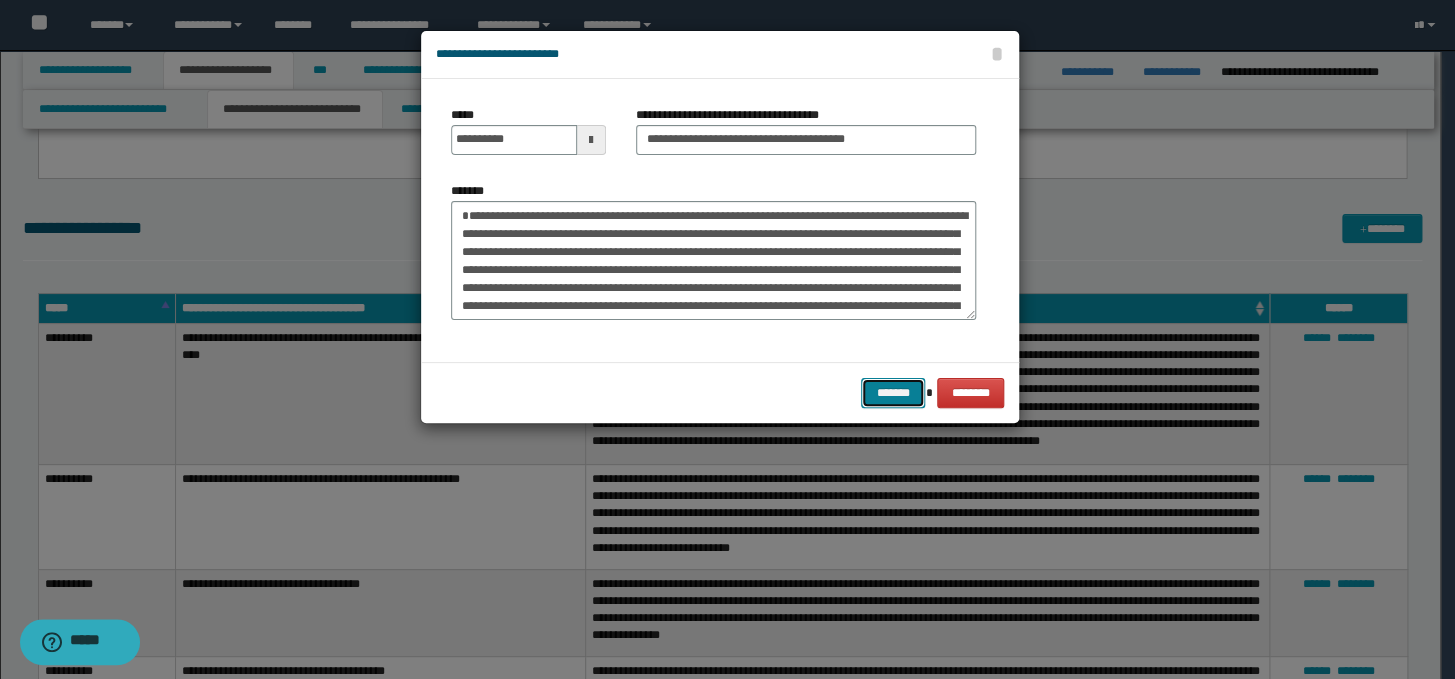 click on "*******" at bounding box center (893, 393) 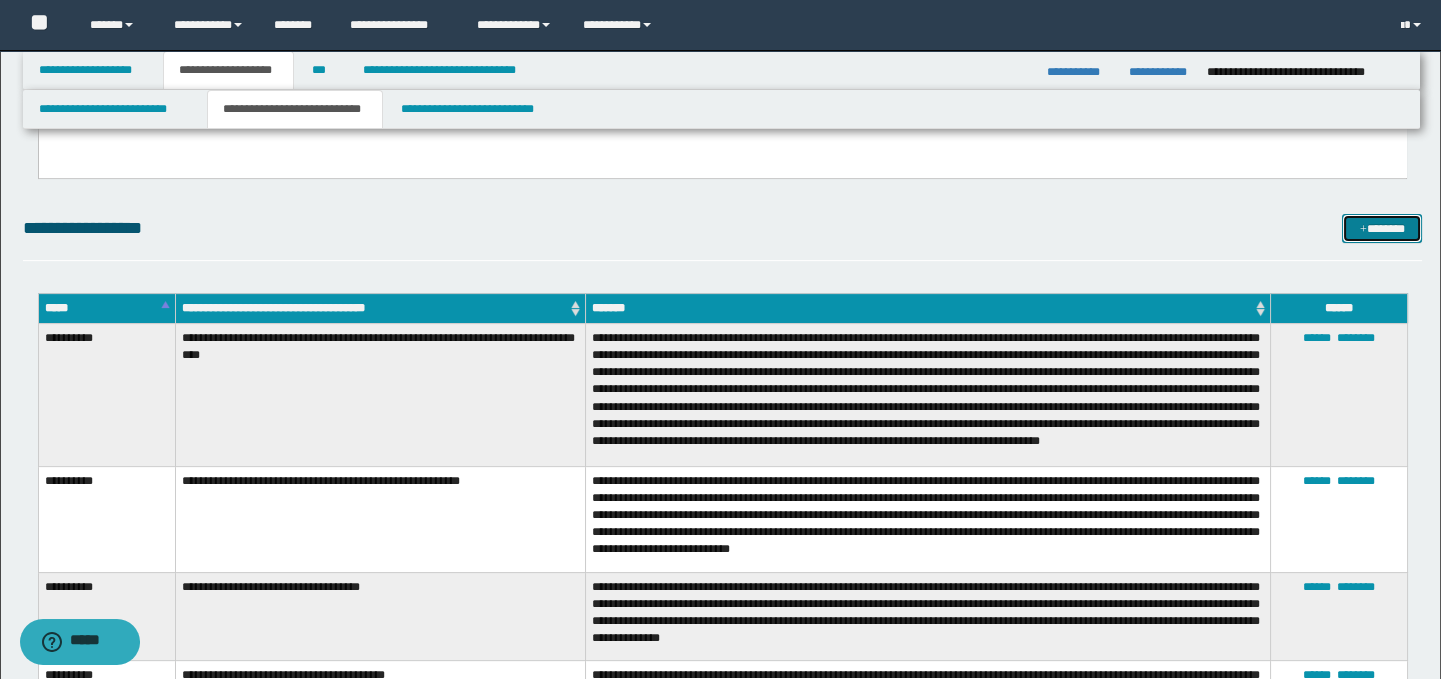 click on "*******" at bounding box center (1382, 229) 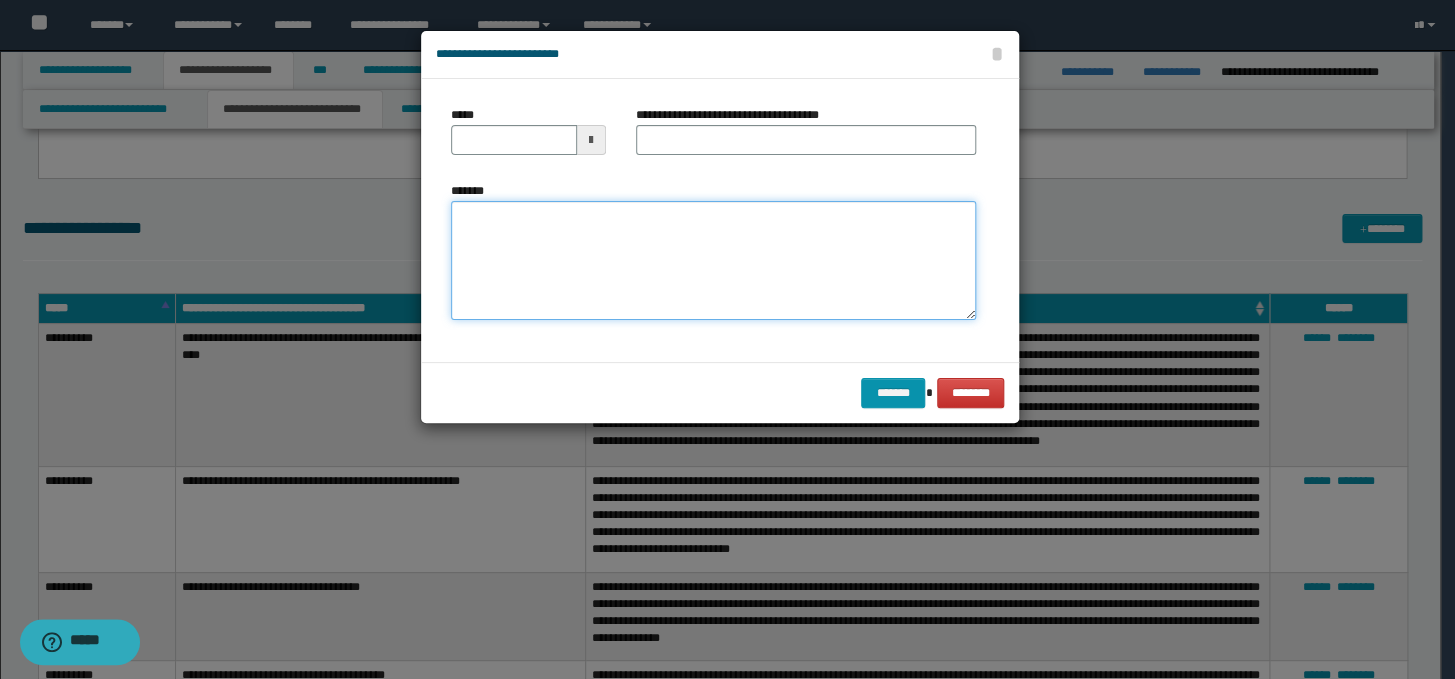 click on "*******" at bounding box center (713, 261) 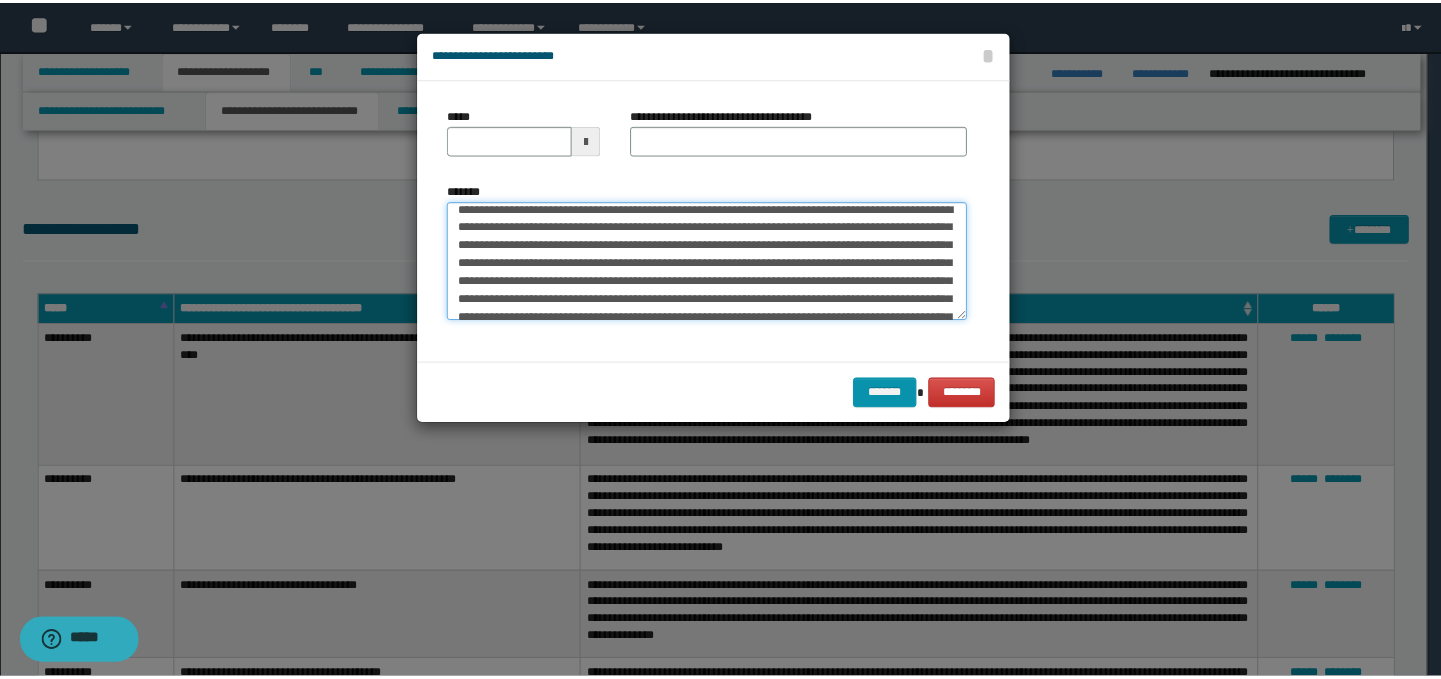 scroll, scrollTop: 0, scrollLeft: 0, axis: both 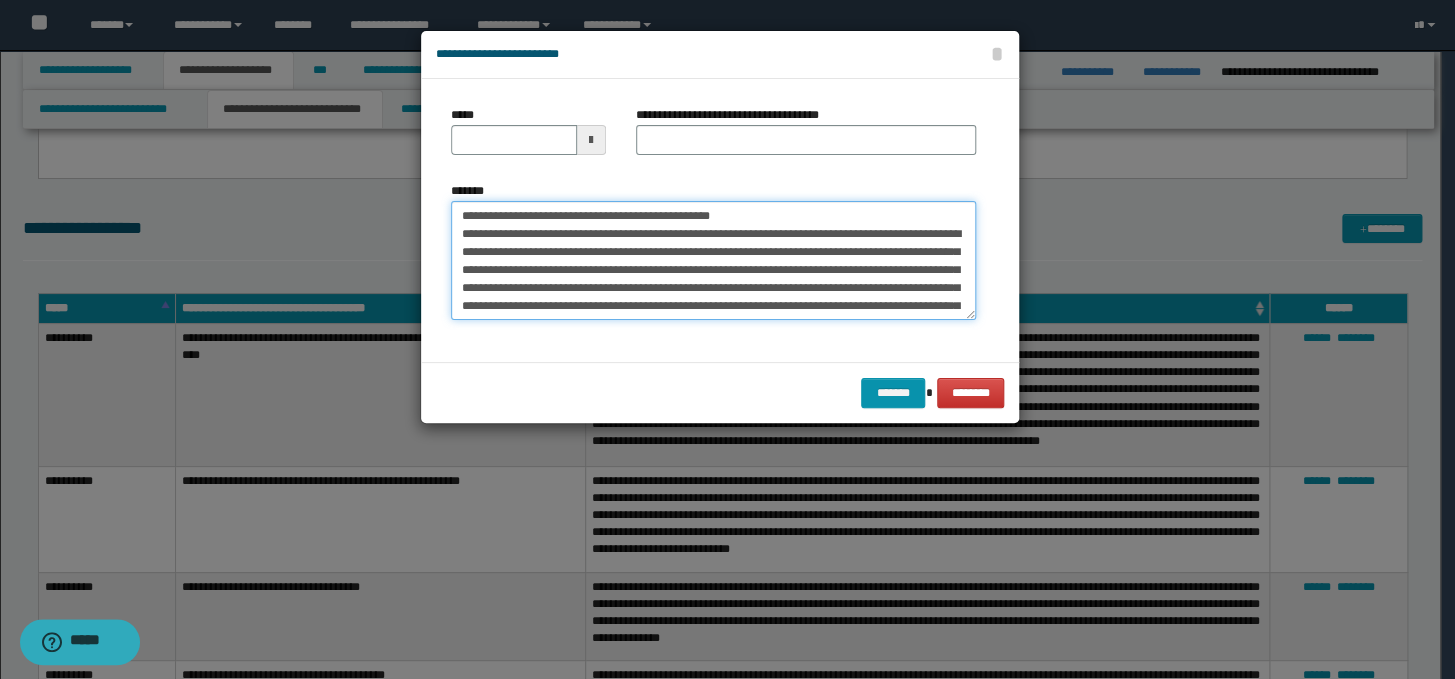 drag, startPoint x: 816, startPoint y: 204, endPoint x: 445, endPoint y: 212, distance: 371.08624 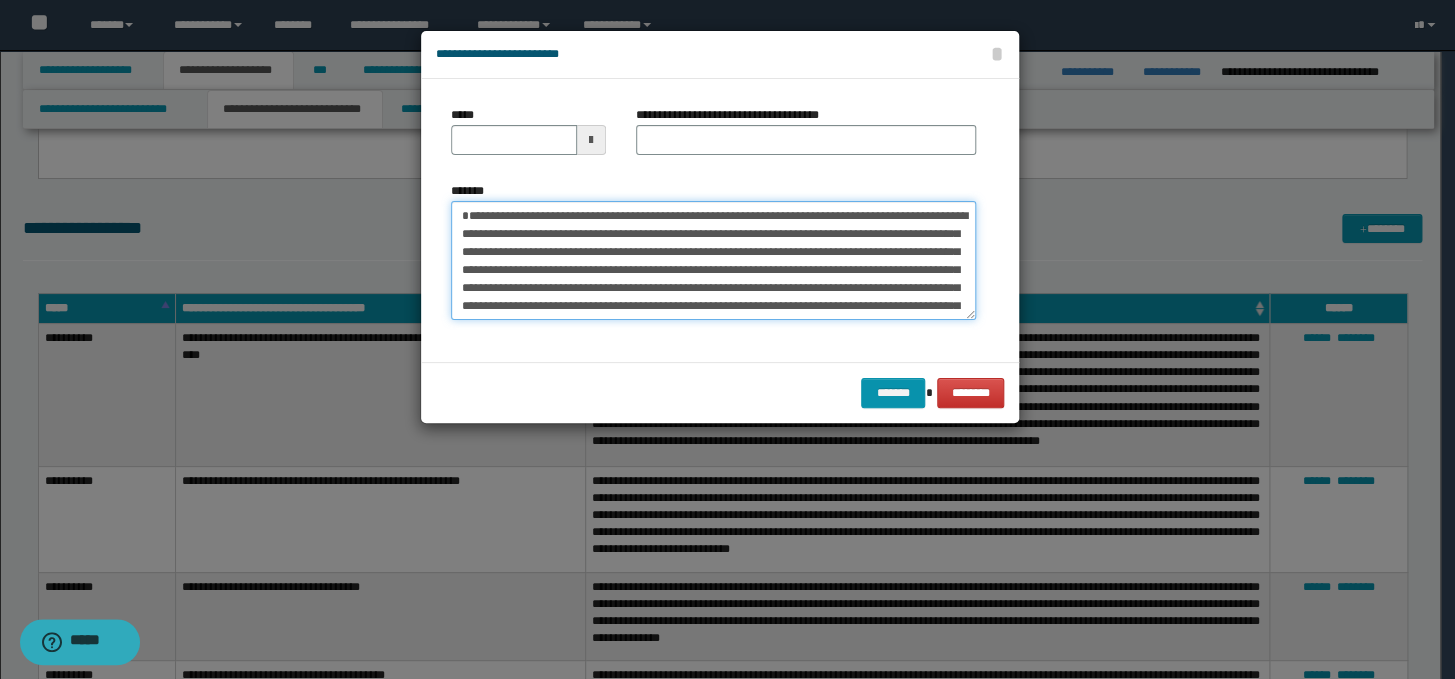 type on "**********" 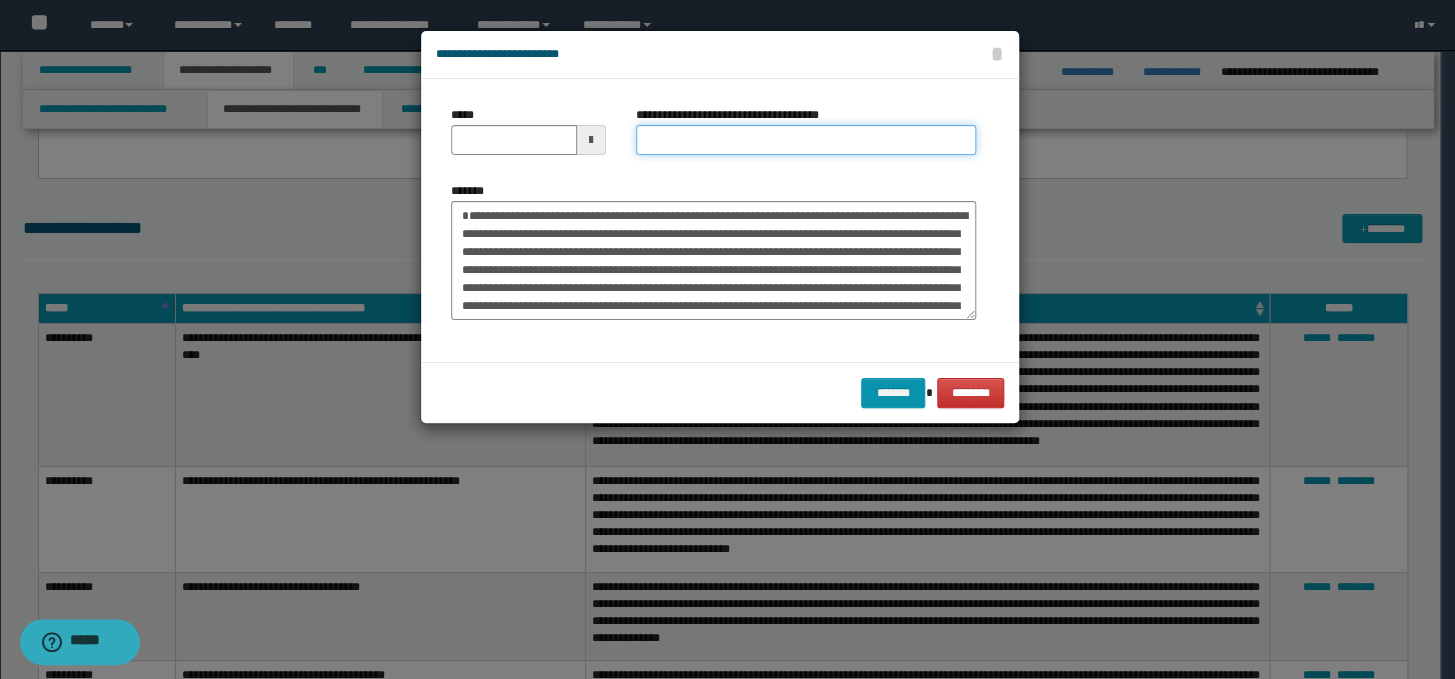click on "**********" at bounding box center [806, 140] 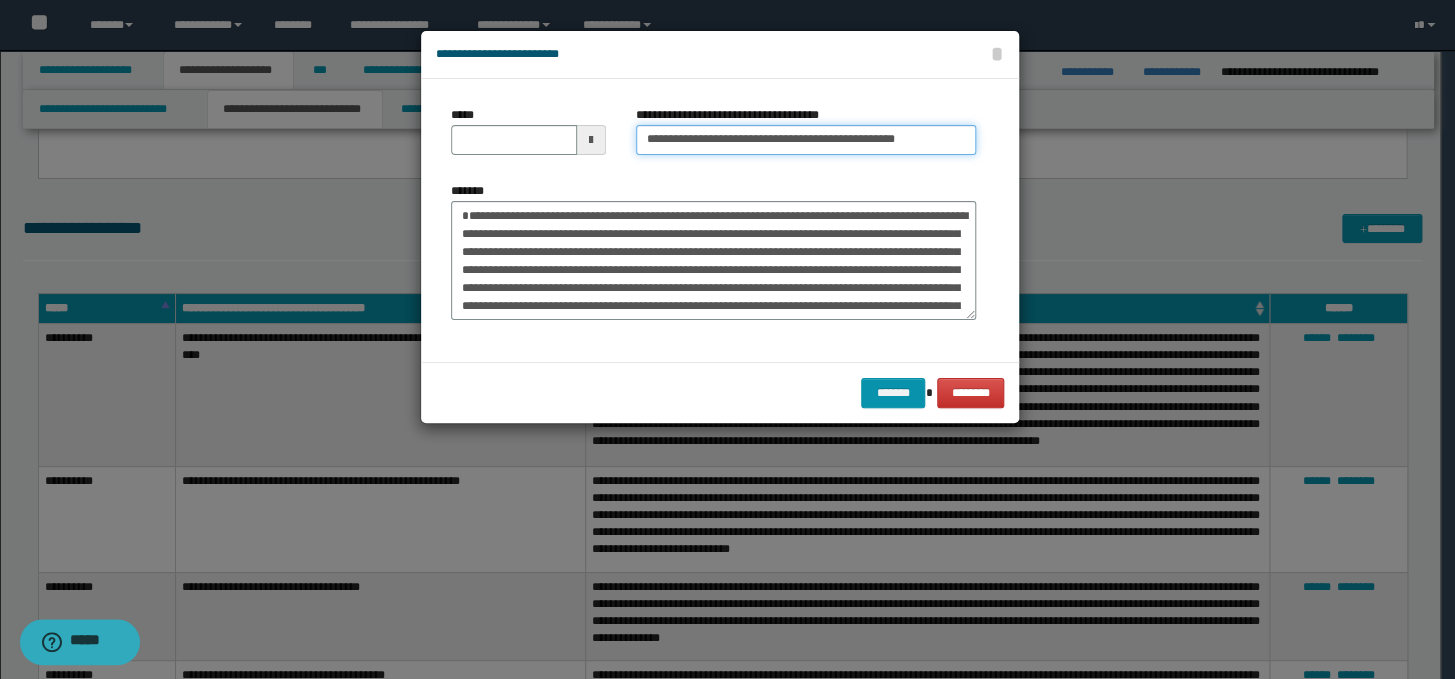 drag, startPoint x: 709, startPoint y: 135, endPoint x: 618, endPoint y: 130, distance: 91.13726 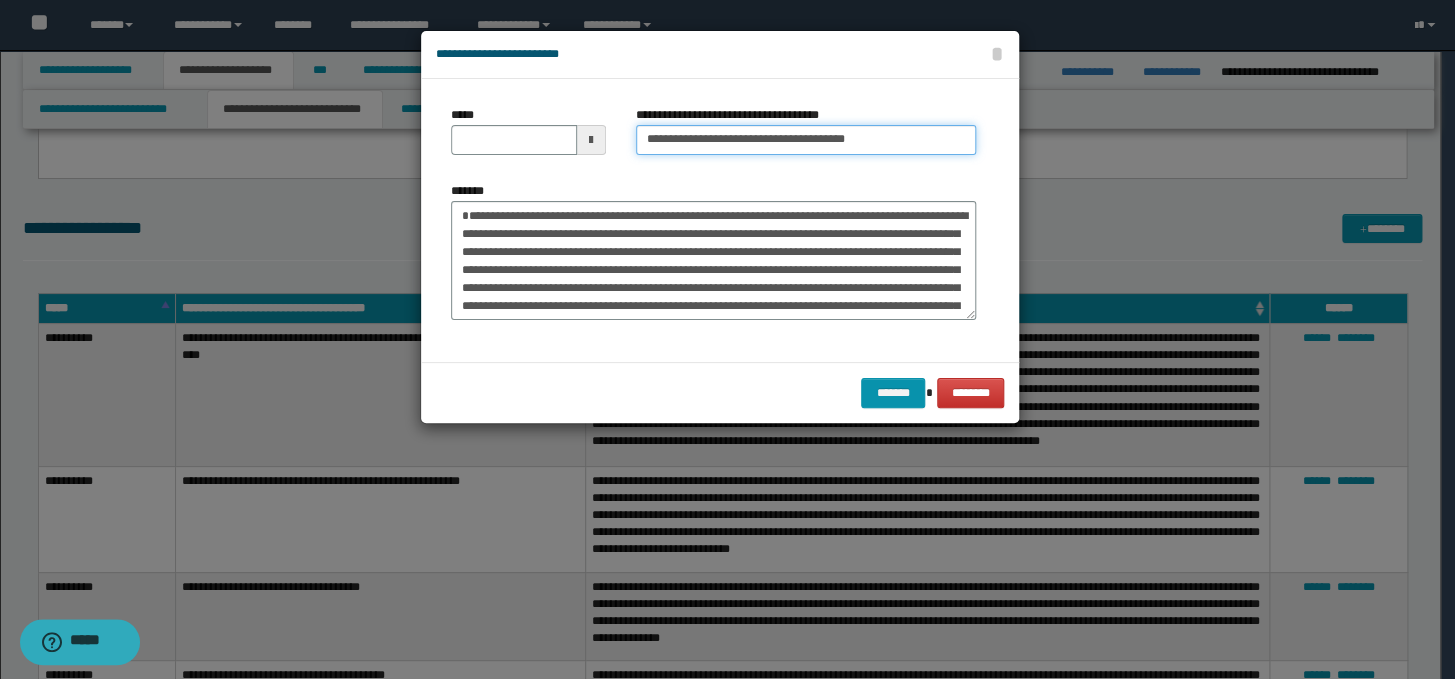 type 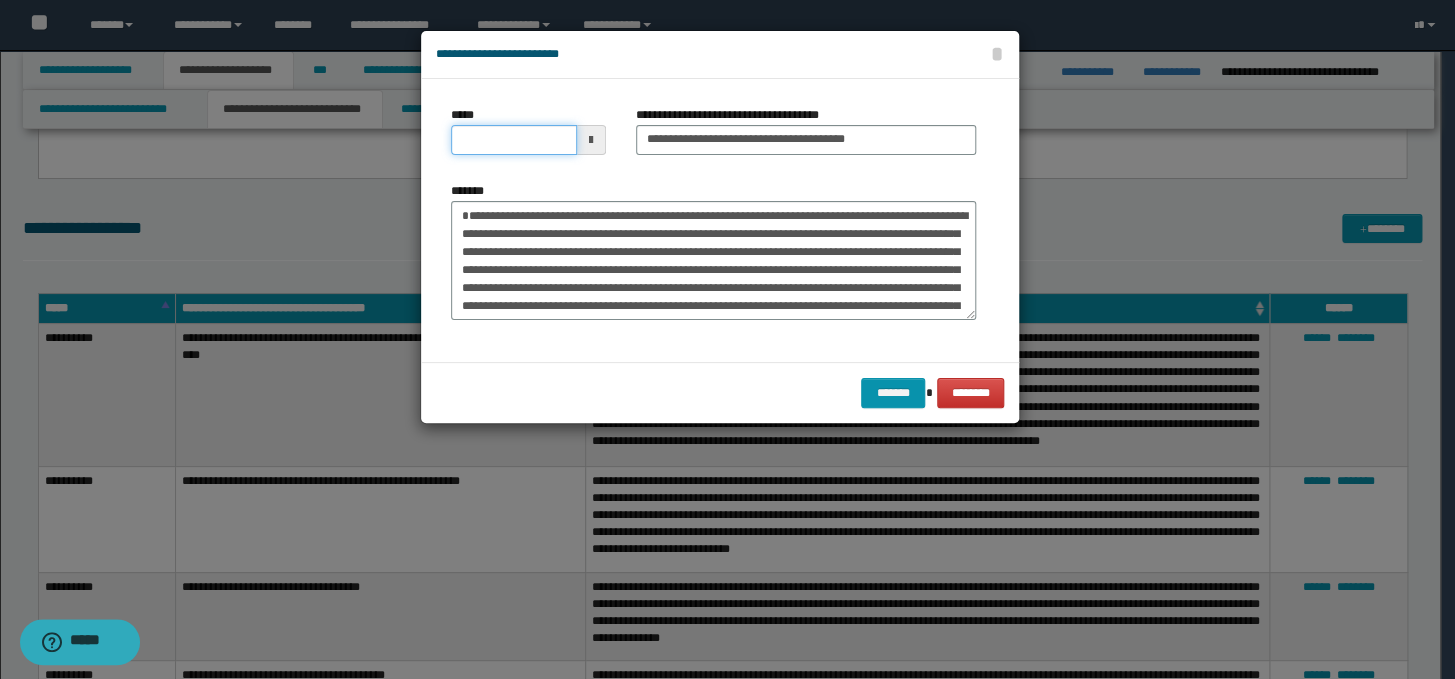 click on "*****" at bounding box center [514, 140] 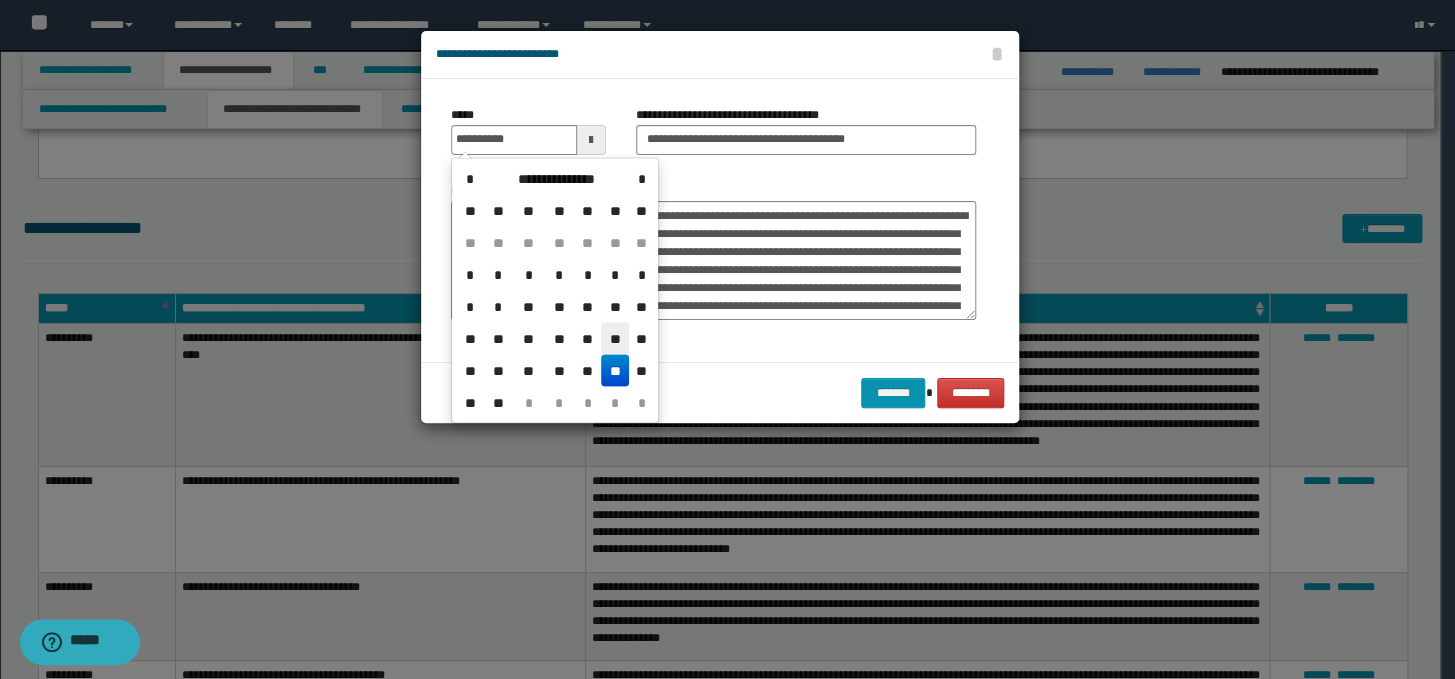 click on "**" at bounding box center (615, 338) 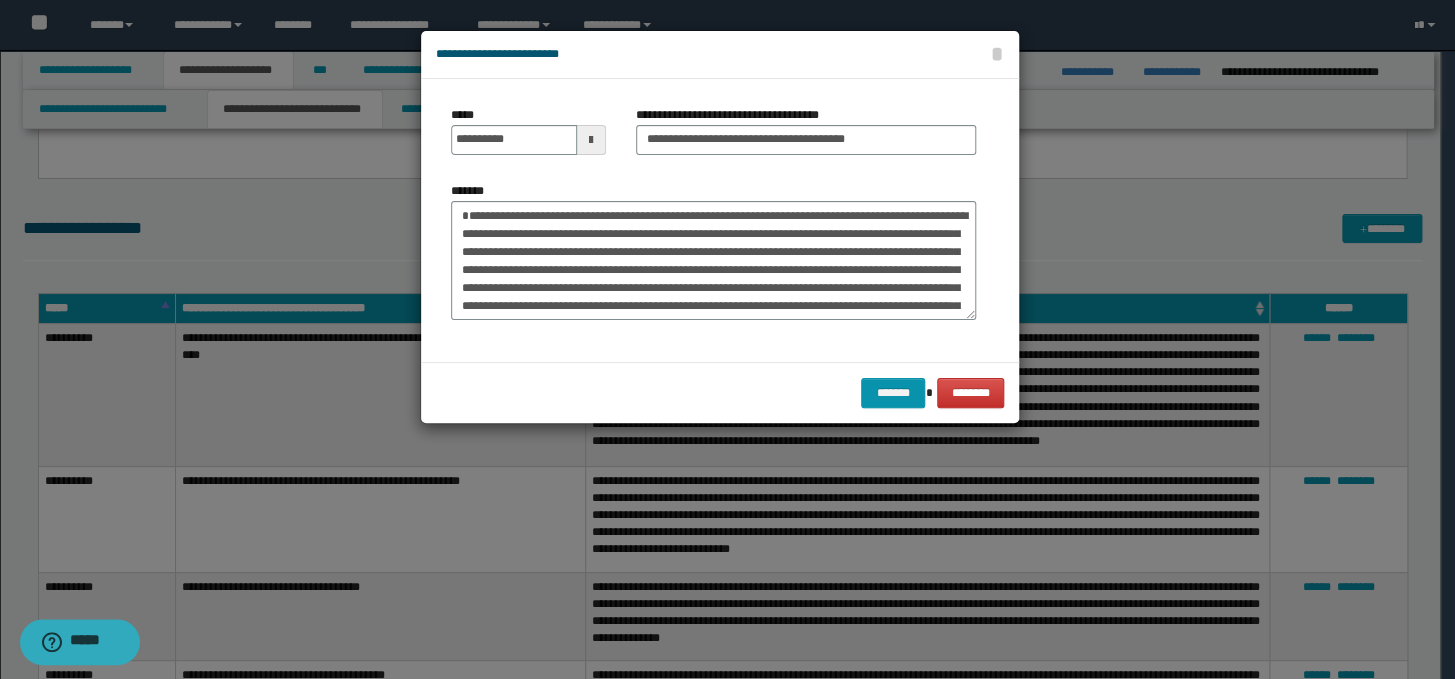 click at bounding box center [591, 140] 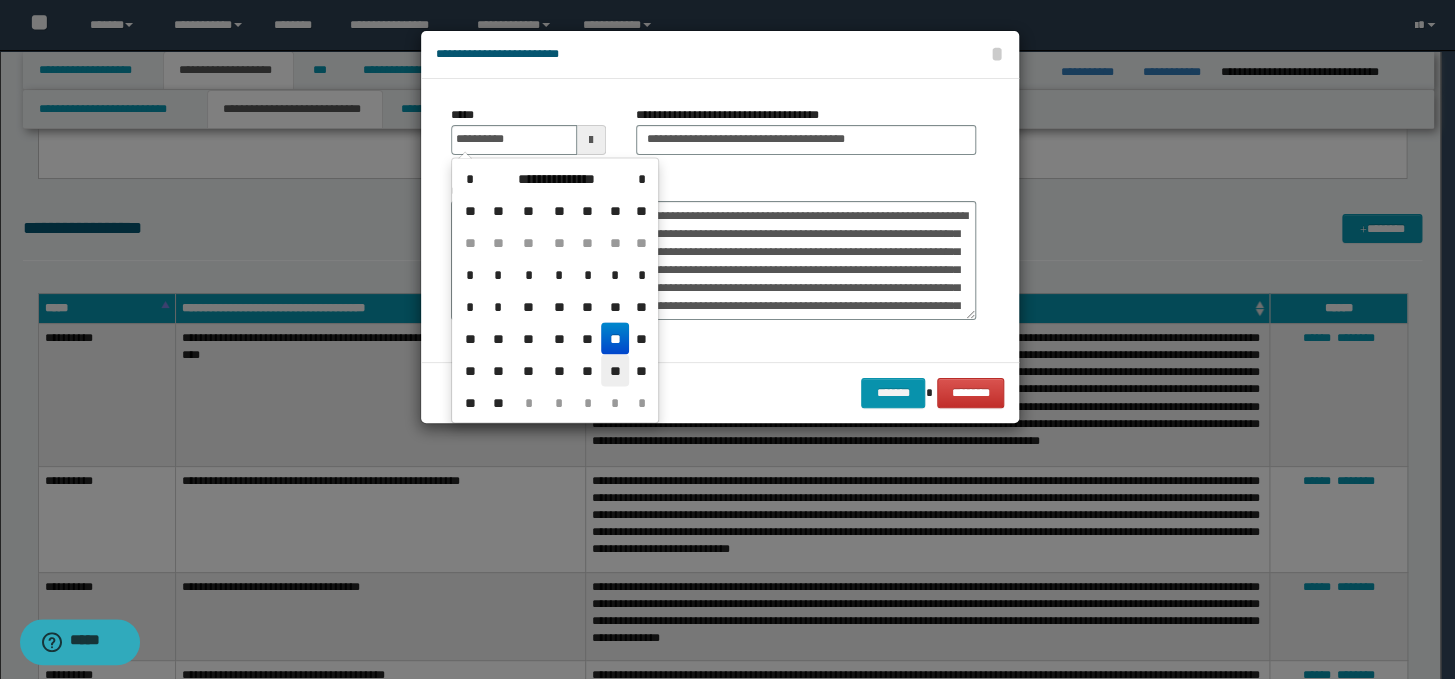 click on "**" at bounding box center [615, 370] 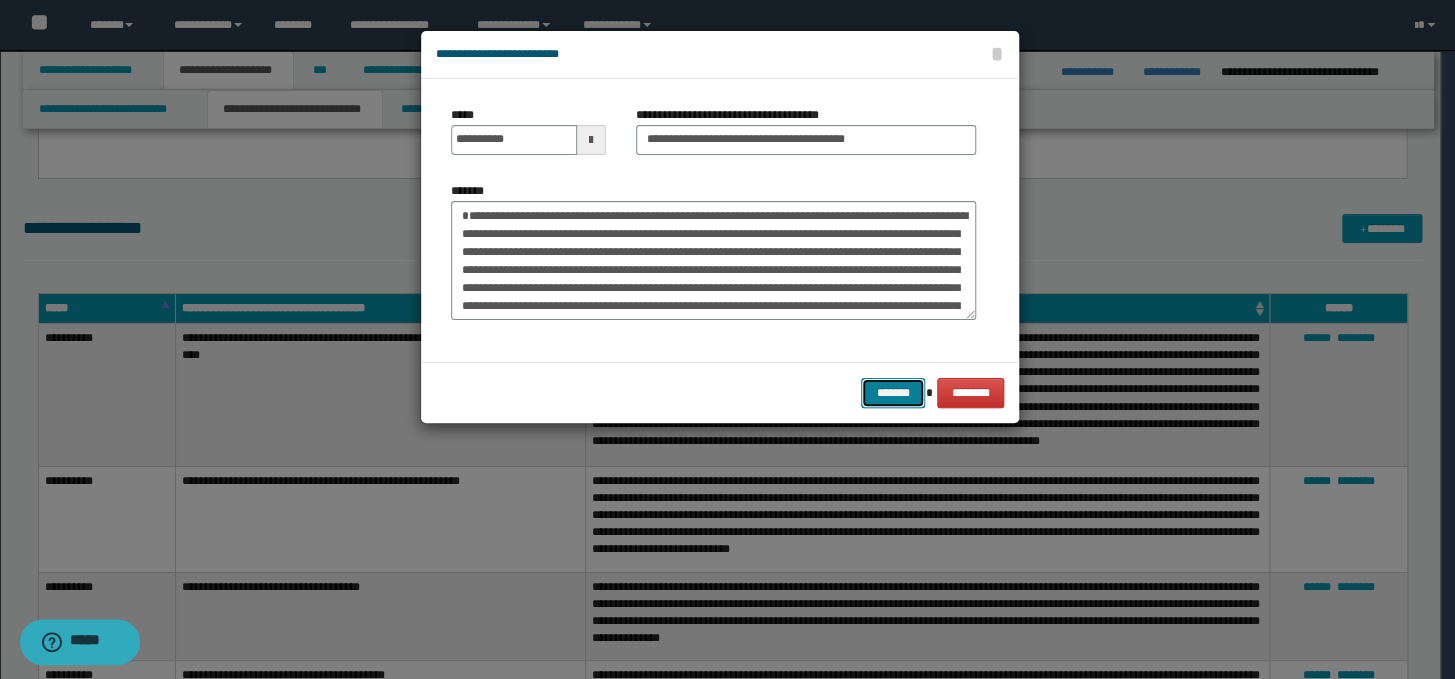 click on "*******" at bounding box center [893, 393] 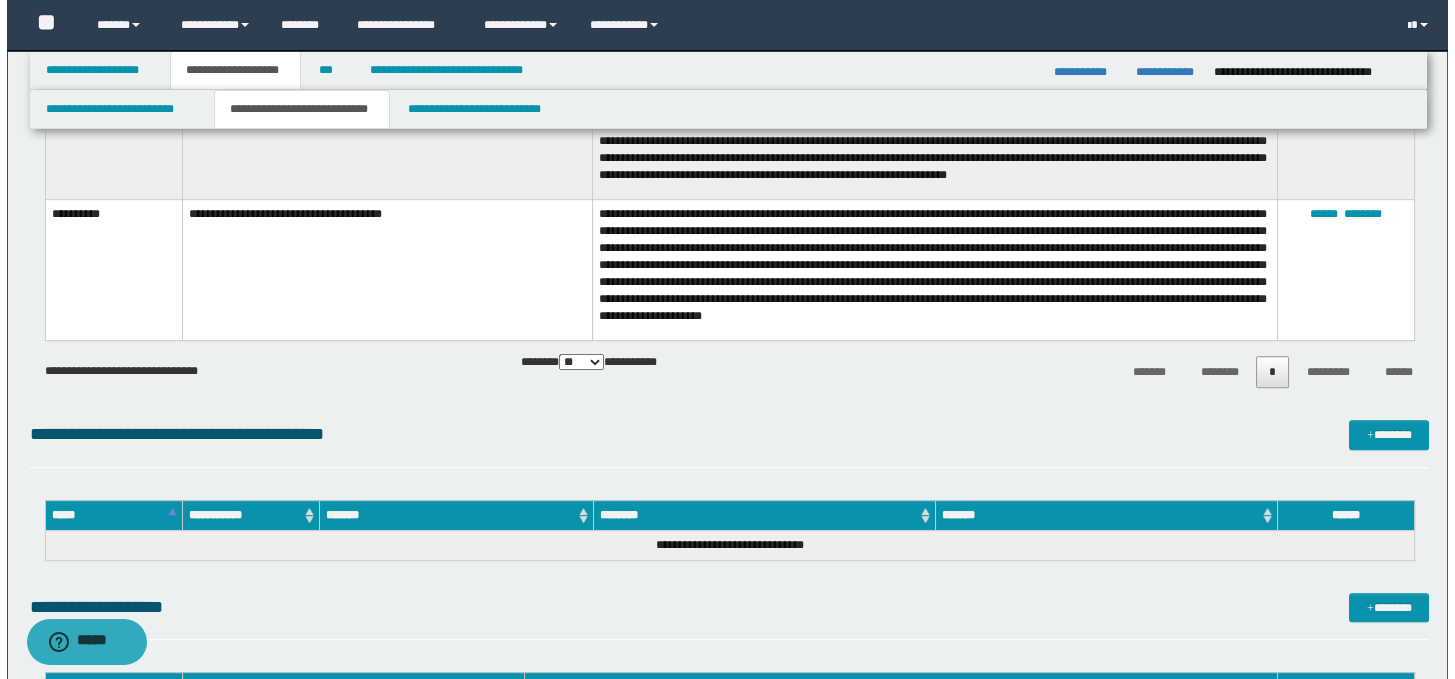 scroll, scrollTop: 2495, scrollLeft: 0, axis: vertical 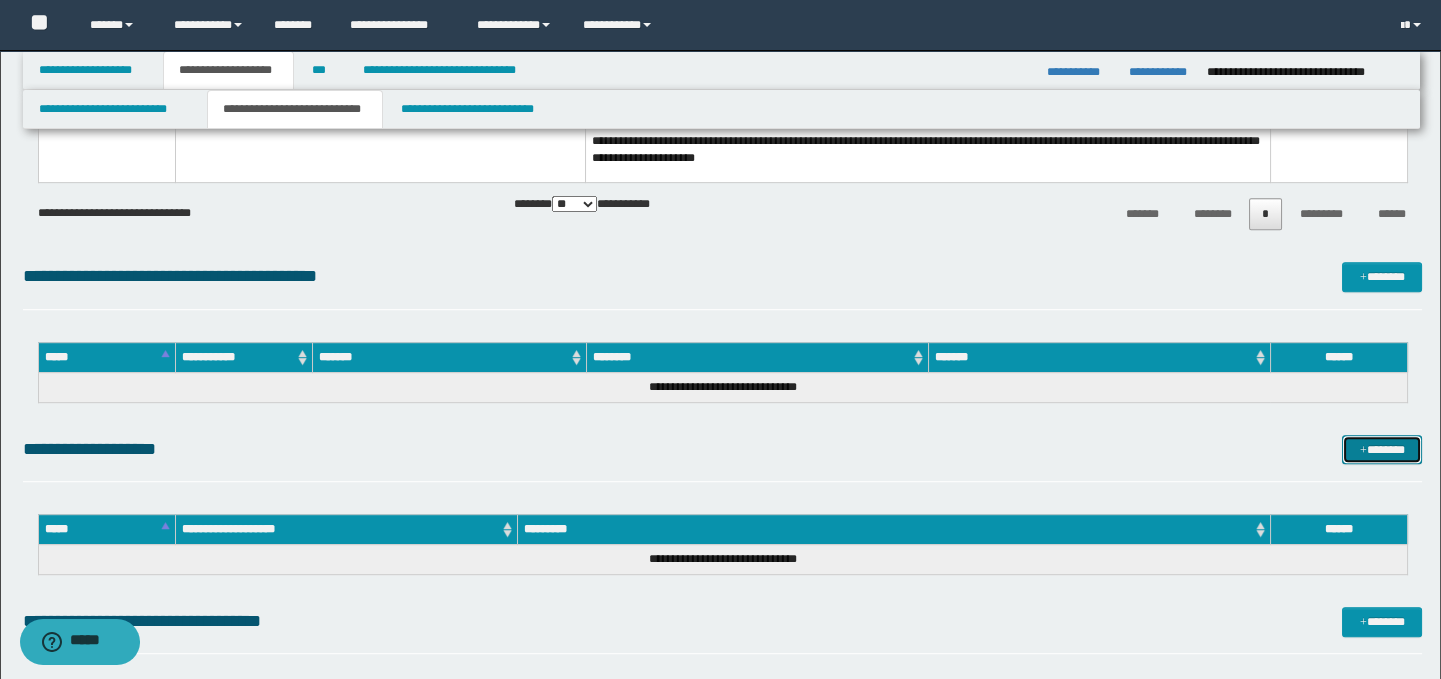 click on "*******" at bounding box center [1382, 450] 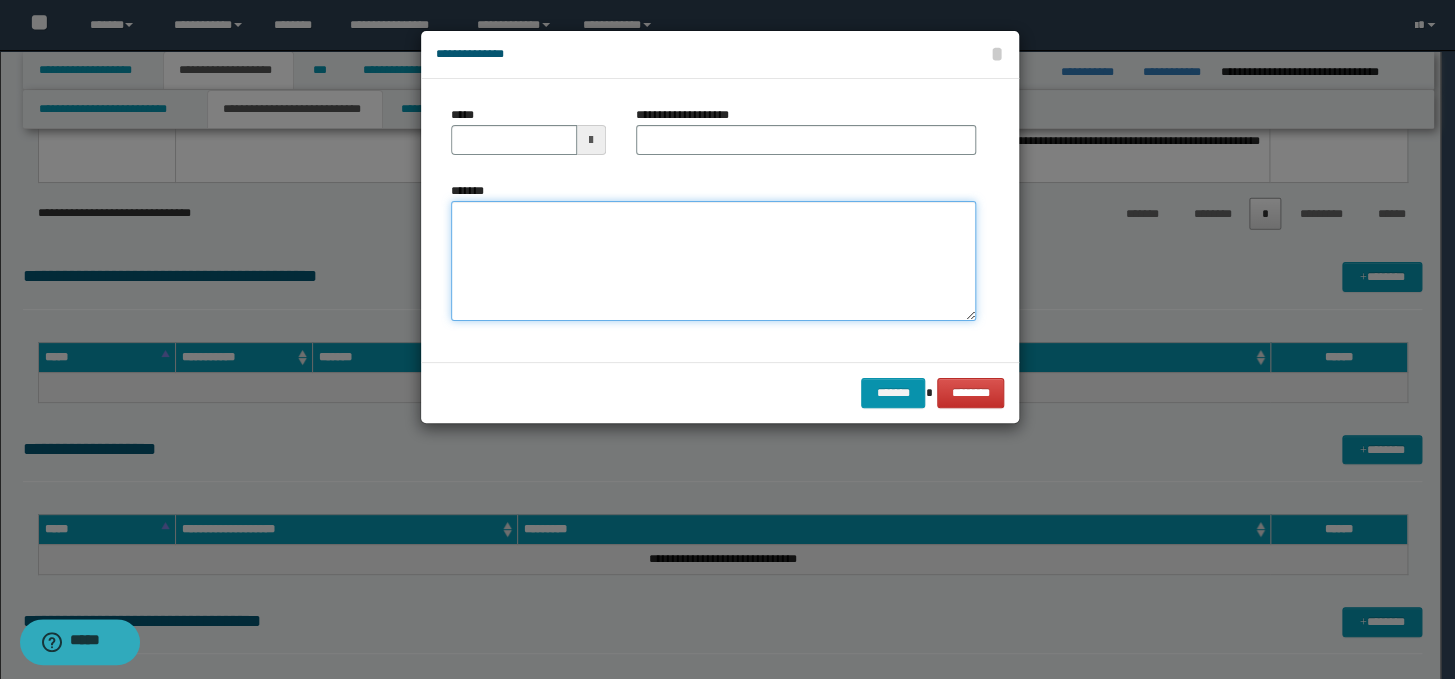 click on "*******" at bounding box center (713, 261) 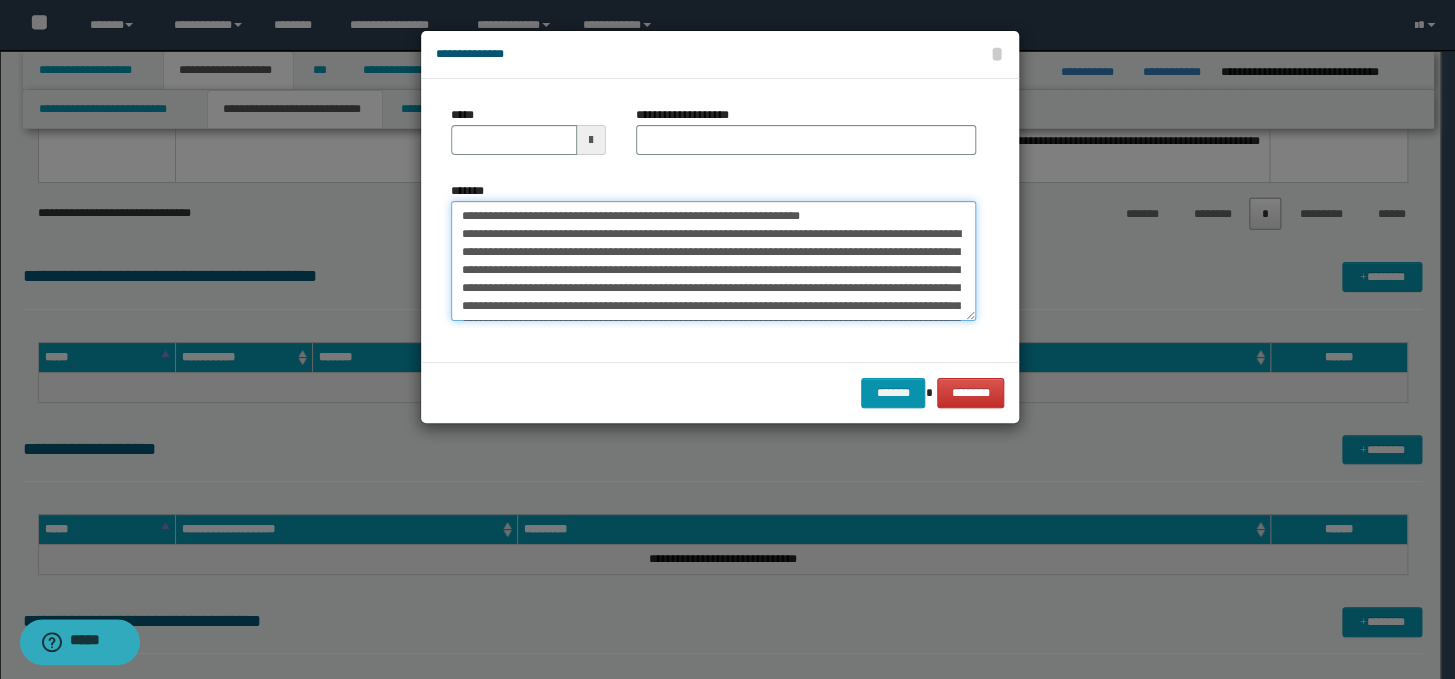 scroll, scrollTop: 371, scrollLeft: 0, axis: vertical 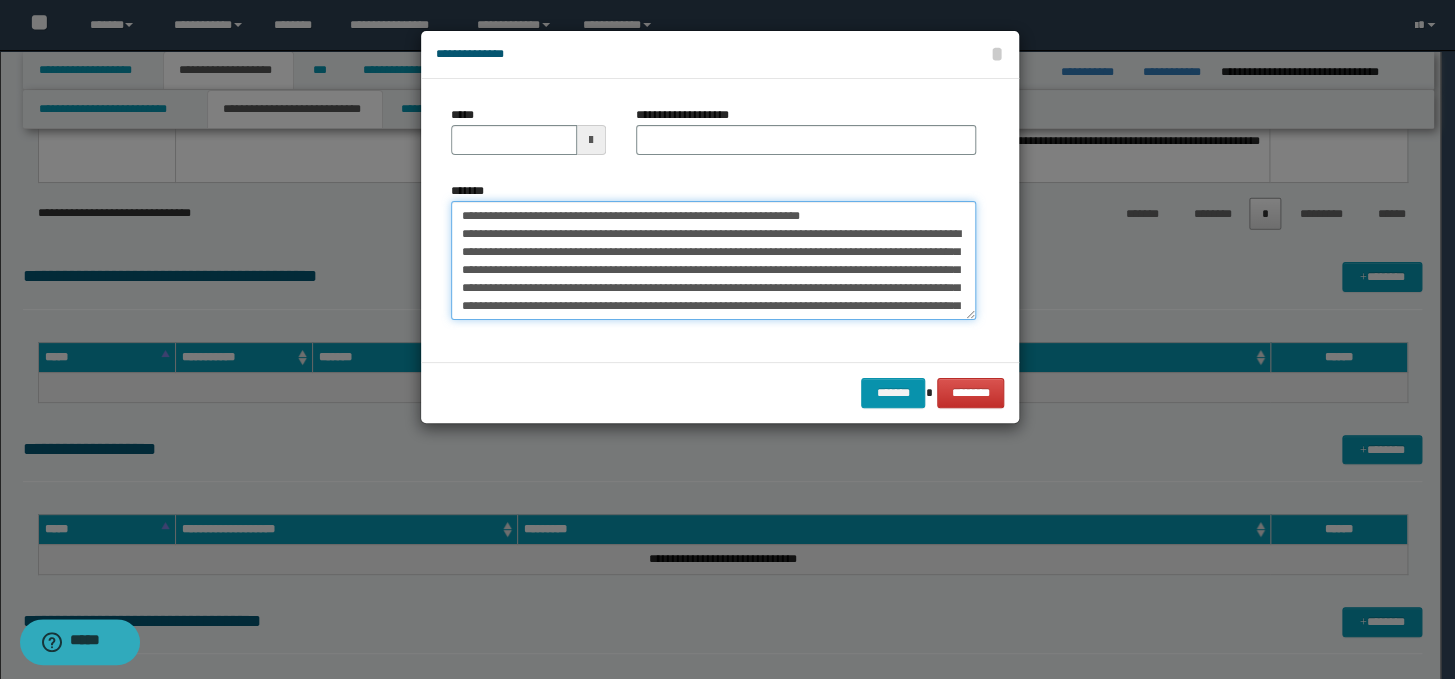 drag, startPoint x: 931, startPoint y: 209, endPoint x: 439, endPoint y: 217, distance: 492.06503 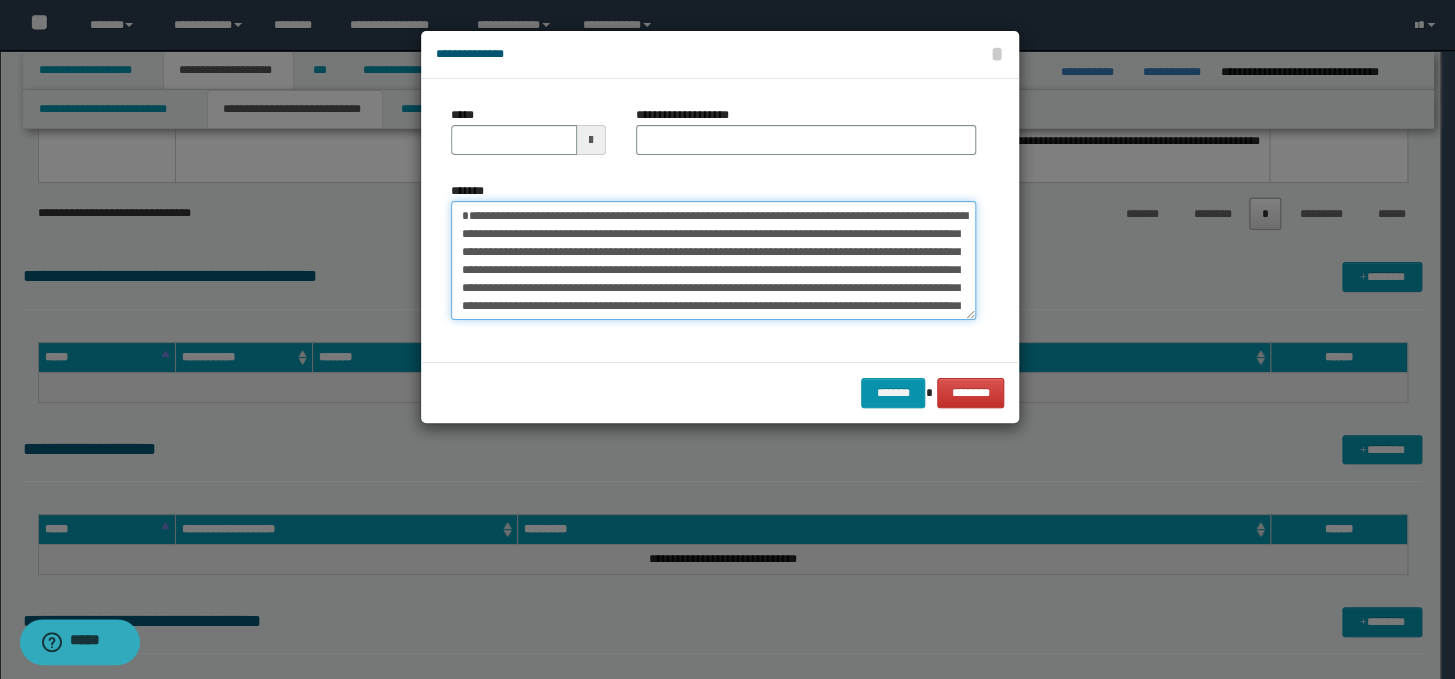 type on "**********" 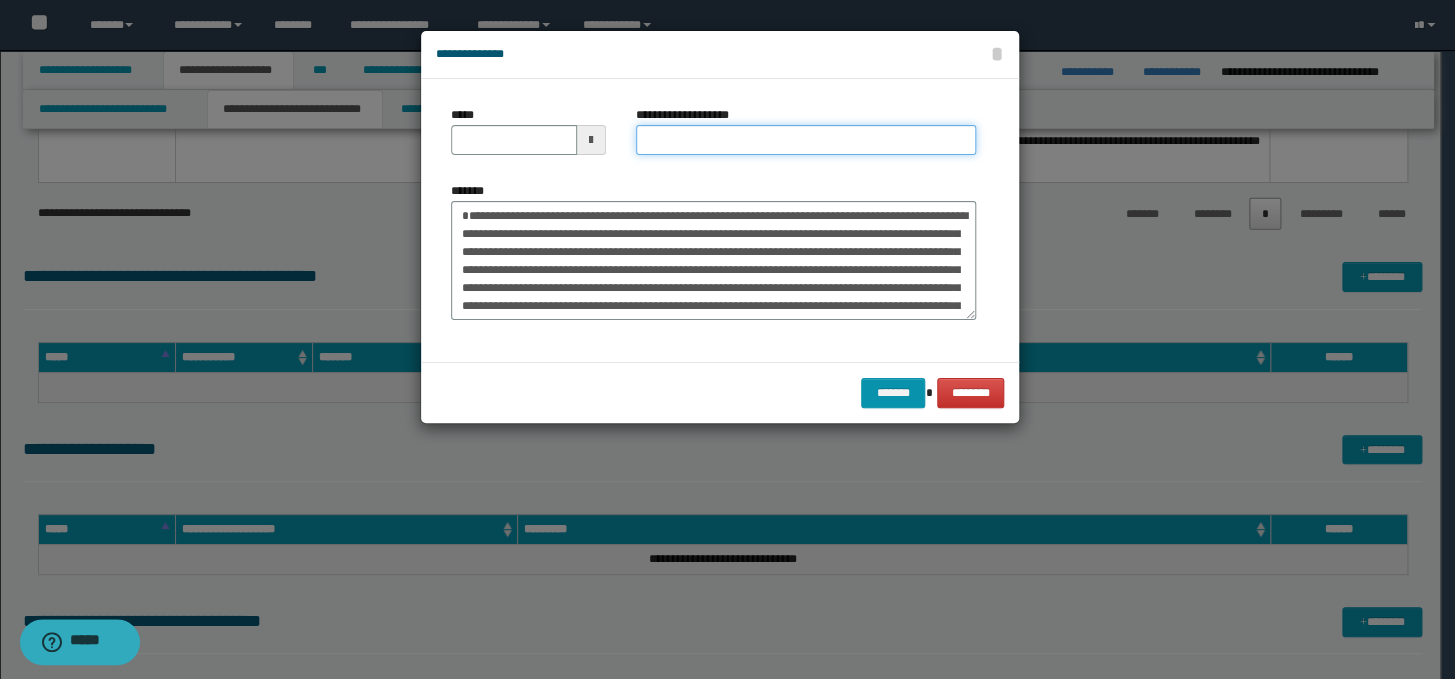 click on "**********" at bounding box center [806, 140] 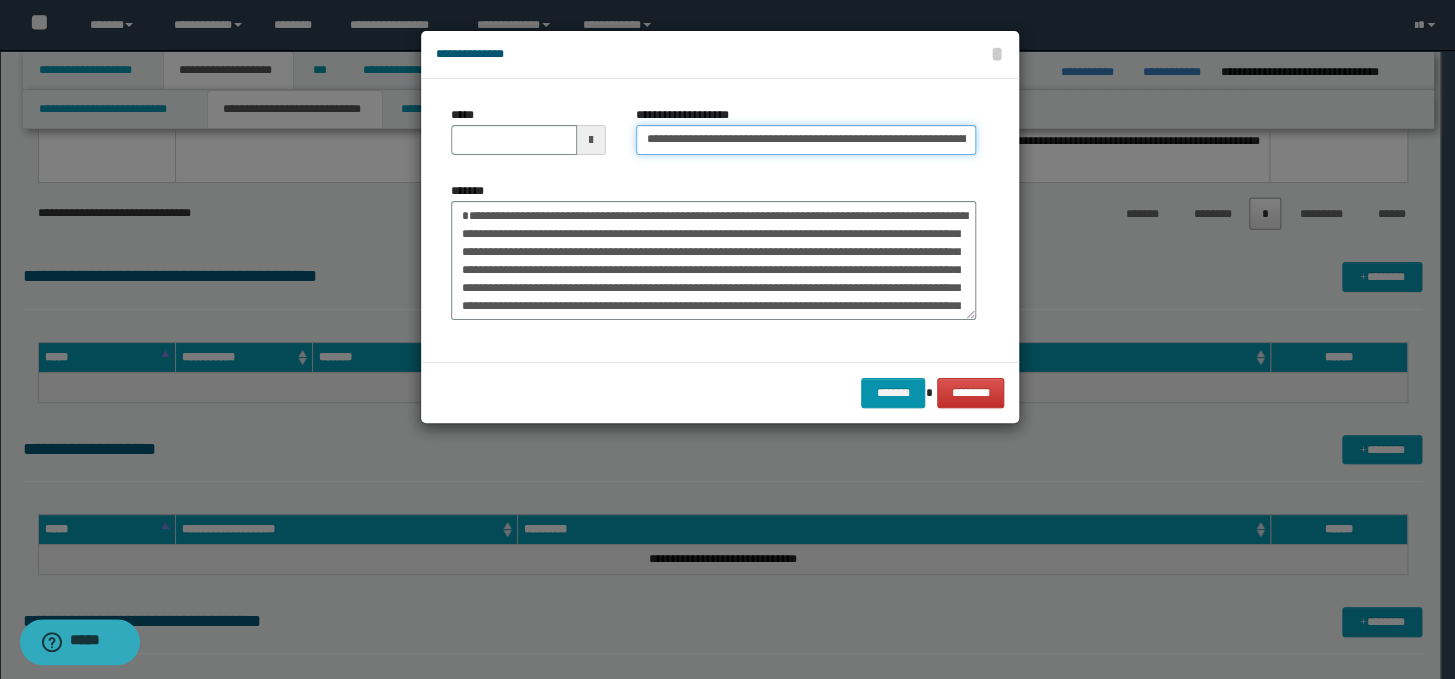 scroll, scrollTop: 0, scrollLeft: 132, axis: horizontal 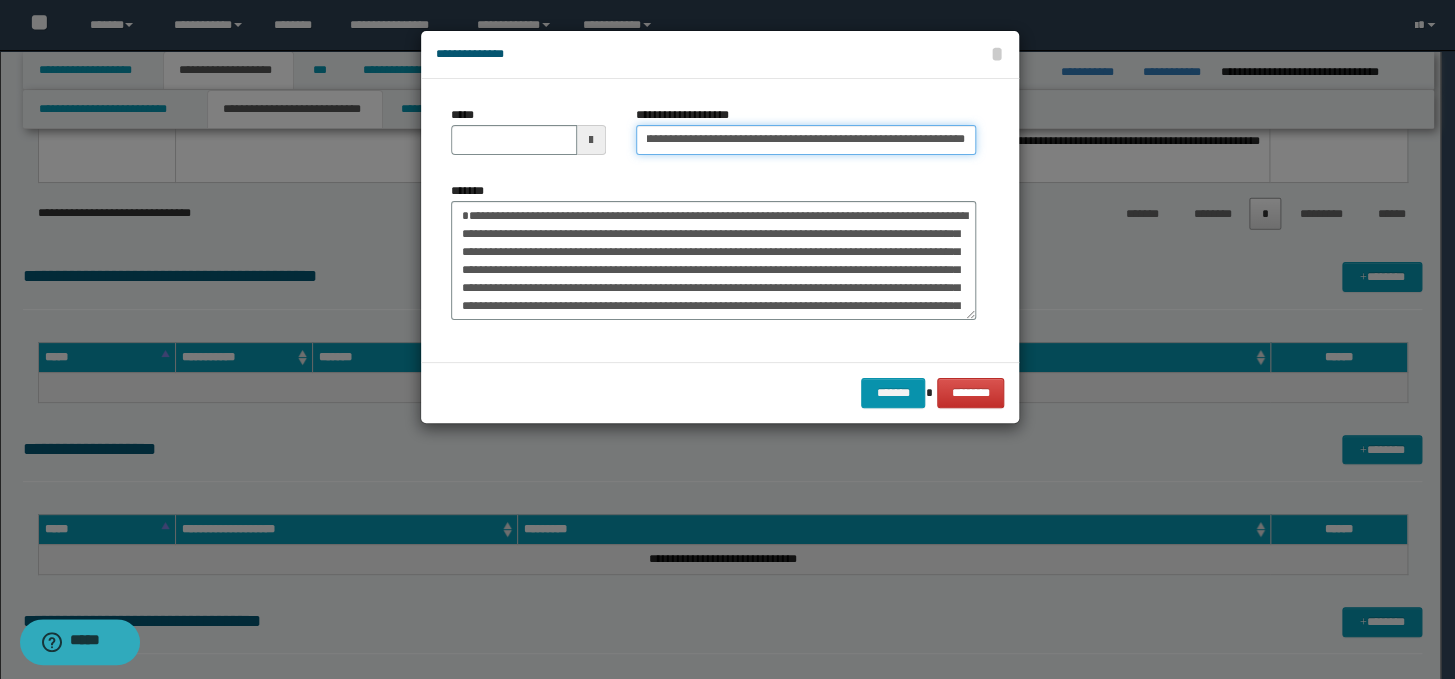 click on "**********" at bounding box center [806, 140] 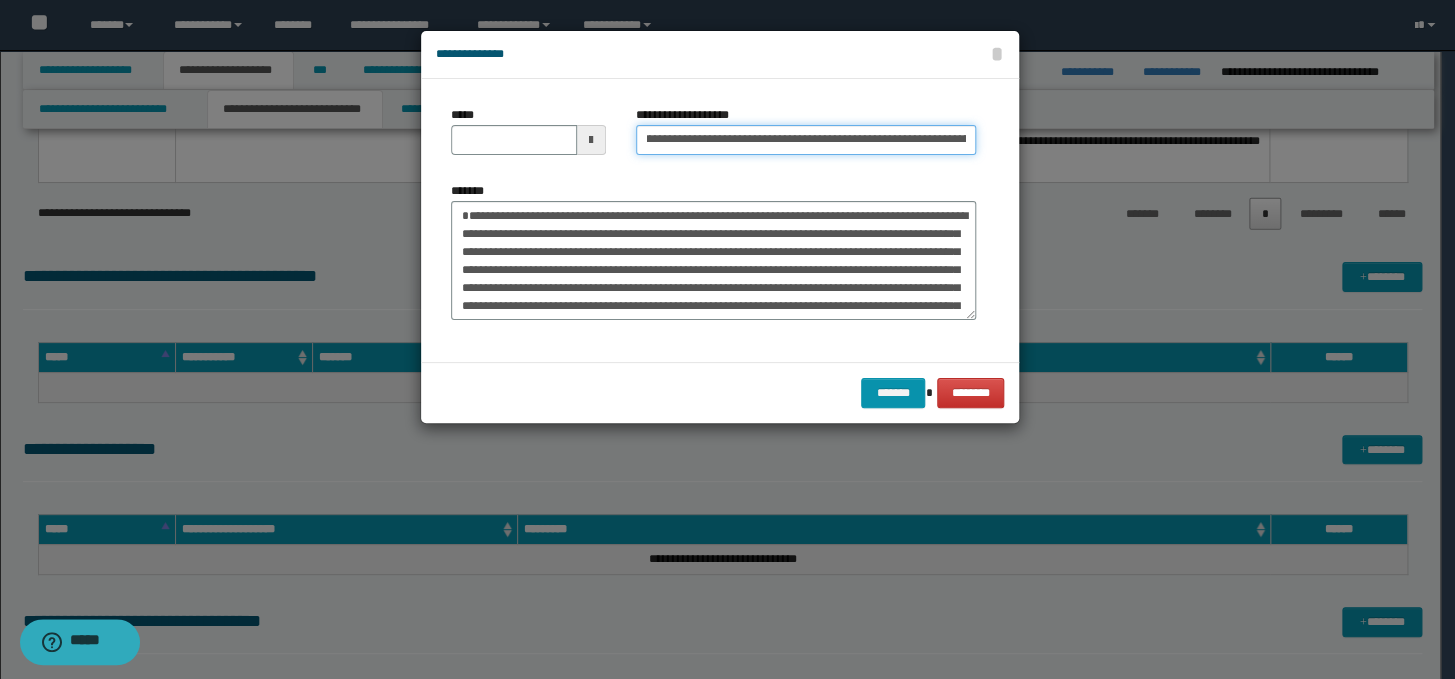 scroll, scrollTop: 0, scrollLeft: 0, axis: both 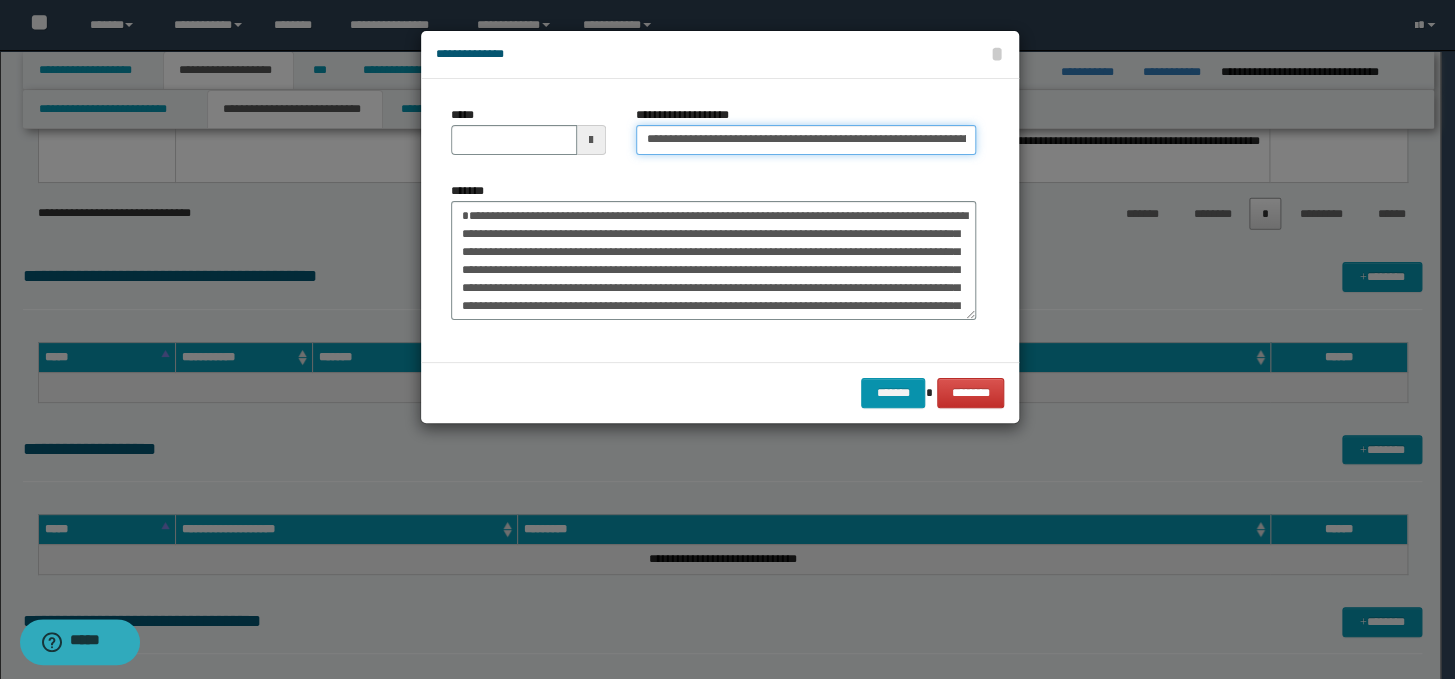 drag, startPoint x: 703, startPoint y: 140, endPoint x: 670, endPoint y: 136, distance: 33.24154 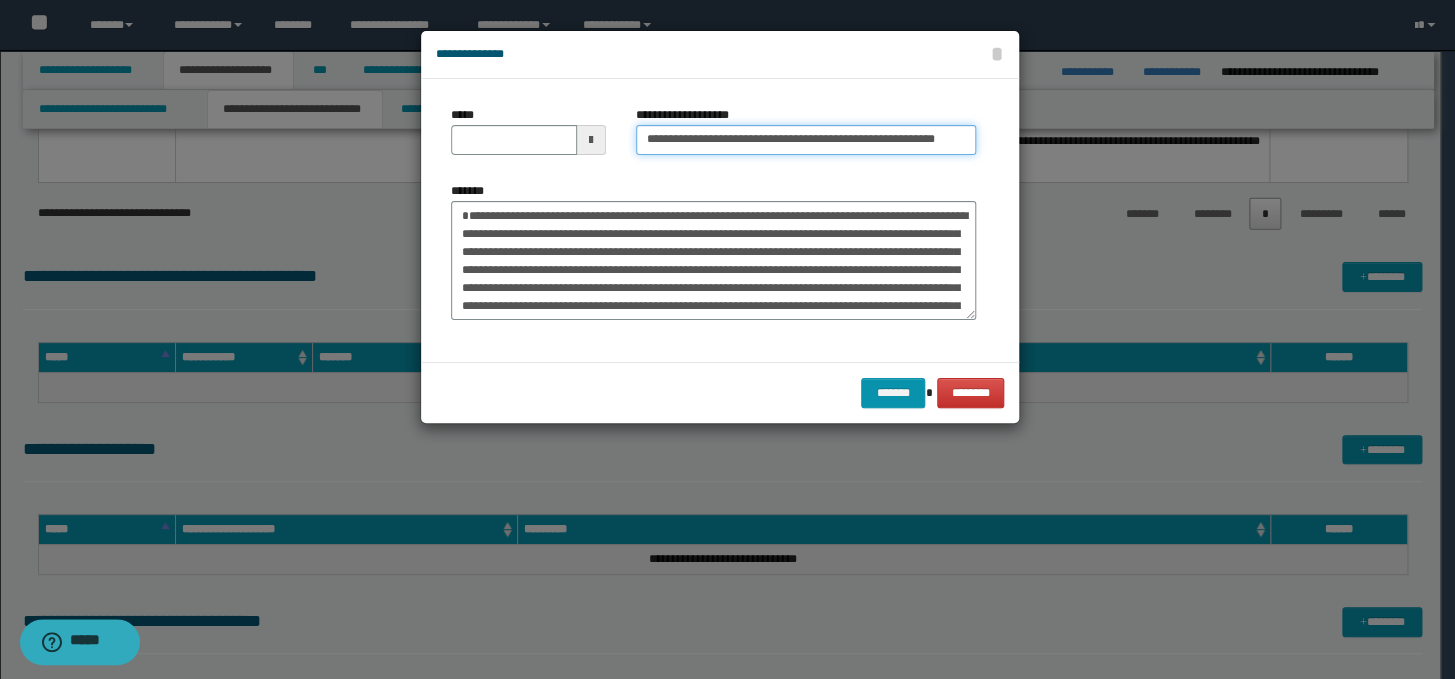 type 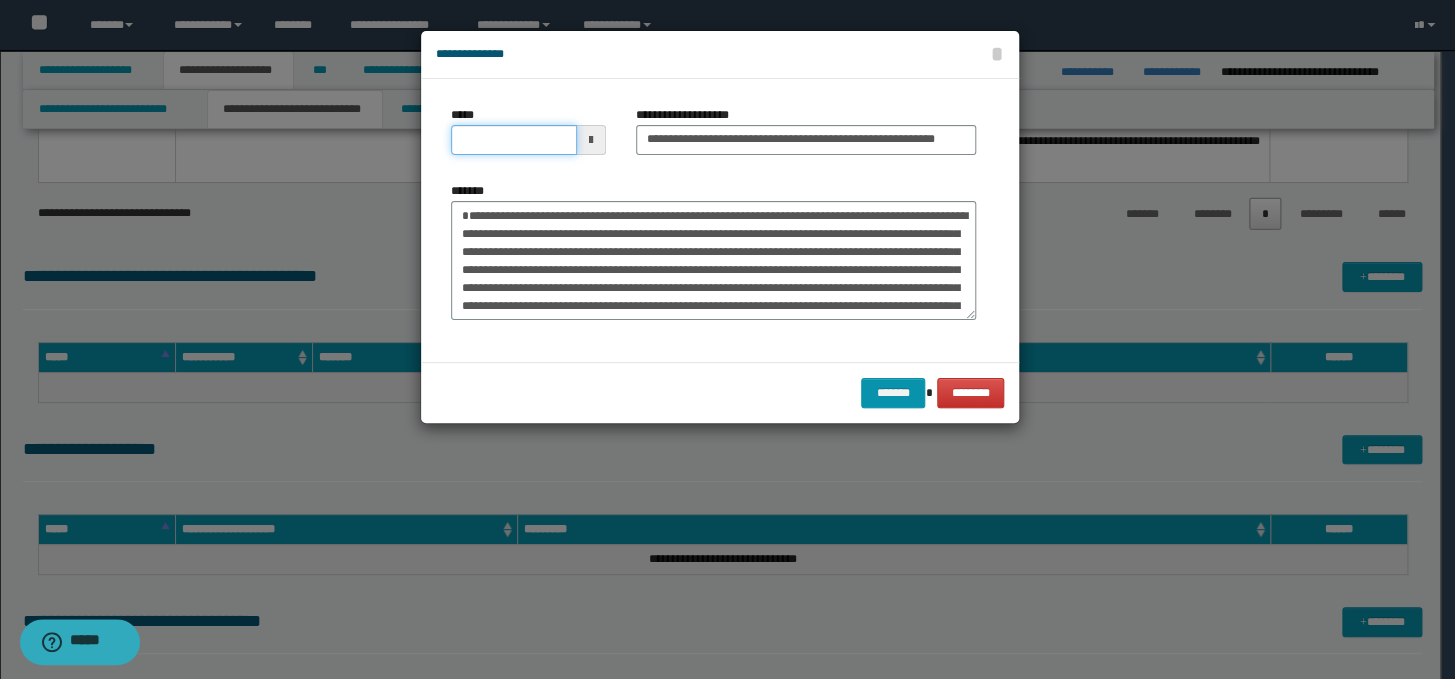 click on "*****" at bounding box center (514, 140) 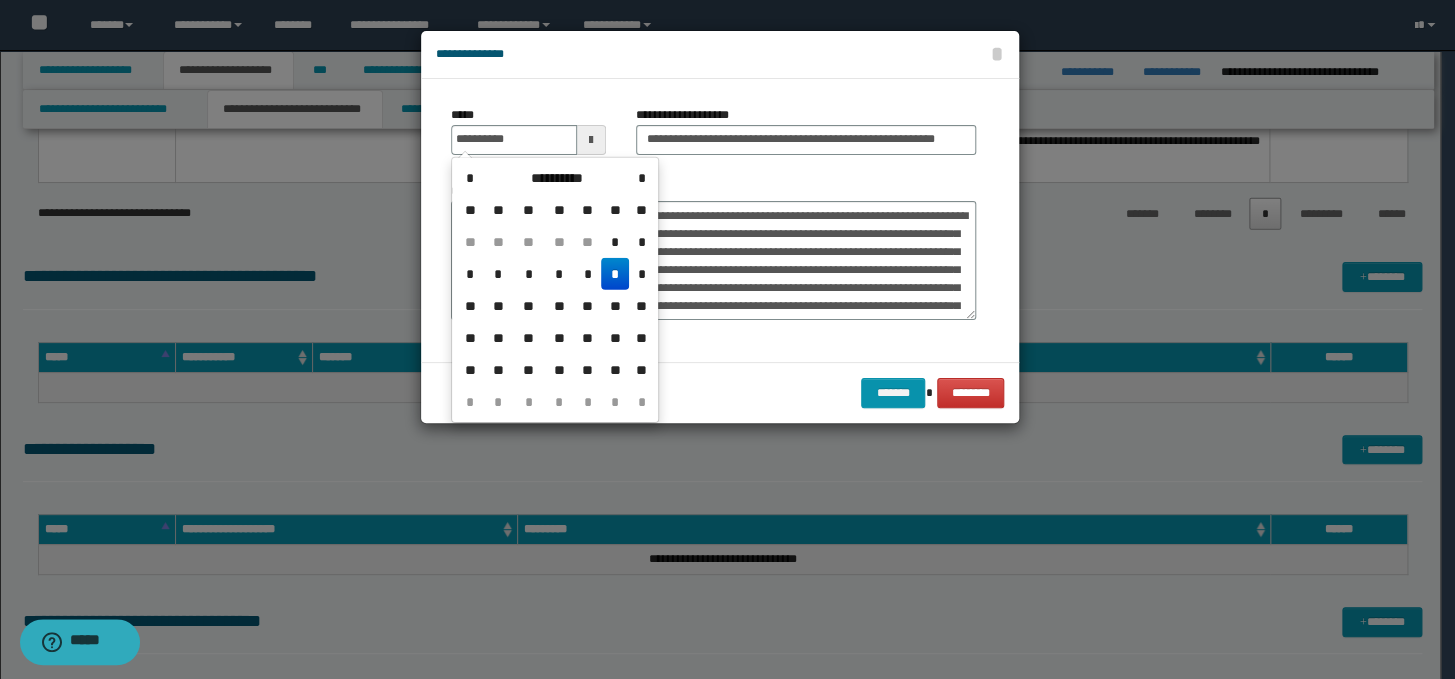 click on "*" at bounding box center [615, 274] 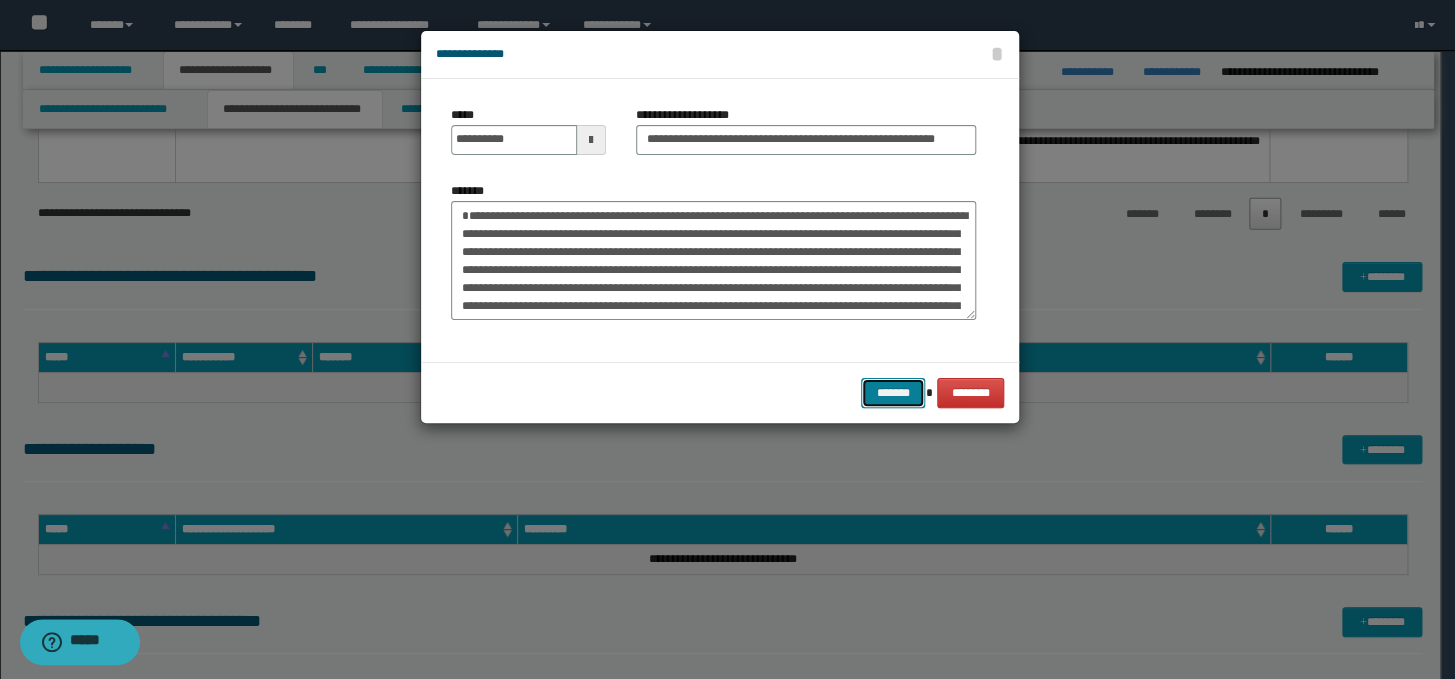 click on "*******" at bounding box center [893, 393] 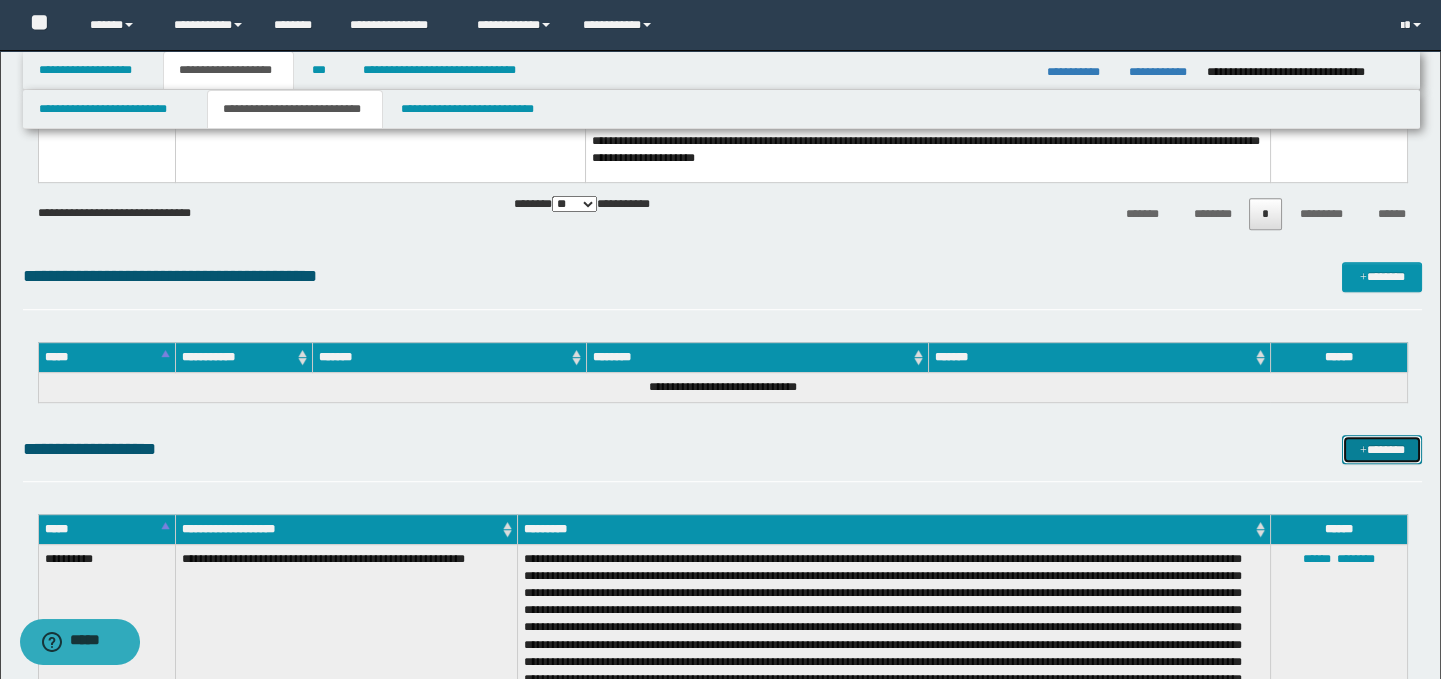click on "*******" at bounding box center [1382, 450] 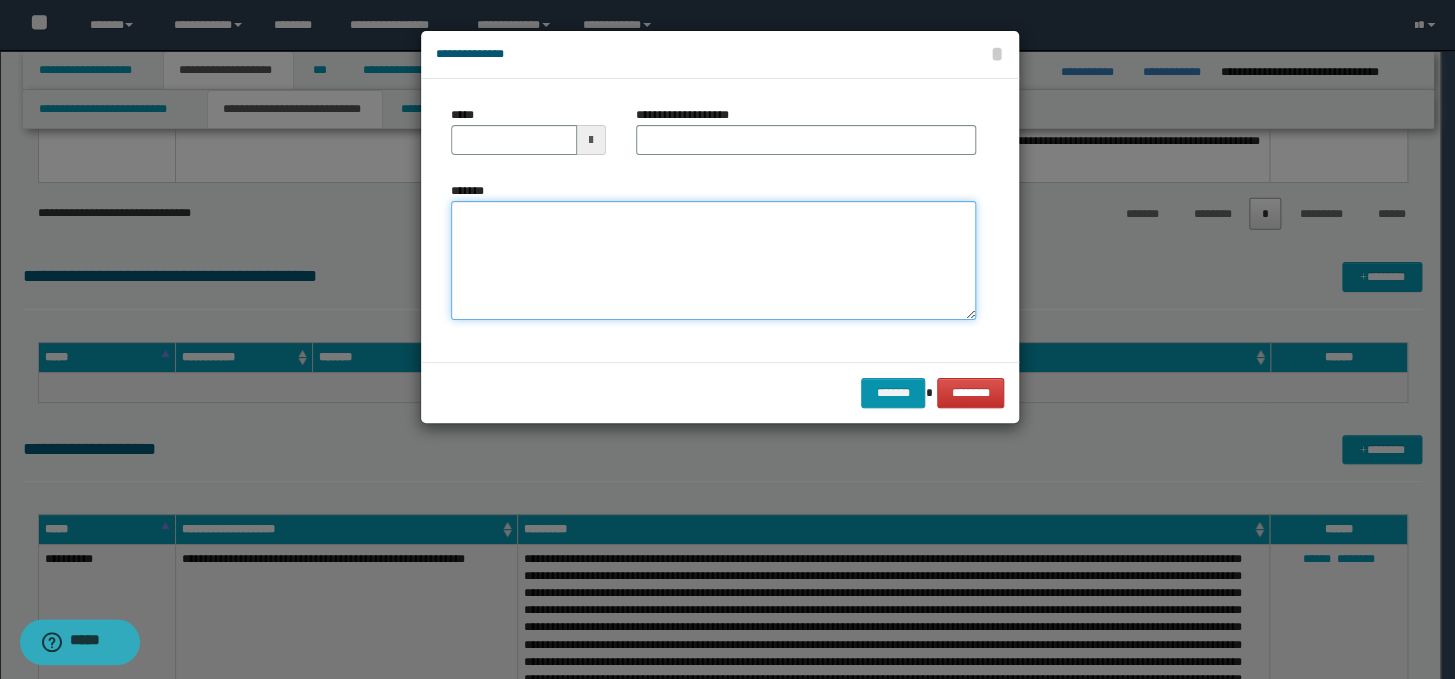 click on "*******" at bounding box center [713, 261] 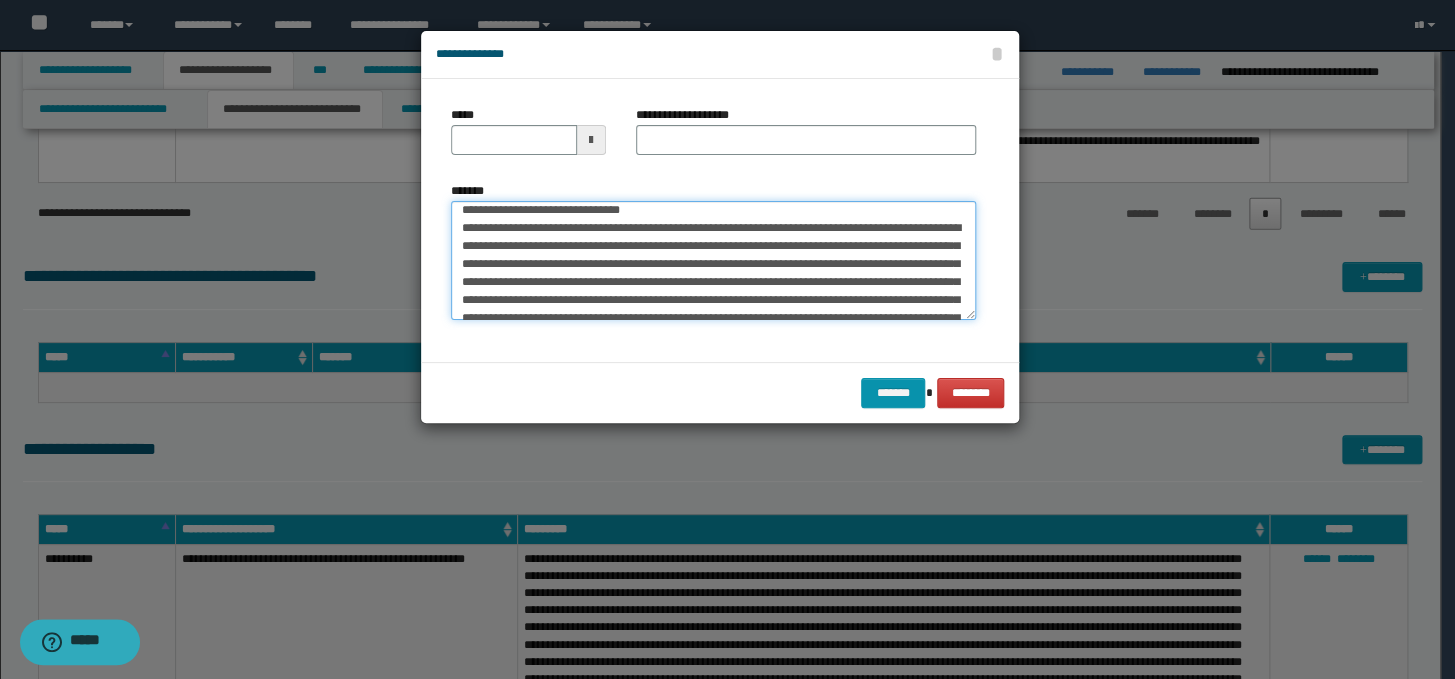 scroll, scrollTop: 0, scrollLeft: 0, axis: both 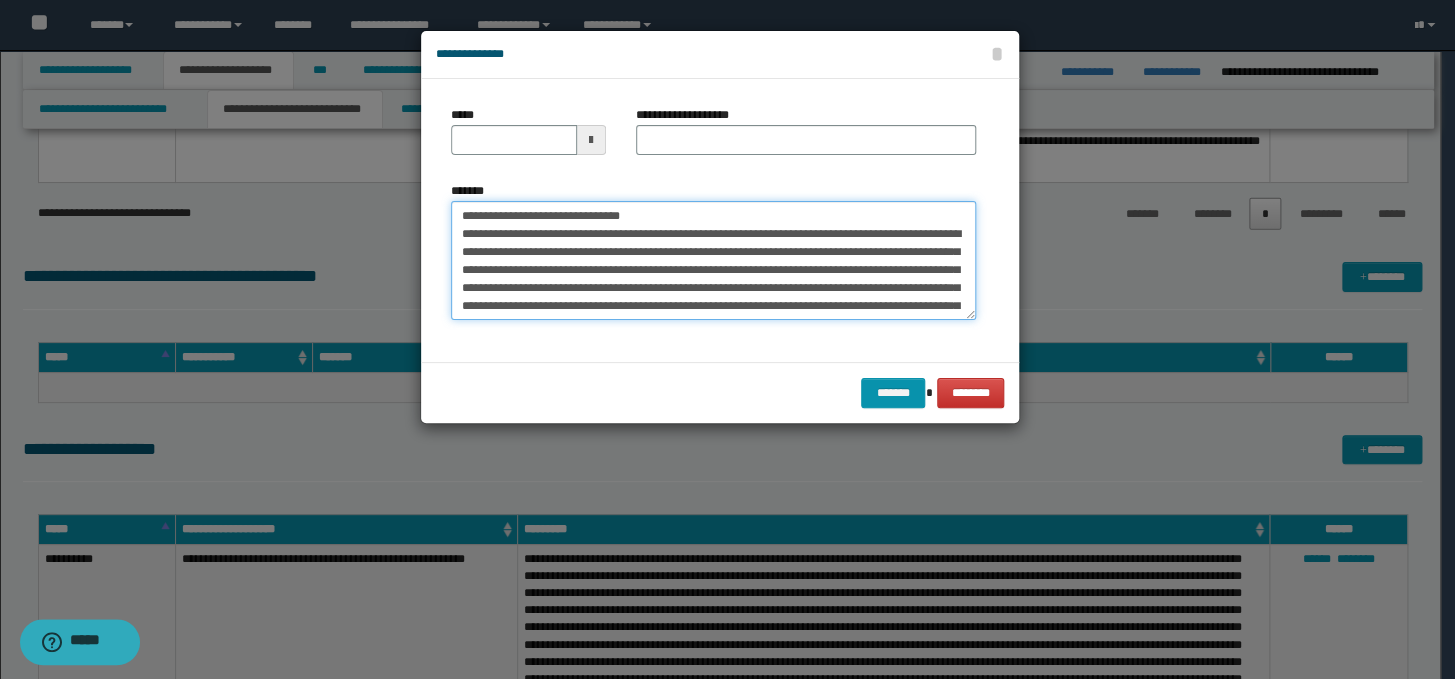 drag, startPoint x: 861, startPoint y: 208, endPoint x: 445, endPoint y: 216, distance: 416.0769 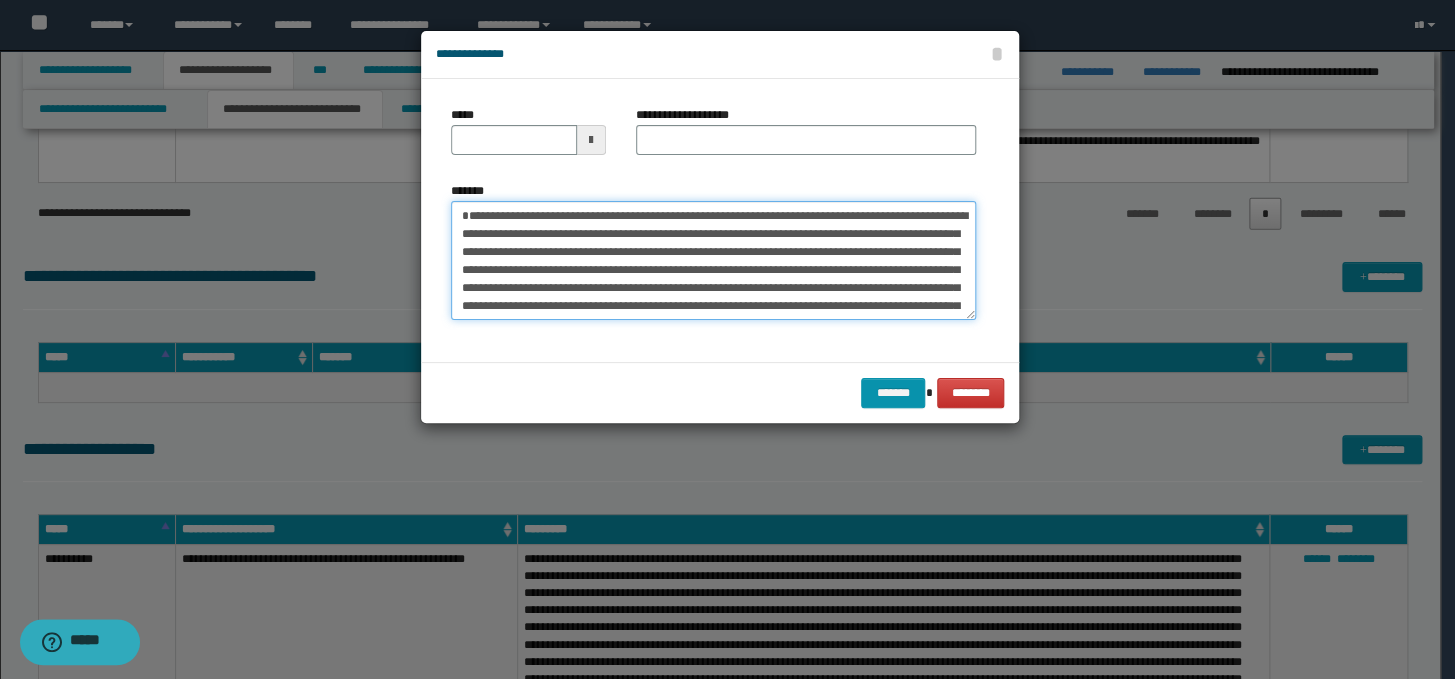 type on "**********" 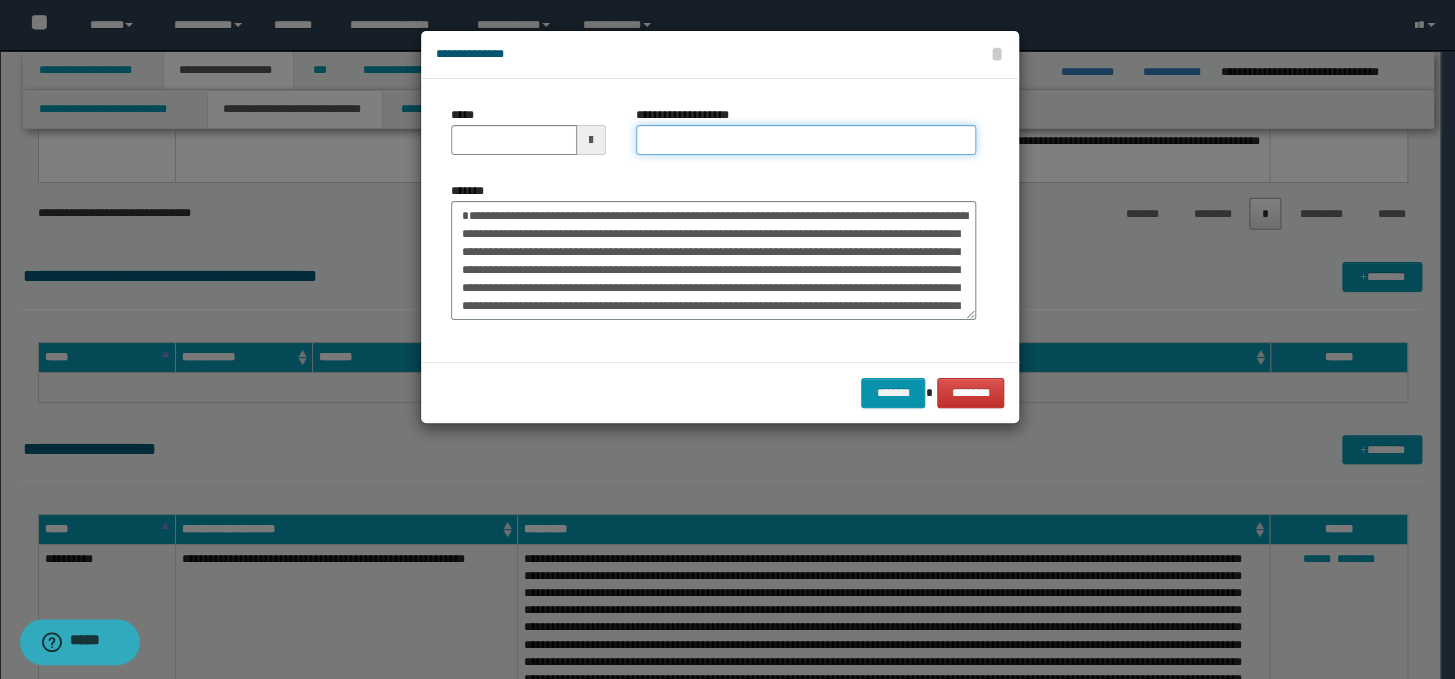 click on "**********" at bounding box center [806, 140] 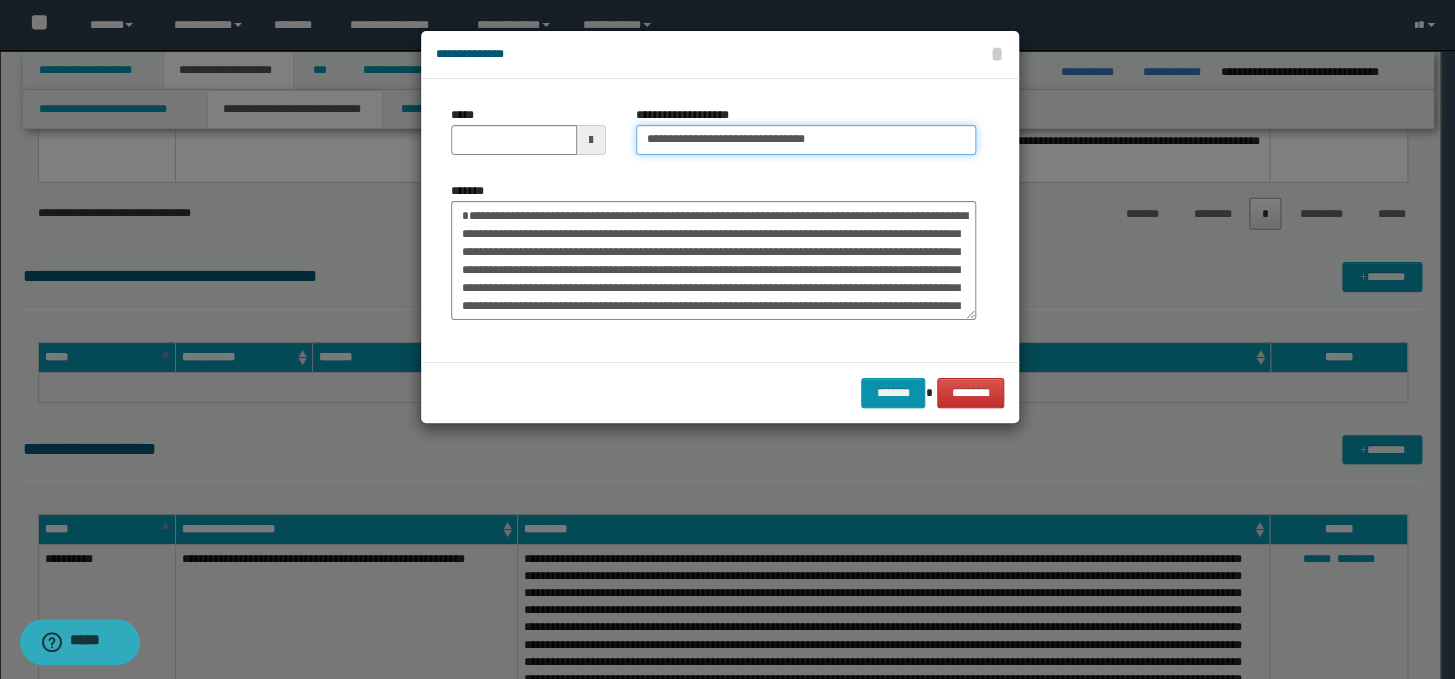 drag, startPoint x: 708, startPoint y: 141, endPoint x: 634, endPoint y: 138, distance: 74.06078 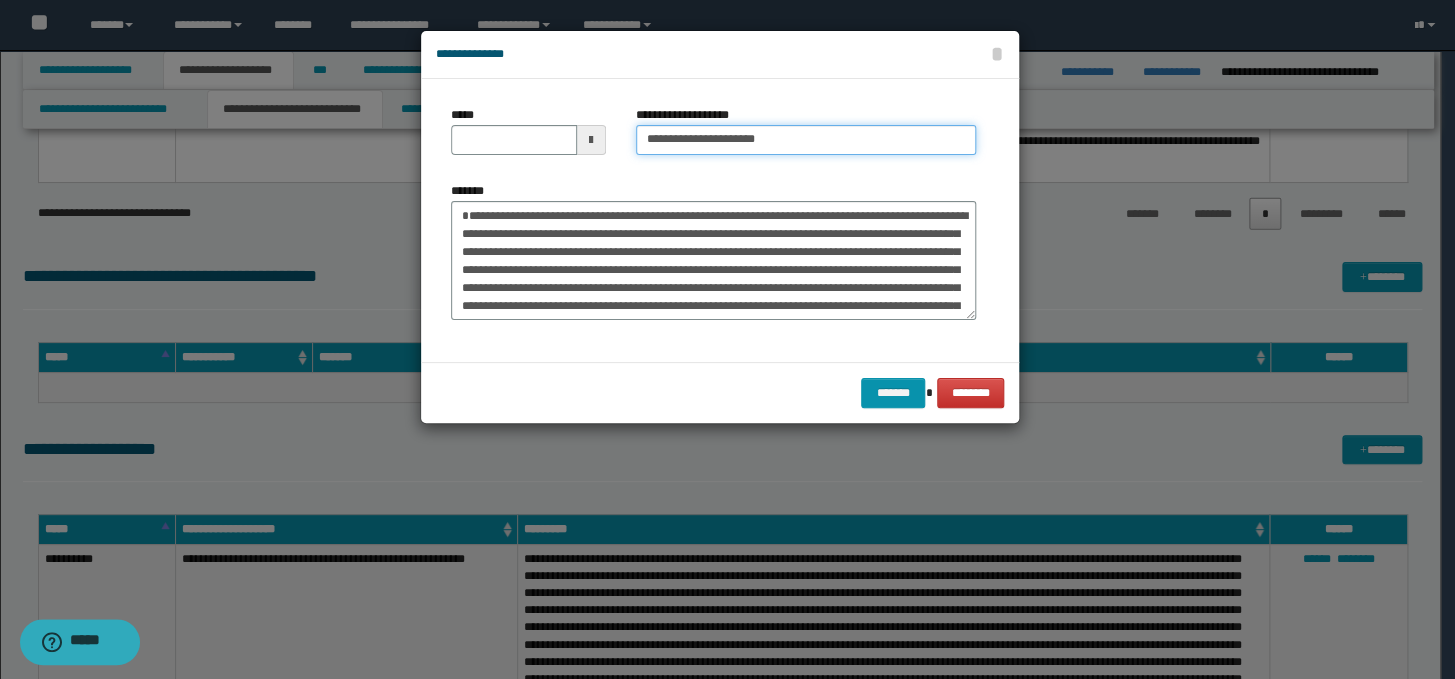 type 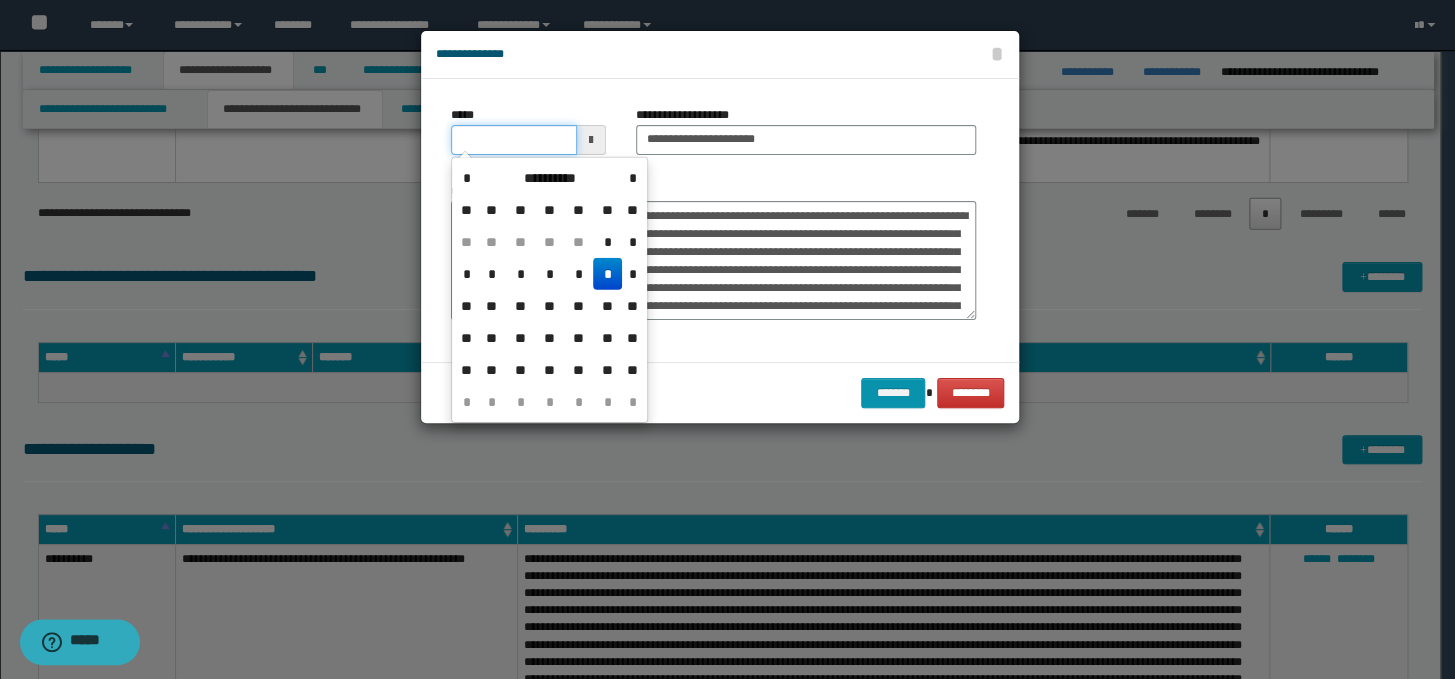 click on "*****" at bounding box center [514, 140] 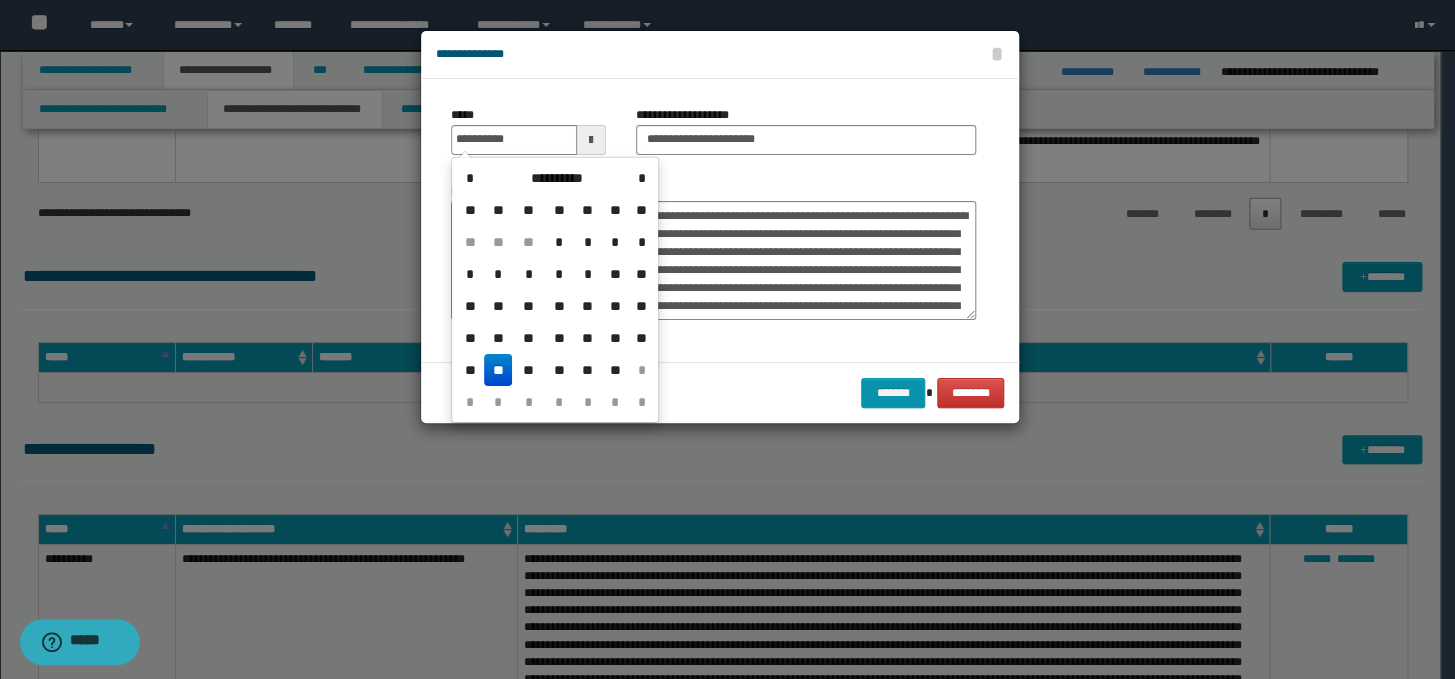 click on "**" at bounding box center [498, 370] 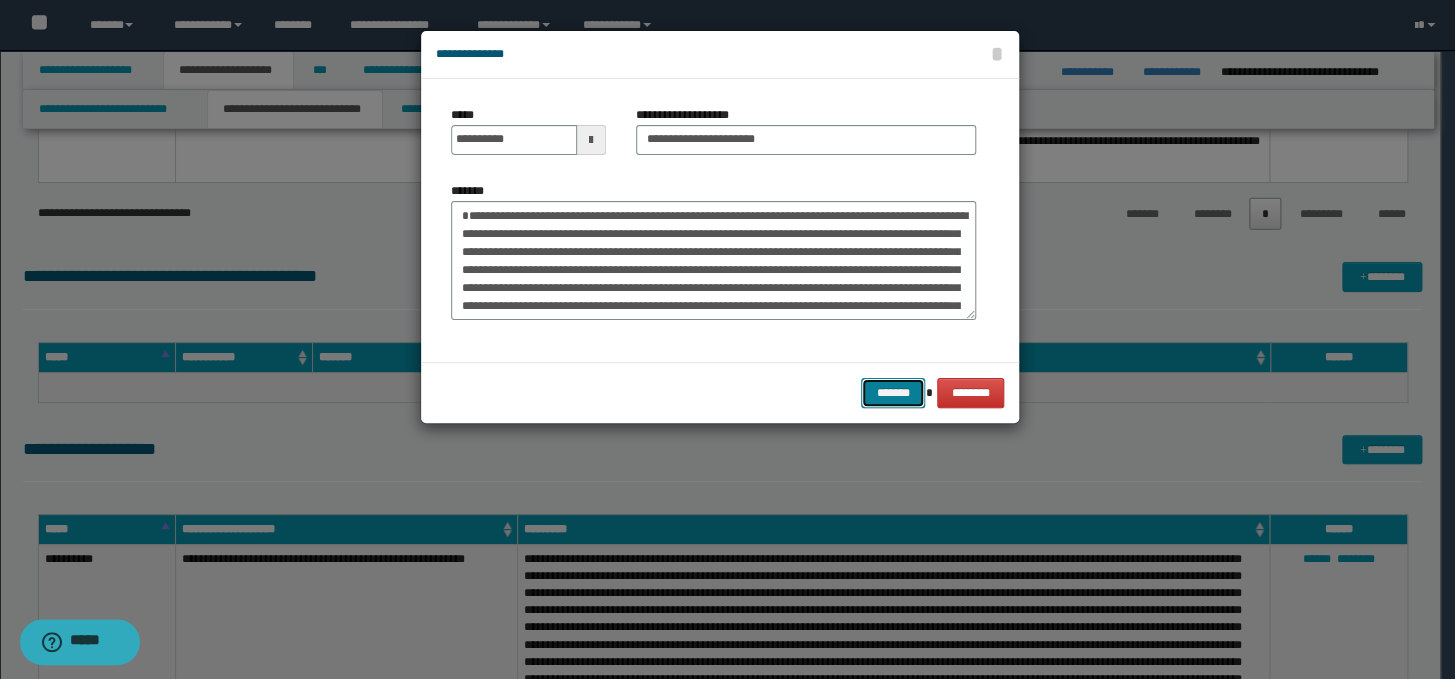 click on "*******" at bounding box center [893, 393] 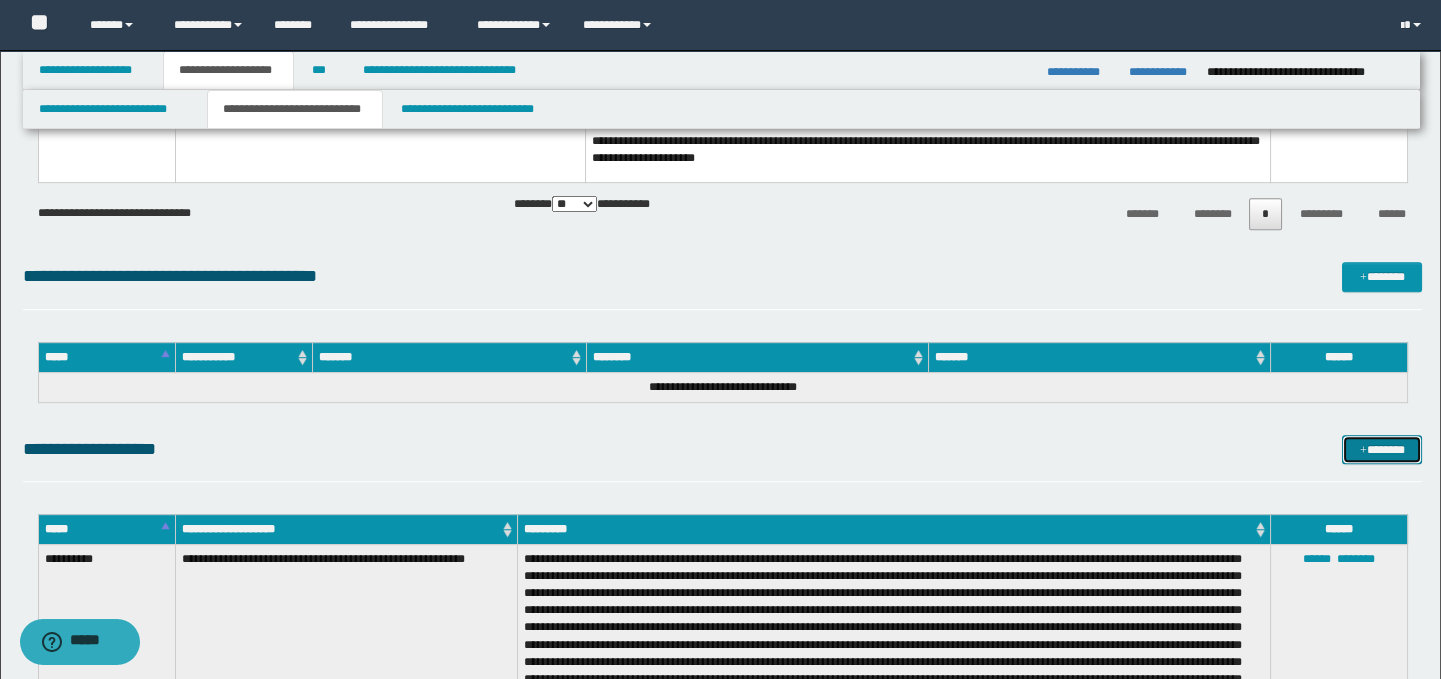 click at bounding box center [1363, 451] 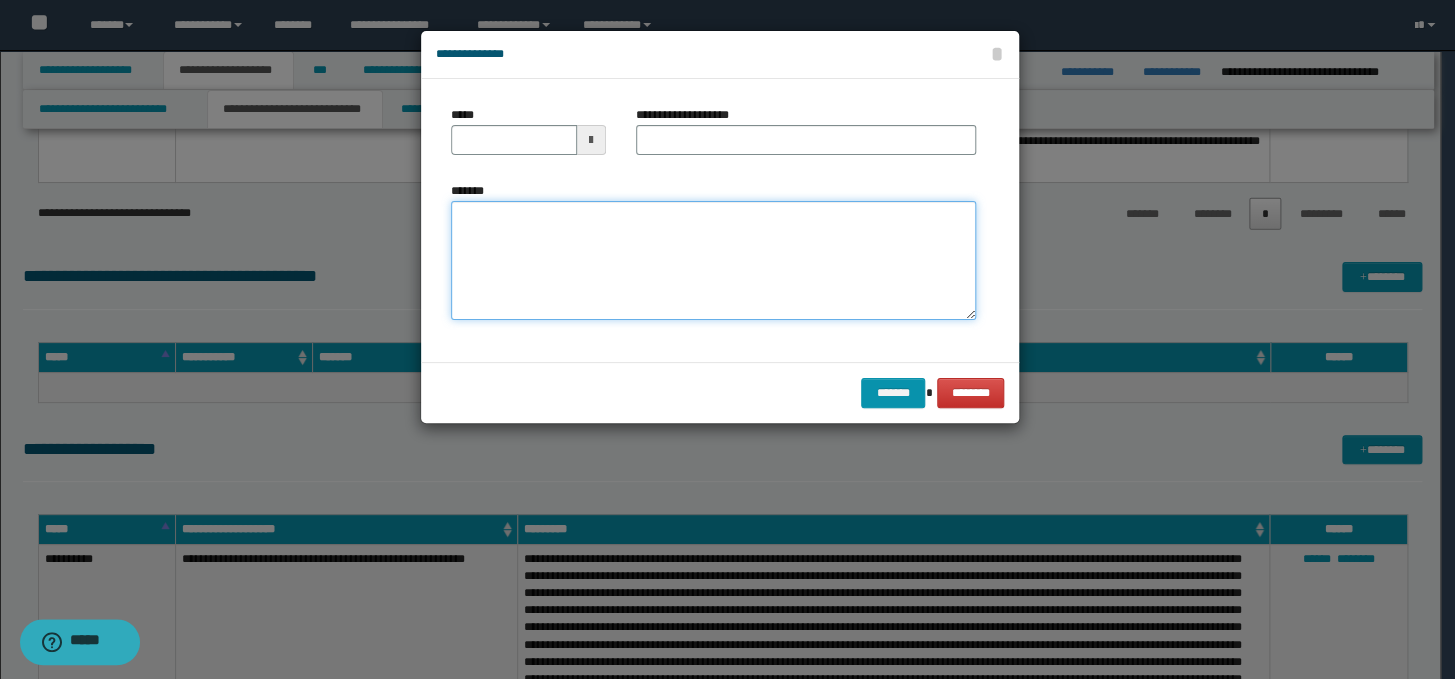 click on "*******" at bounding box center [713, 261] 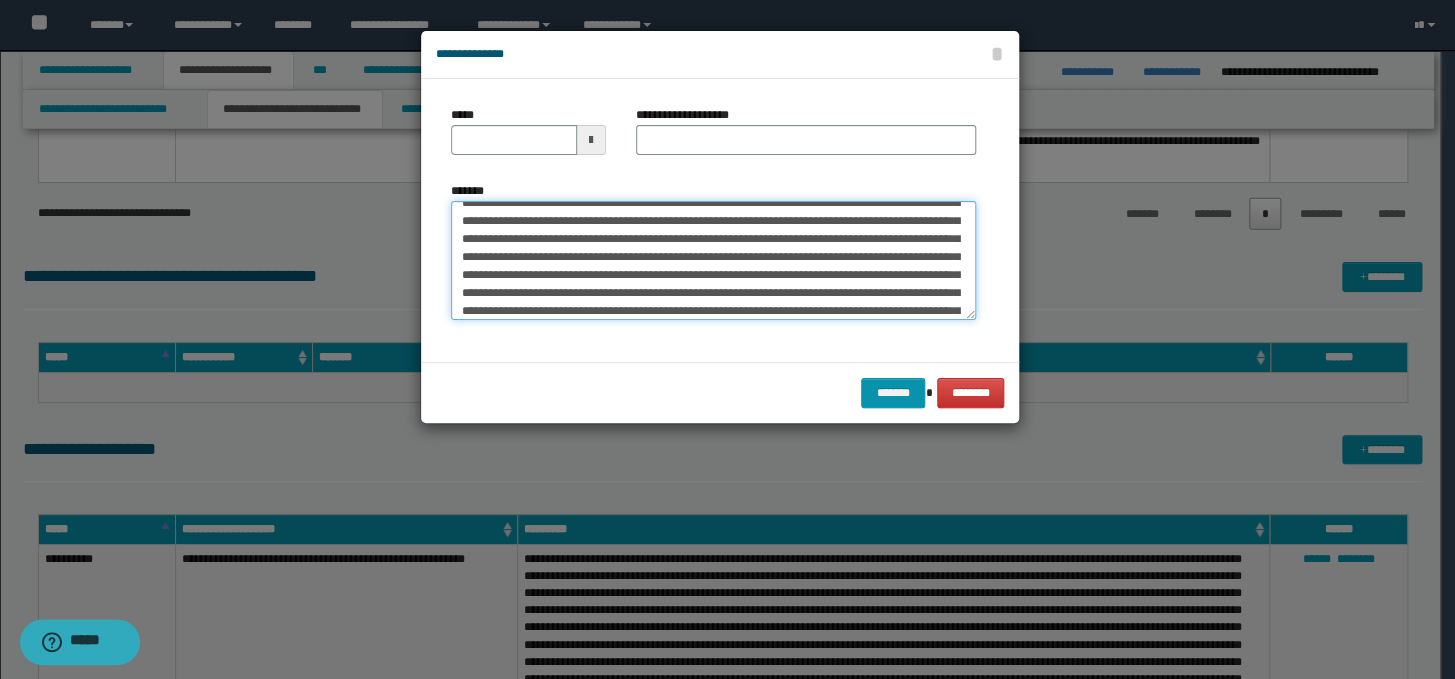 scroll, scrollTop: 0, scrollLeft: 0, axis: both 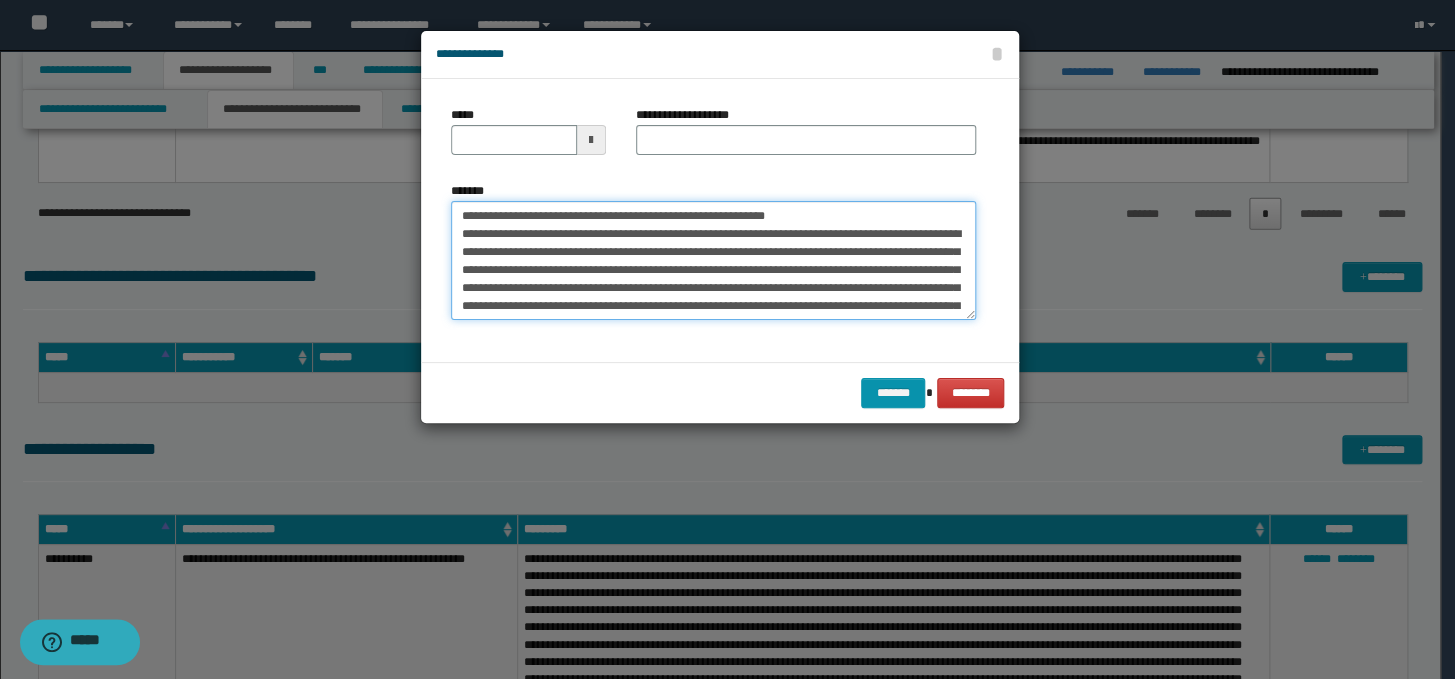 drag, startPoint x: 909, startPoint y: 213, endPoint x: 445, endPoint y: 206, distance: 464.0528 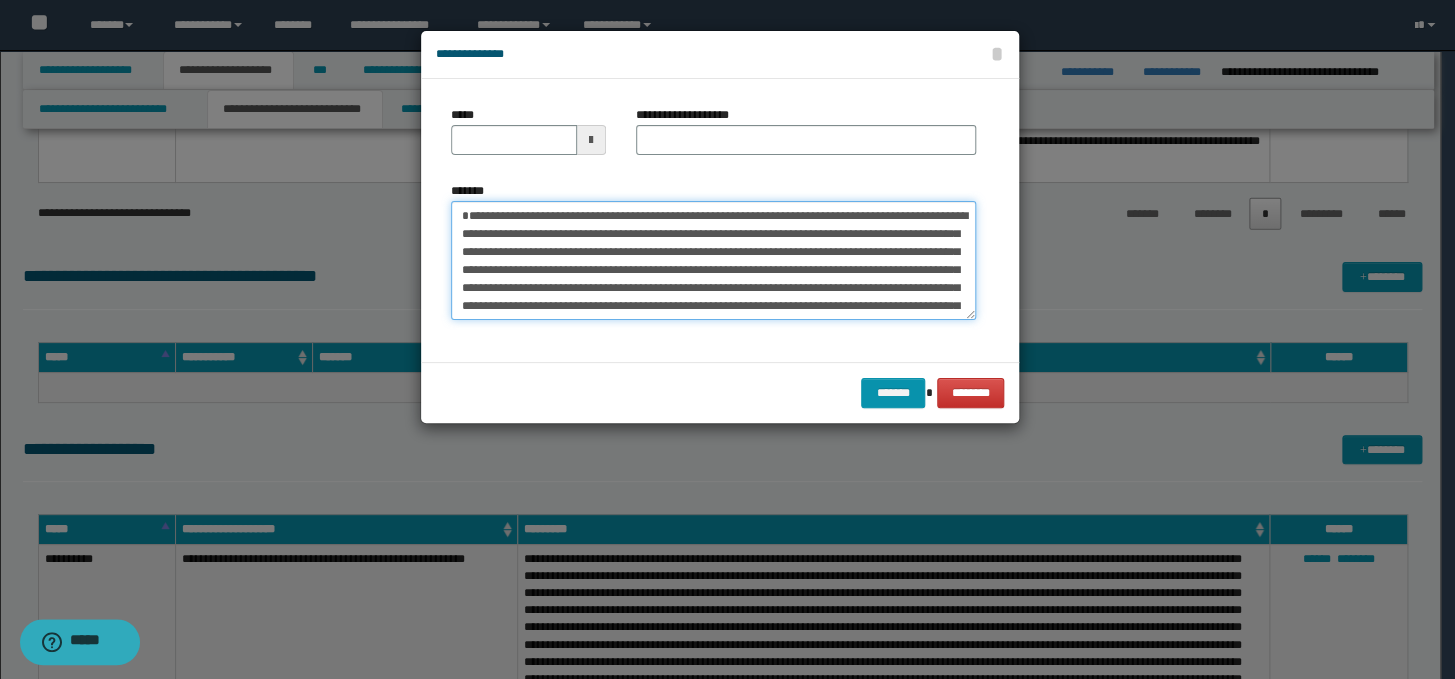 type on "**********" 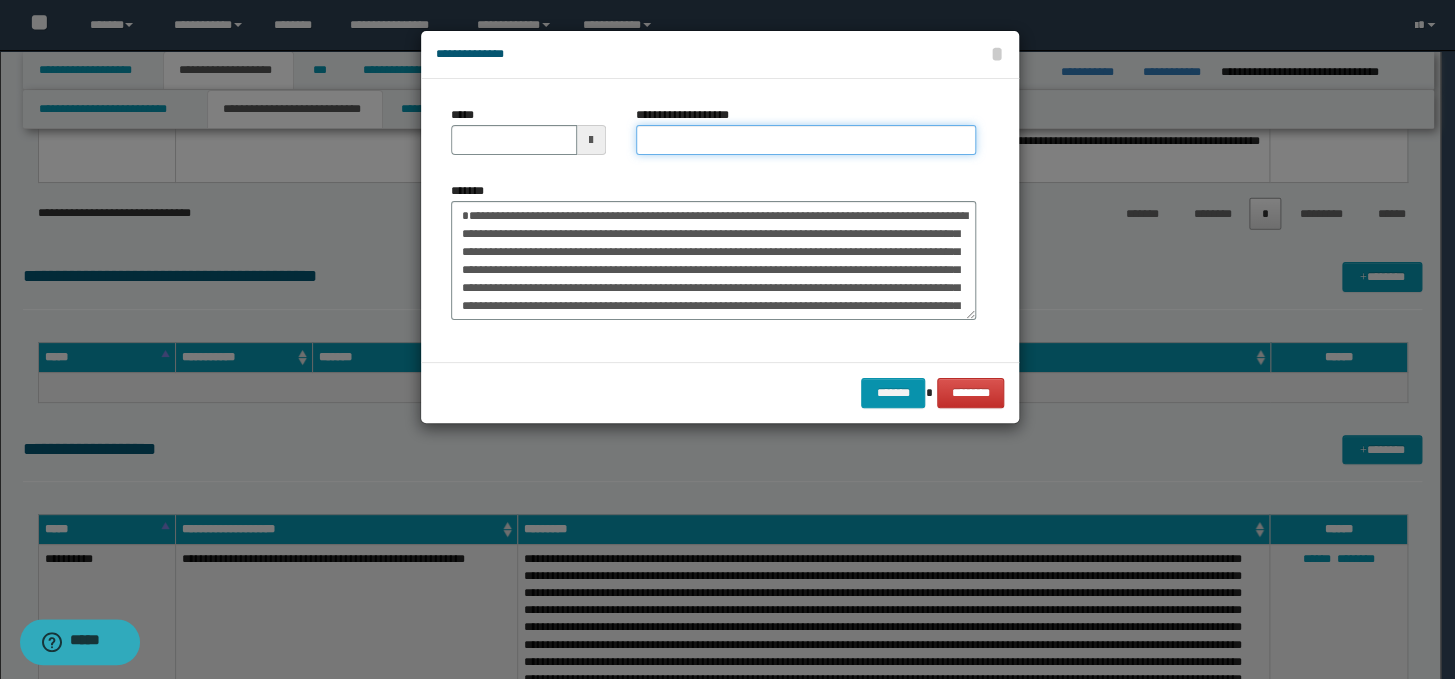 click on "**********" at bounding box center [806, 140] 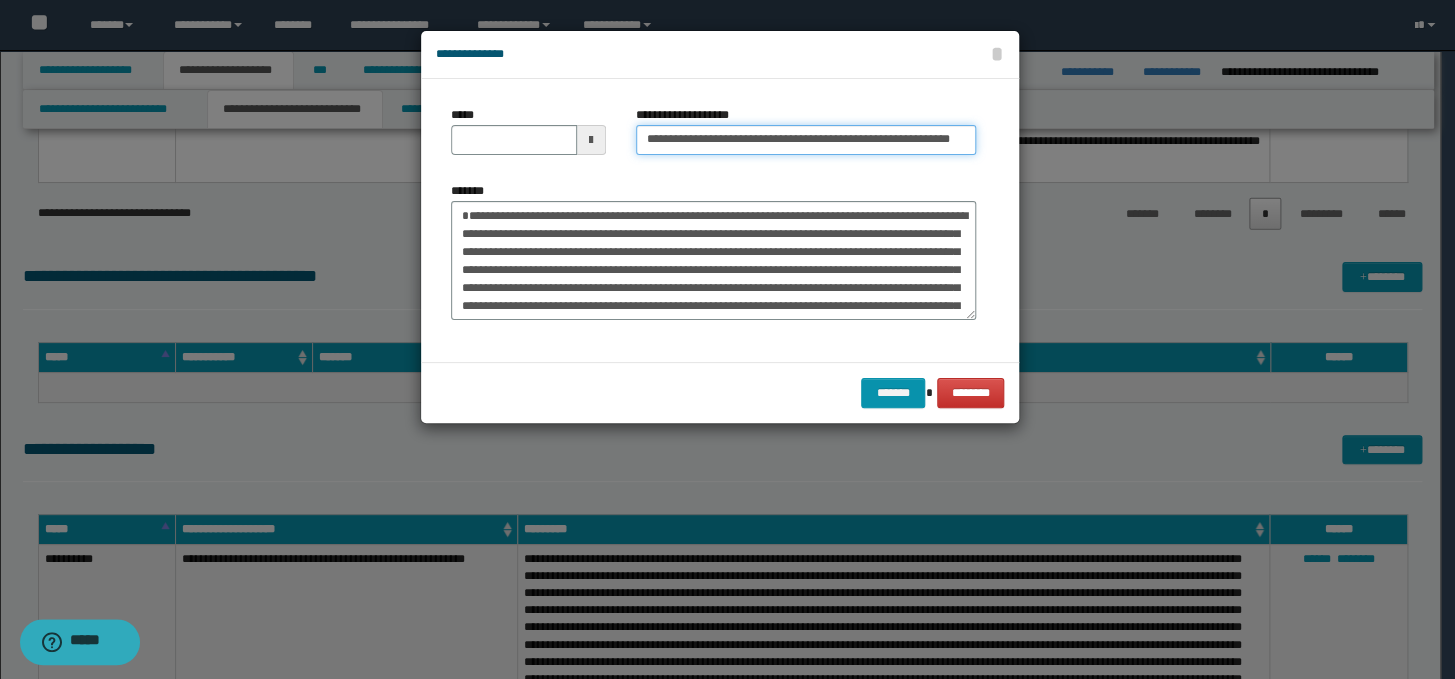 scroll, scrollTop: 0, scrollLeft: 90, axis: horizontal 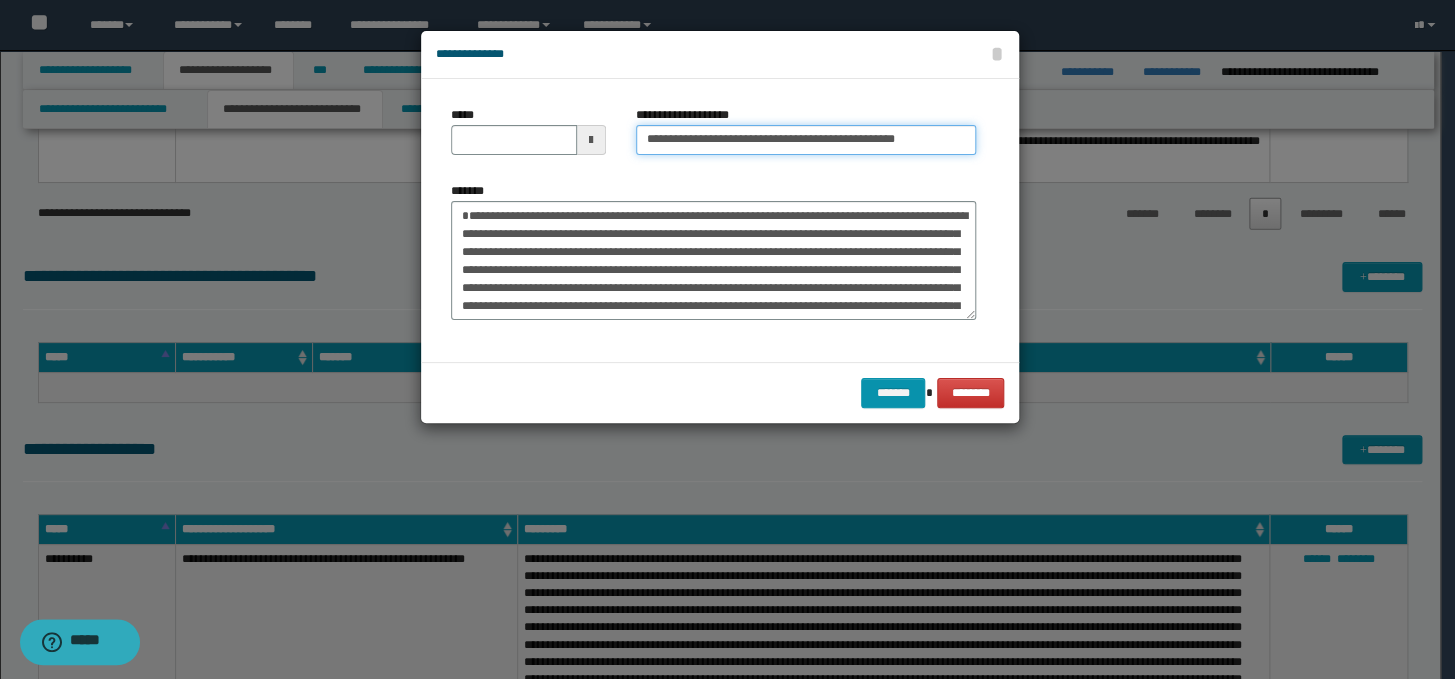 type 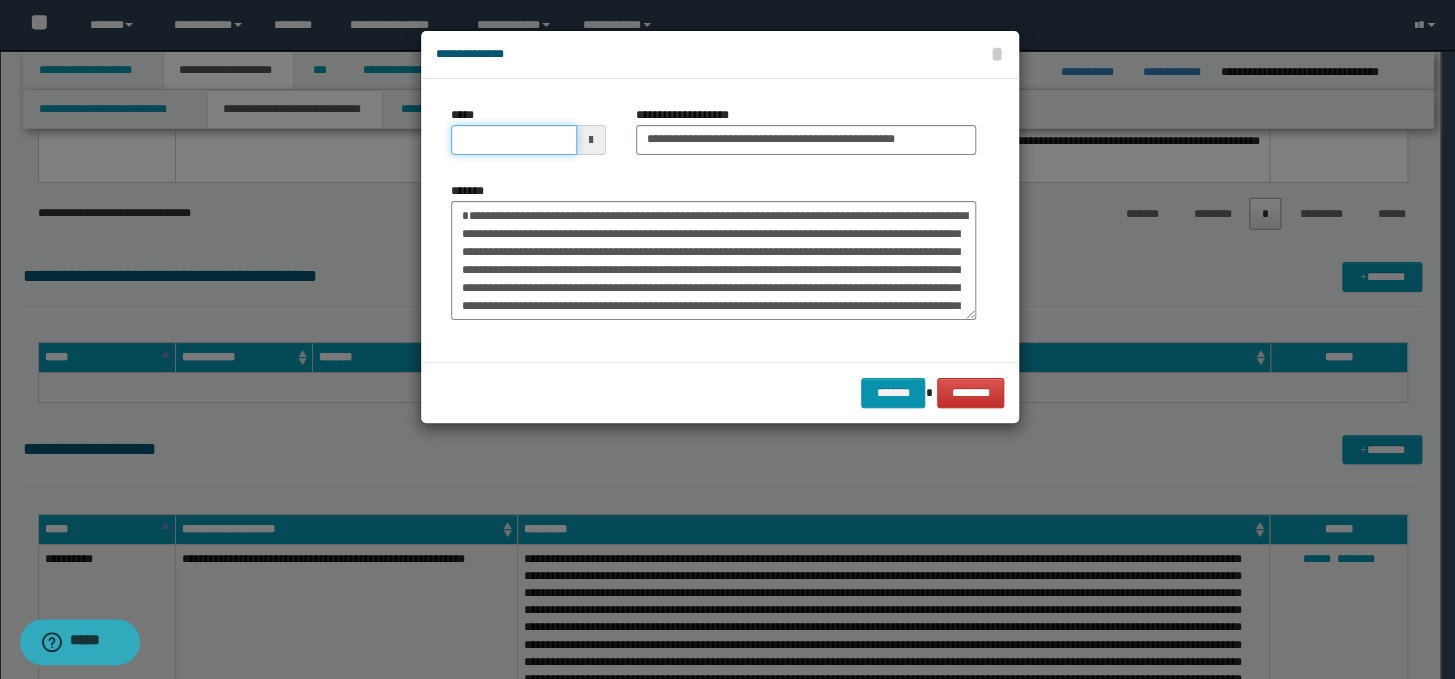 click on "*****" at bounding box center (514, 140) 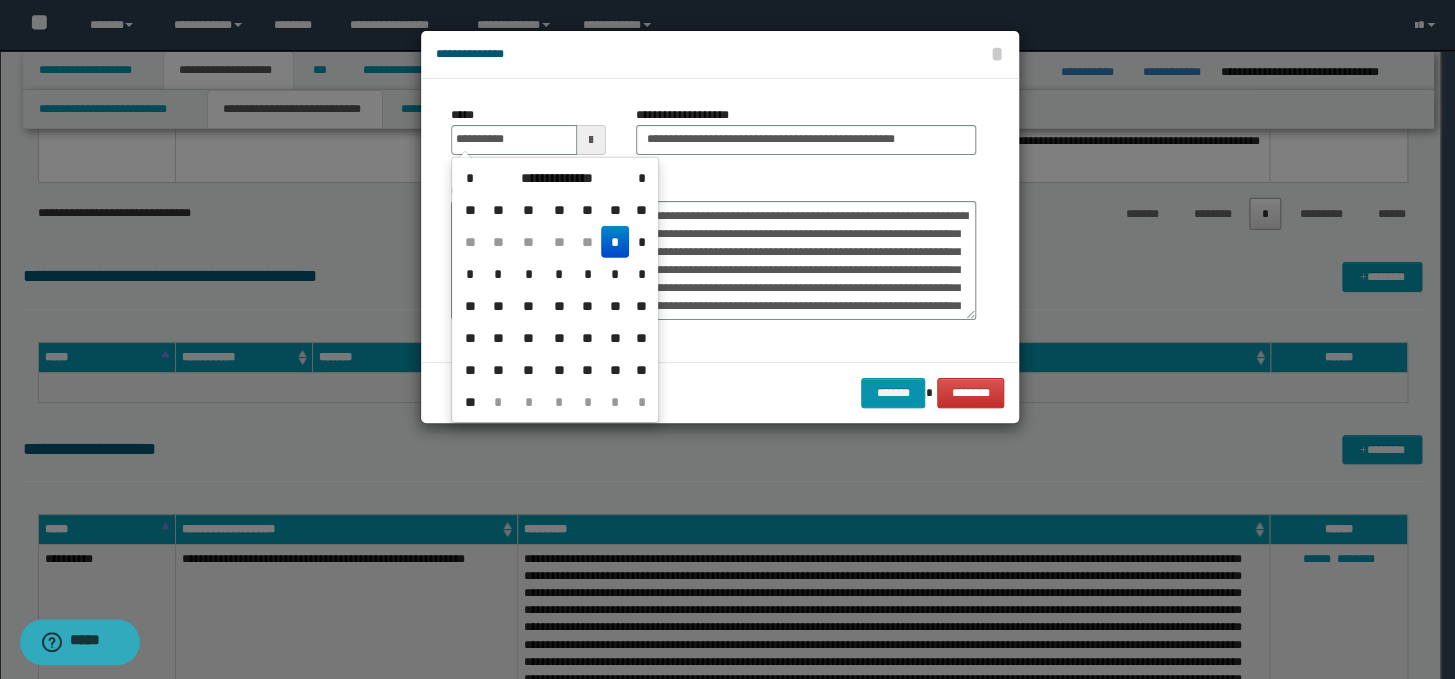click on "*" at bounding box center [615, 242] 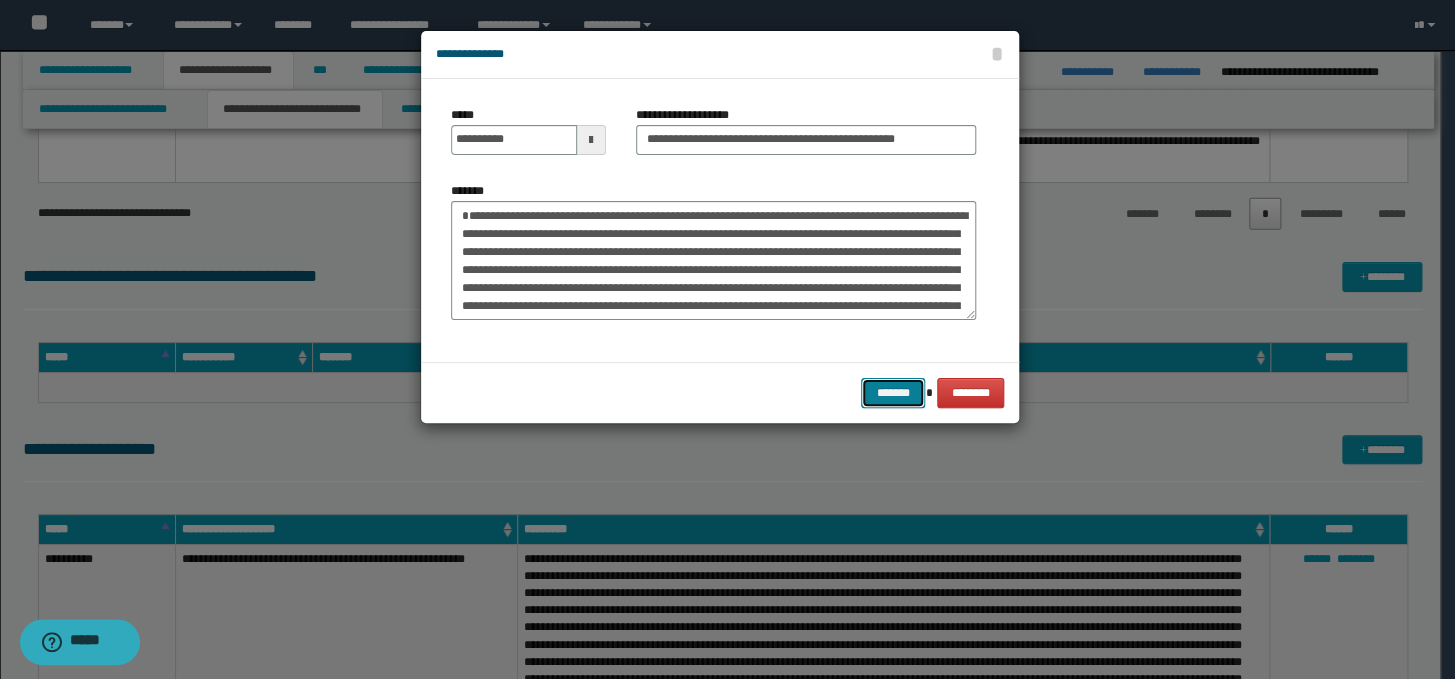 click on "*******" at bounding box center [893, 393] 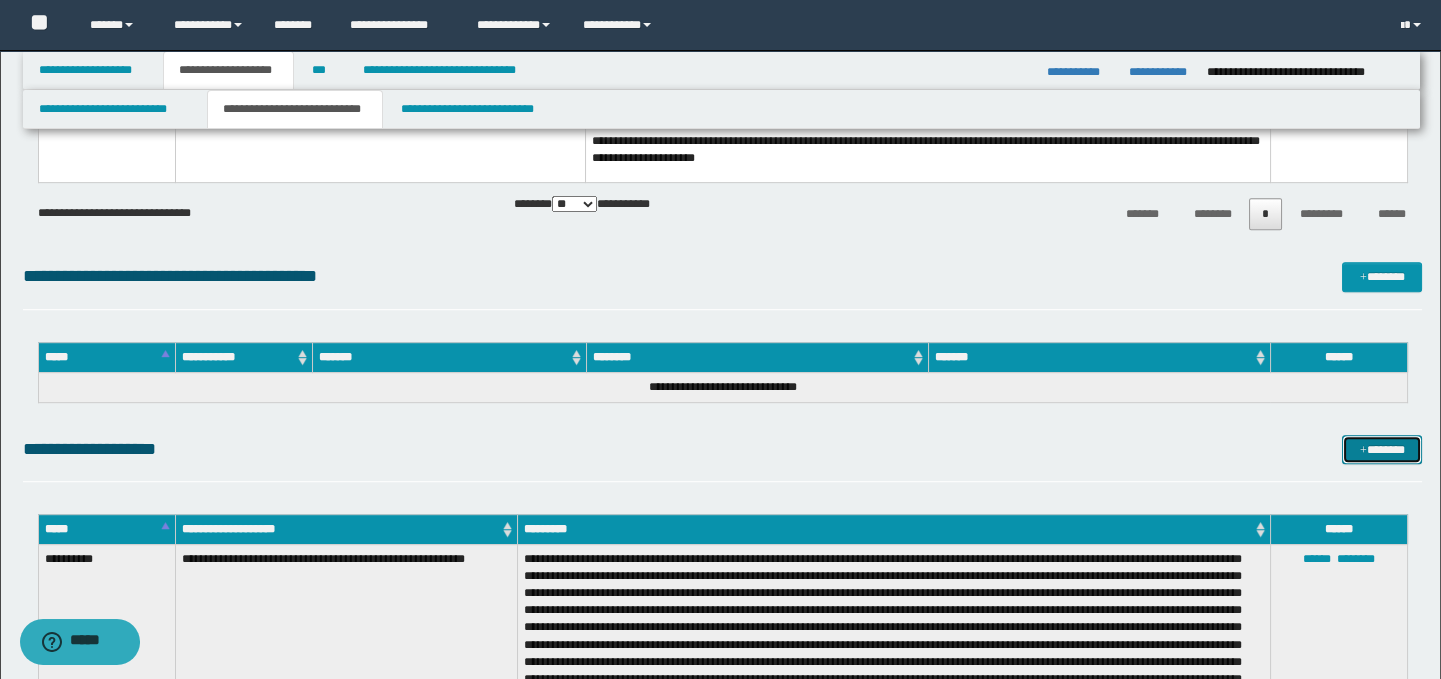 click on "*******" at bounding box center (1382, 450) 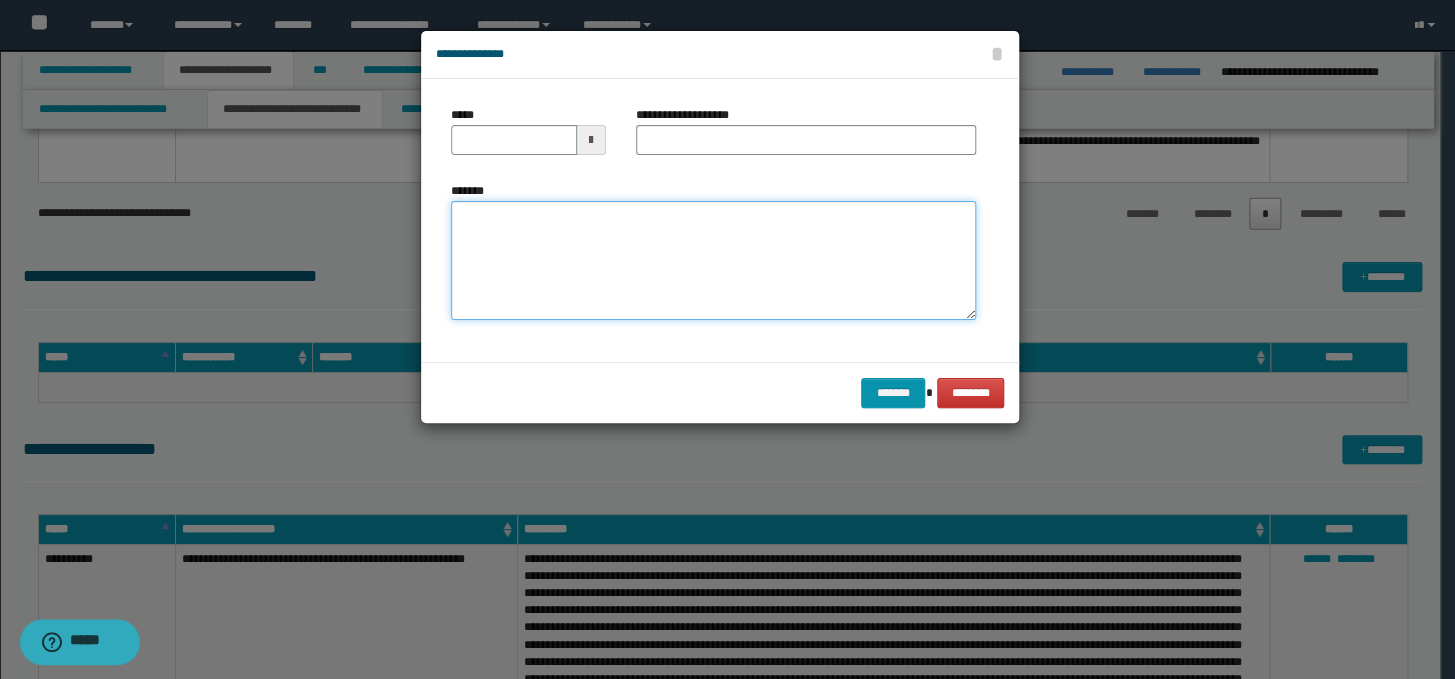 click on "*******" at bounding box center [713, 261] 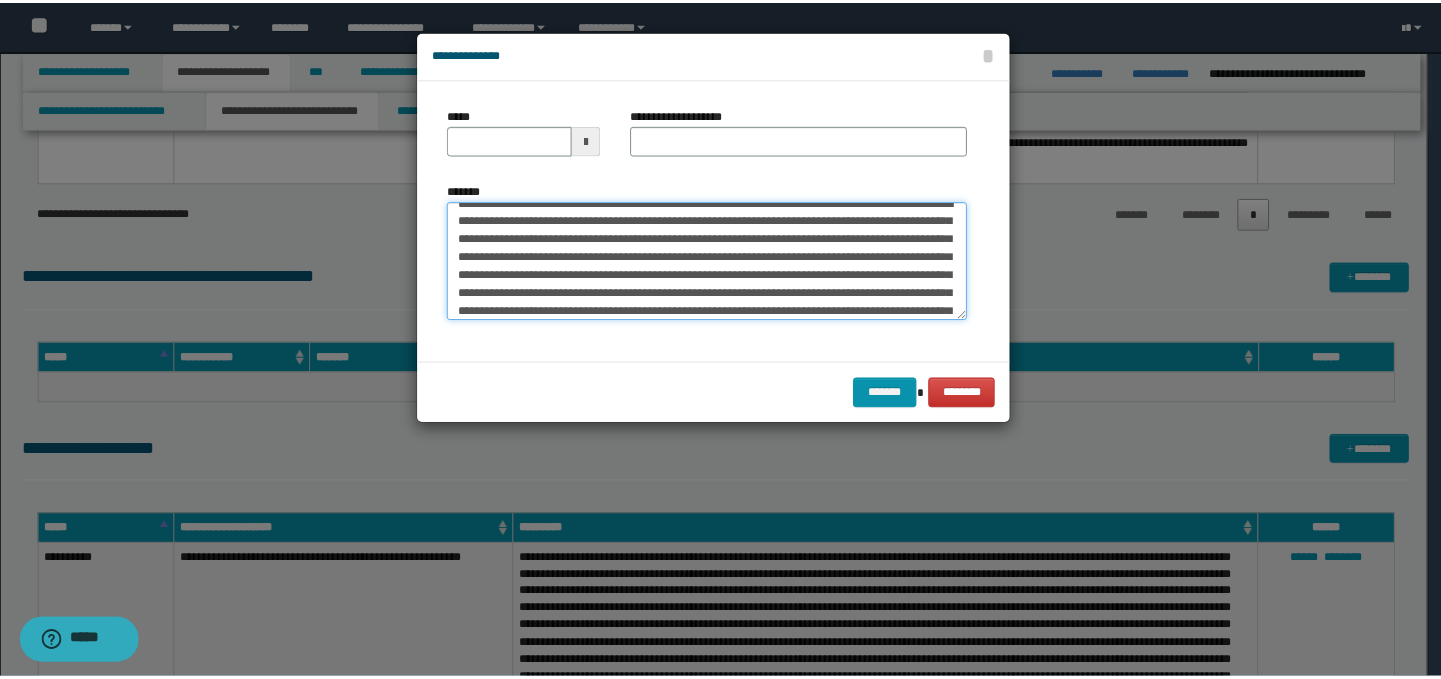 scroll, scrollTop: 0, scrollLeft: 0, axis: both 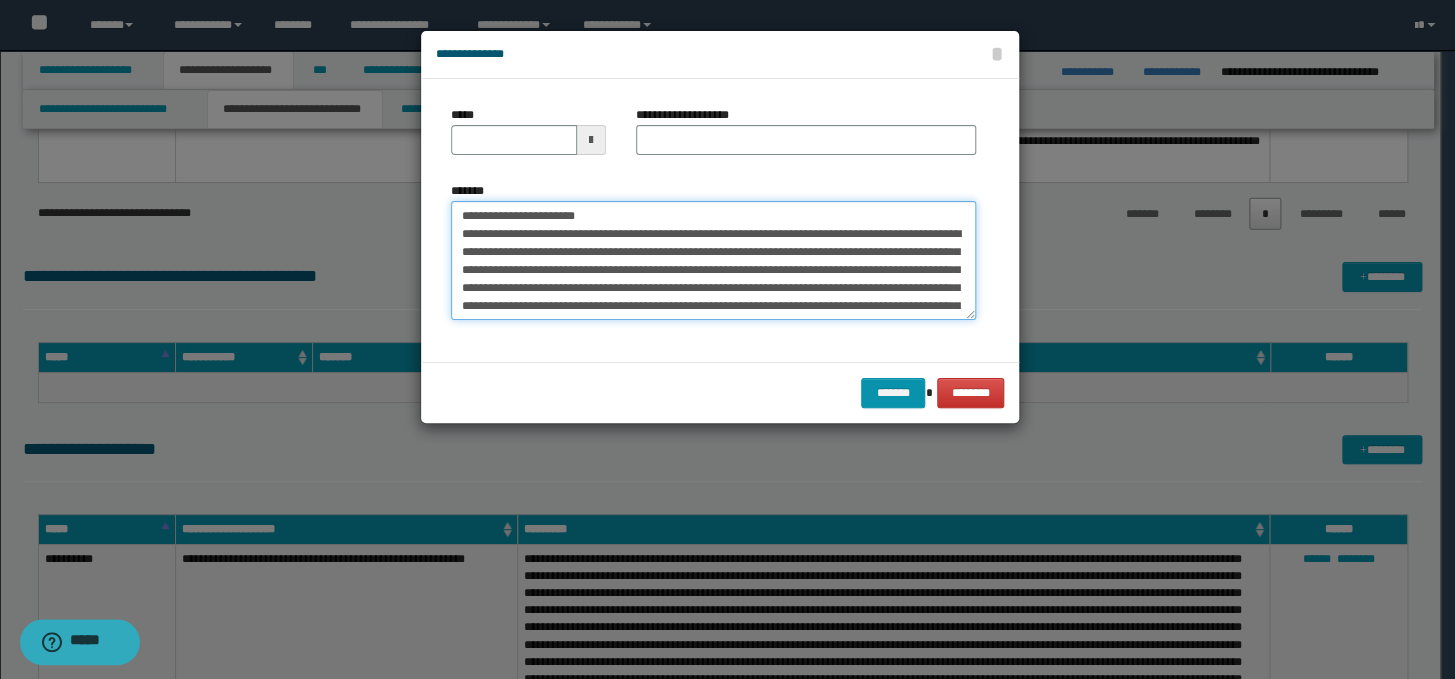 drag, startPoint x: 869, startPoint y: 218, endPoint x: 429, endPoint y: 203, distance: 440.2556 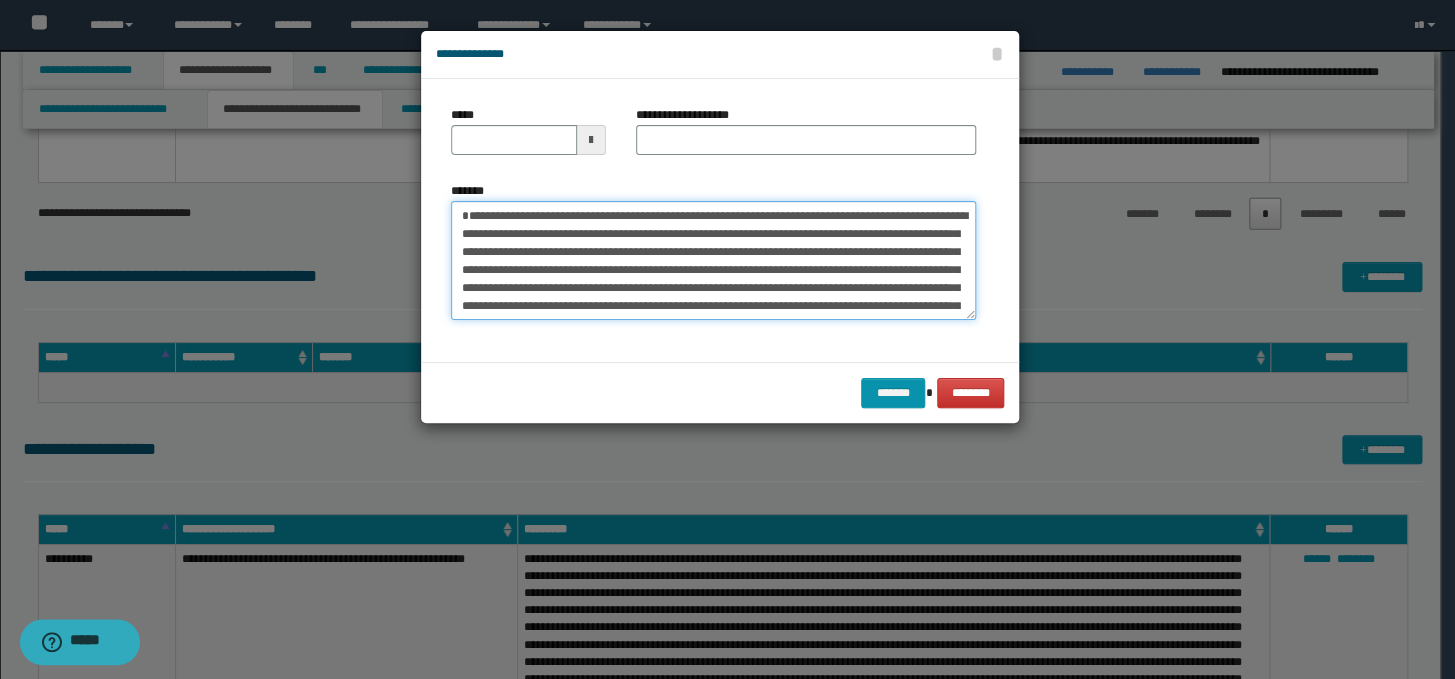 type on "**********" 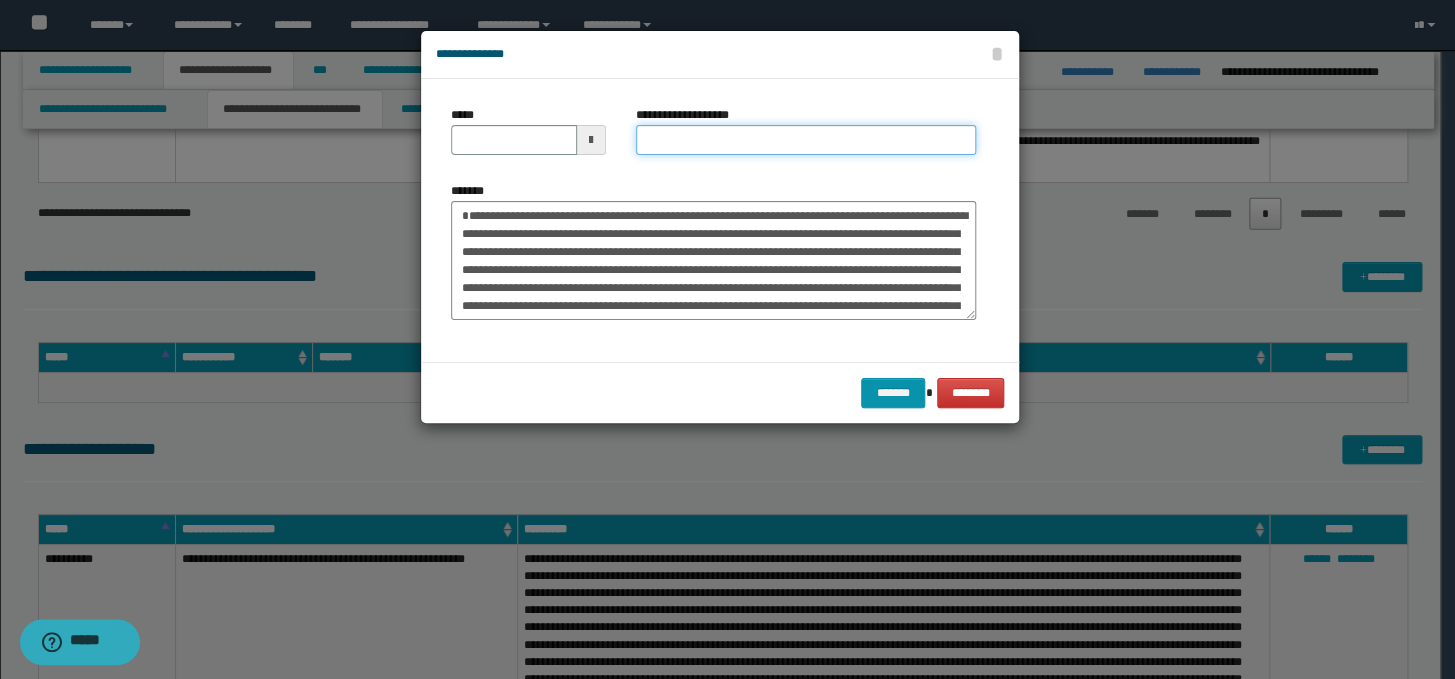 click on "**********" at bounding box center (806, 140) 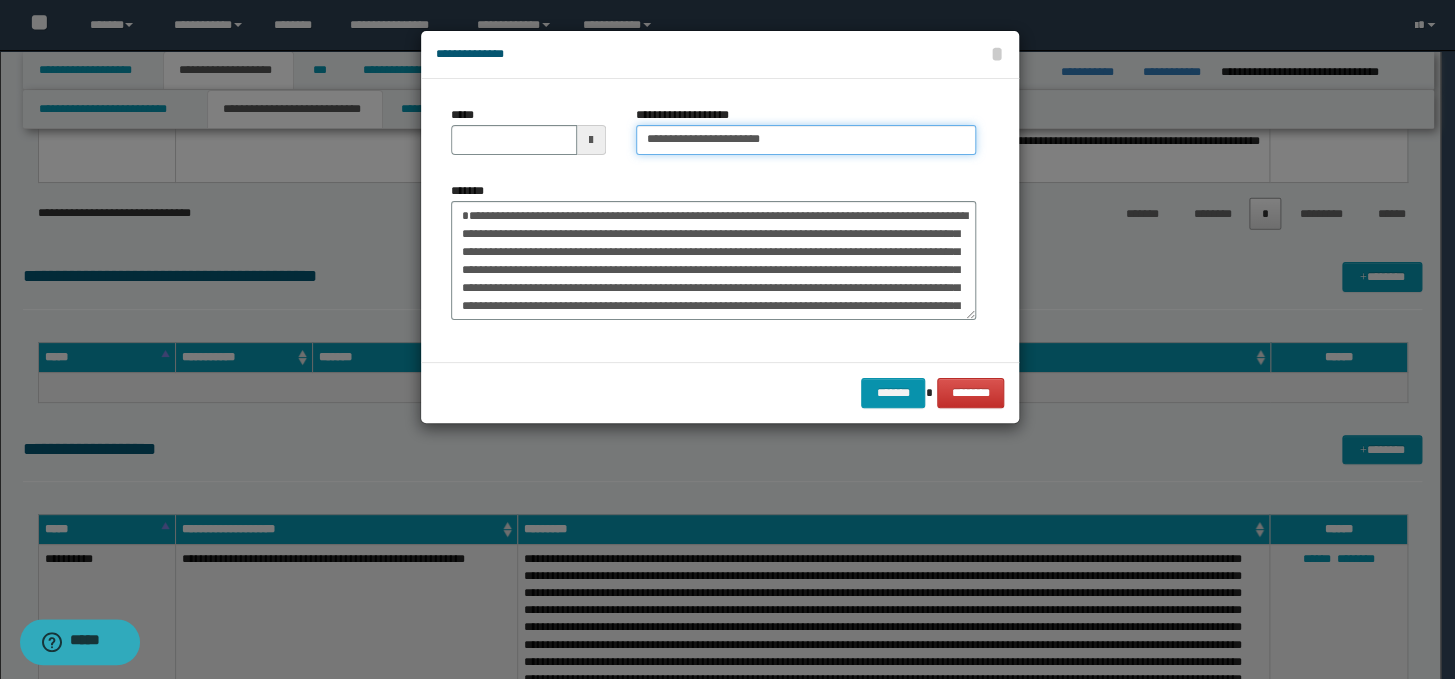 click on "**********" at bounding box center [806, 140] 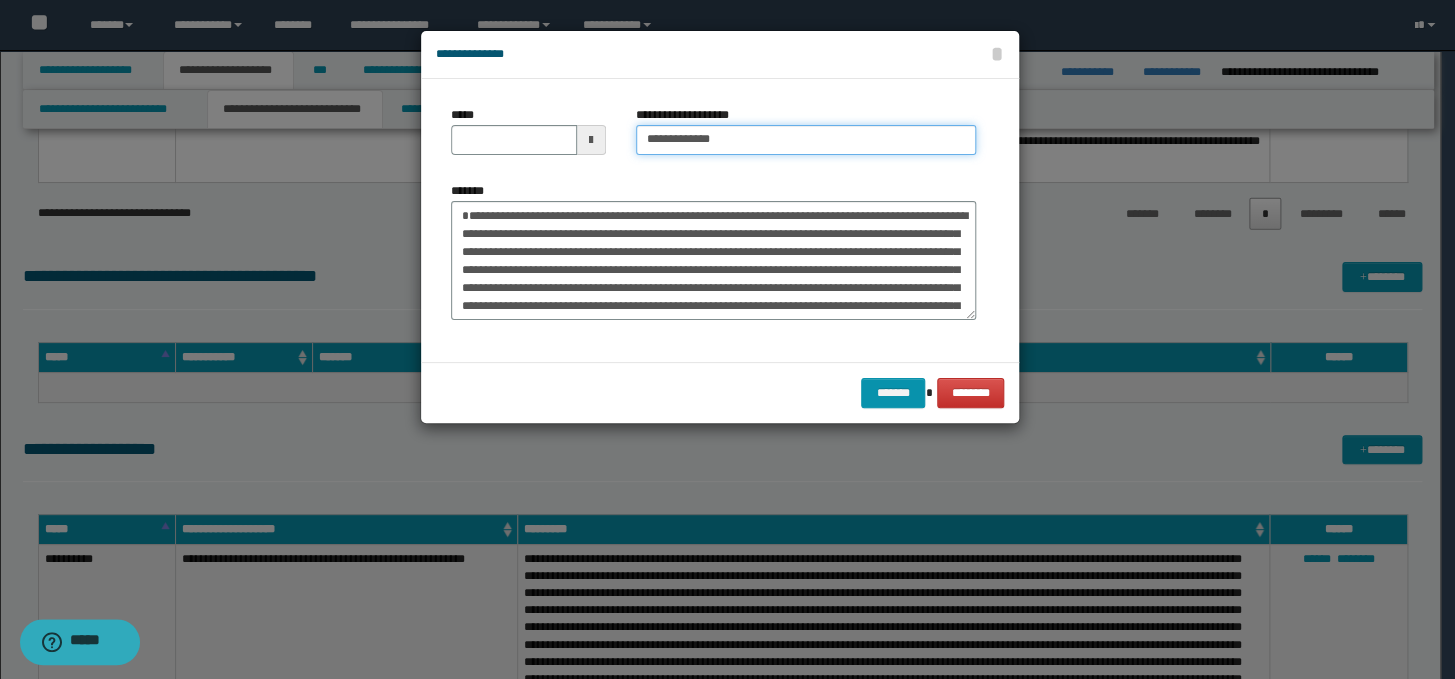 type 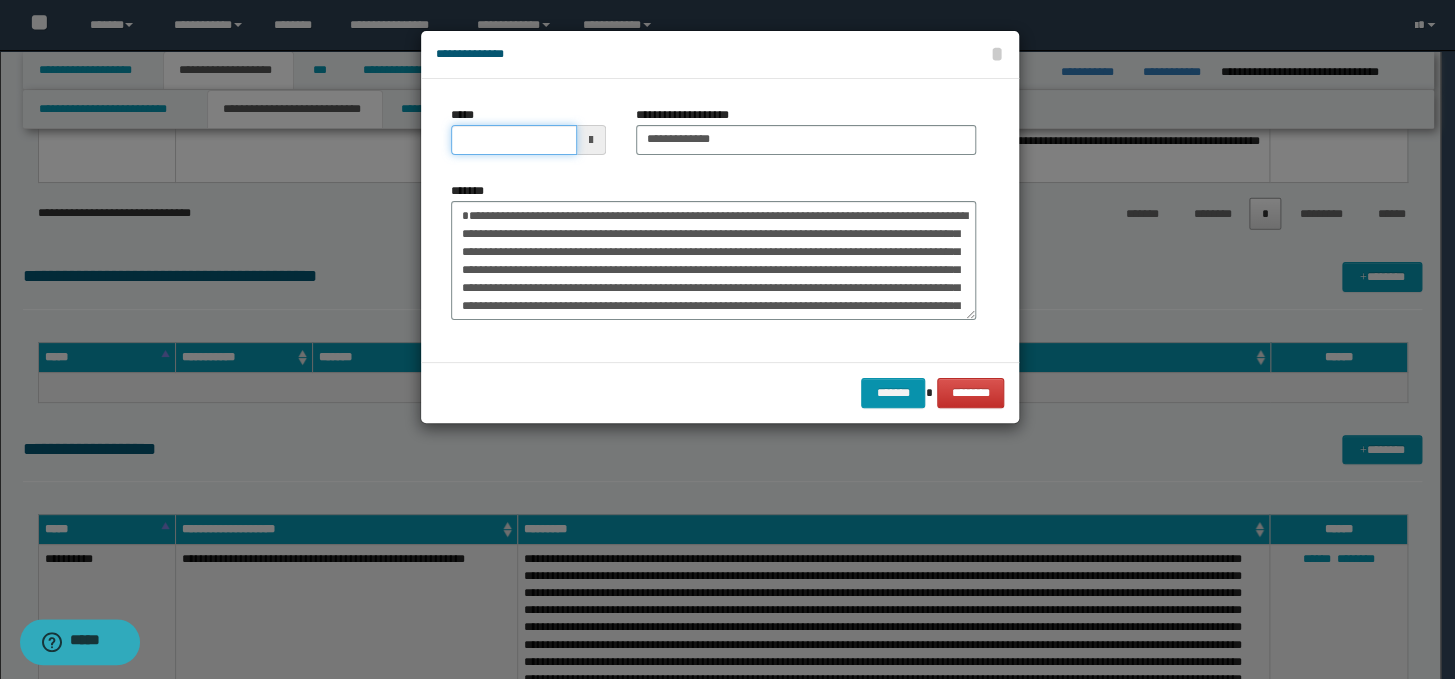 click on "*****" at bounding box center [514, 140] 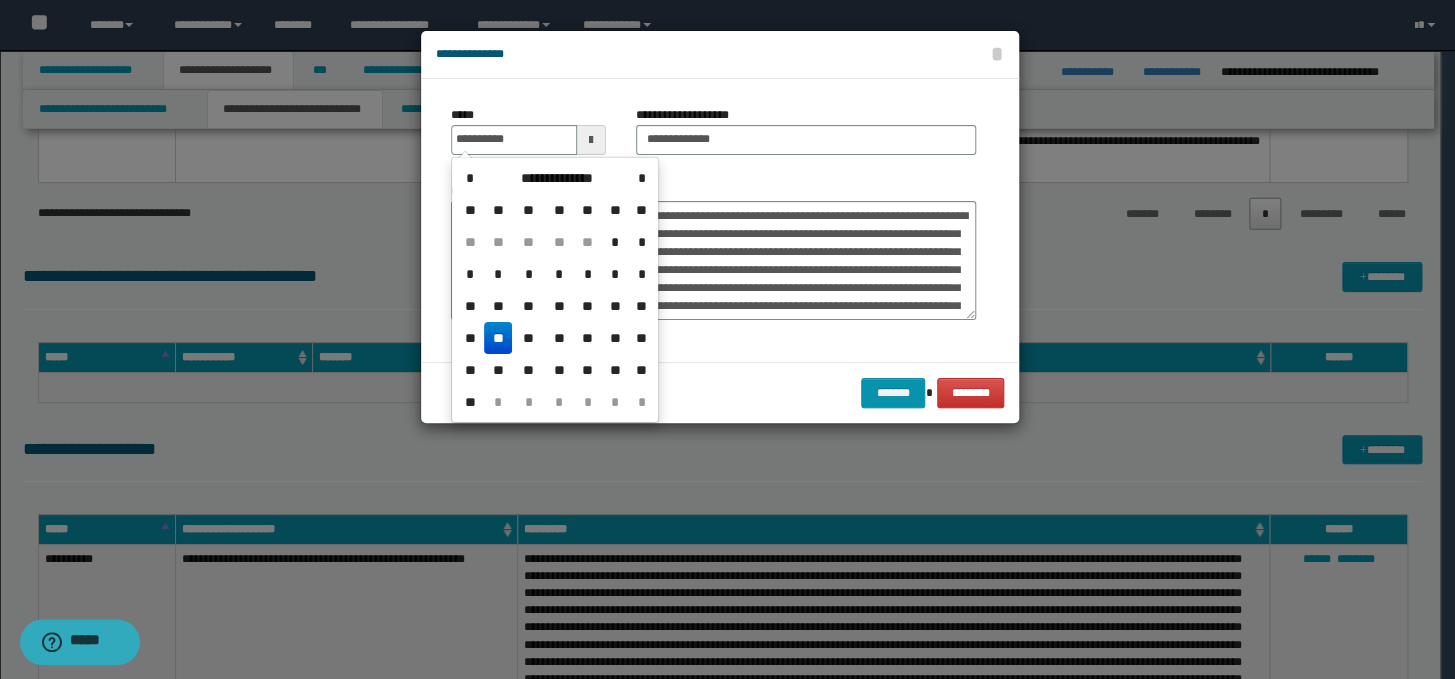 click on "**" at bounding box center [498, 338] 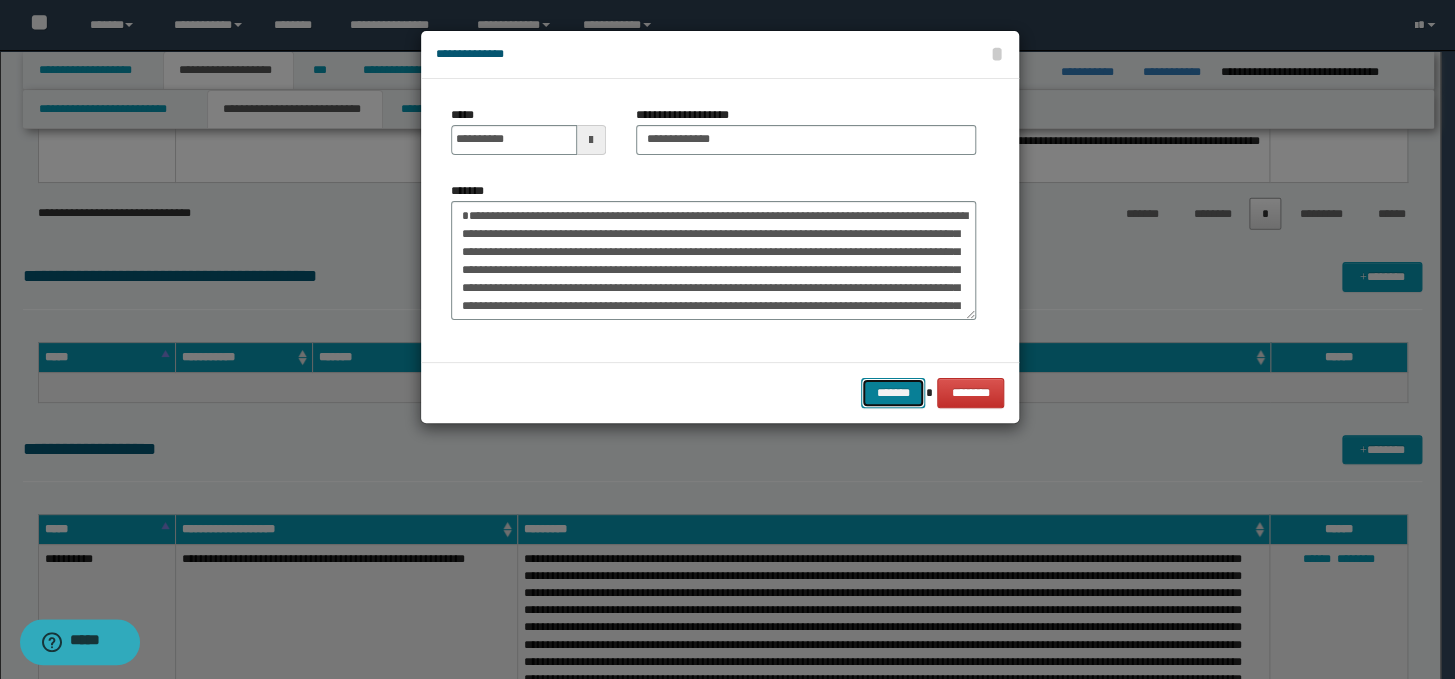 click on "*******" at bounding box center (893, 393) 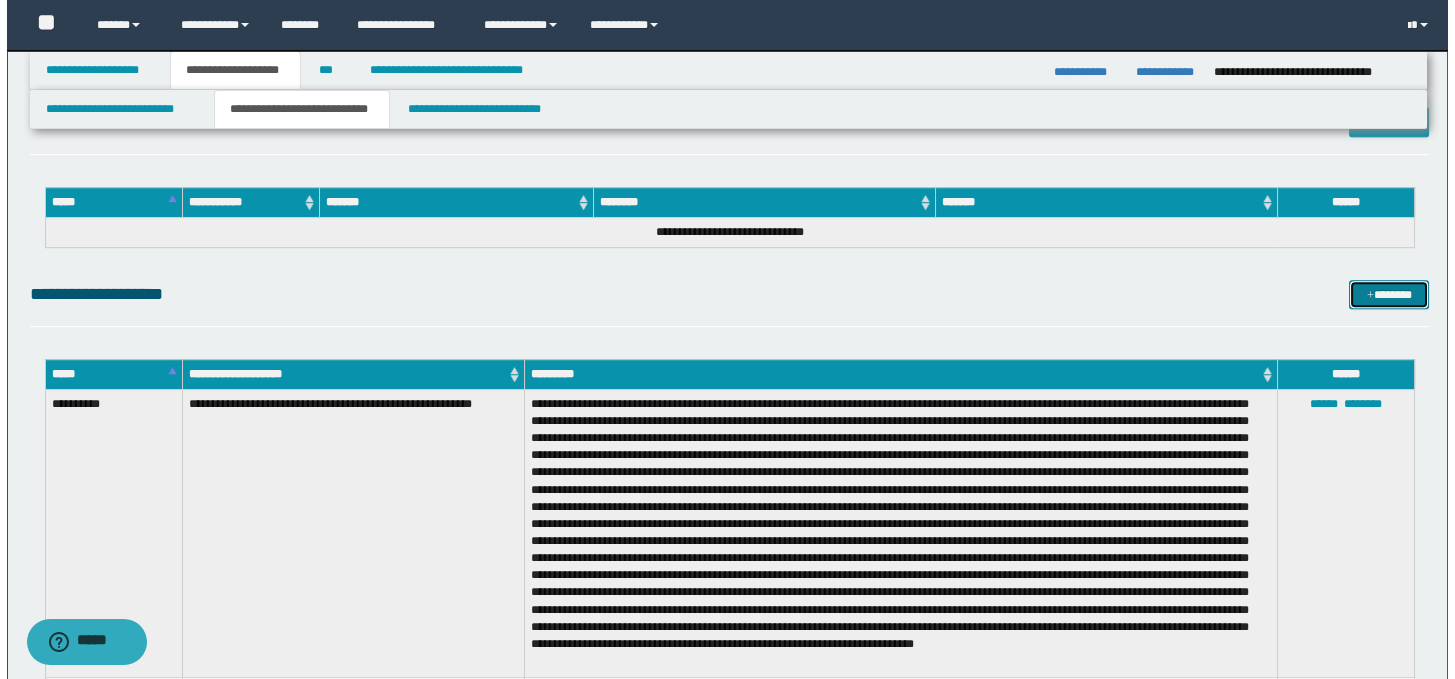 scroll, scrollTop: 2656, scrollLeft: 0, axis: vertical 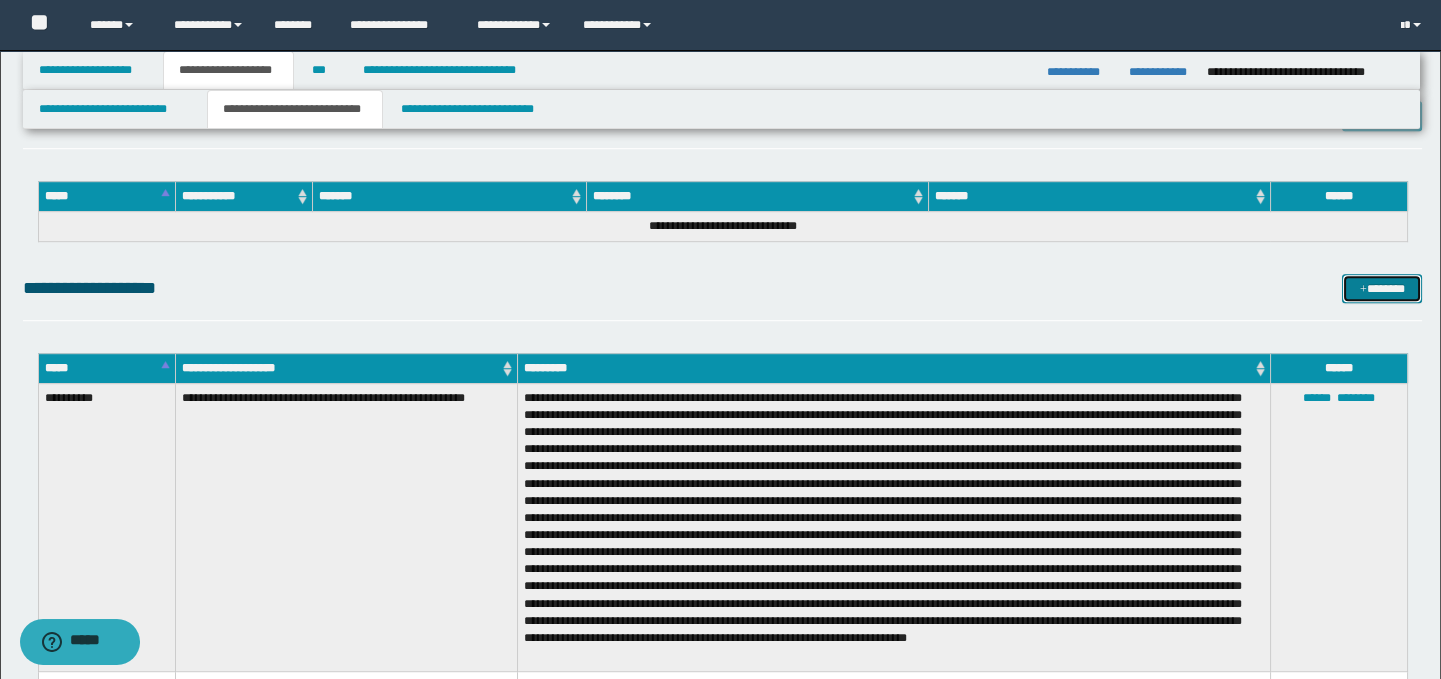 click at bounding box center [1363, 290] 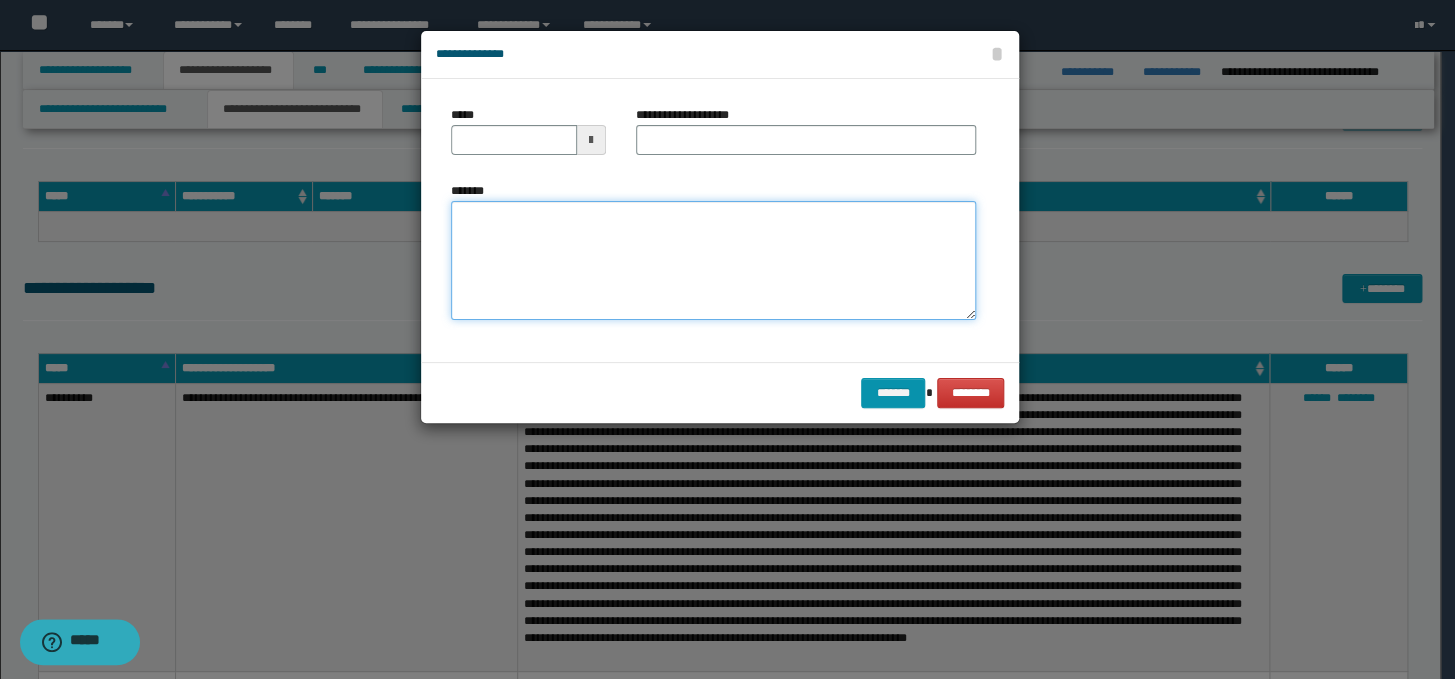 click on "*******" at bounding box center [713, 261] 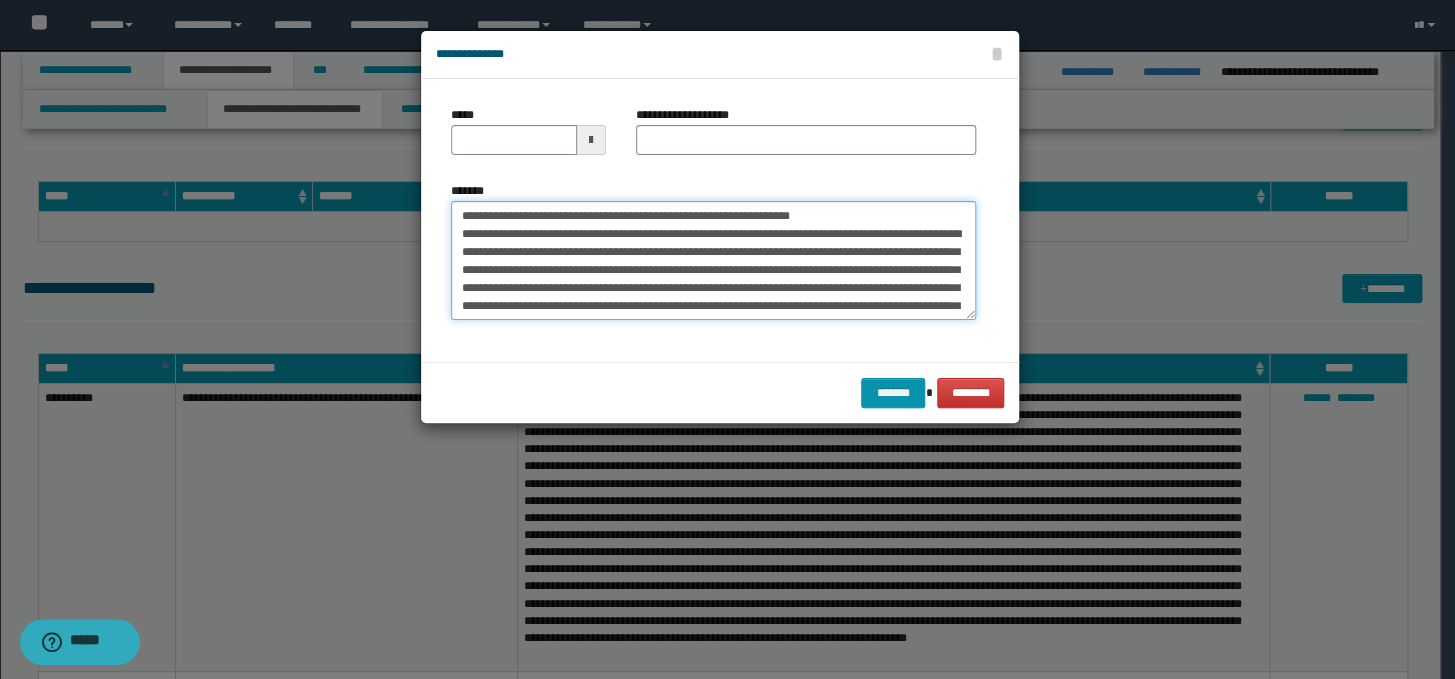 scroll, scrollTop: 191, scrollLeft: 0, axis: vertical 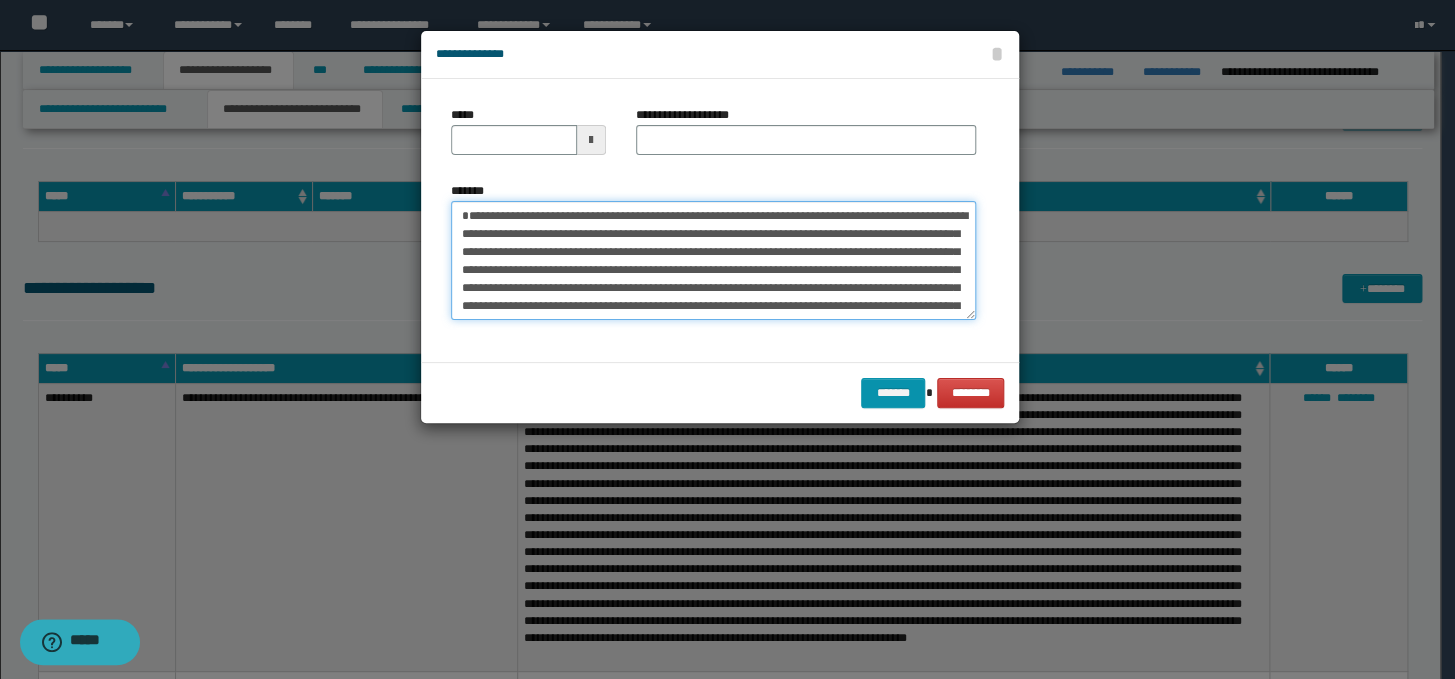 type on "**********" 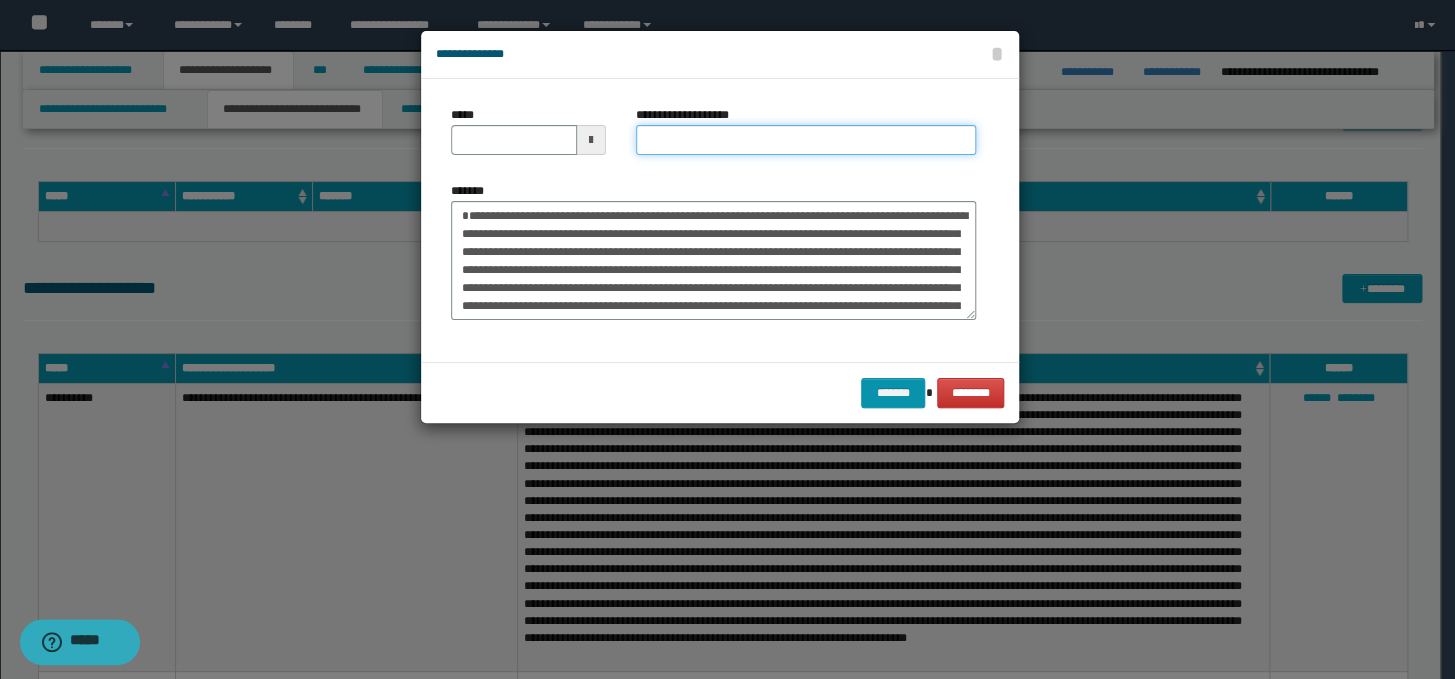click on "**********" at bounding box center [806, 140] 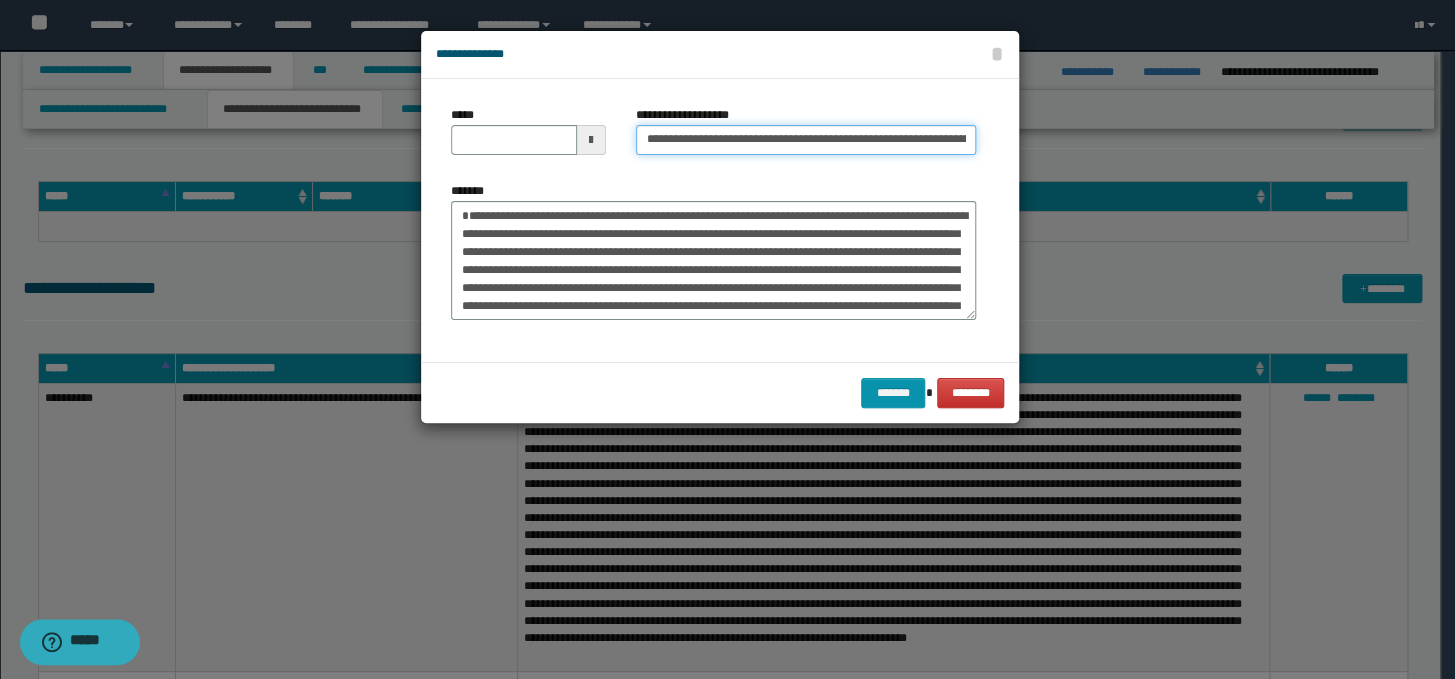 scroll, scrollTop: 0, scrollLeft: 110, axis: horizontal 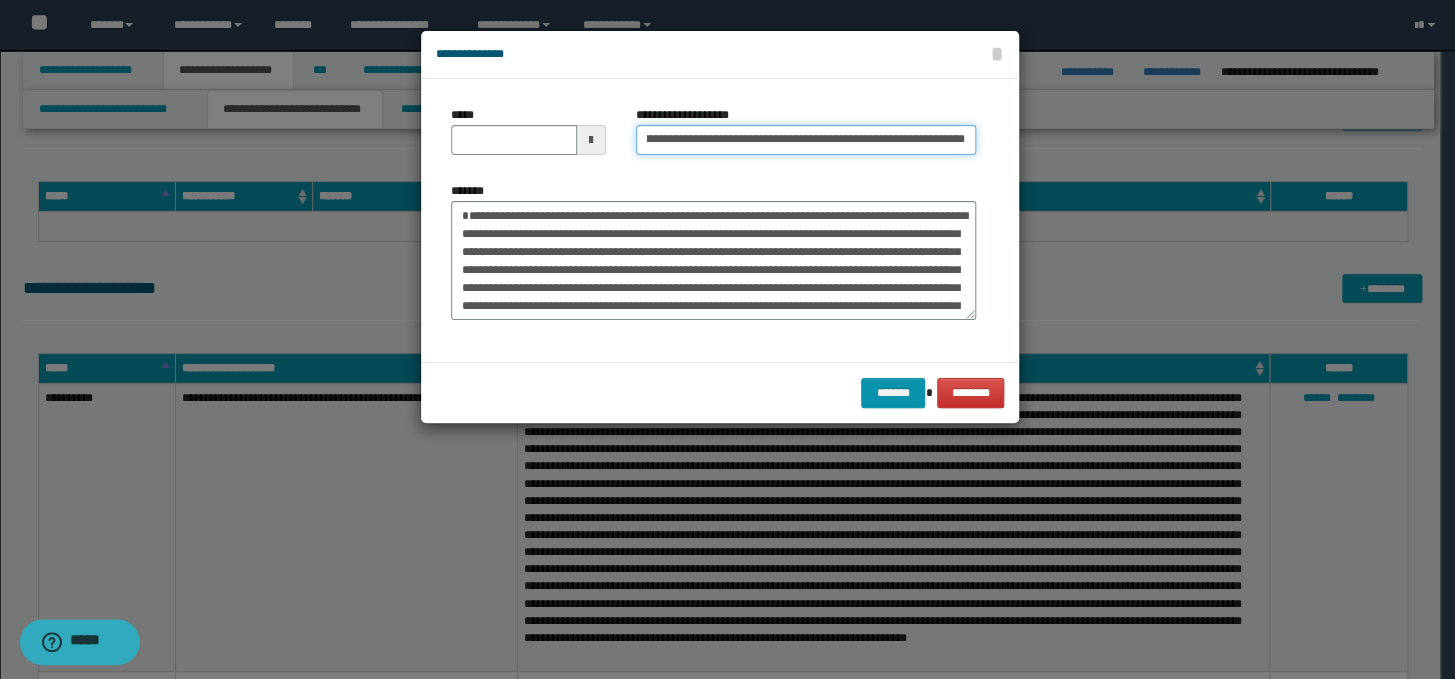 click on "**********" at bounding box center [806, 140] 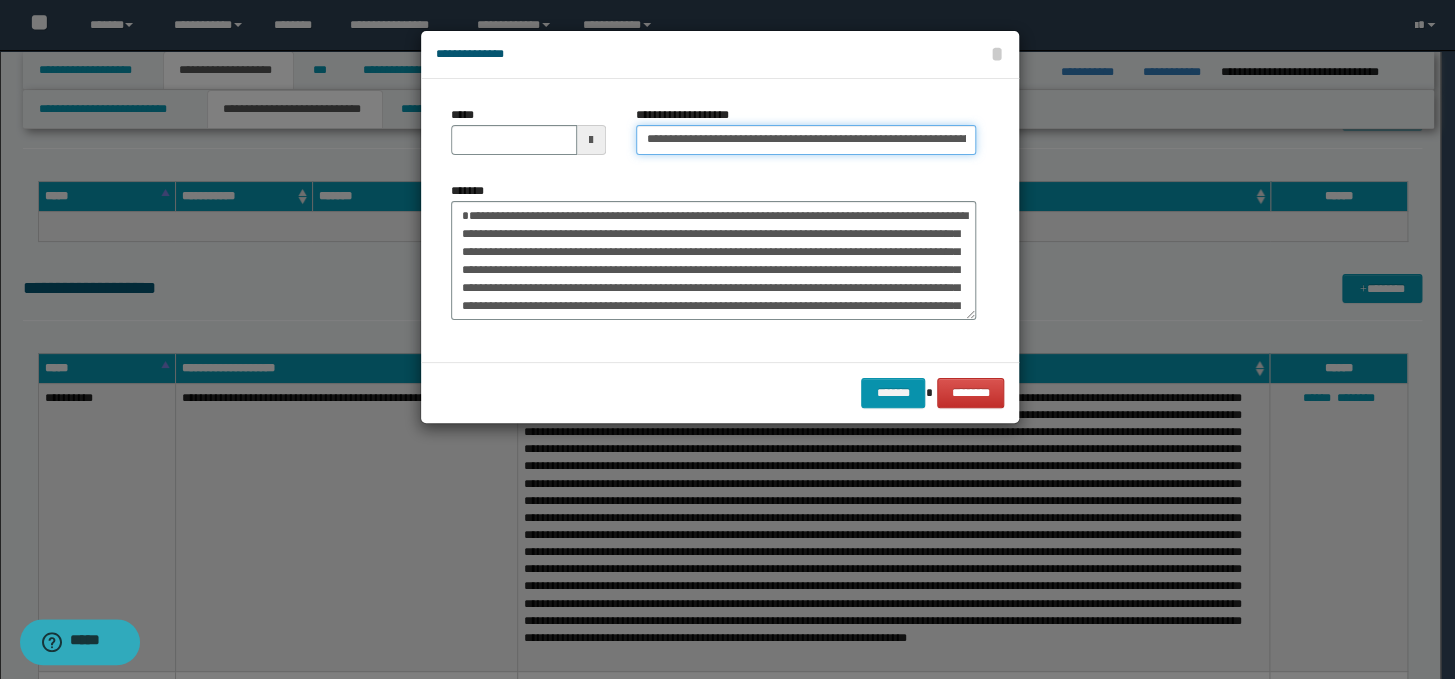 drag, startPoint x: 710, startPoint y: 146, endPoint x: 625, endPoint y: 138, distance: 85.37564 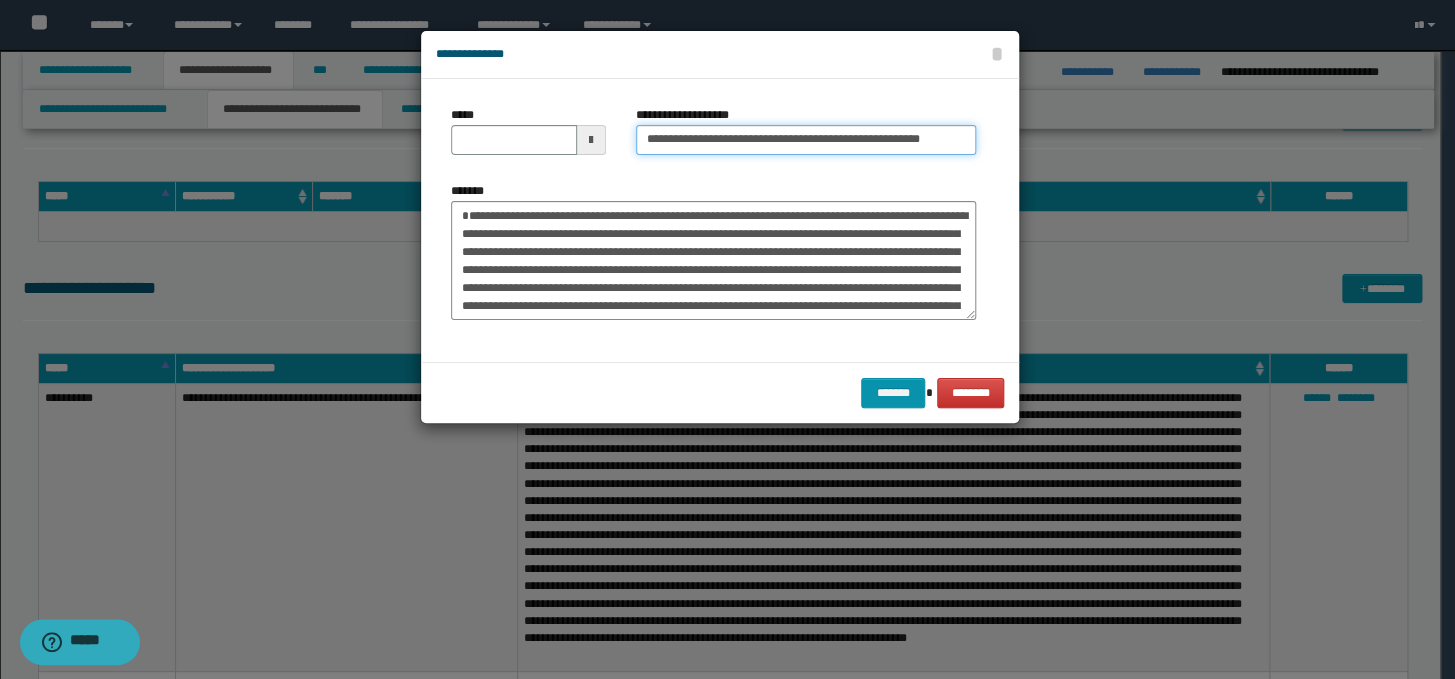 type 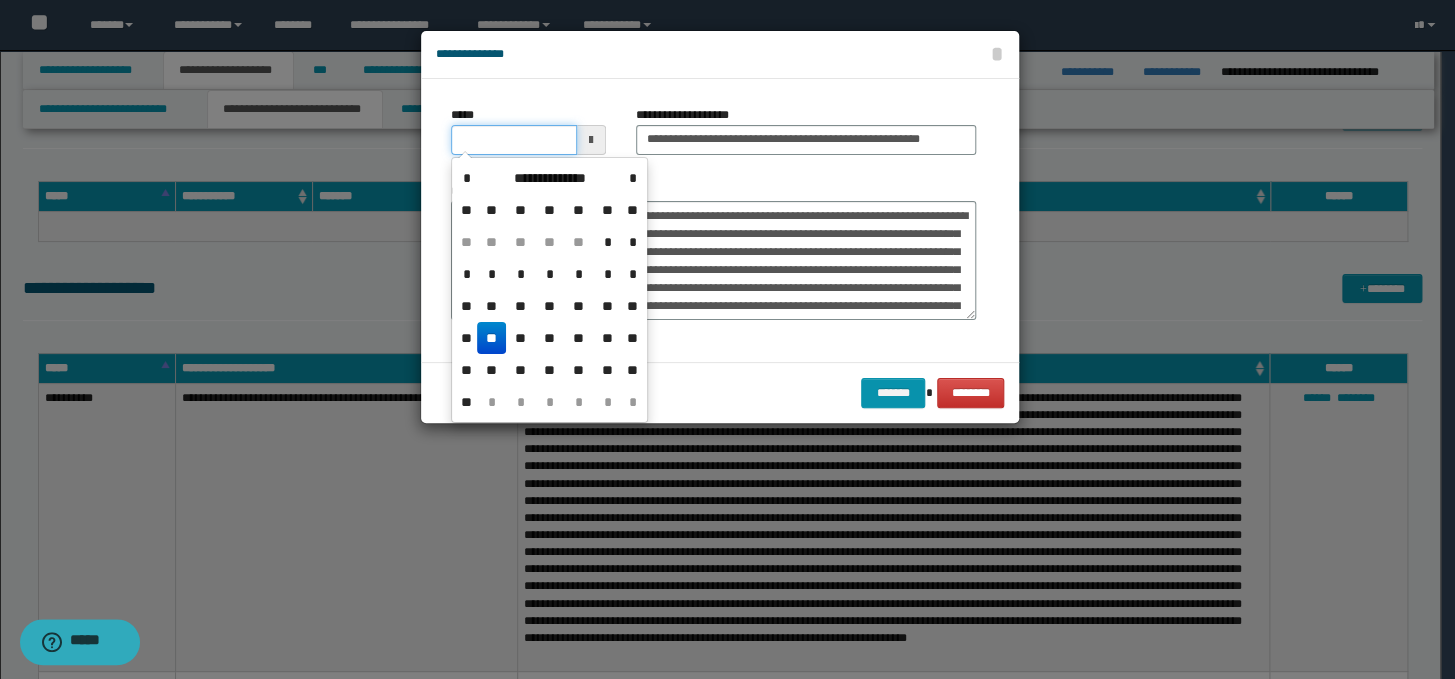 click on "*****" at bounding box center (514, 140) 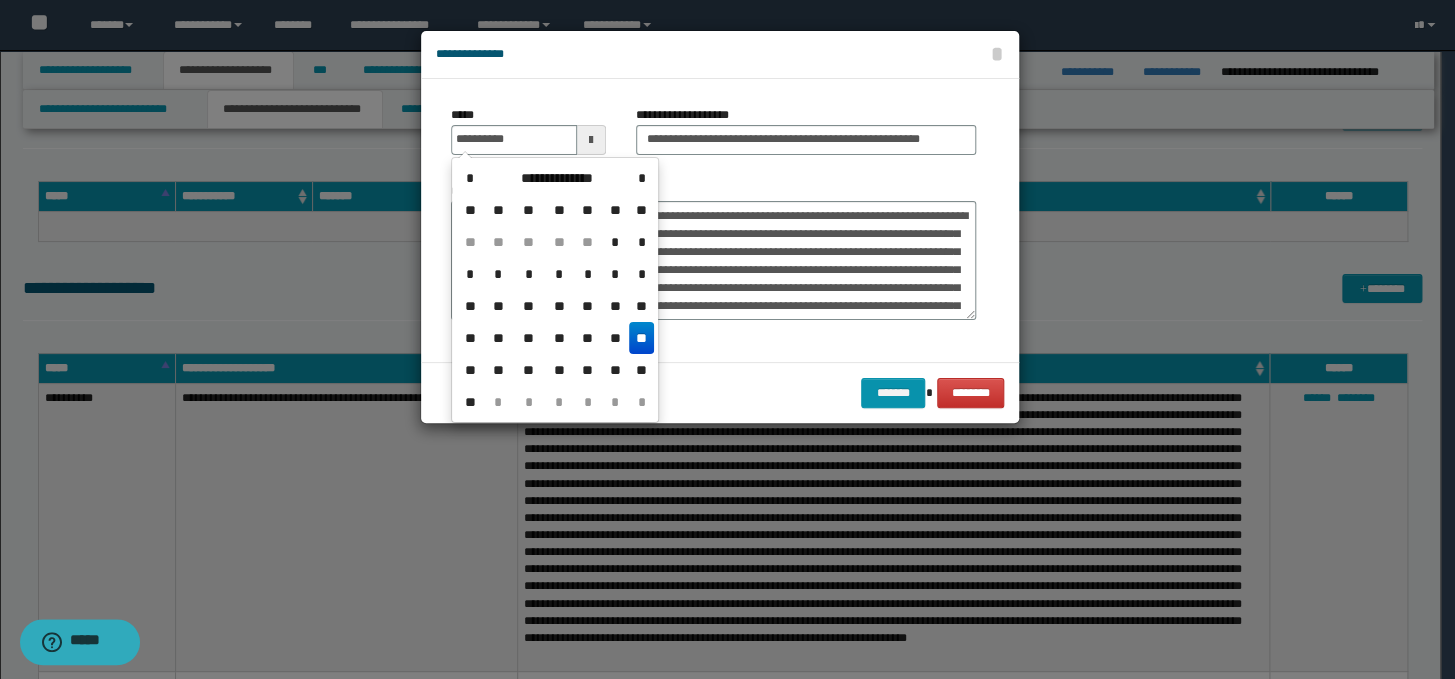 click on "**" at bounding box center [641, 338] 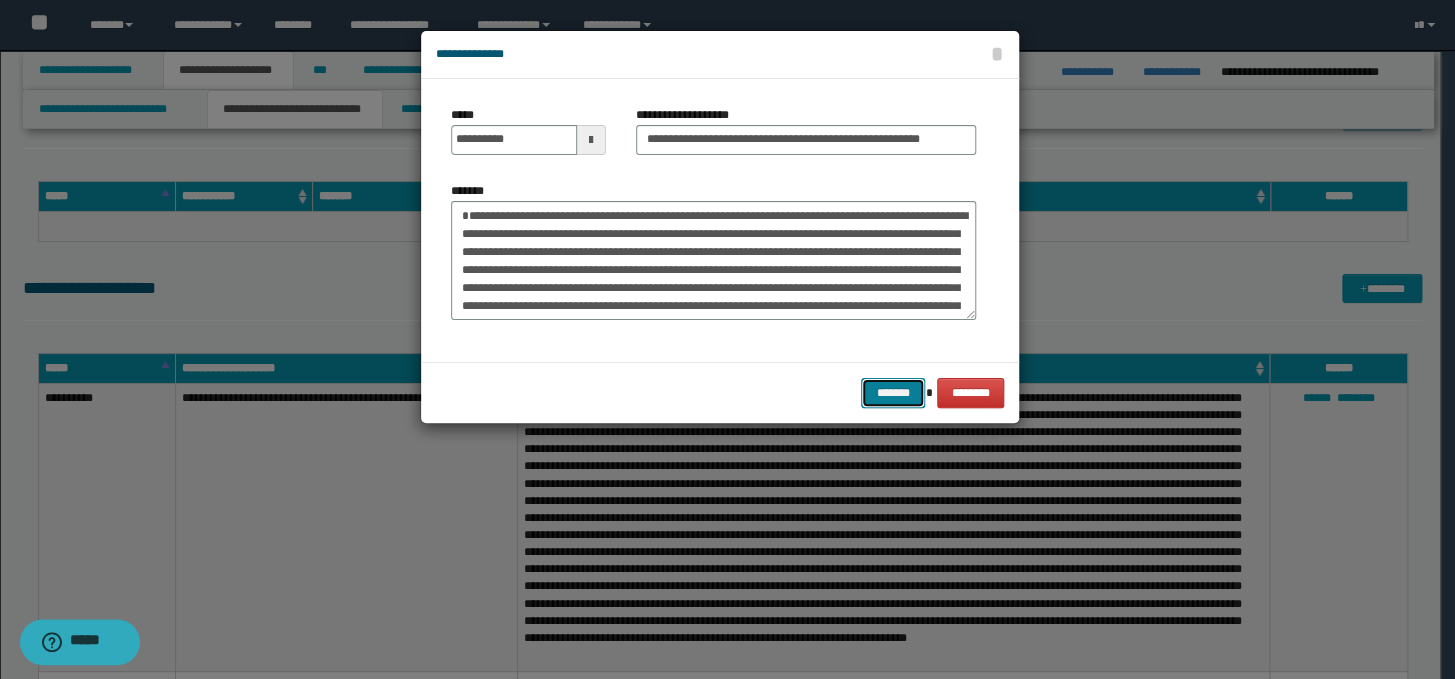 click on "*******" at bounding box center (893, 393) 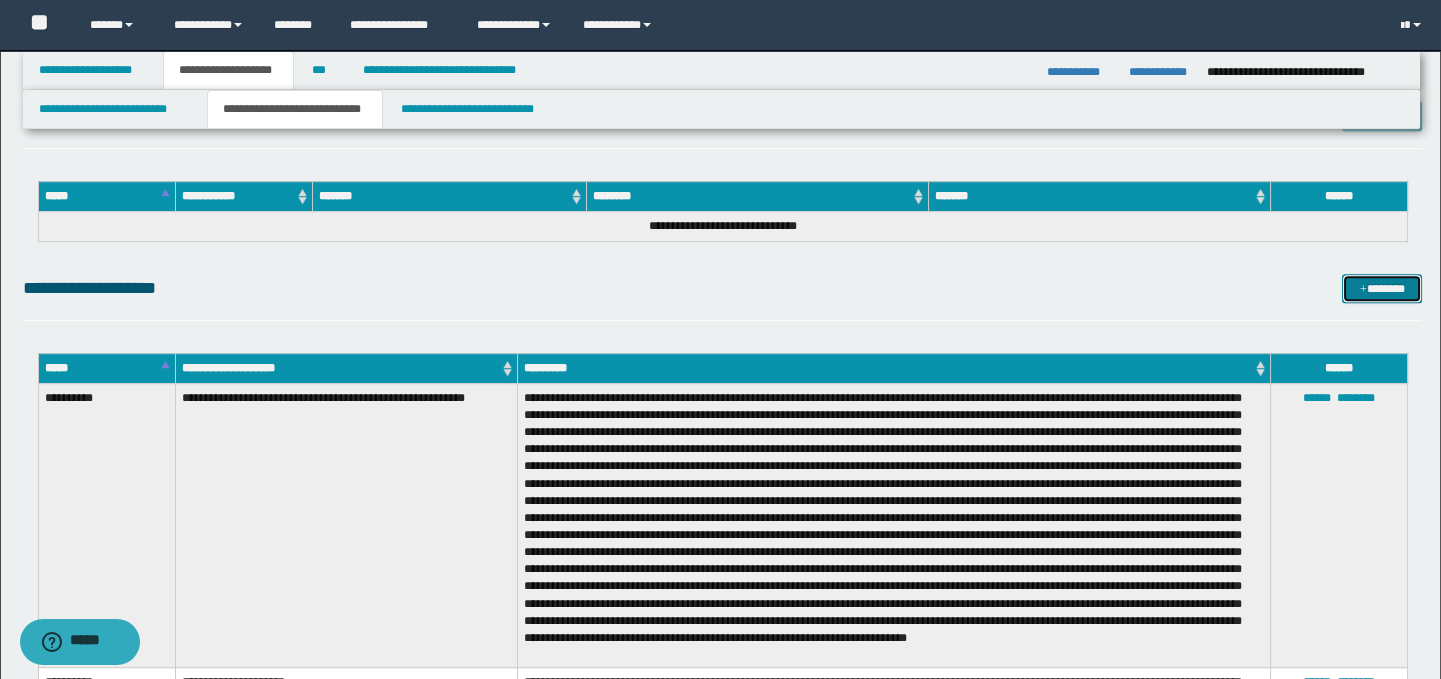 click on "*******" at bounding box center (1382, 289) 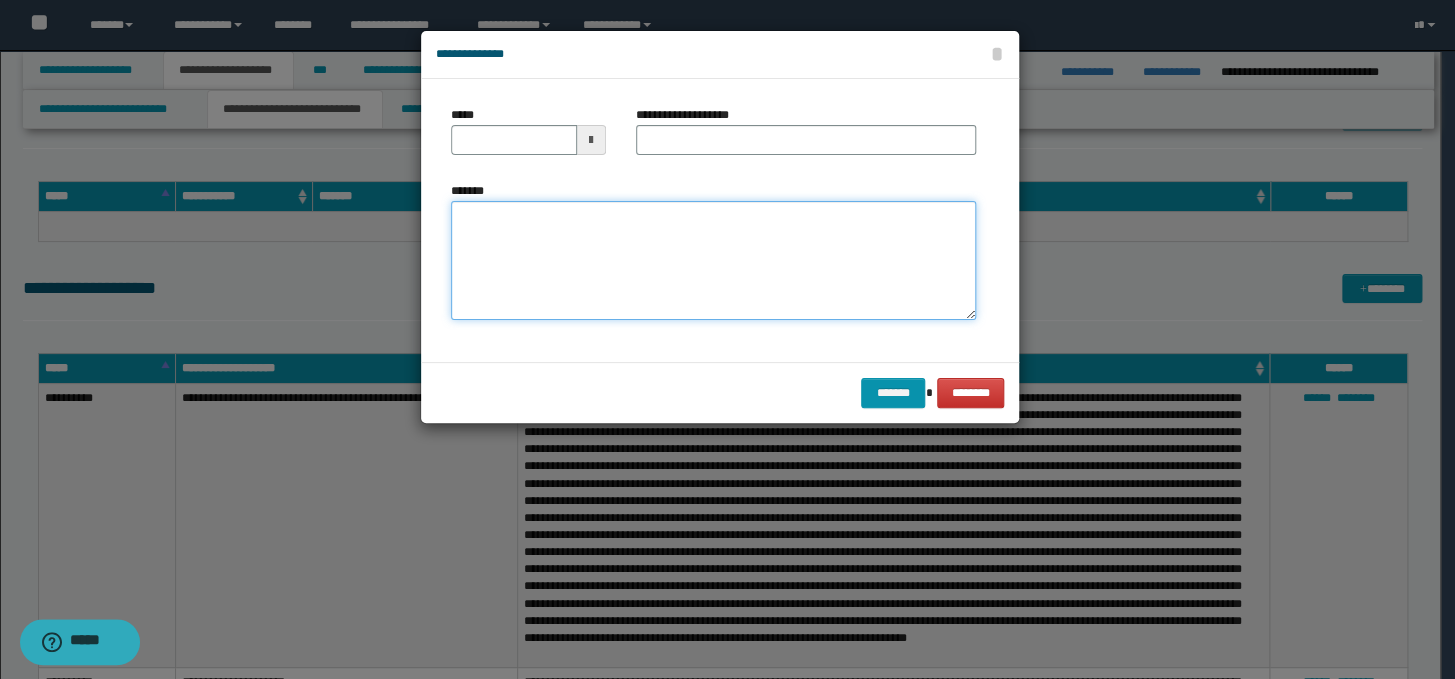 click on "*******" at bounding box center (713, 261) 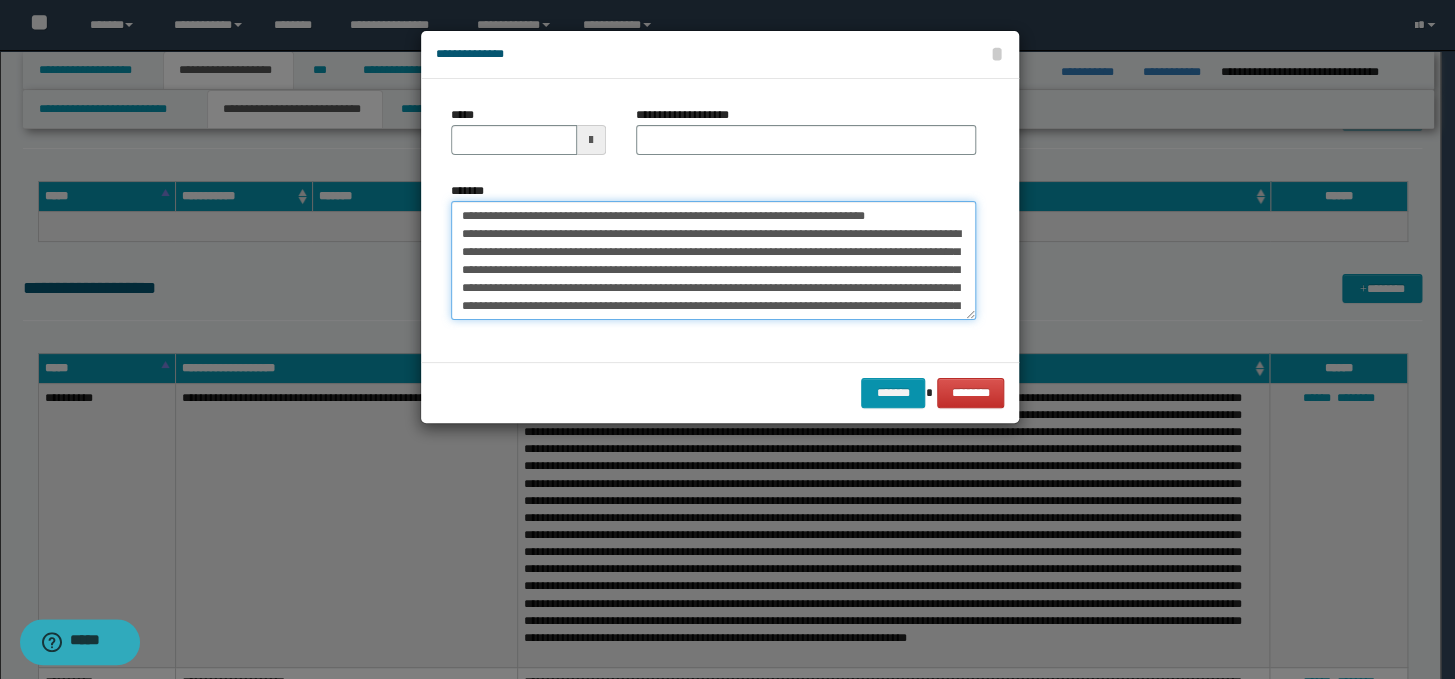 scroll, scrollTop: 408, scrollLeft: 0, axis: vertical 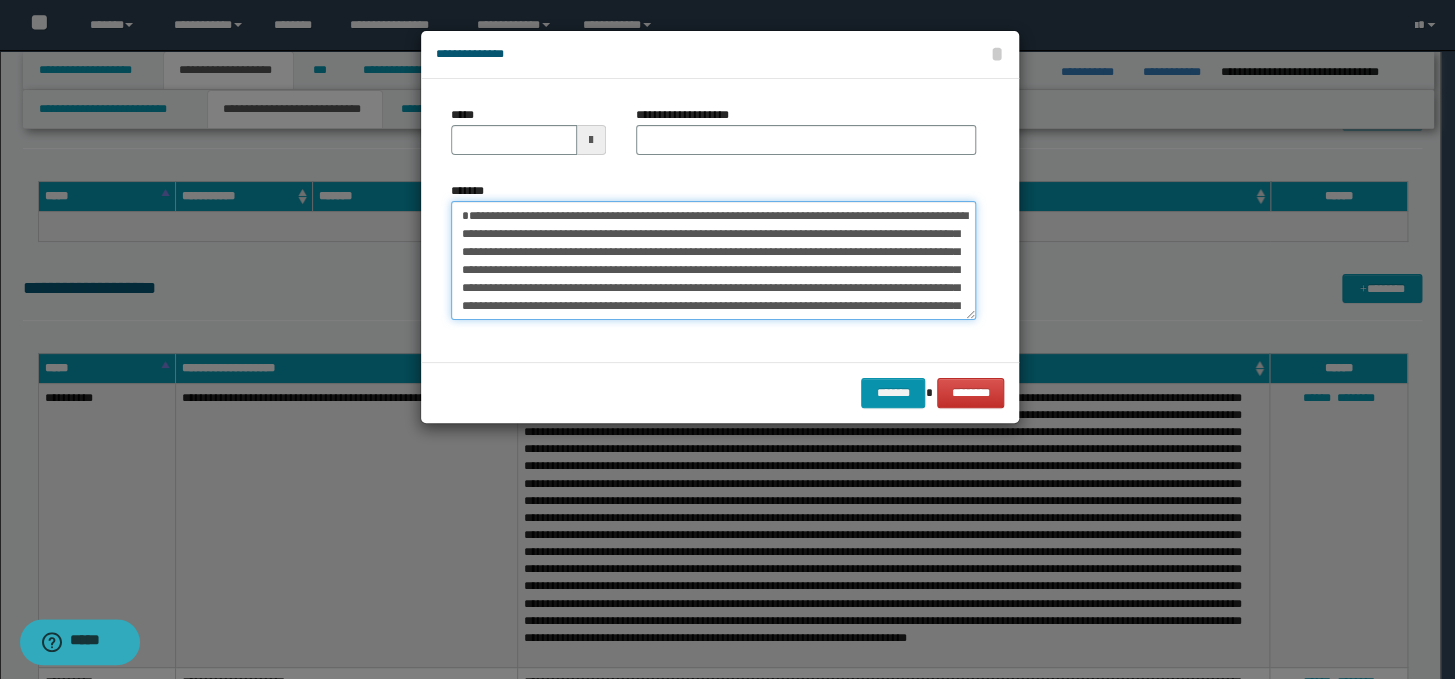 type on "**********" 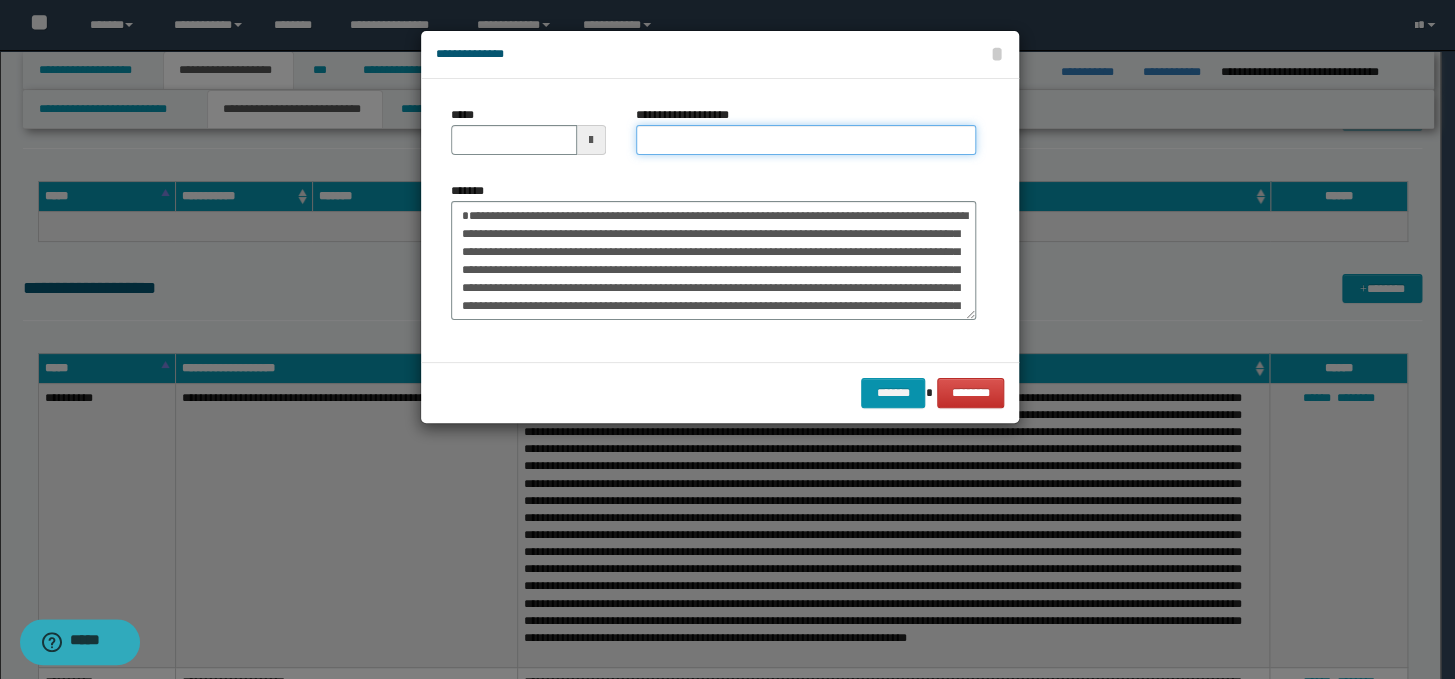 click on "**********" at bounding box center (806, 140) 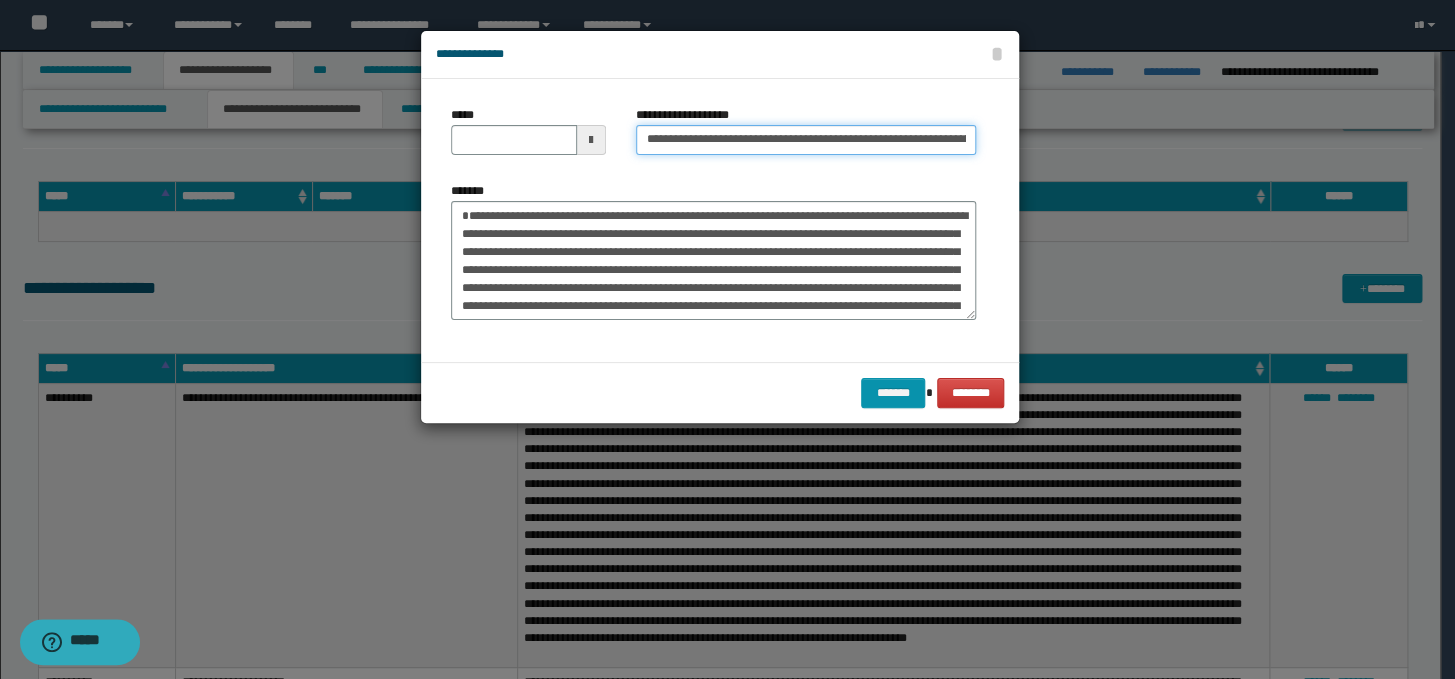 scroll, scrollTop: 0, scrollLeft: 203, axis: horizontal 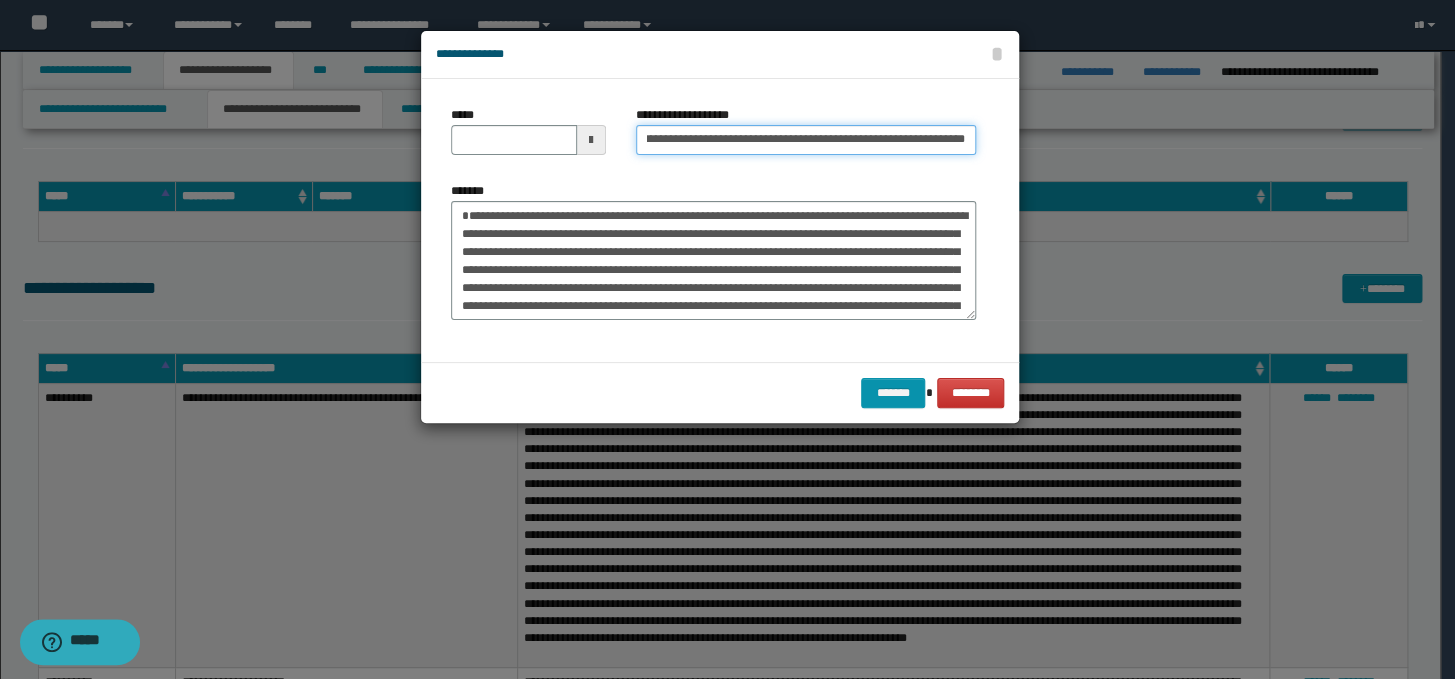 click on "**********" at bounding box center (806, 140) 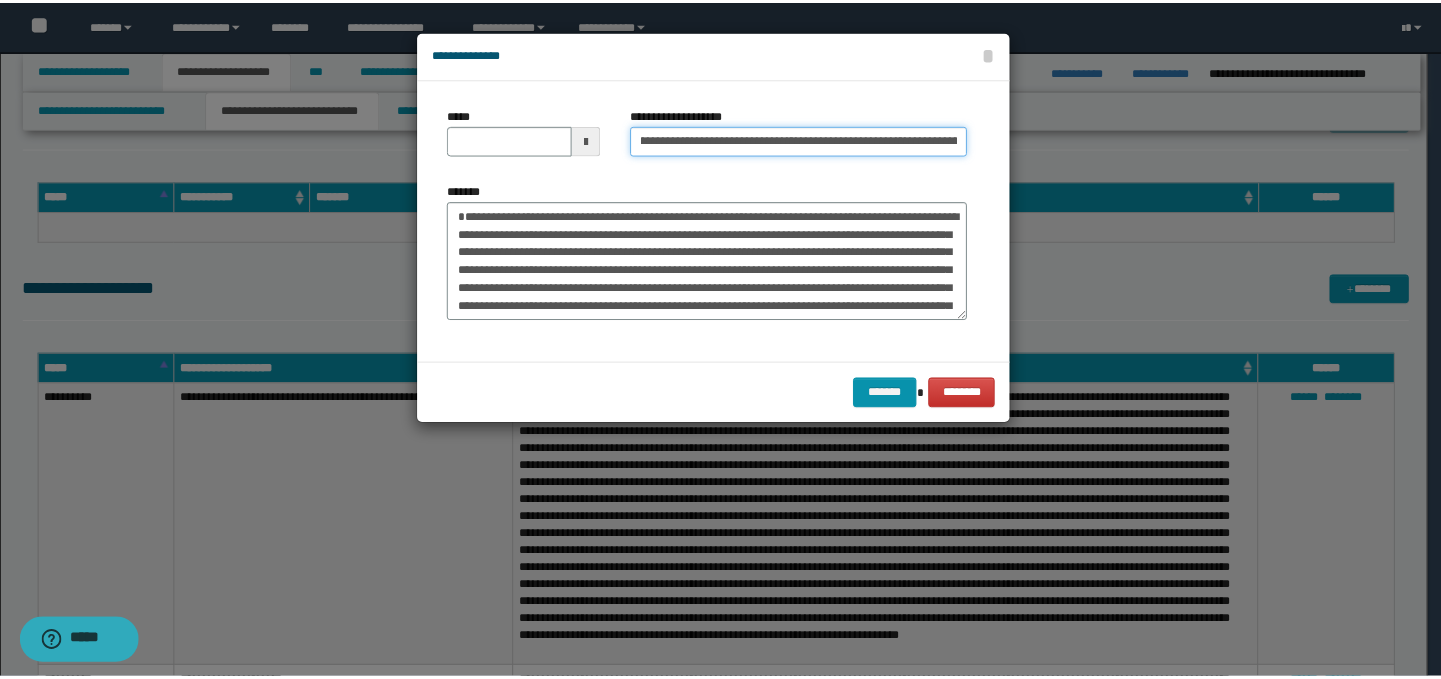 scroll, scrollTop: 0, scrollLeft: 0, axis: both 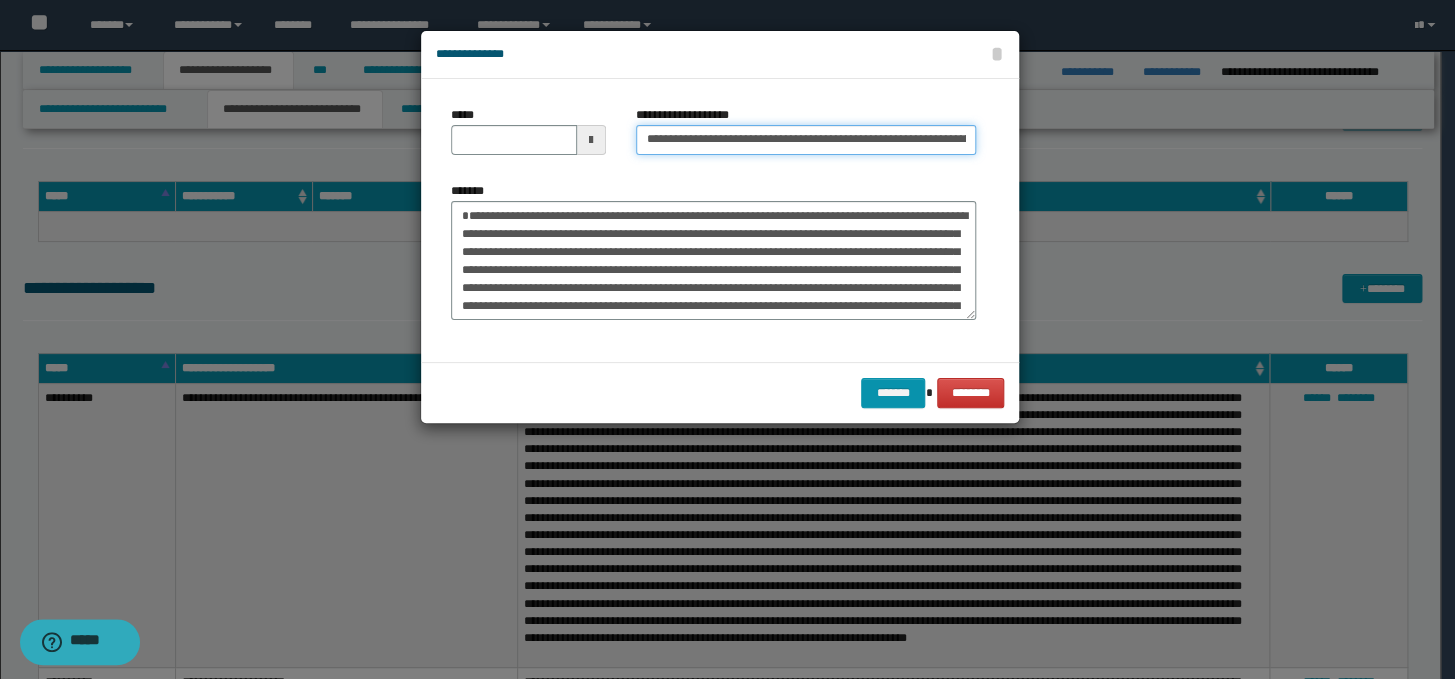 drag, startPoint x: 709, startPoint y: 137, endPoint x: 638, endPoint y: 138, distance: 71.00704 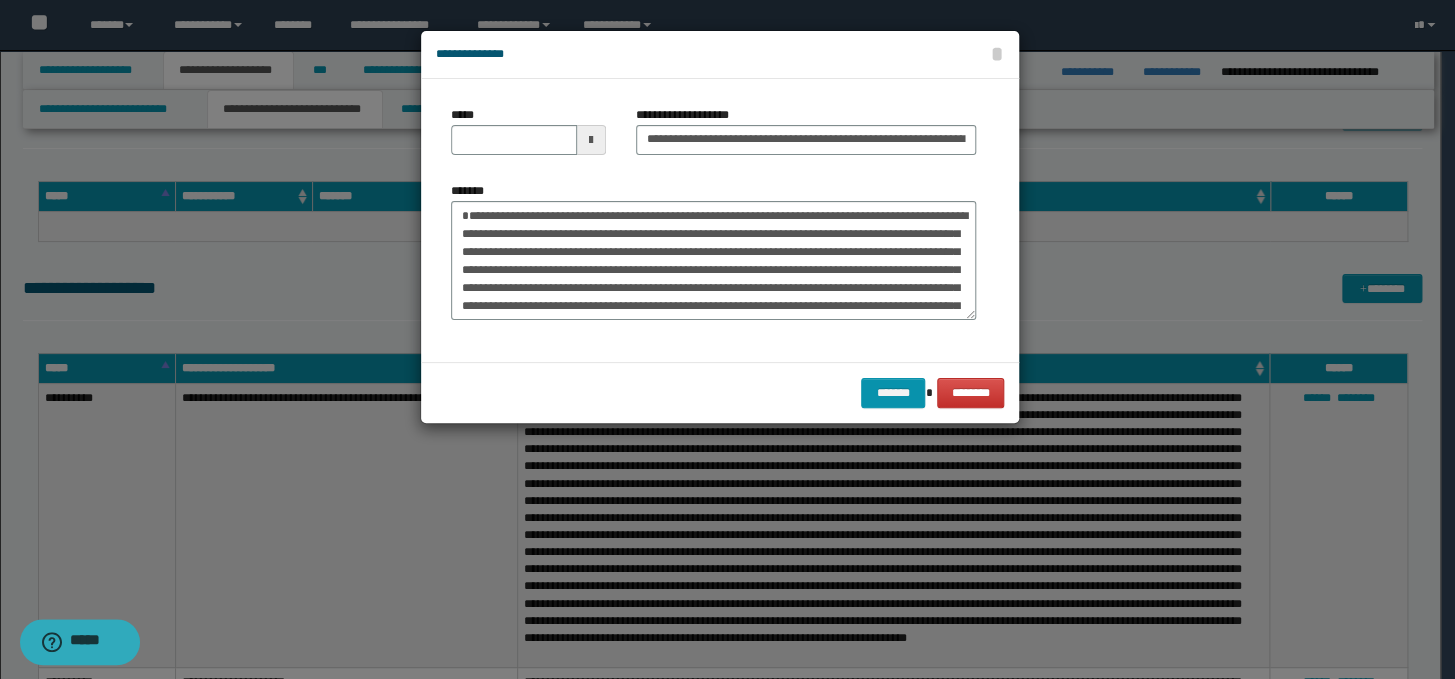 drag, startPoint x: 638, startPoint y: 138, endPoint x: 585, endPoint y: 154, distance: 55.362442 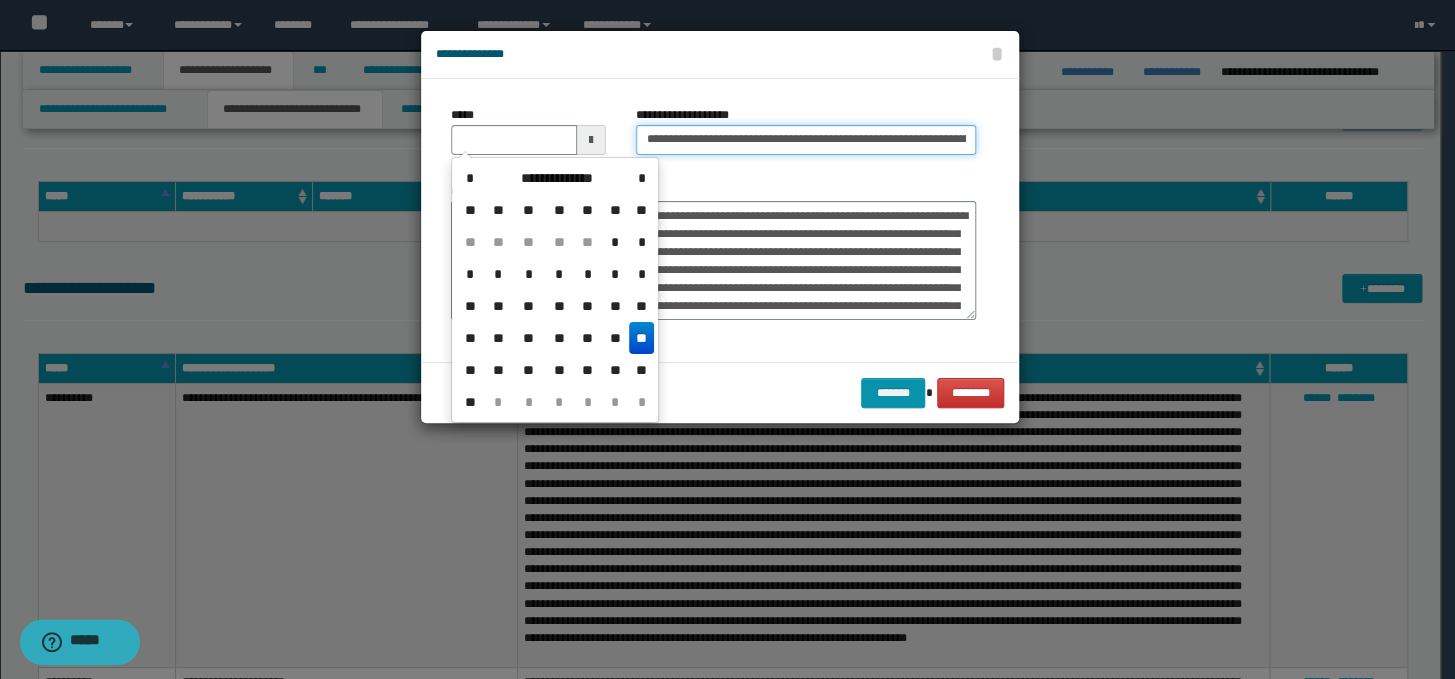 type 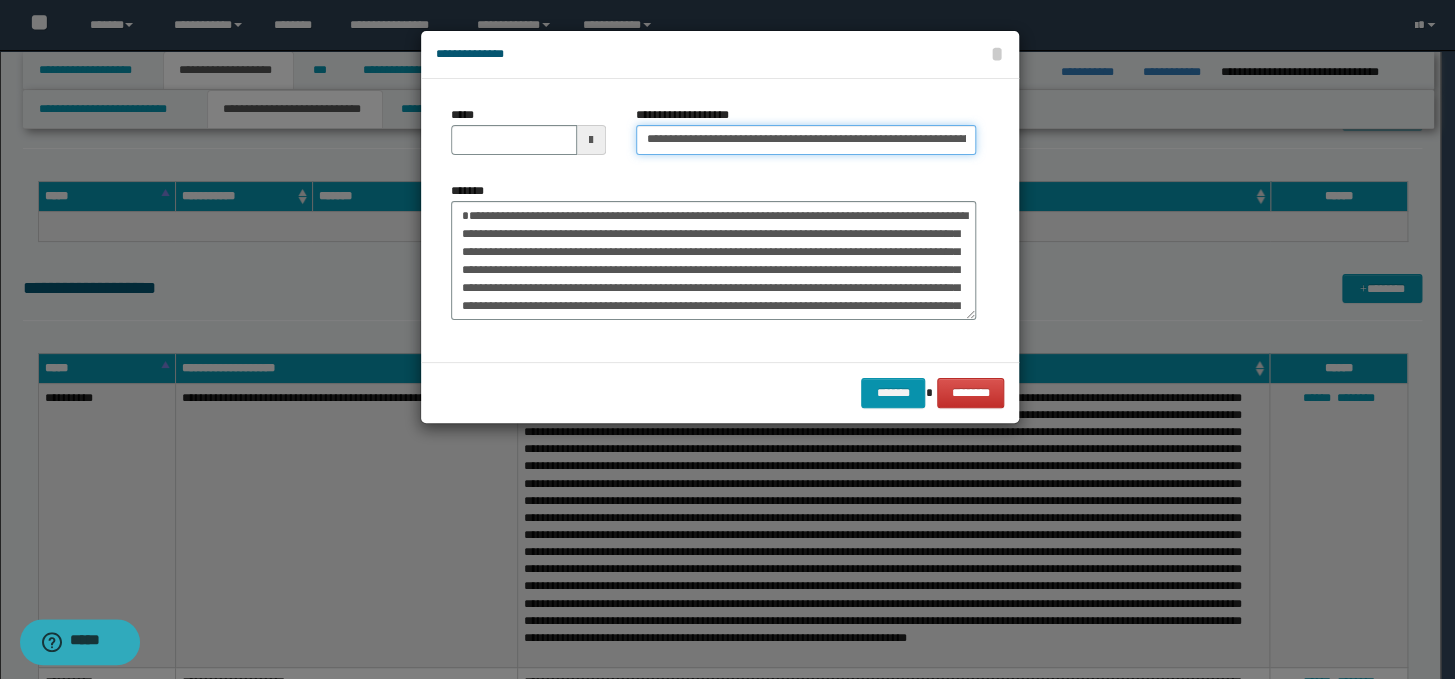 drag, startPoint x: 706, startPoint y: 139, endPoint x: 636, endPoint y: 142, distance: 70.064255 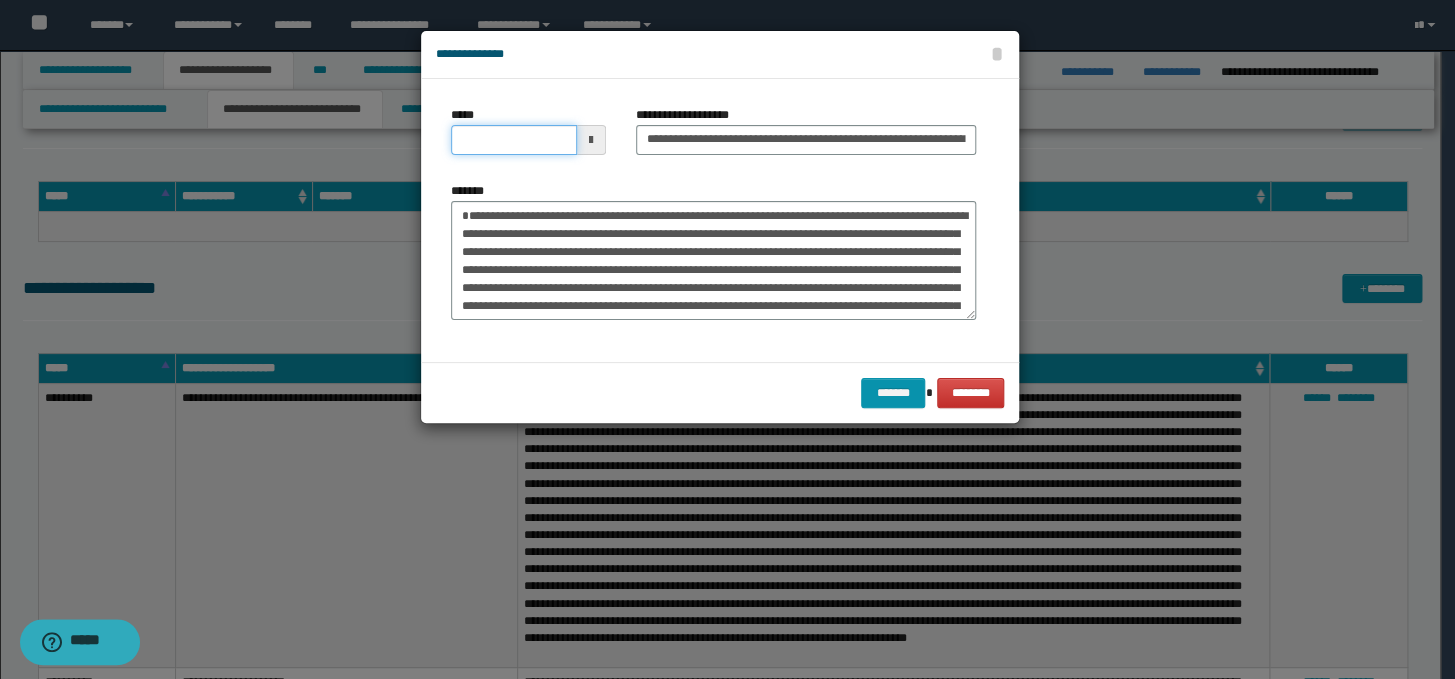 click on "*****" at bounding box center (514, 140) 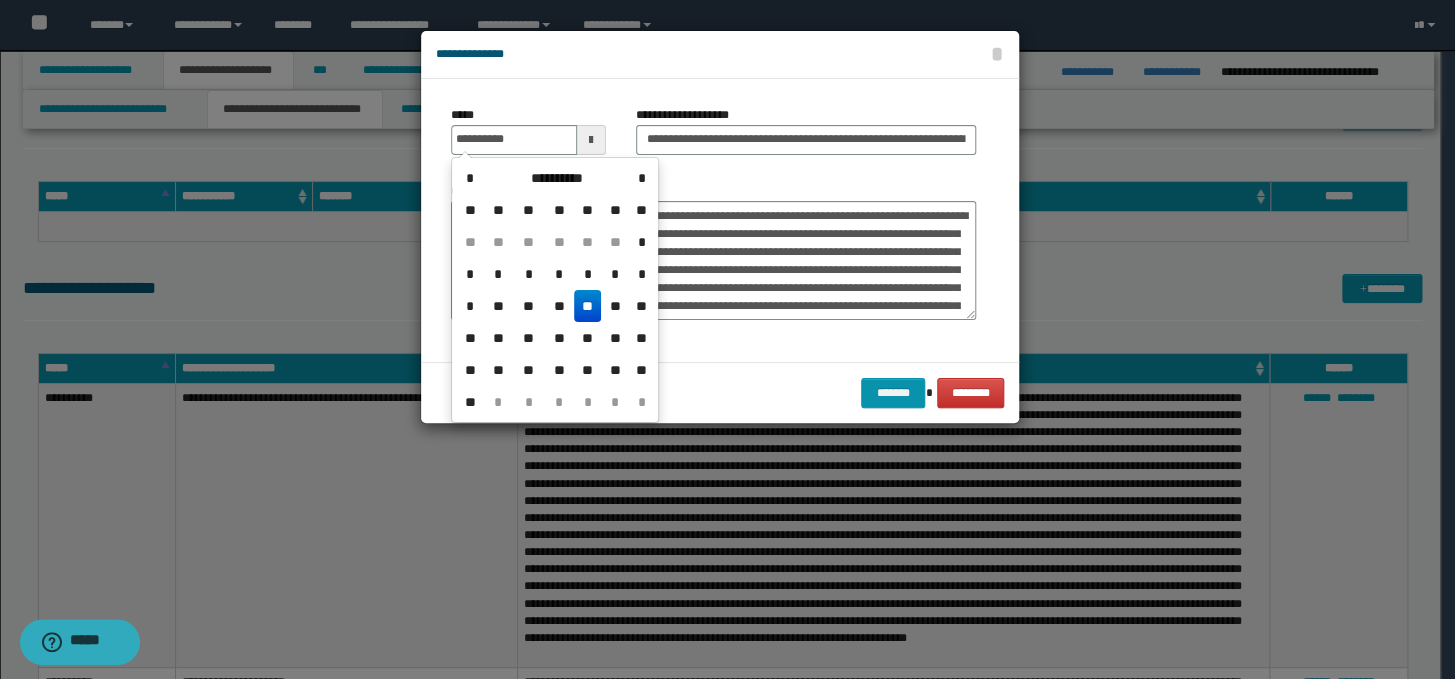 click on "**" at bounding box center (588, 306) 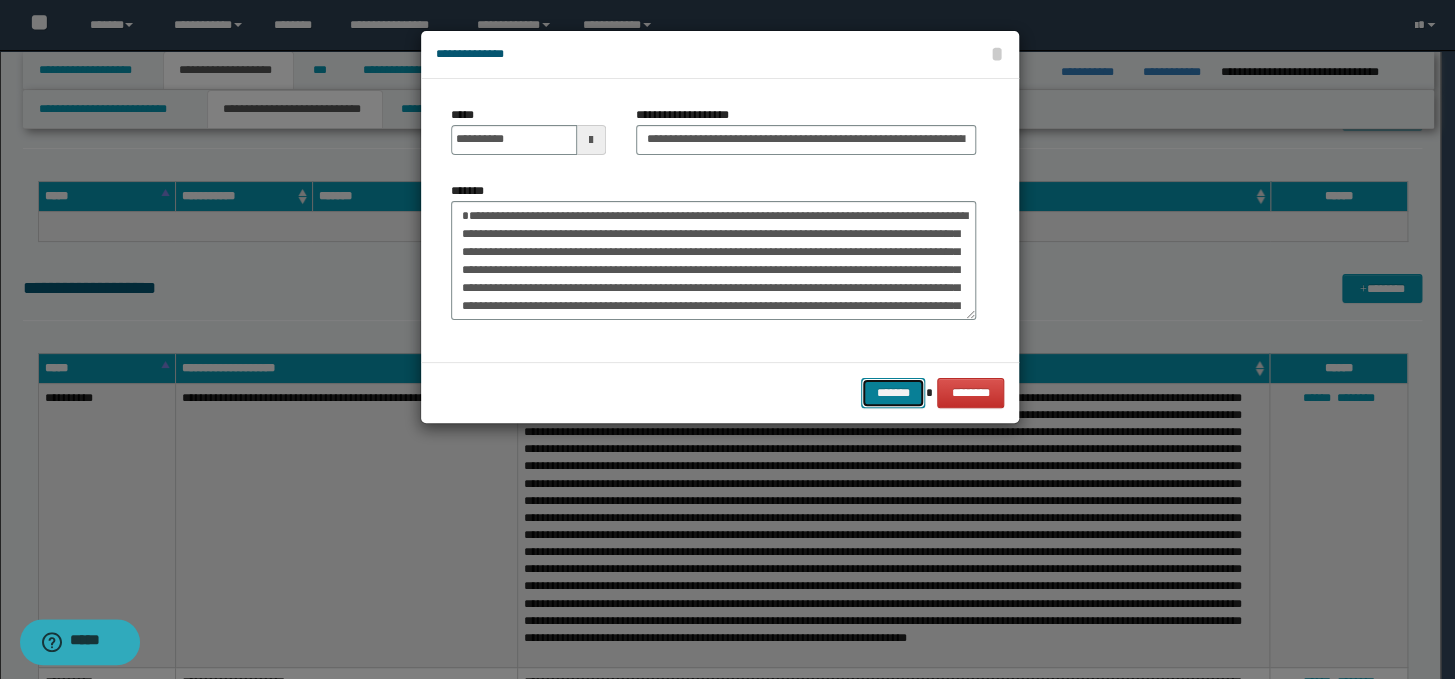 click on "*******" at bounding box center [893, 393] 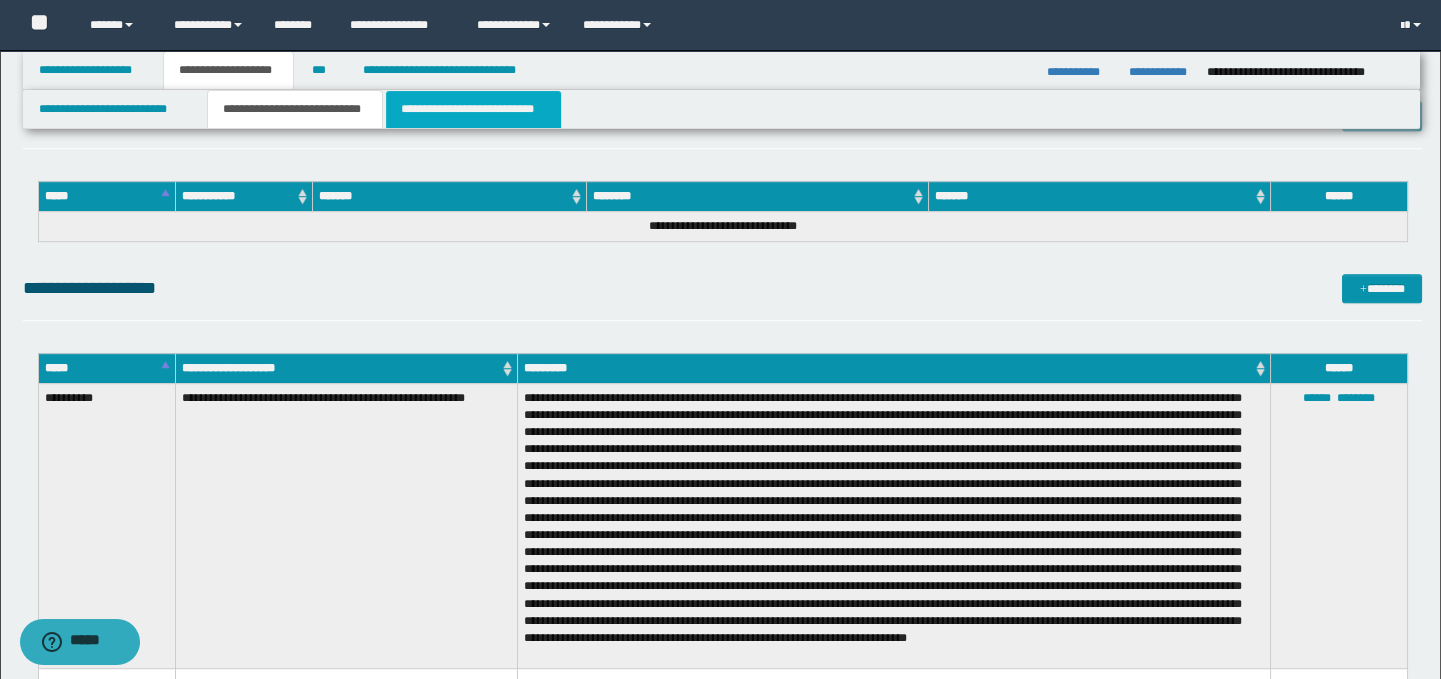 click on "**********" at bounding box center [473, 109] 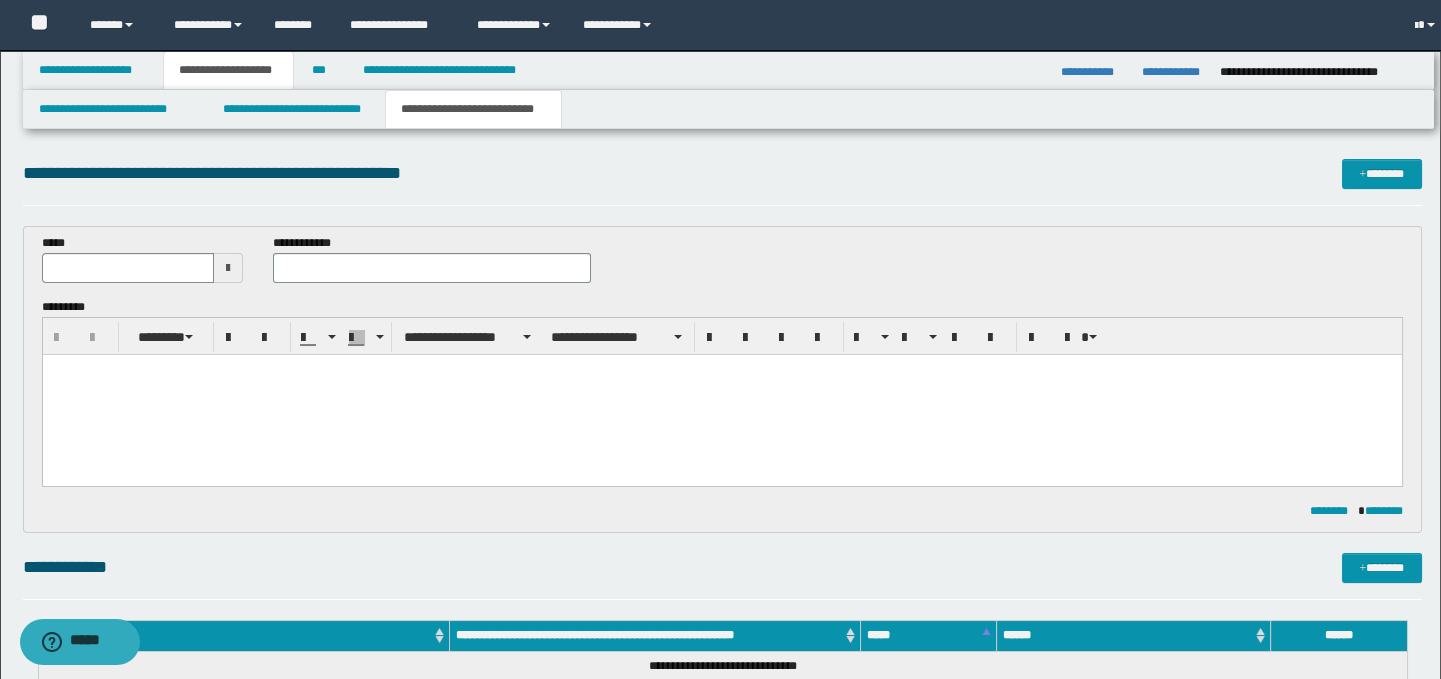 scroll, scrollTop: 0, scrollLeft: 0, axis: both 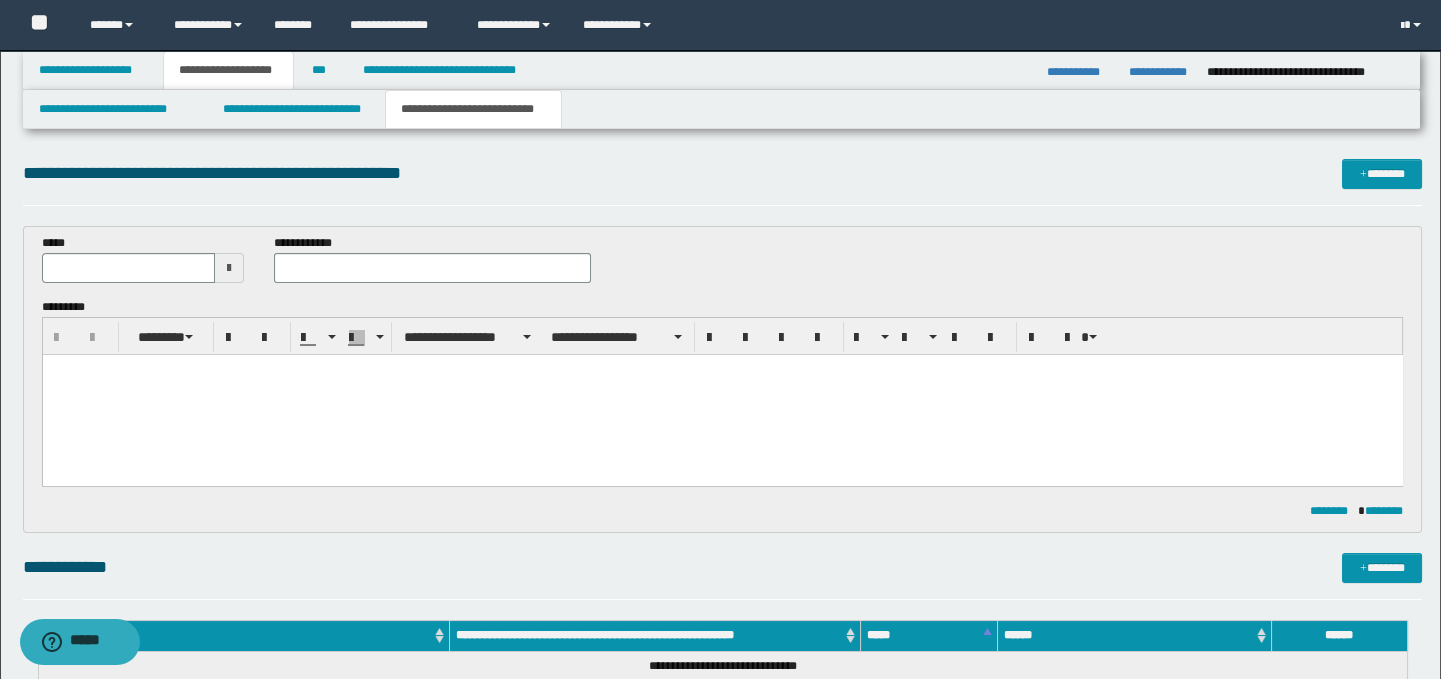click at bounding box center [722, 395] 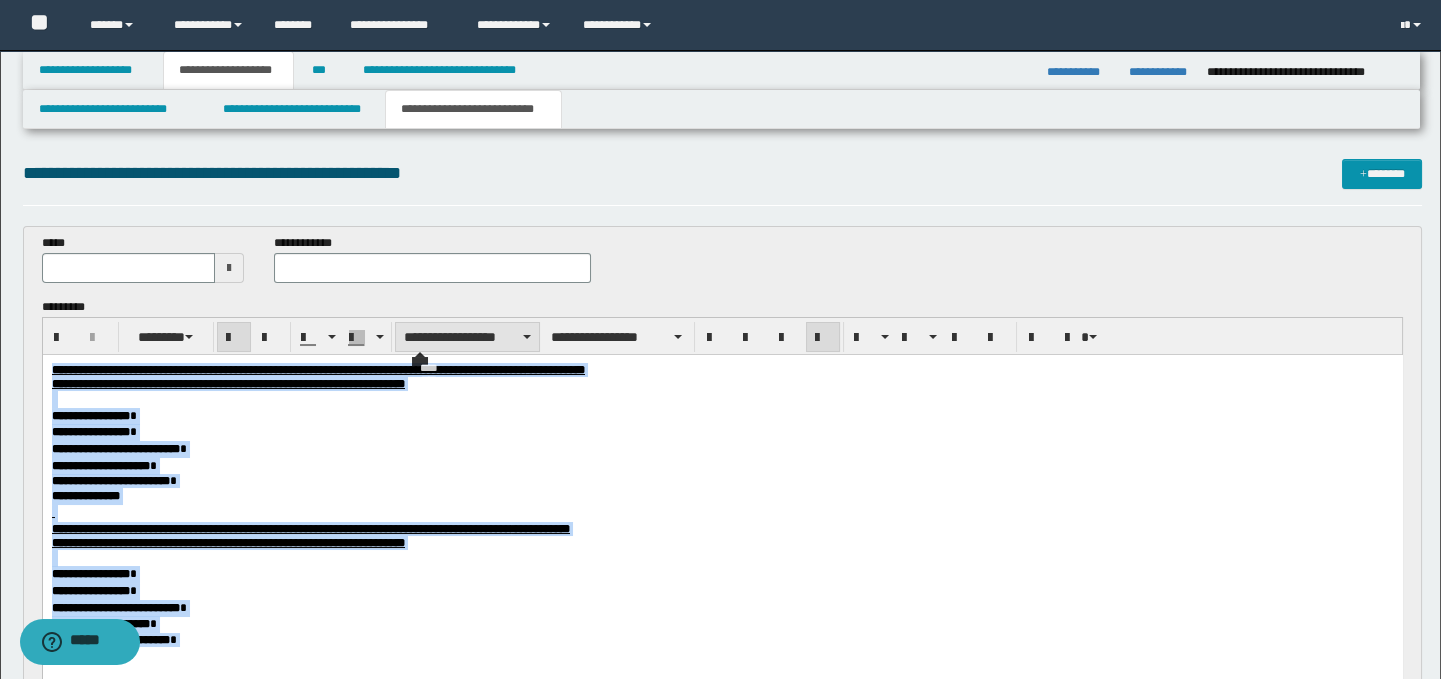 click on "**********" at bounding box center (467, 337) 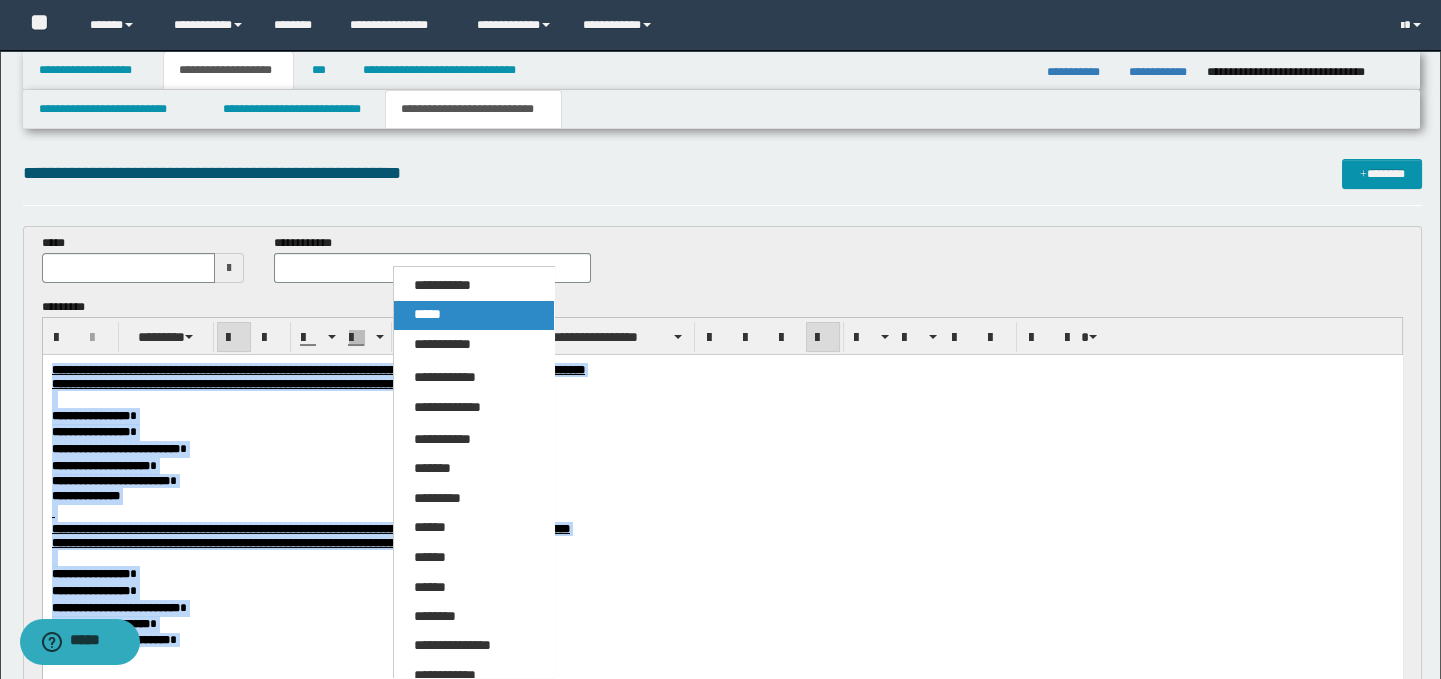 click on "*****" at bounding box center (474, 315) 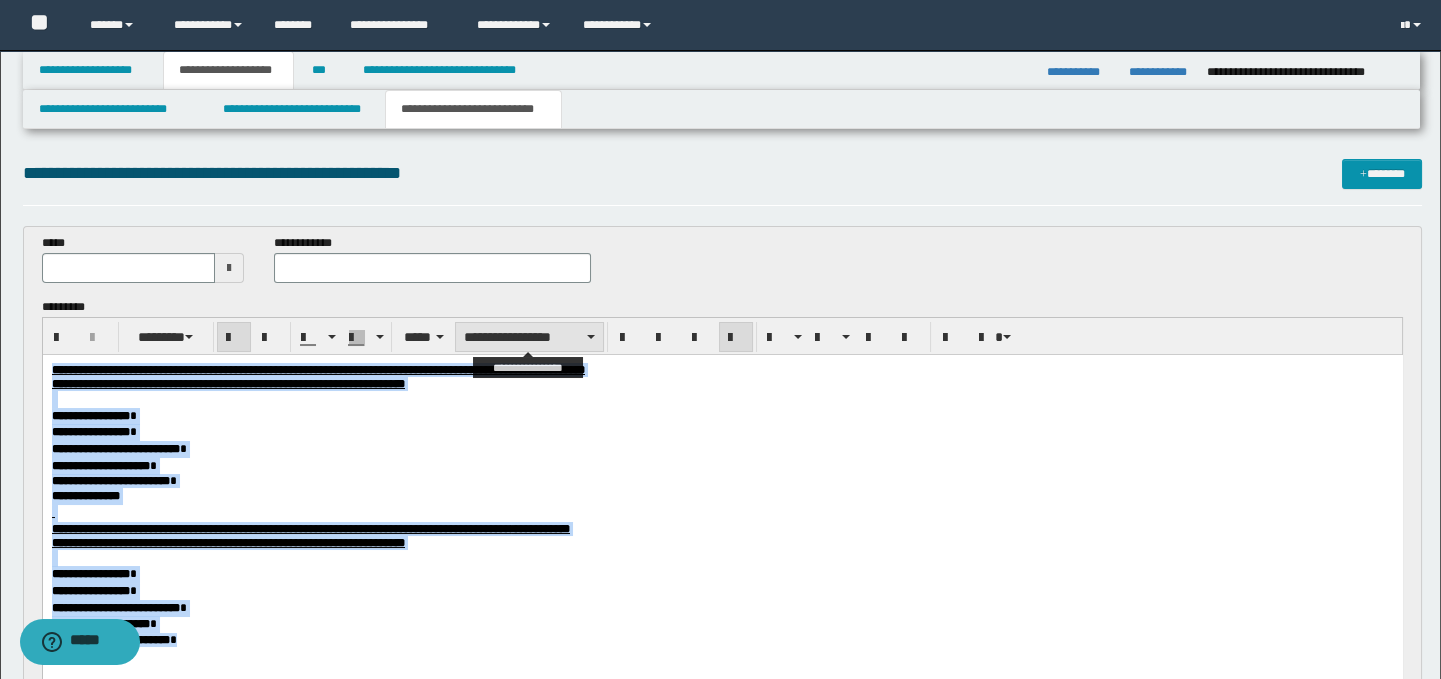 click on "**********" at bounding box center [529, 337] 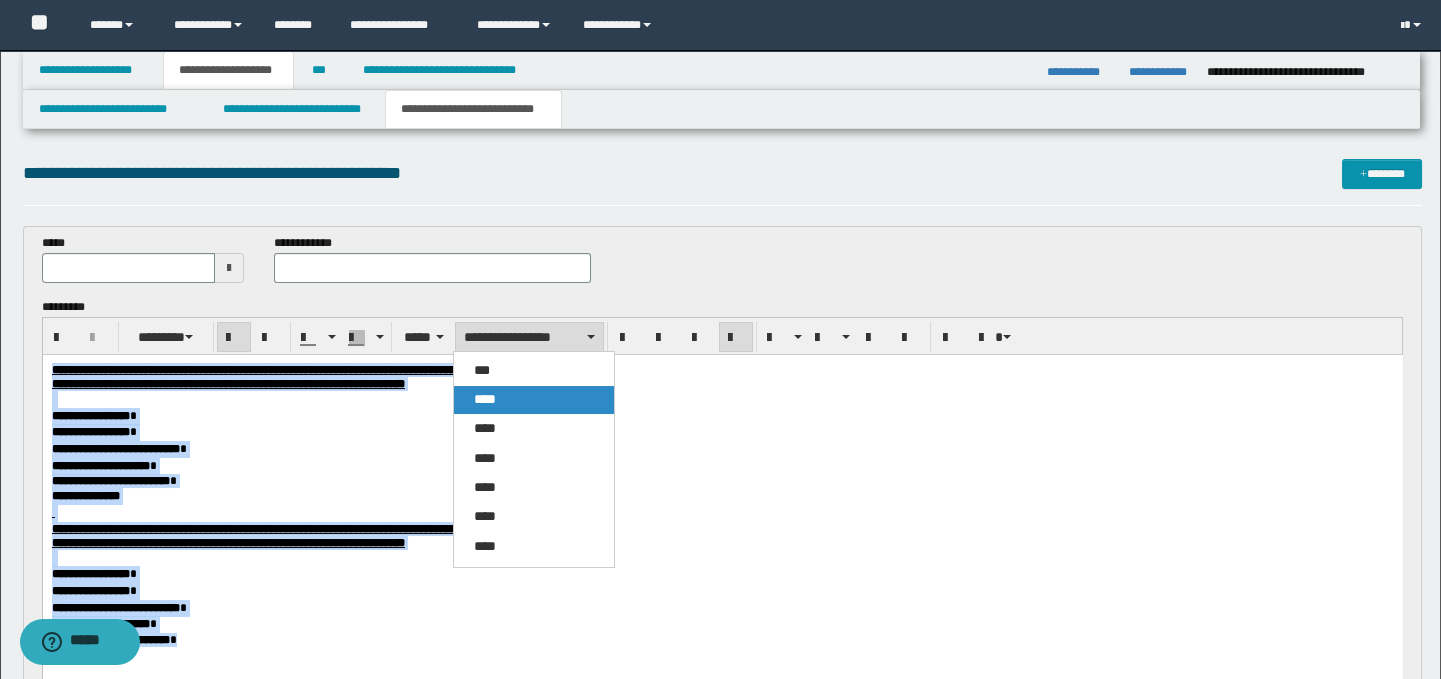 click on "****" at bounding box center [534, 400] 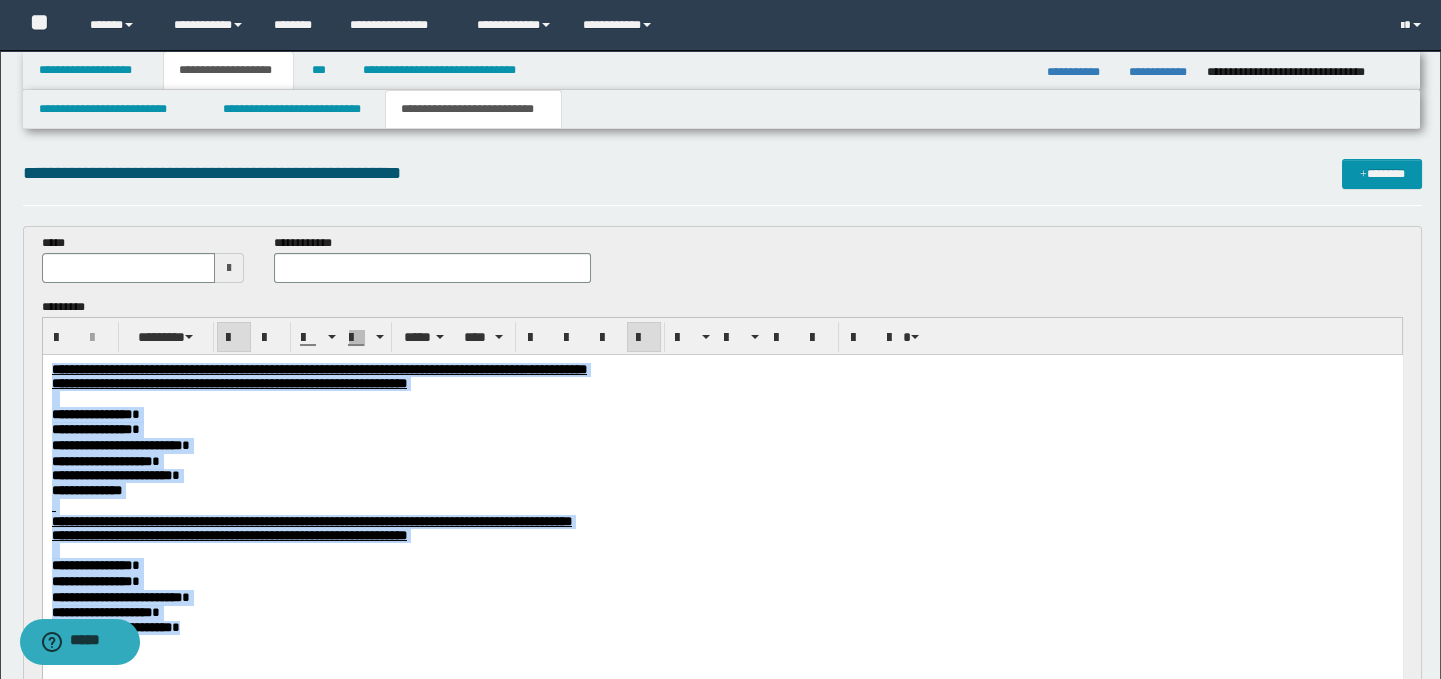 click on "**********" at bounding box center [722, 446] 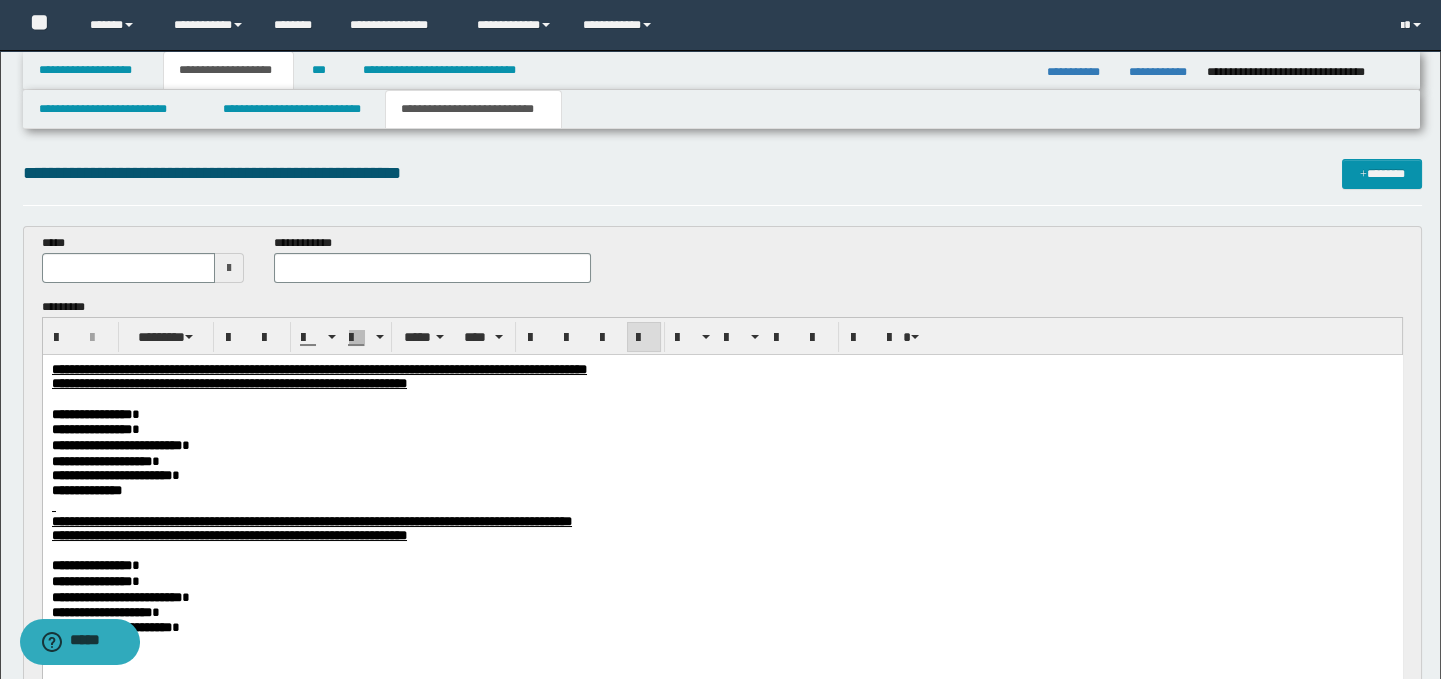 click on "*" at bounding box center [135, 429] 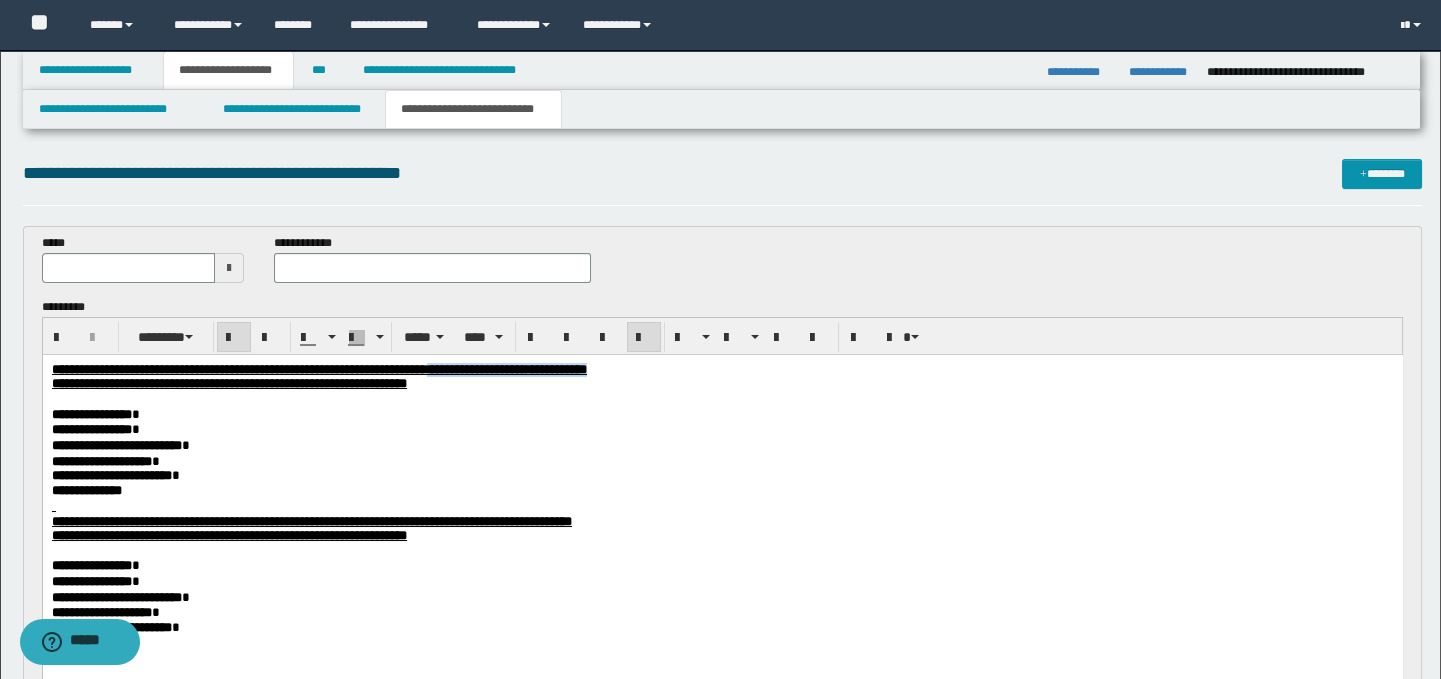 drag, startPoint x: 838, startPoint y: 374, endPoint x: 626, endPoint y: 371, distance: 212.02122 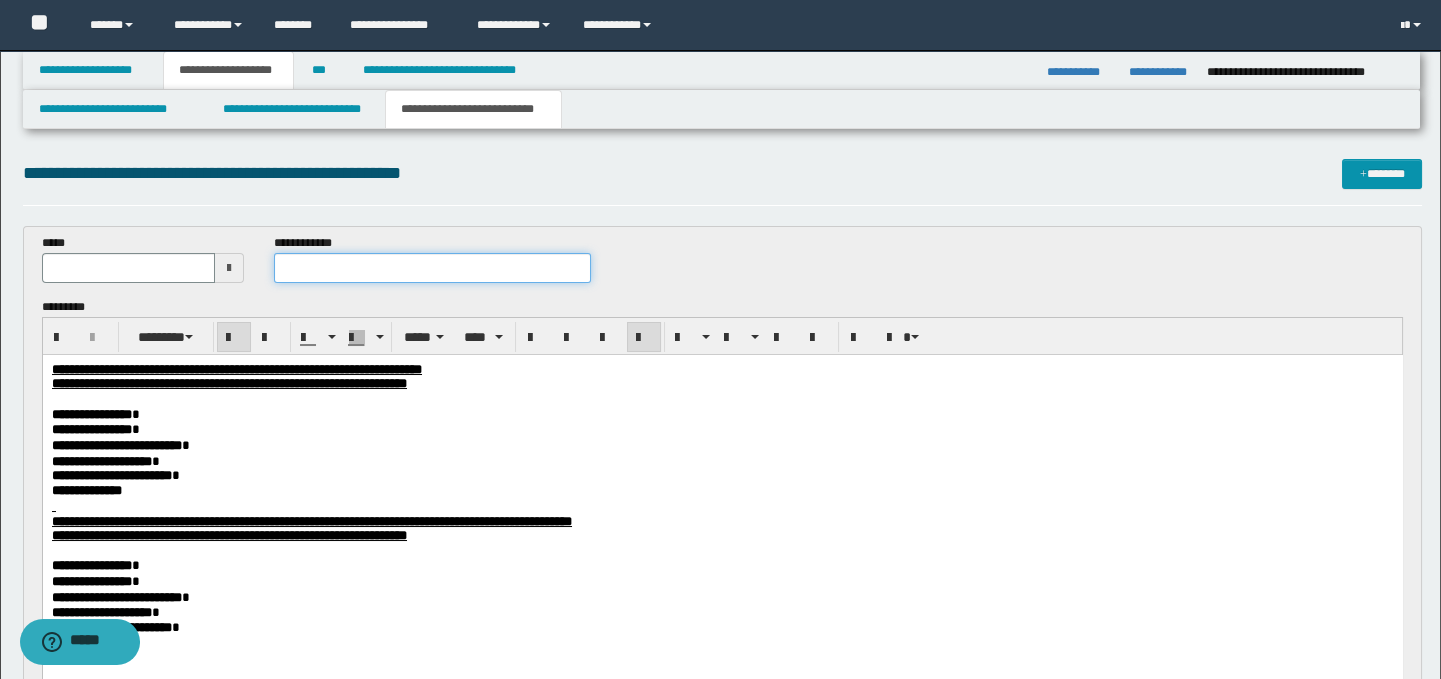 click at bounding box center [433, 268] 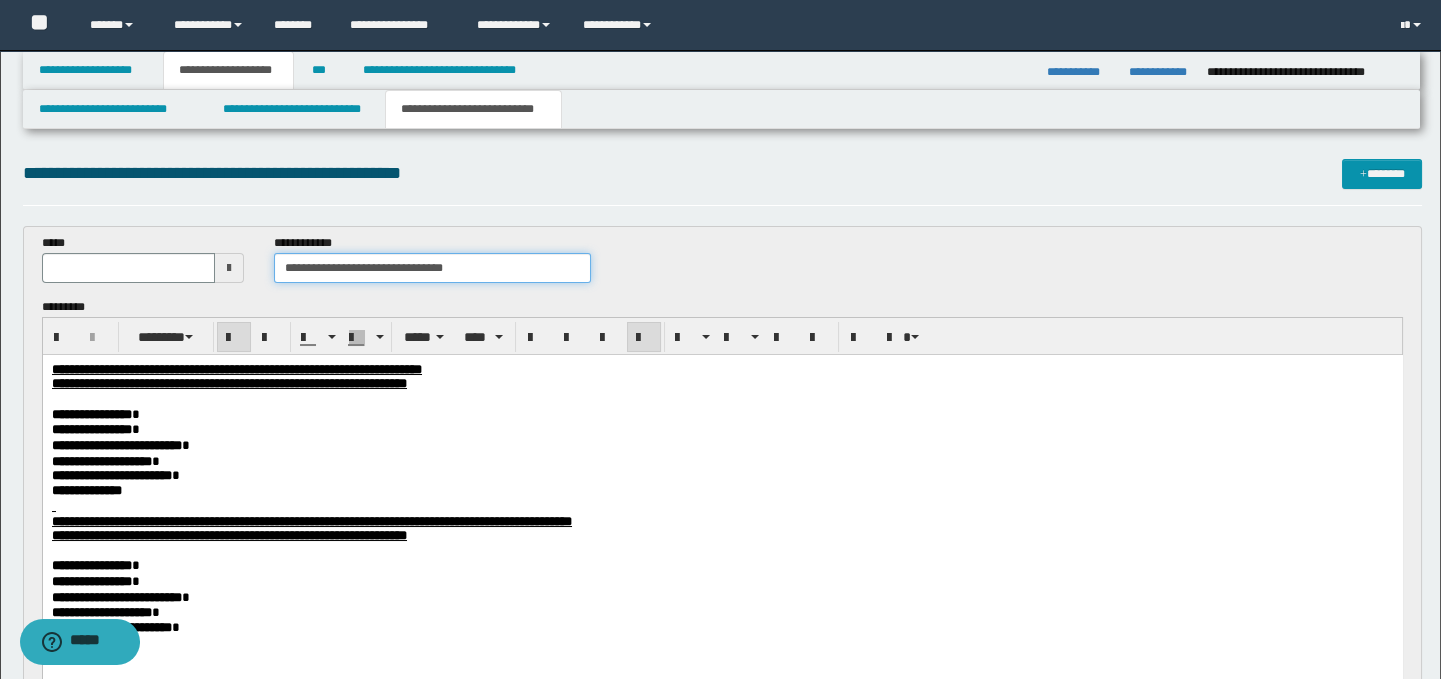 drag, startPoint x: 471, startPoint y: 268, endPoint x: 391, endPoint y: 268, distance: 80 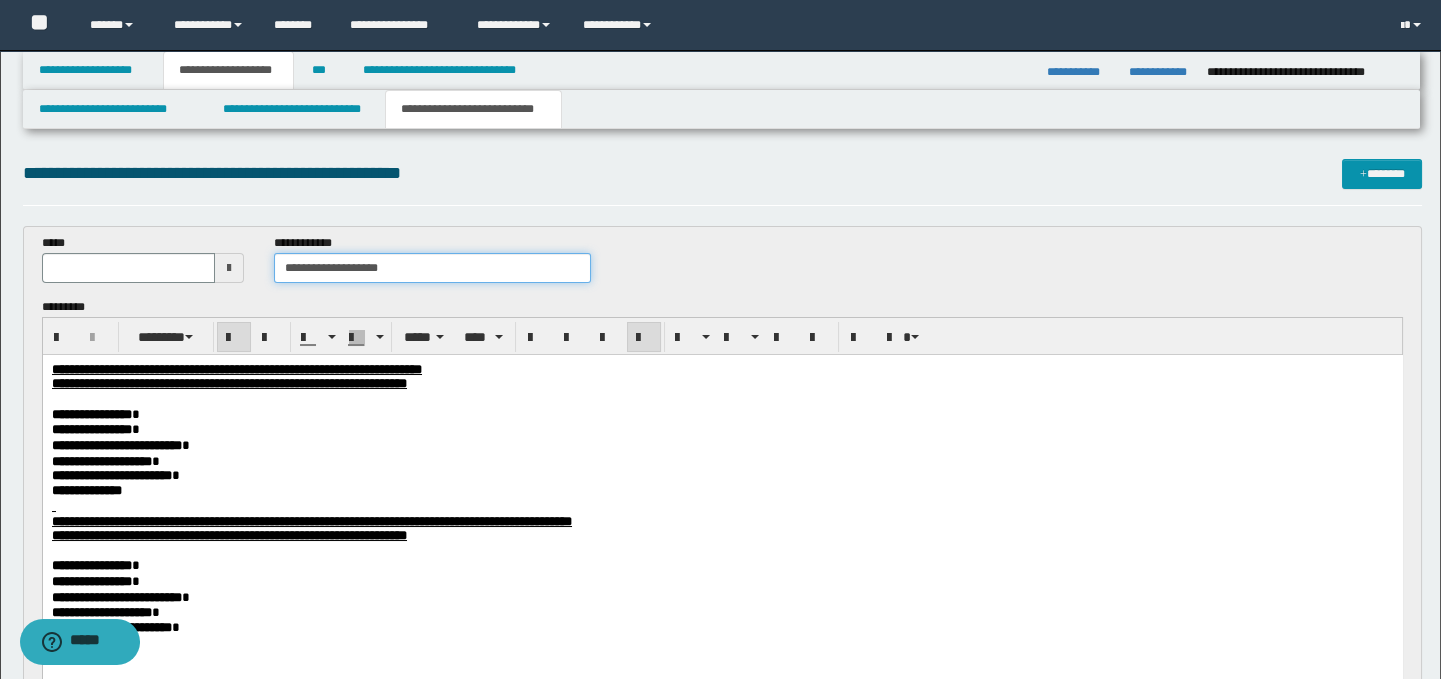 type 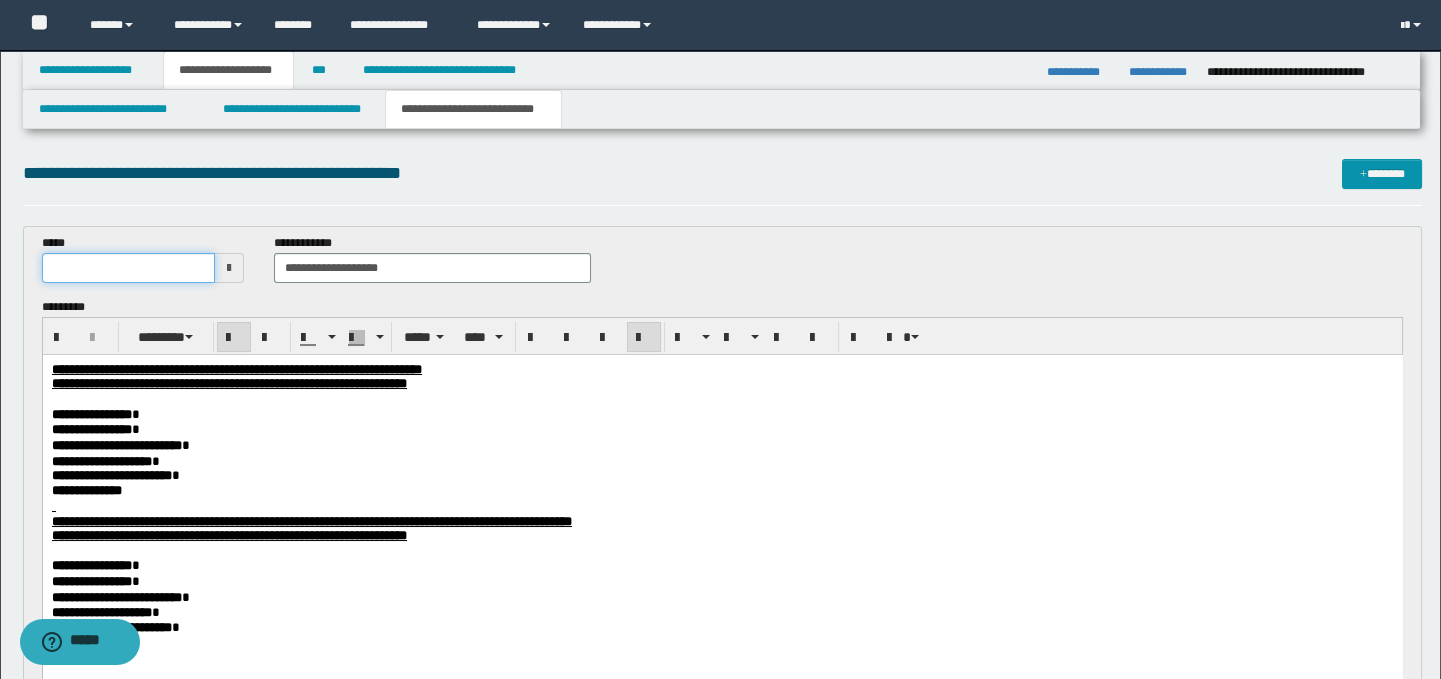 click at bounding box center [128, 268] 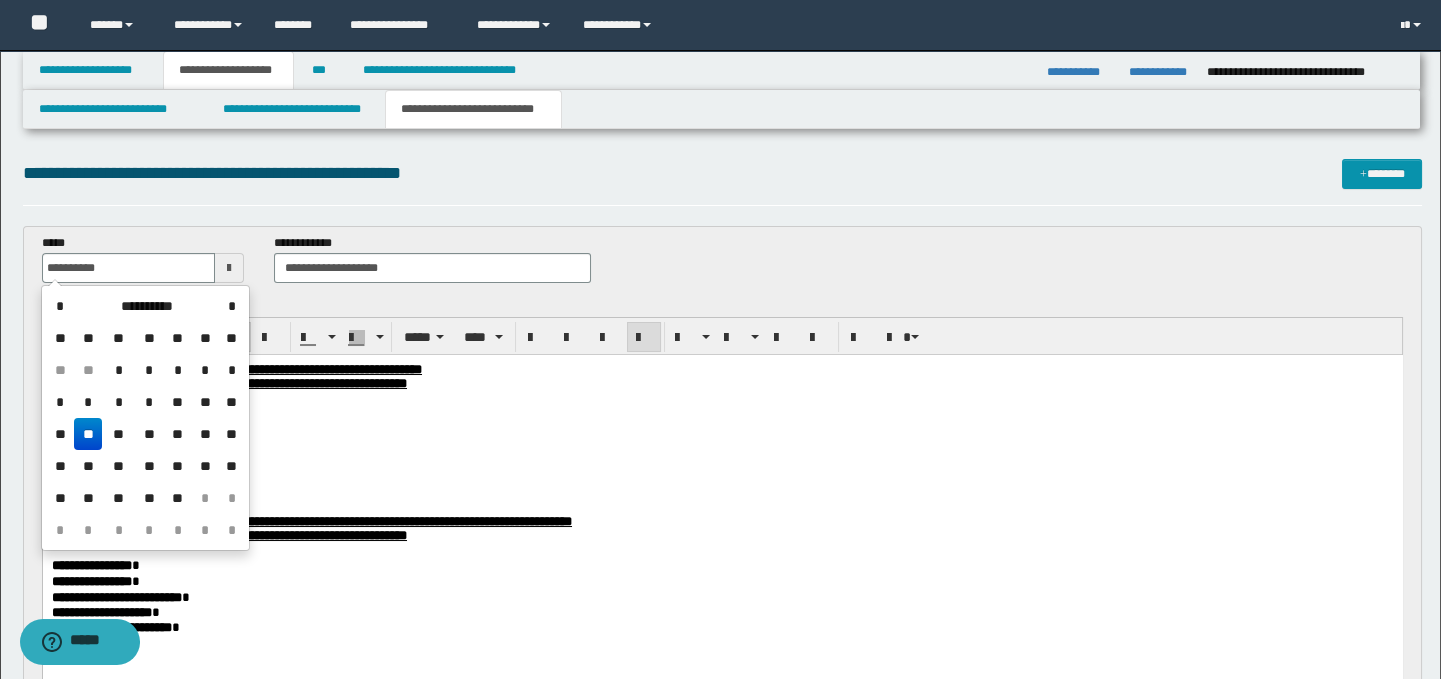 click on "**" at bounding box center (88, 434) 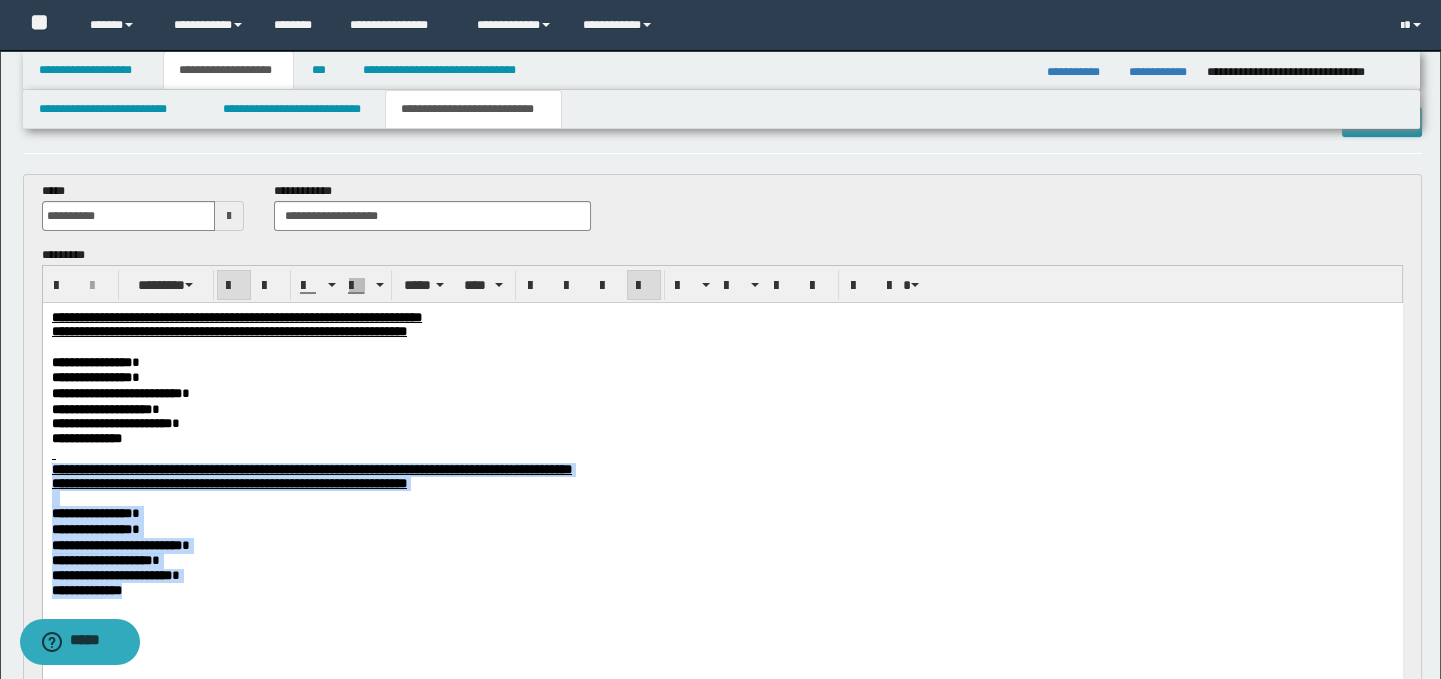 scroll, scrollTop: 83, scrollLeft: 0, axis: vertical 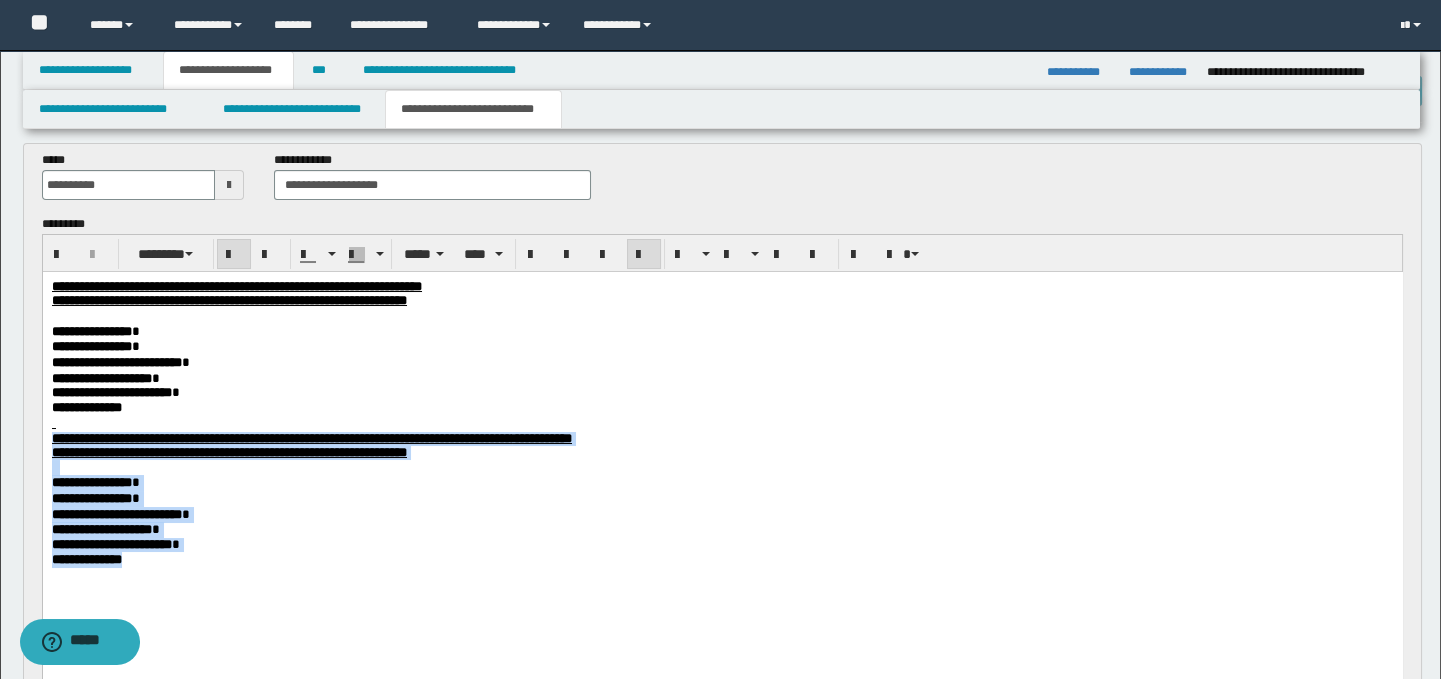 drag, startPoint x: 51, startPoint y: 436, endPoint x: 162, endPoint y: 582, distance: 183.40393 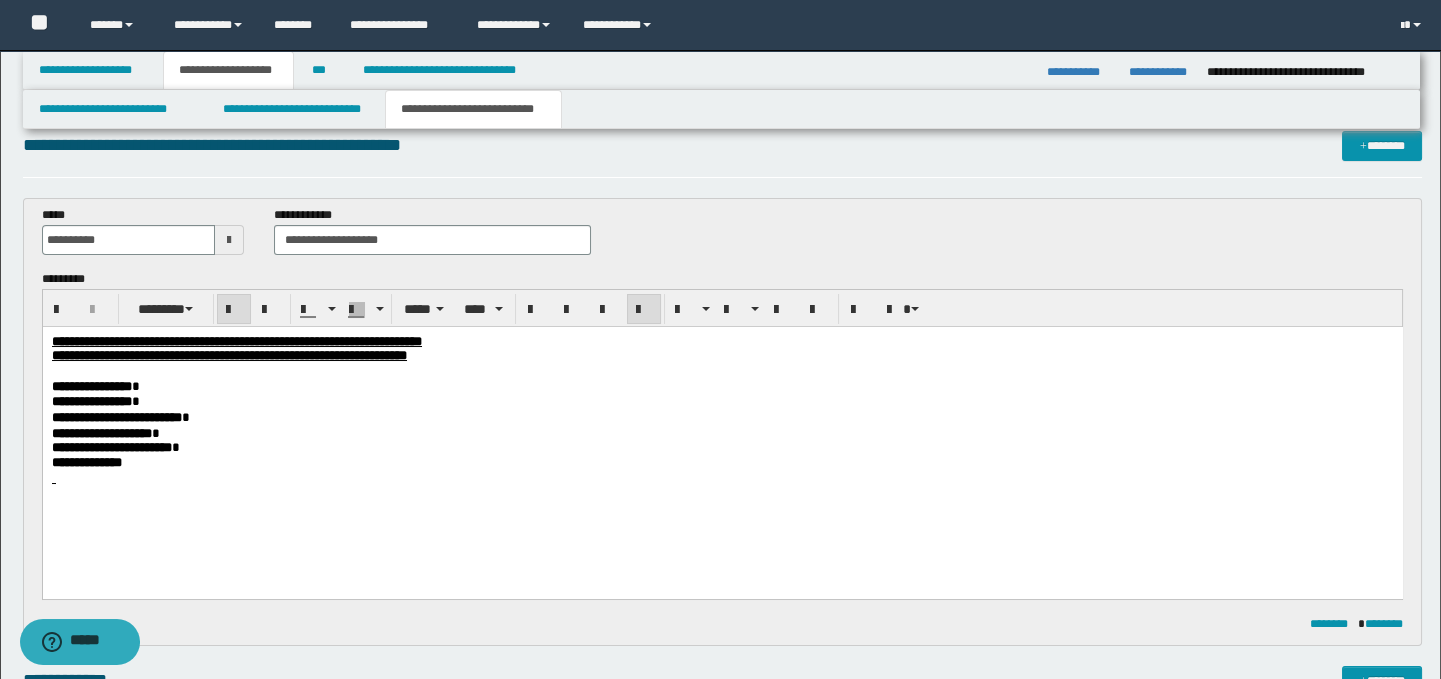 scroll, scrollTop: 11, scrollLeft: 0, axis: vertical 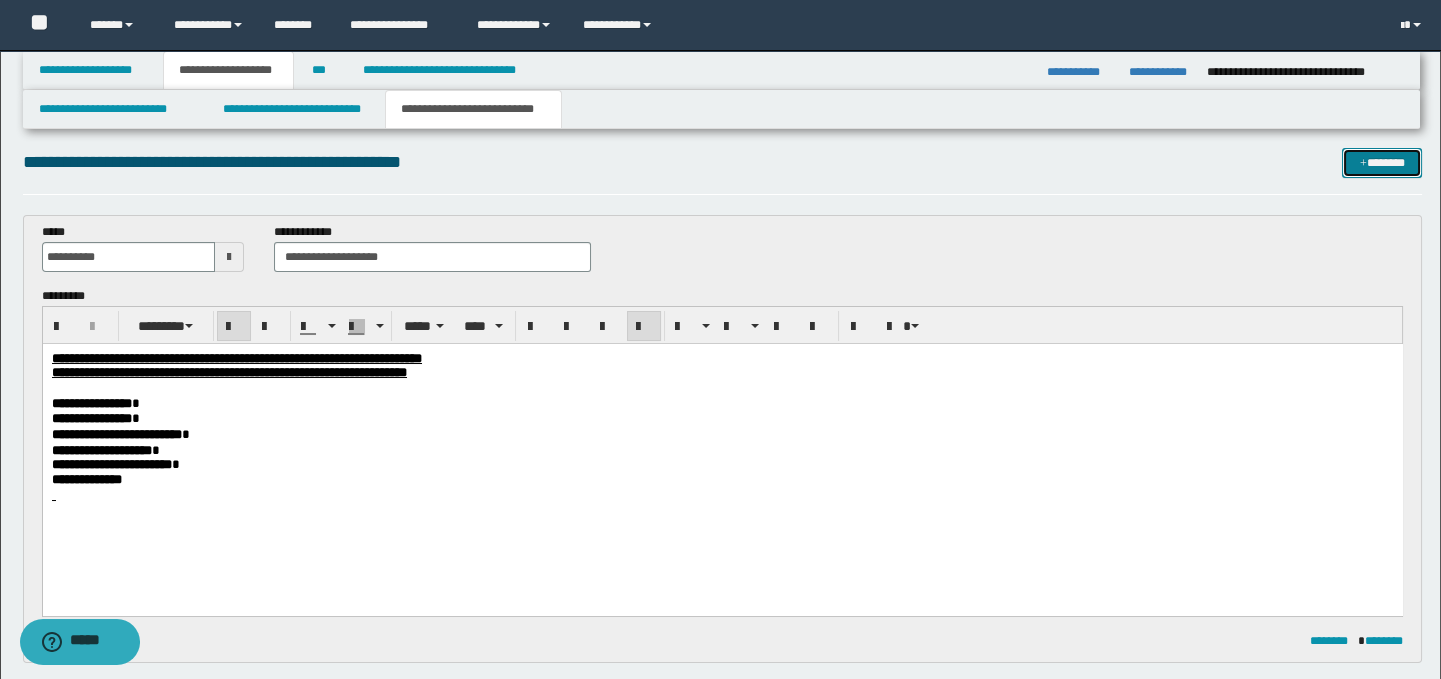click on "*******" at bounding box center [1382, 163] 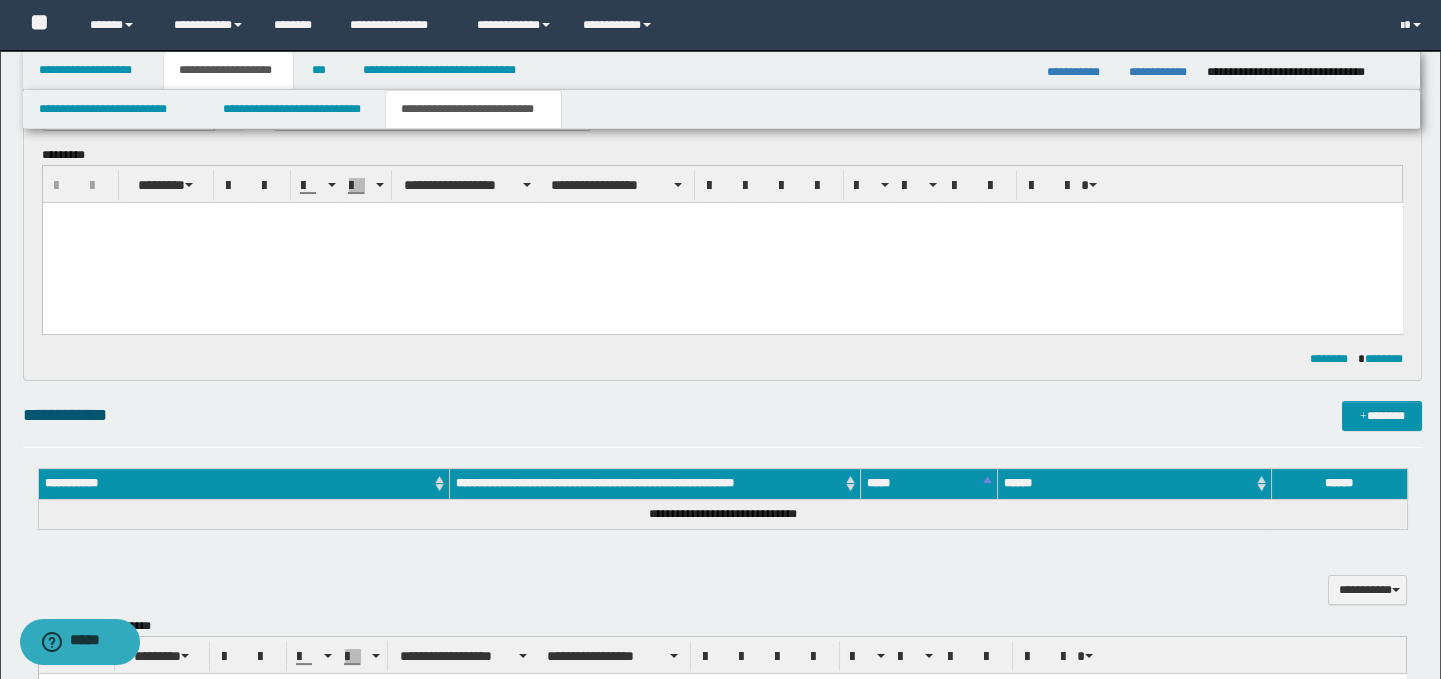 scroll, scrollTop: 0, scrollLeft: 0, axis: both 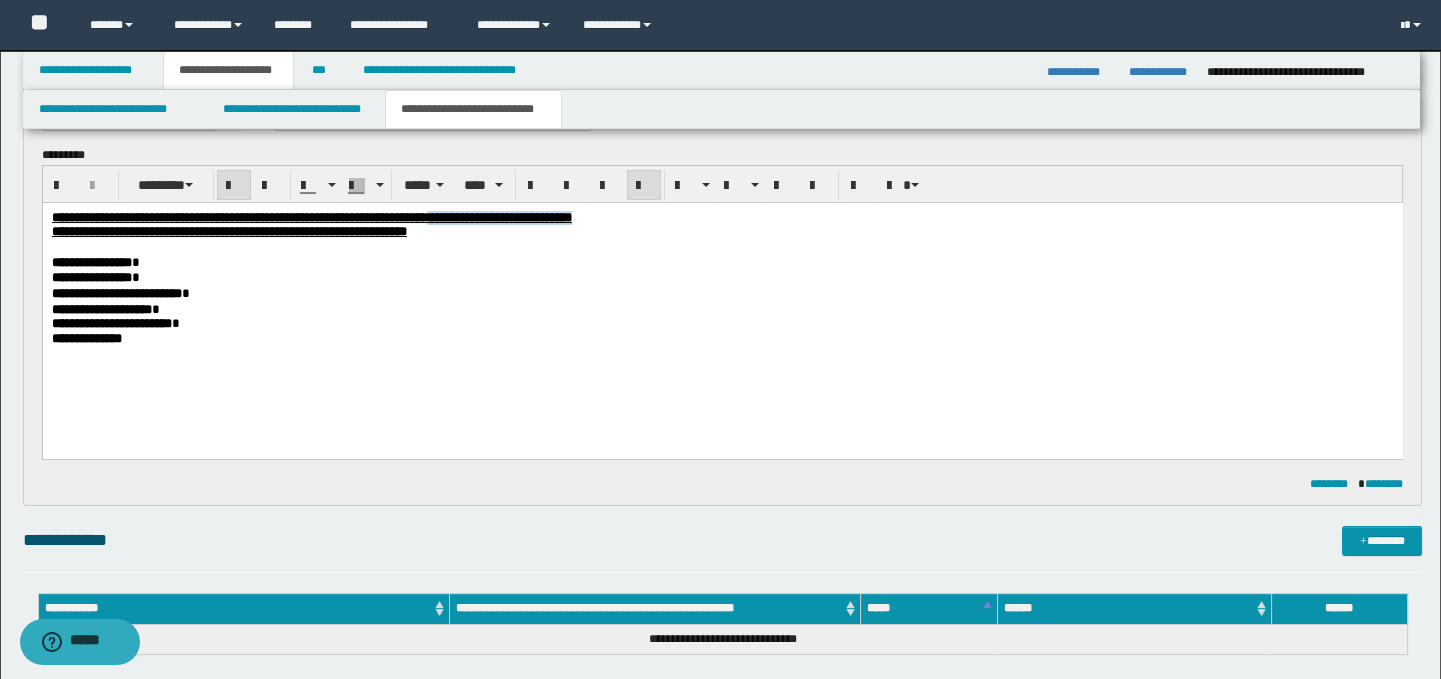drag, startPoint x: 821, startPoint y: 218, endPoint x: 627, endPoint y: 218, distance: 194 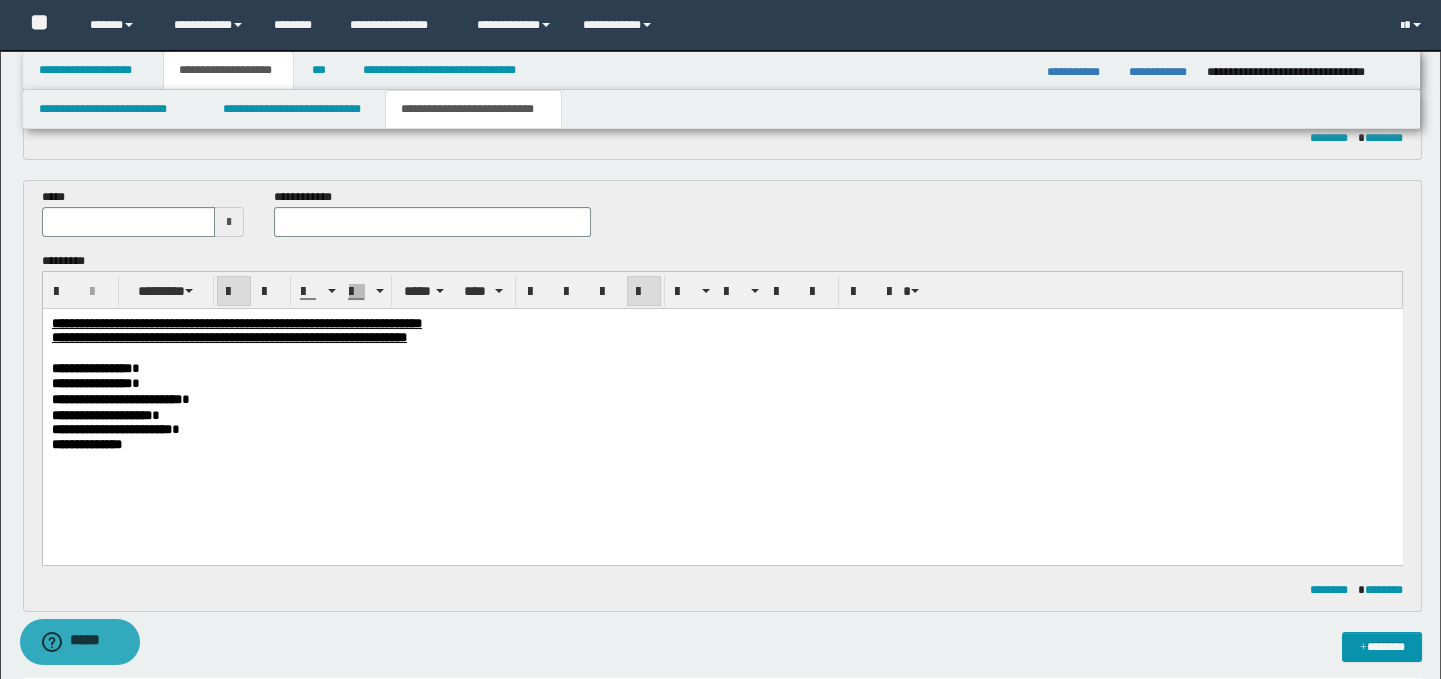 scroll, scrollTop: 443, scrollLeft: 0, axis: vertical 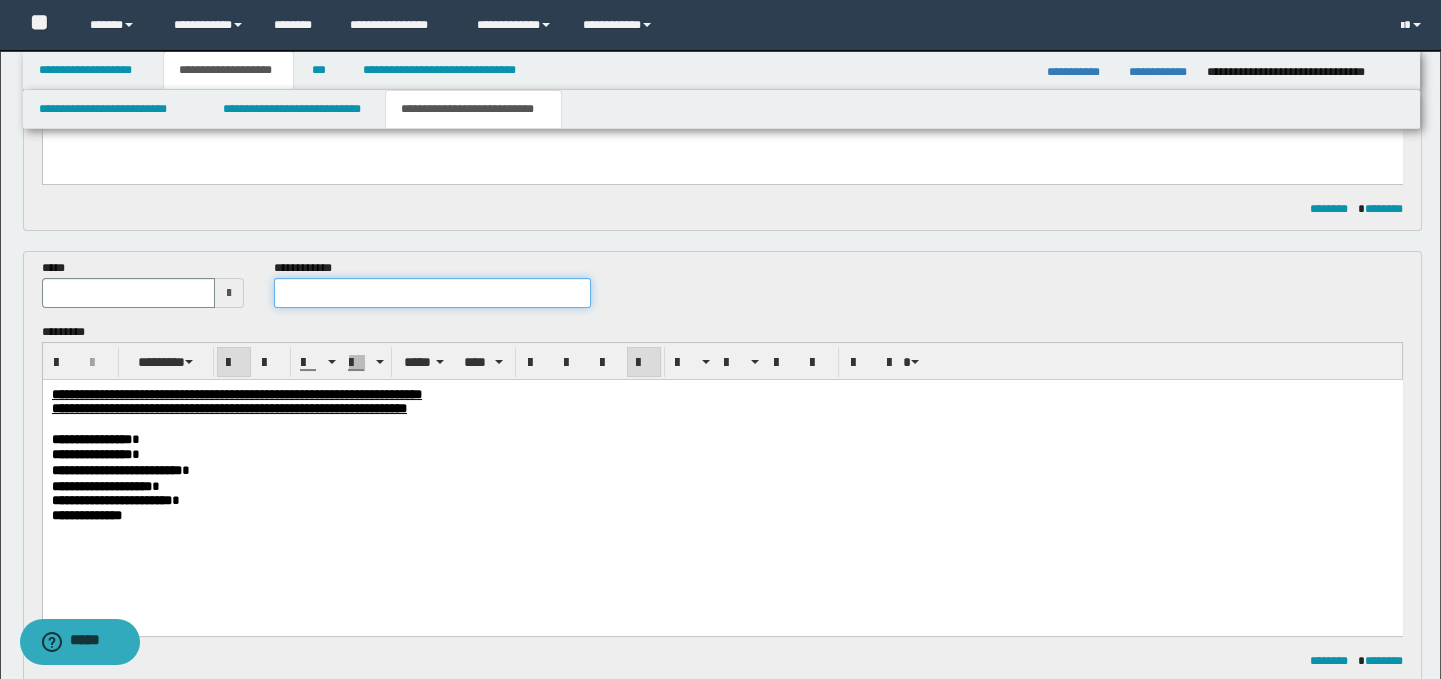 click at bounding box center [433, 293] 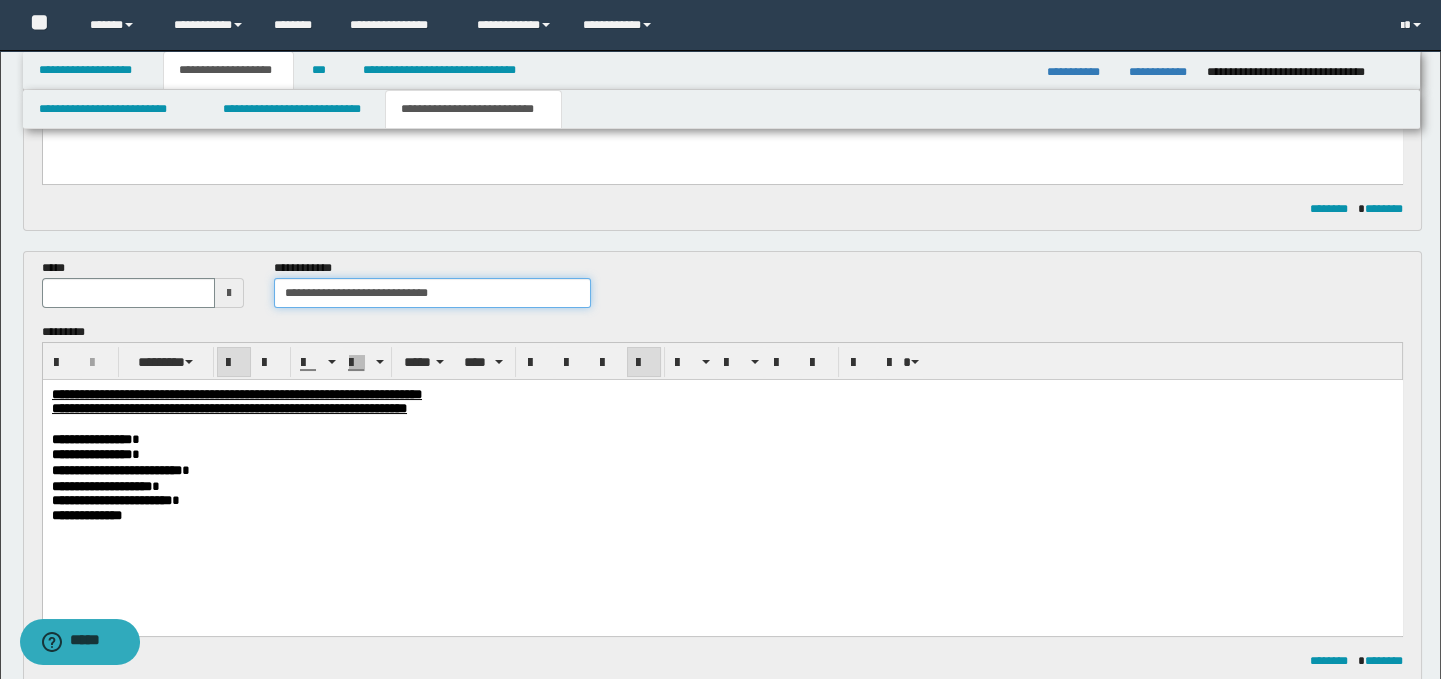 drag, startPoint x: 458, startPoint y: 293, endPoint x: 378, endPoint y: 290, distance: 80.05623 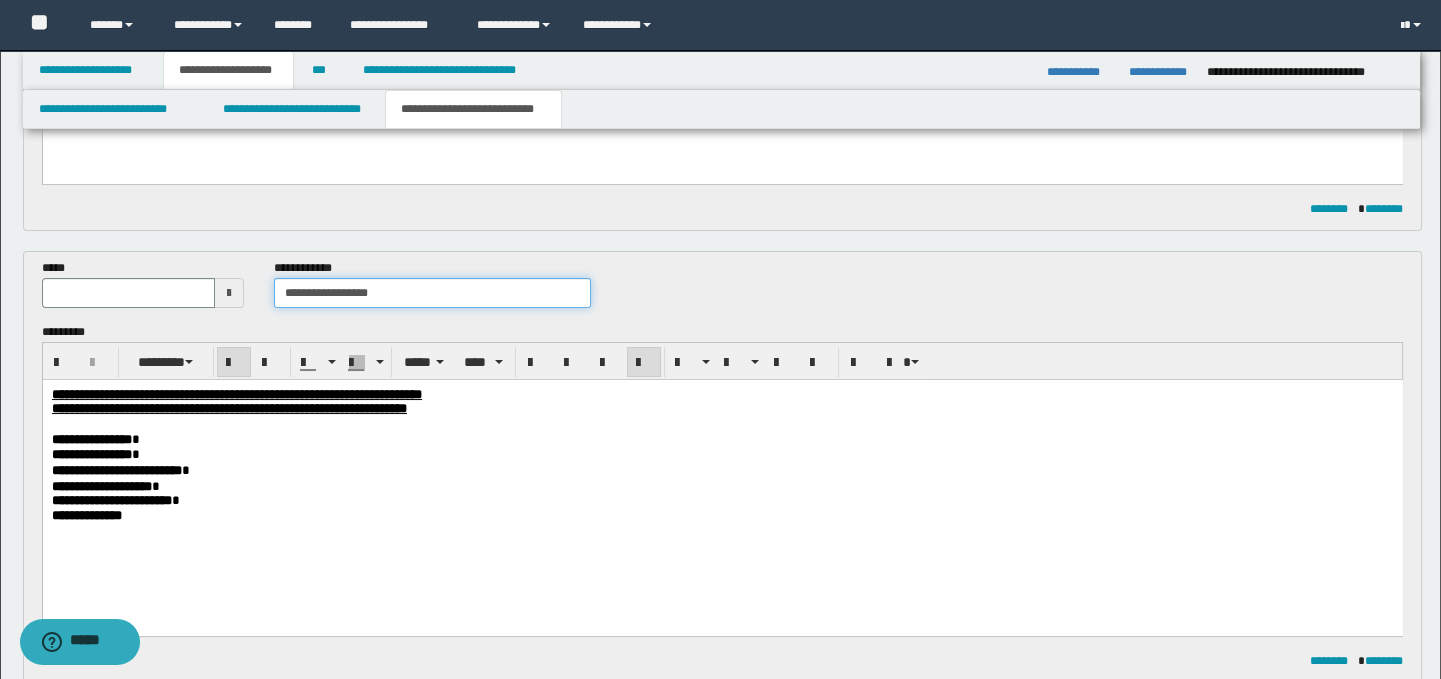 type 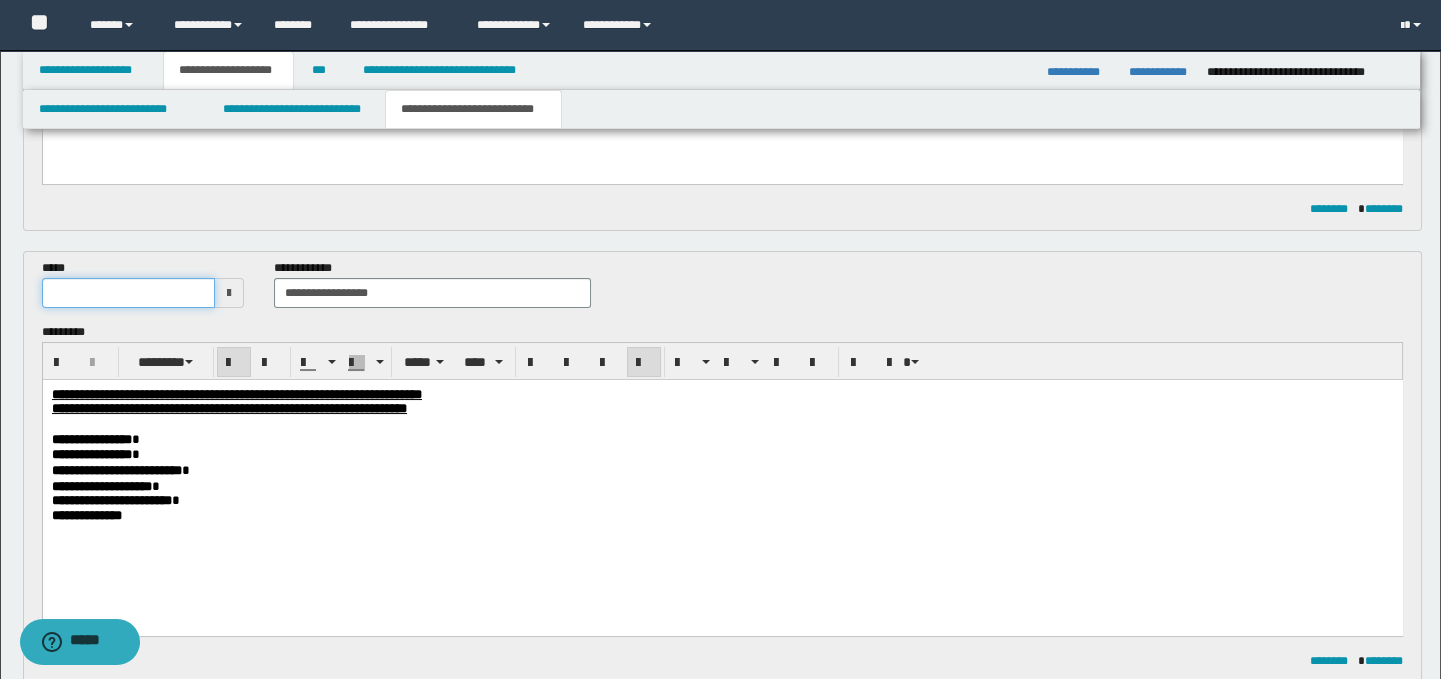 click at bounding box center (128, 293) 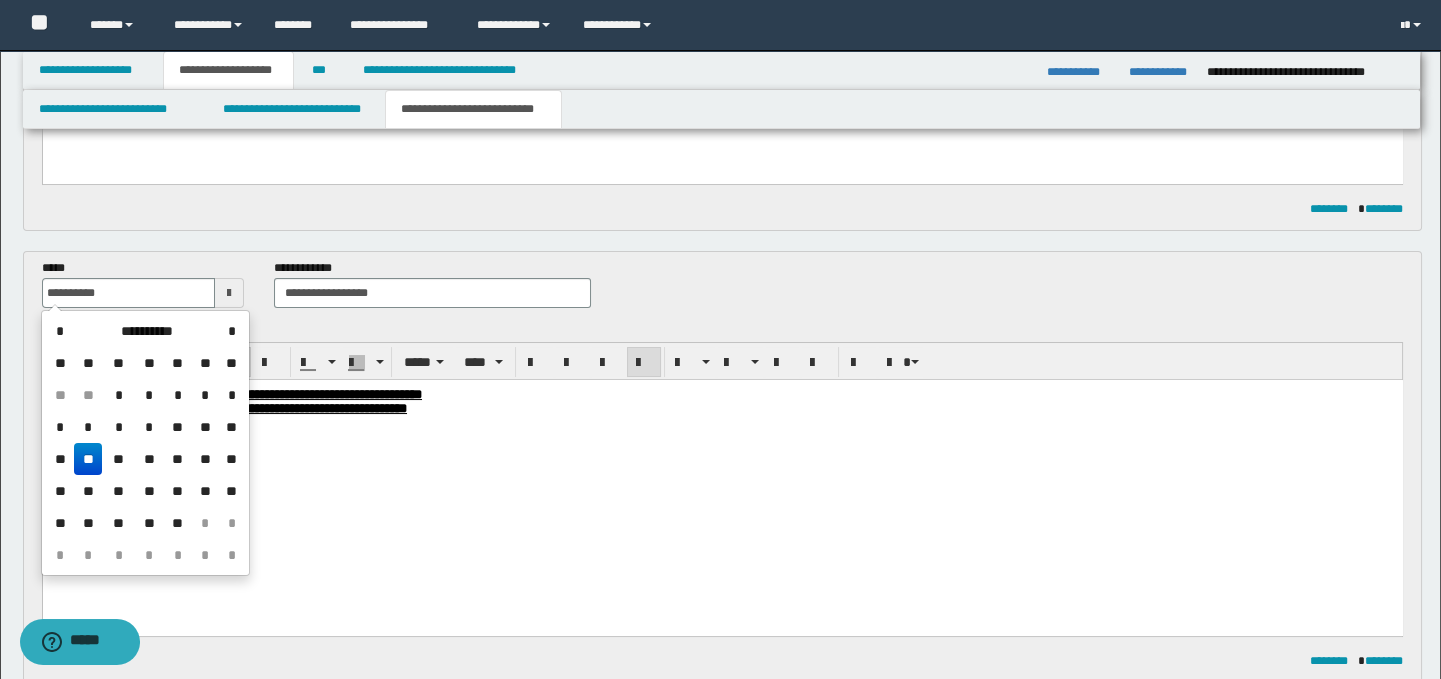 click on "**" at bounding box center (88, 459) 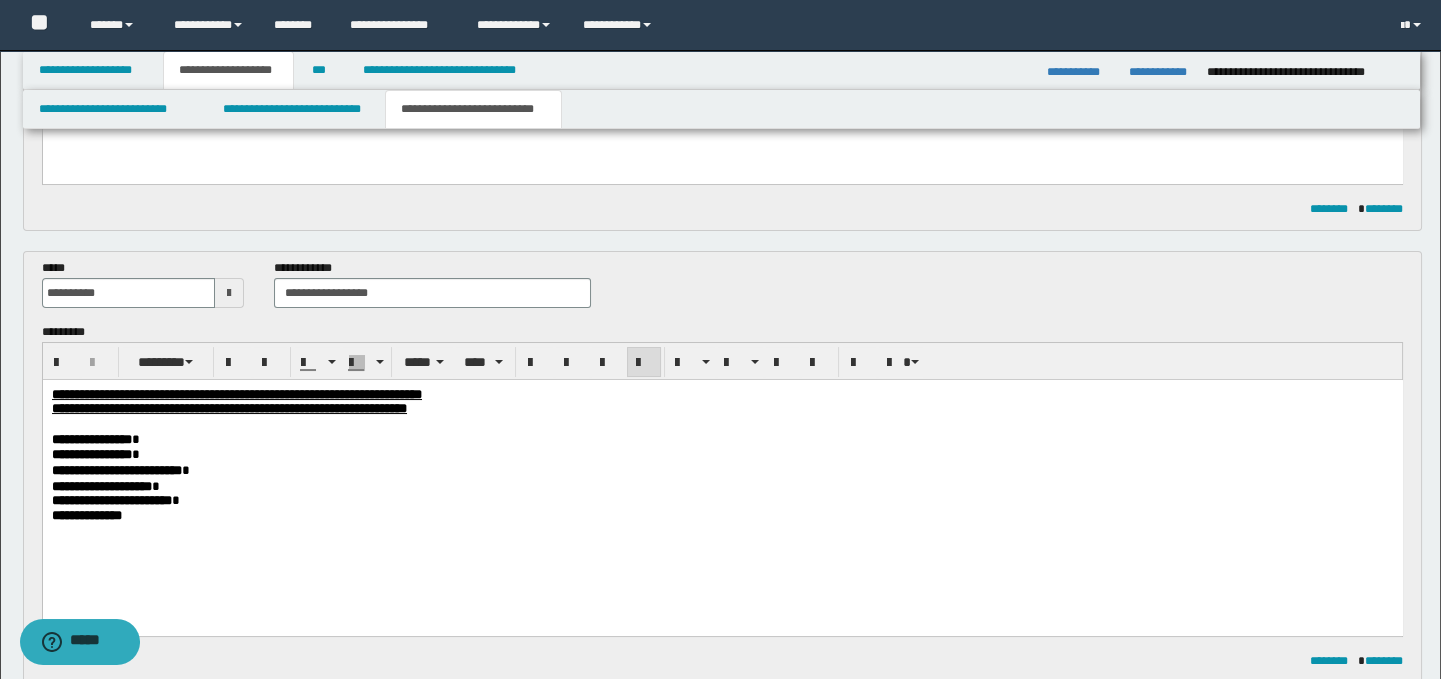 click on "**********" at bounding box center [722, 501] 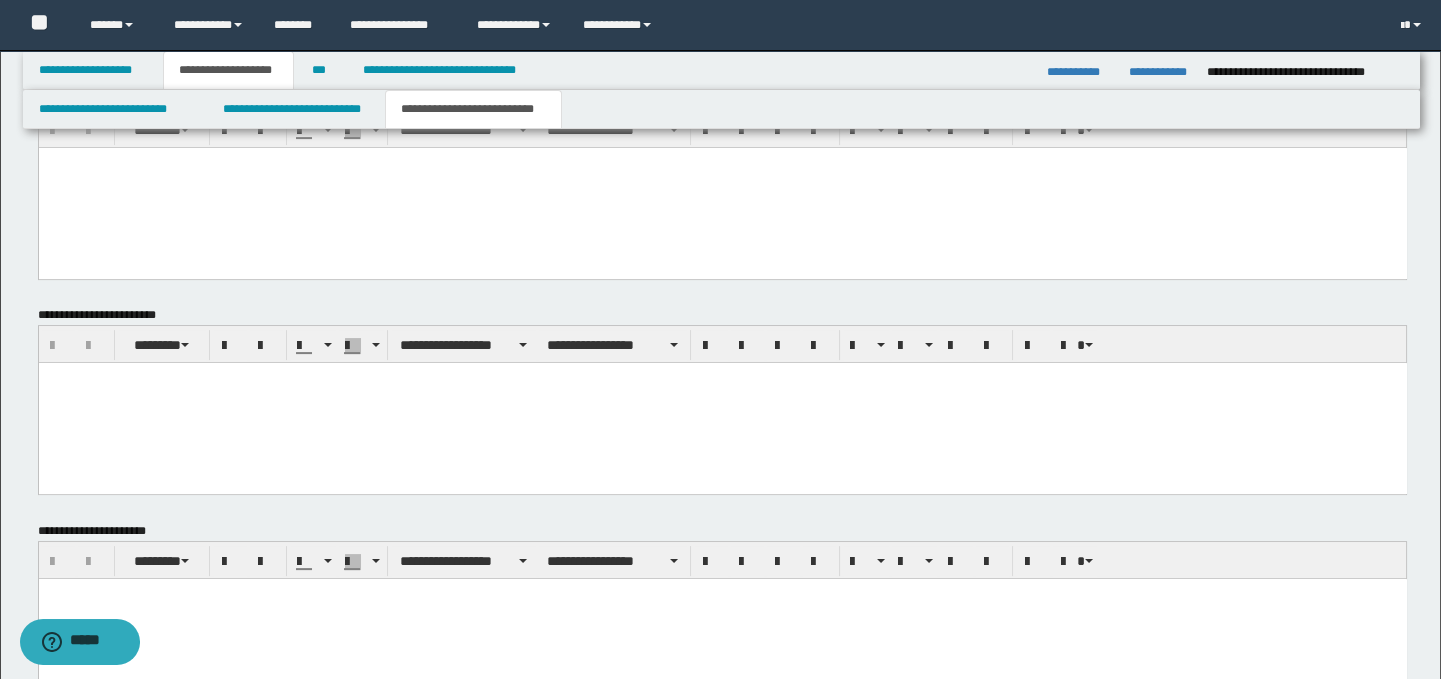 scroll, scrollTop: 1383, scrollLeft: 0, axis: vertical 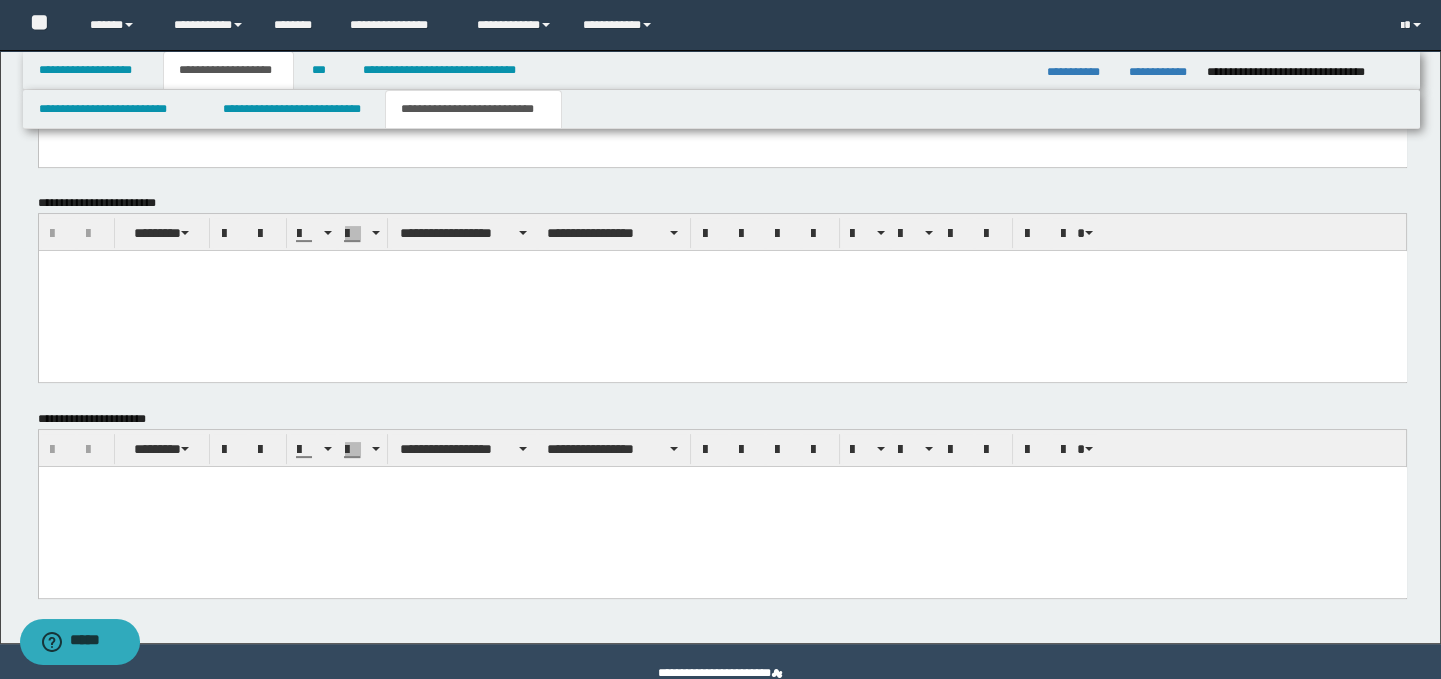click at bounding box center [722, 506] 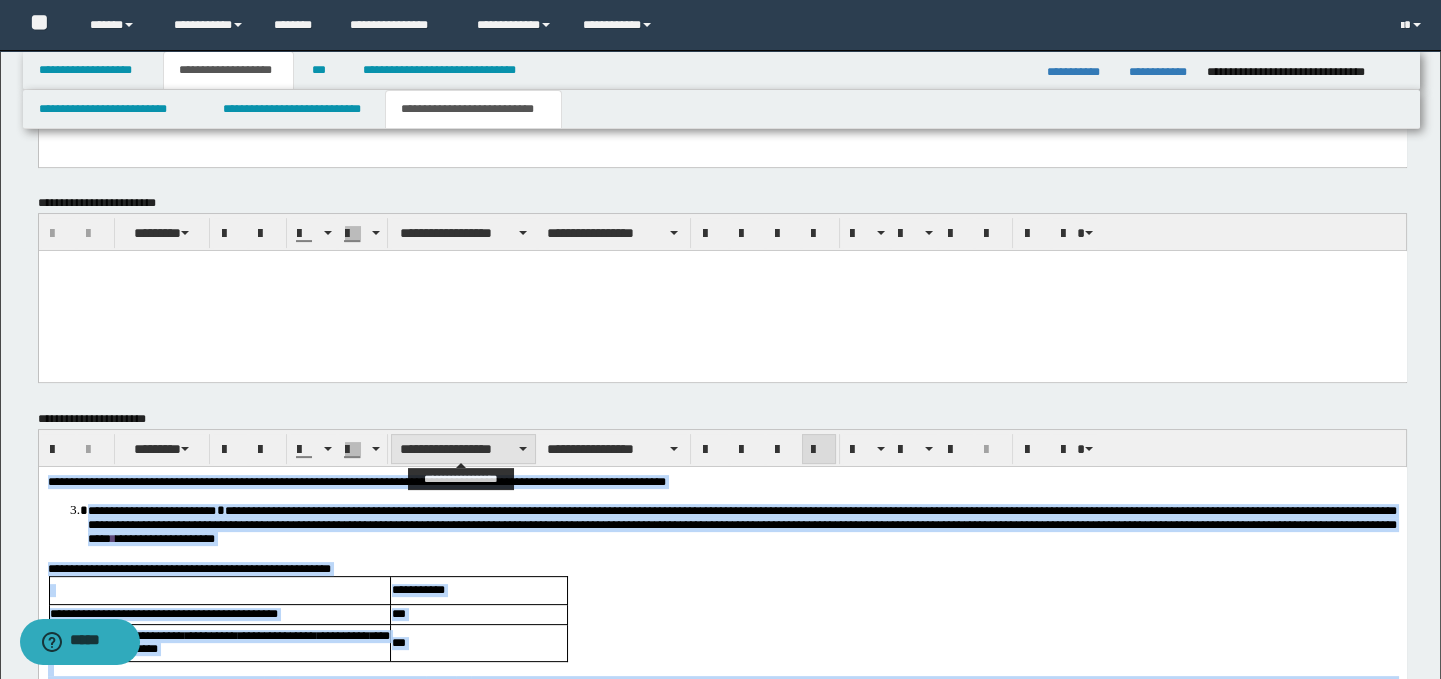 click on "**********" at bounding box center (463, 449) 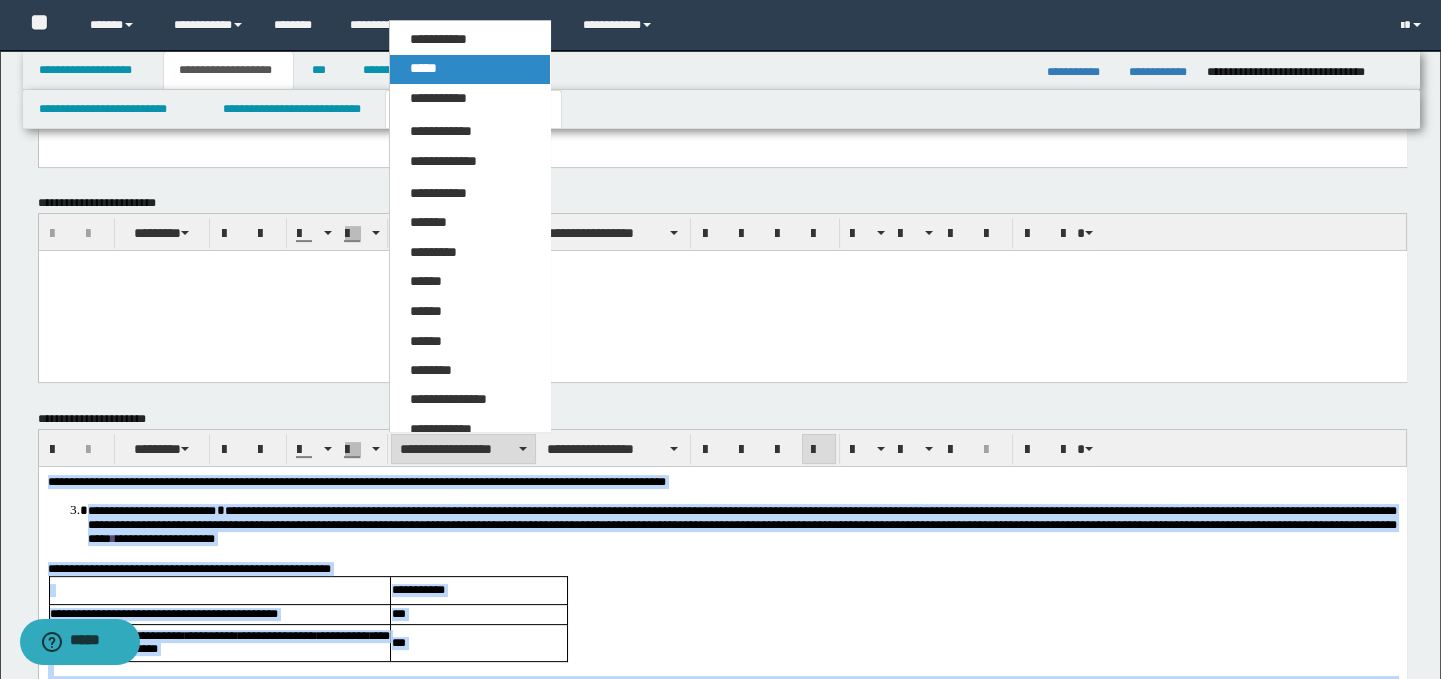 click on "*****" at bounding box center (470, 69) 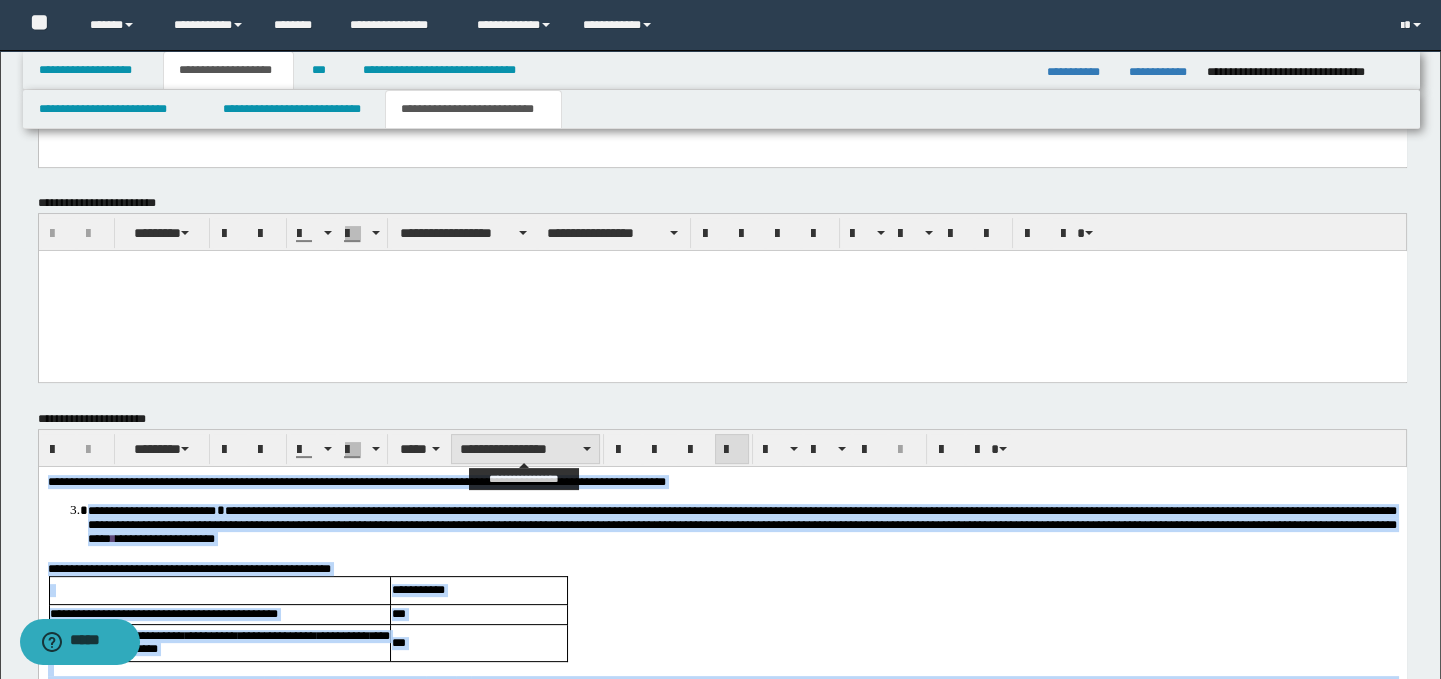 click on "**********" at bounding box center [525, 449] 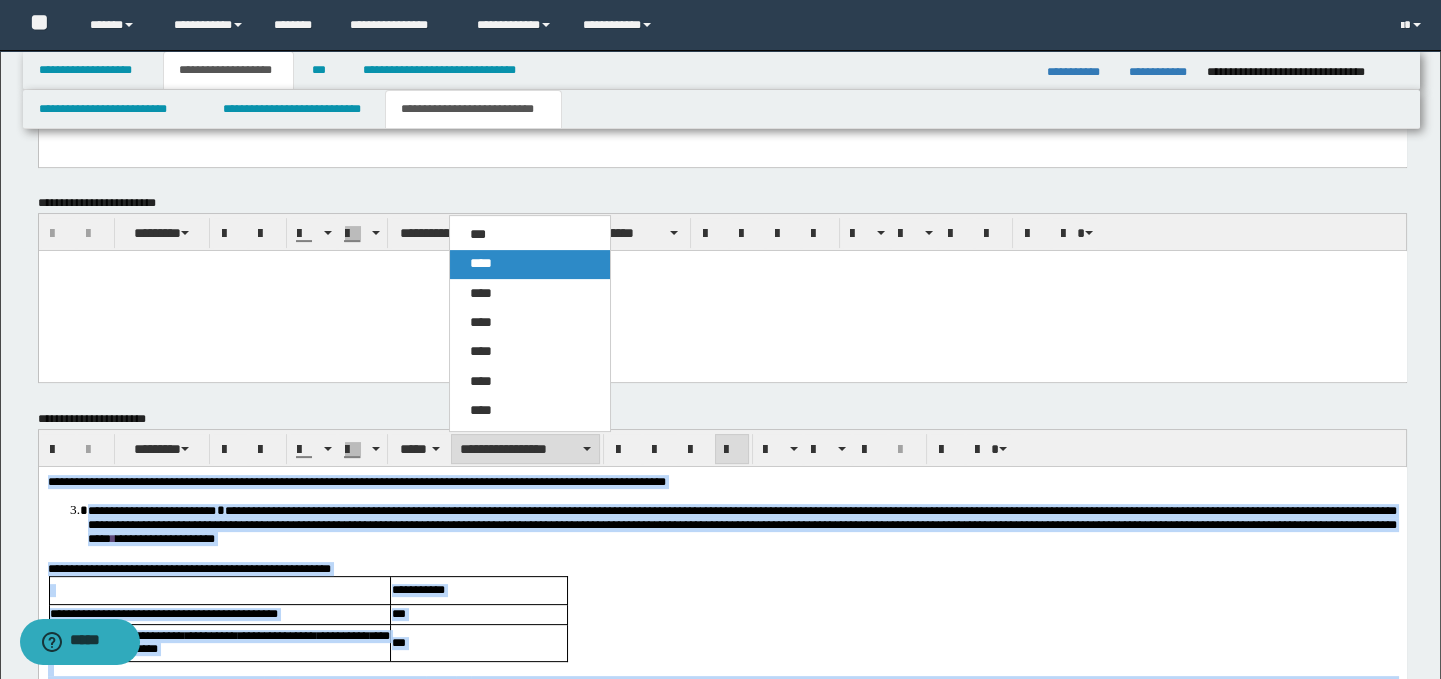 click on "****" at bounding box center (530, 264) 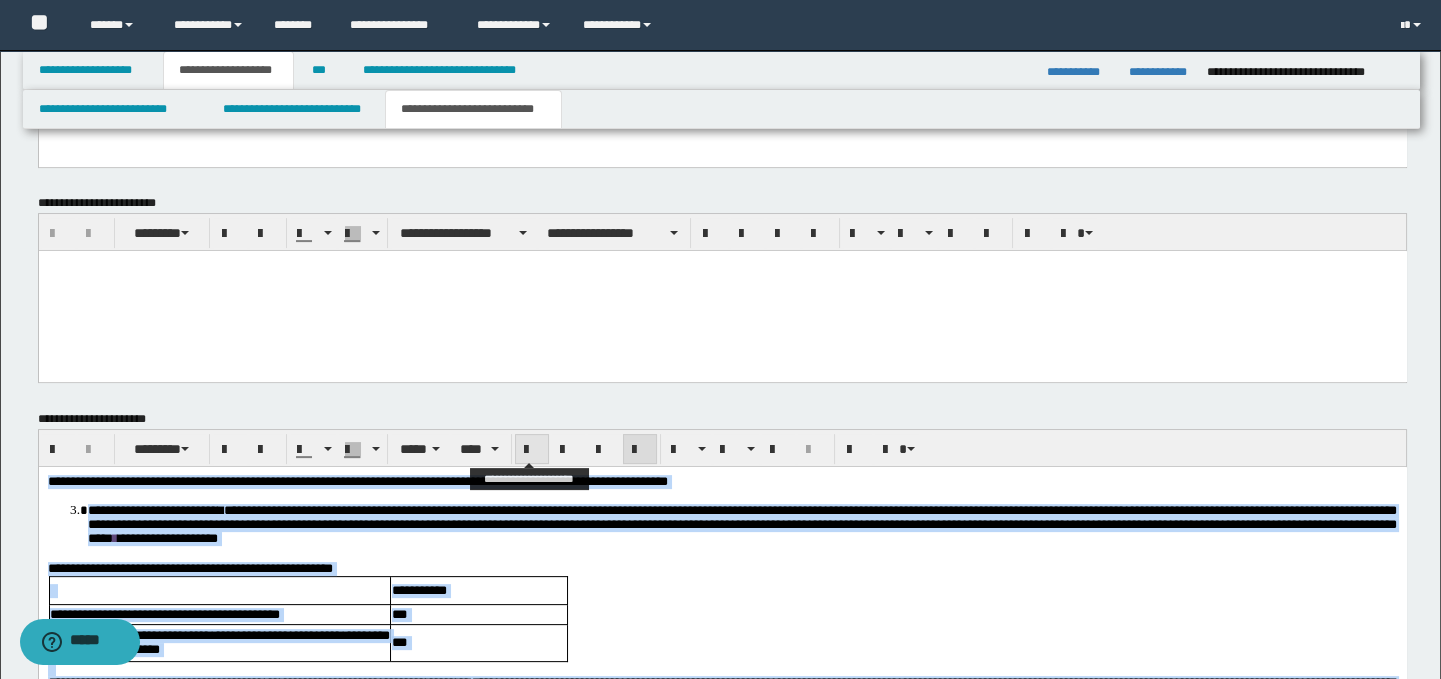 click at bounding box center (532, 450) 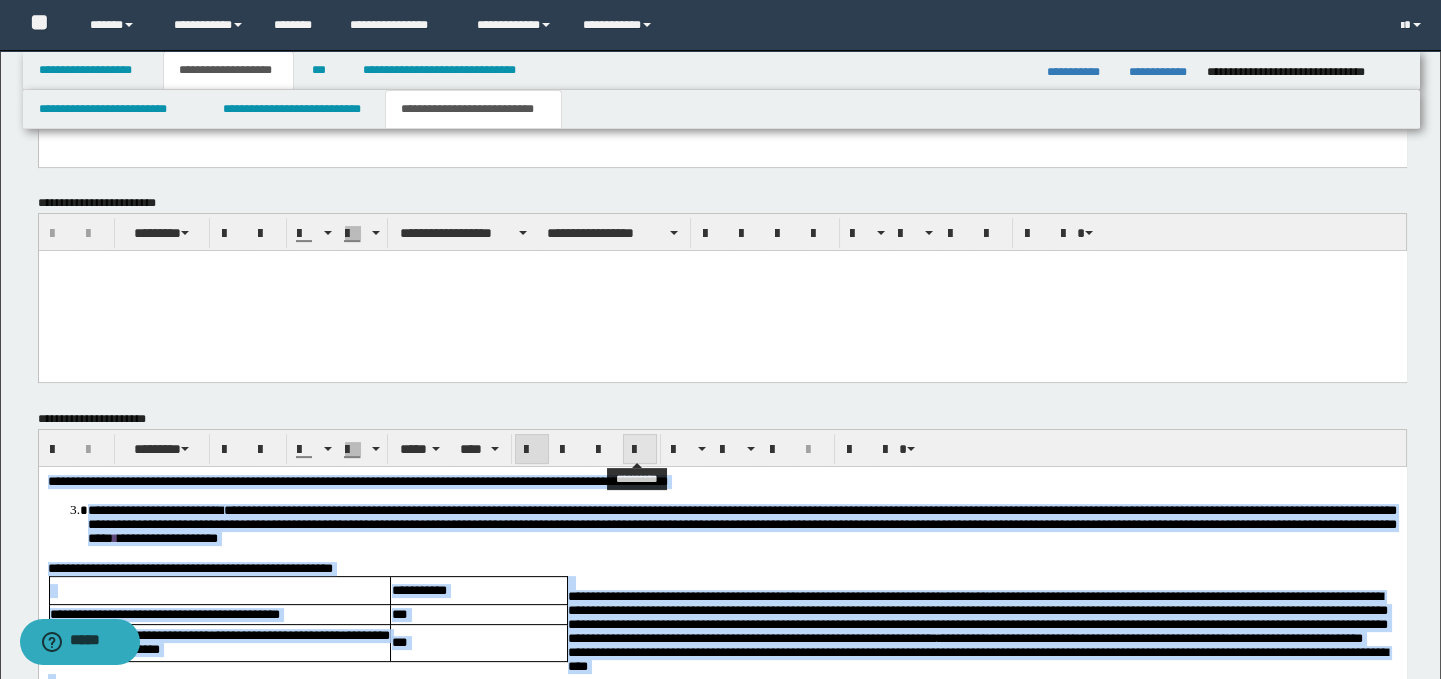 click at bounding box center [640, 449] 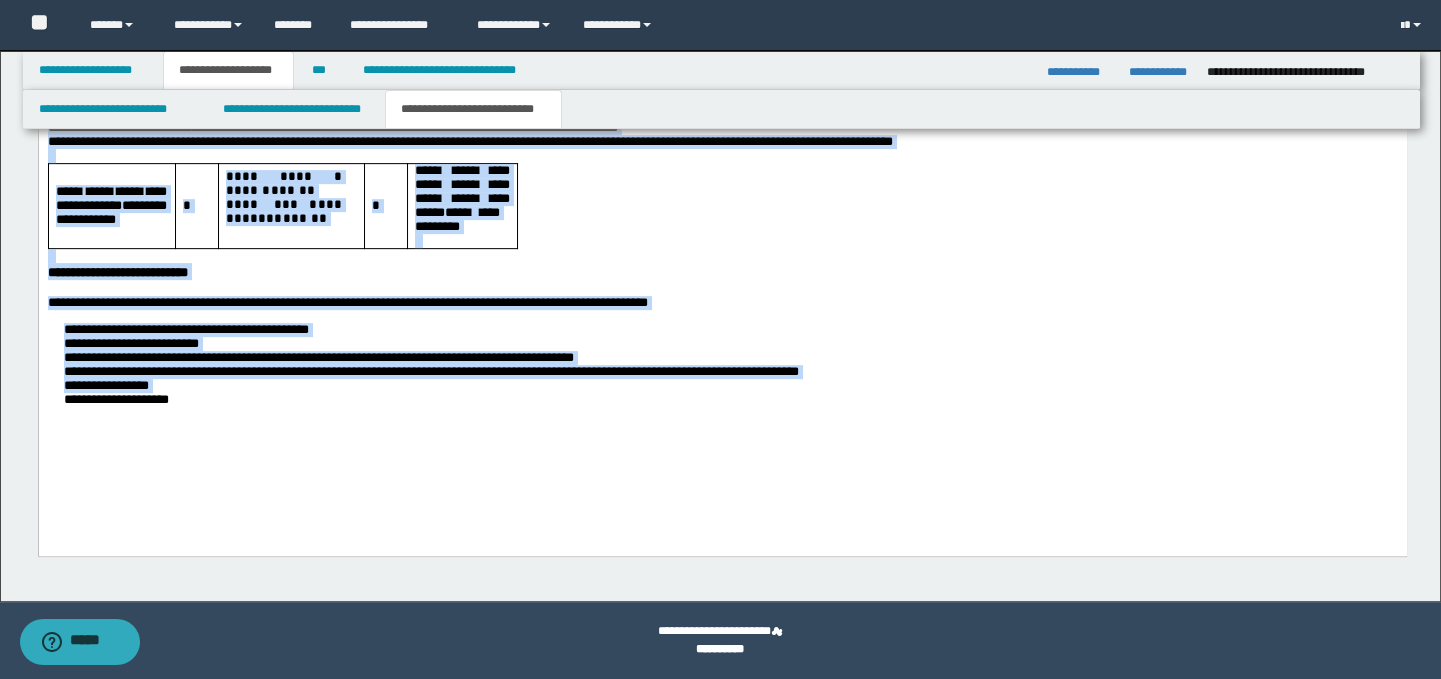 scroll, scrollTop: 1823, scrollLeft: 0, axis: vertical 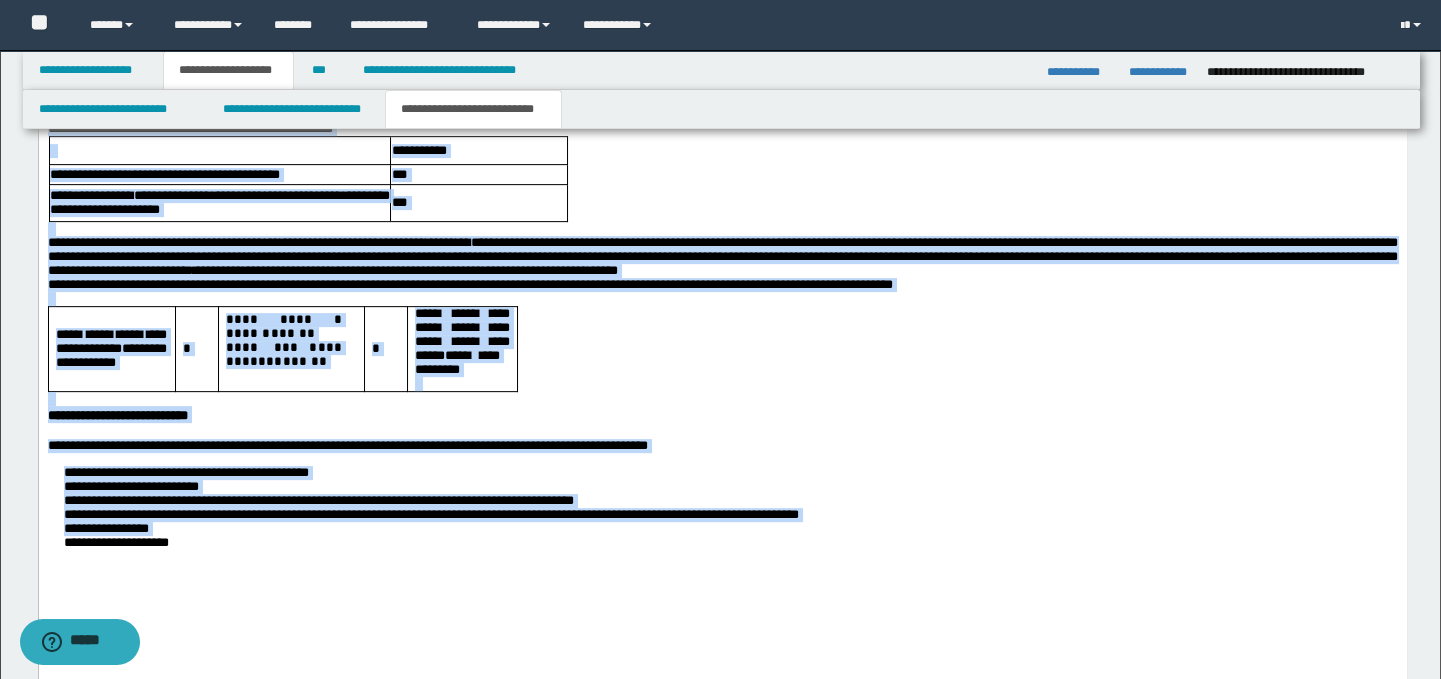 click on "**********" at bounding box center [742, 486] 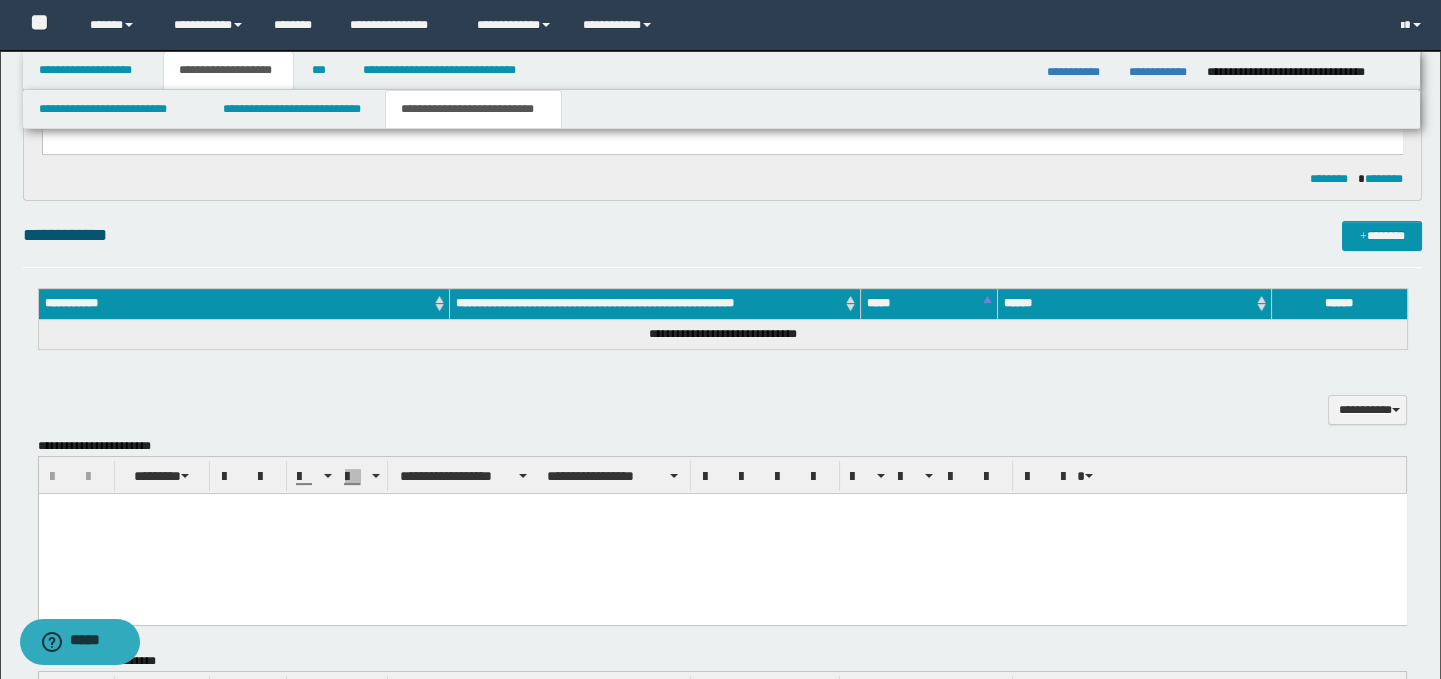 scroll, scrollTop: 895, scrollLeft: 0, axis: vertical 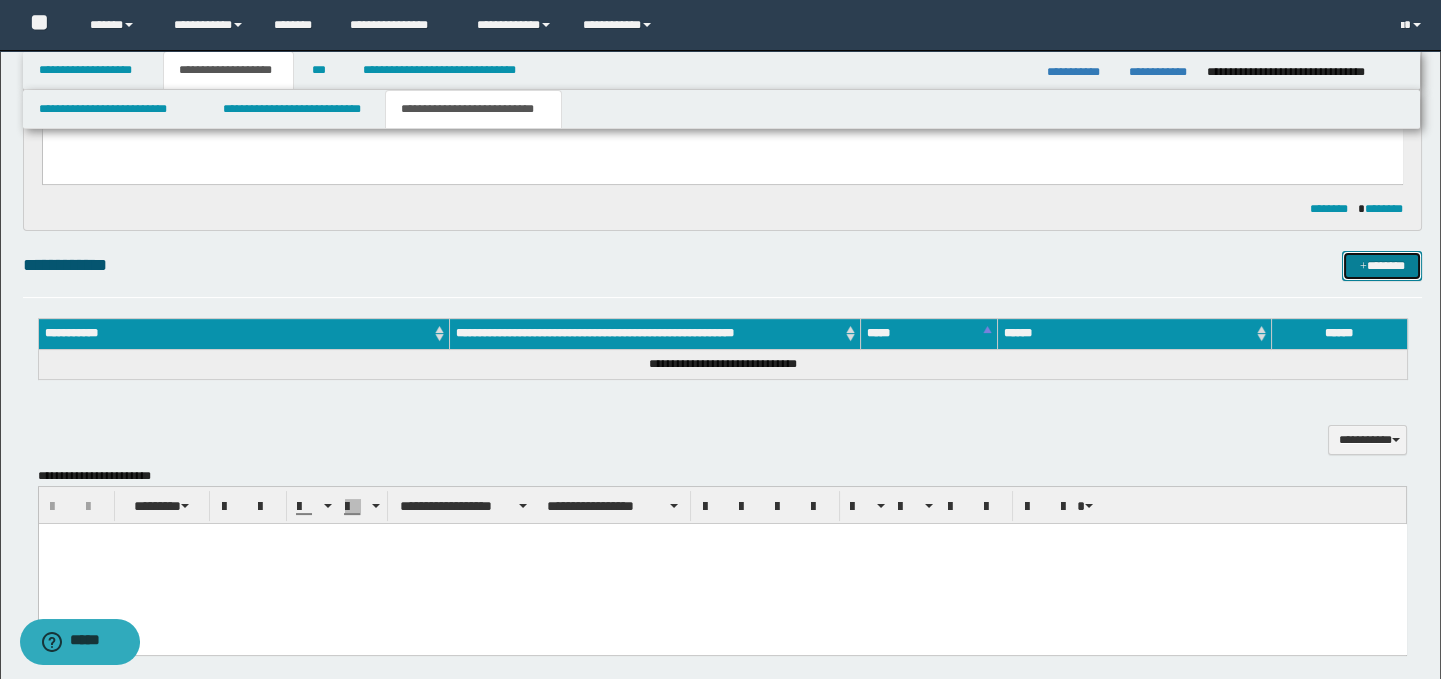 click on "*******" at bounding box center [1382, 266] 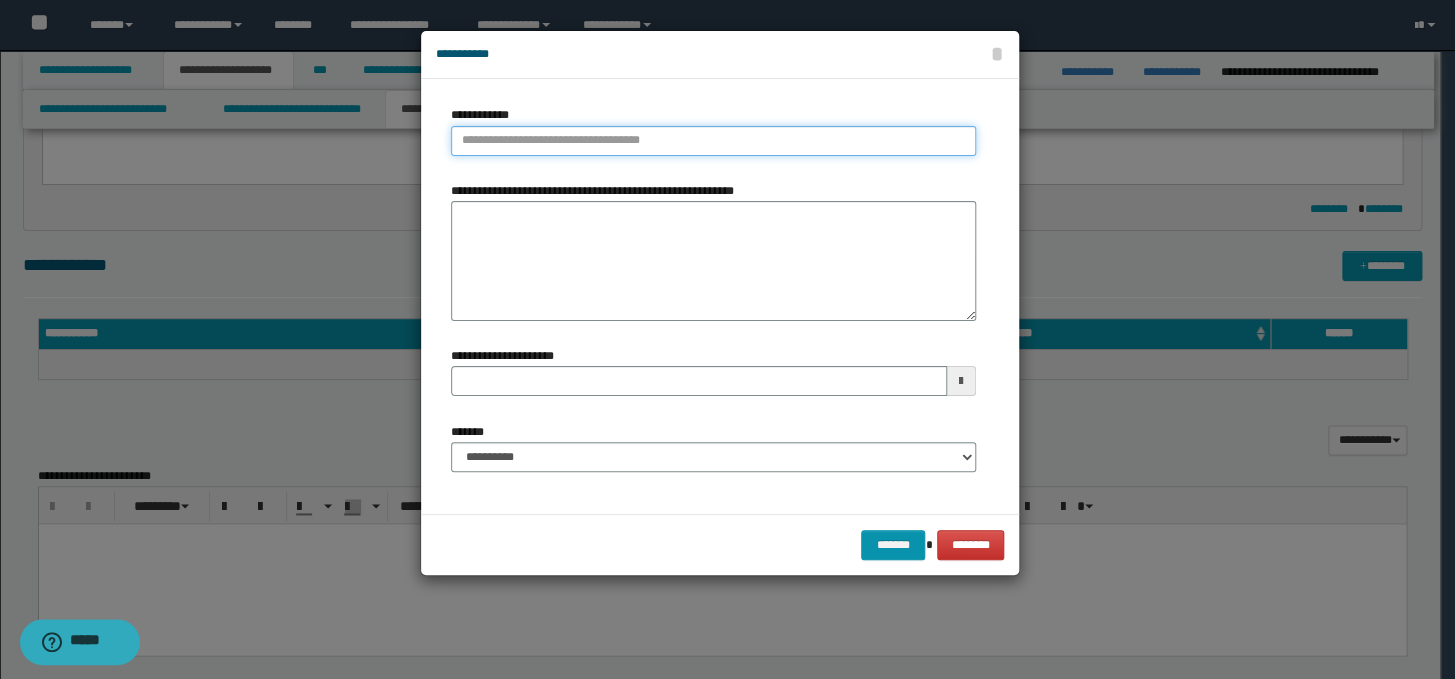 click on "**********" at bounding box center [713, 141] 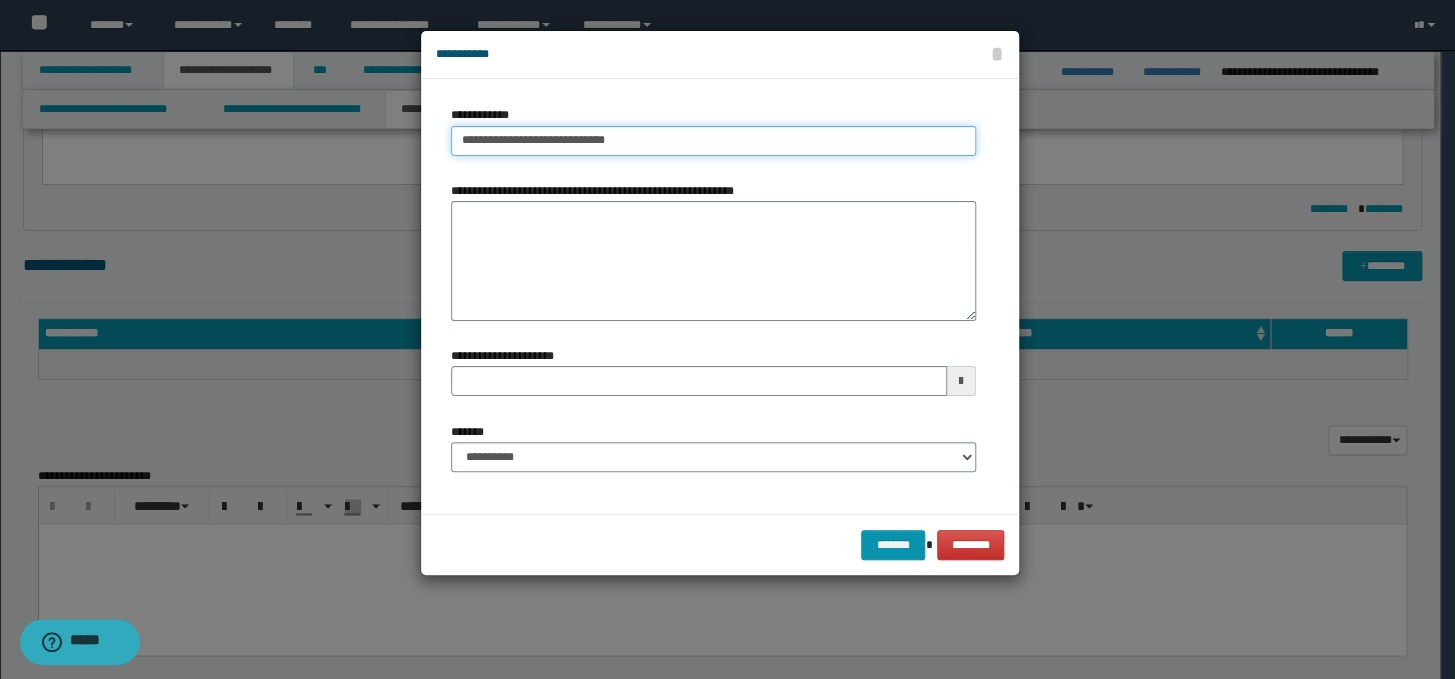 click on "**********" at bounding box center (713, 141) 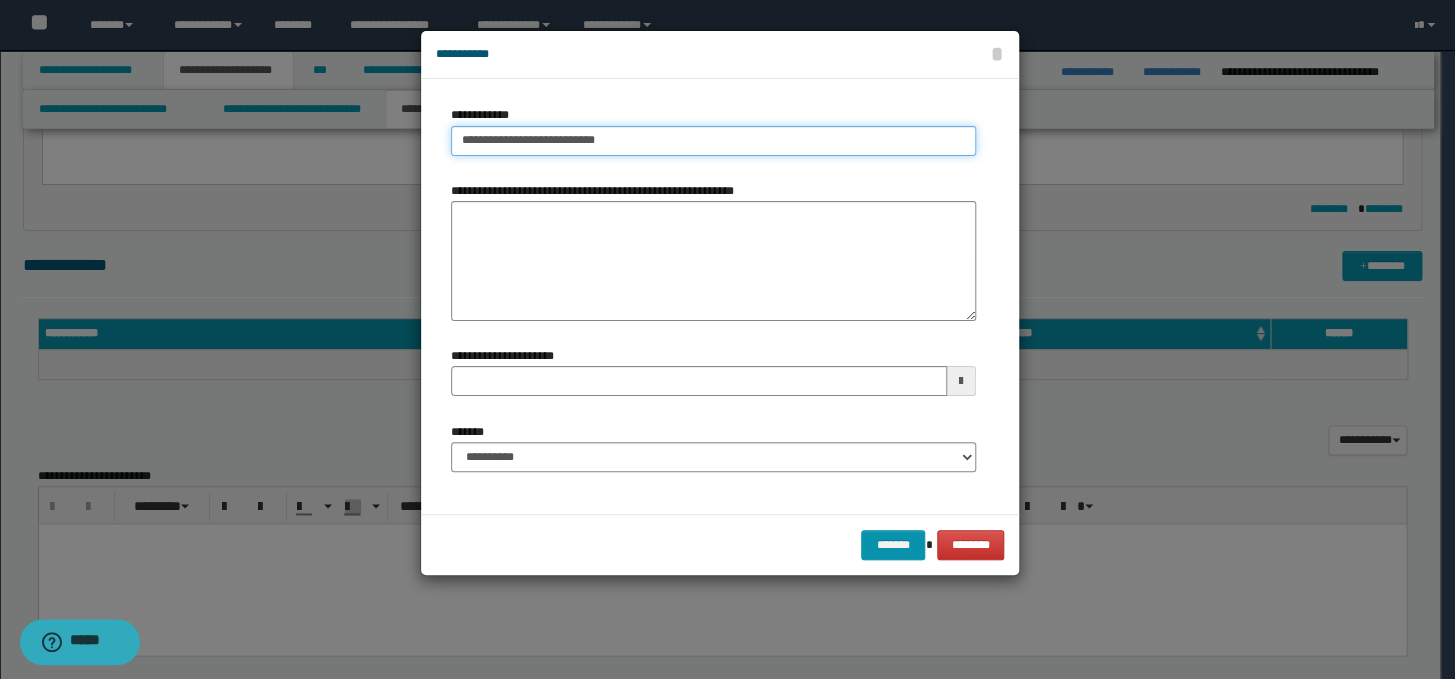 type on "**********" 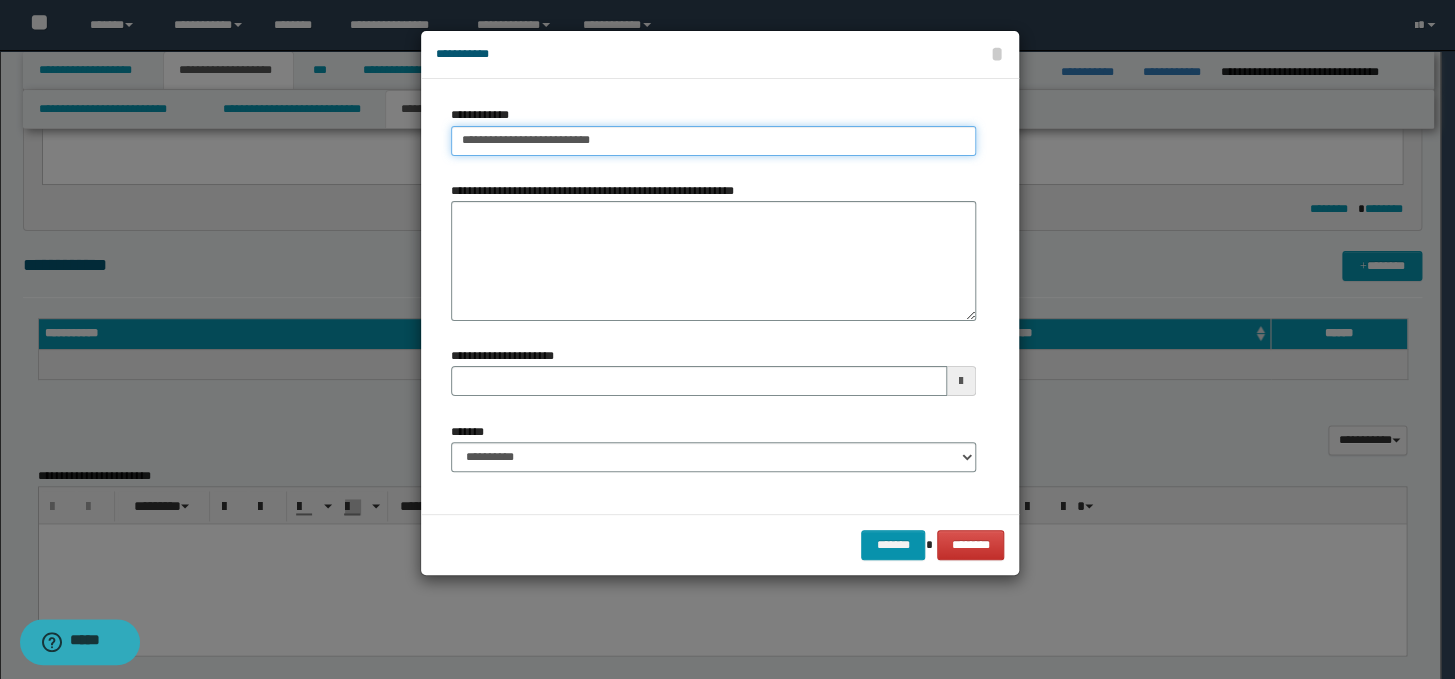 type on "**********" 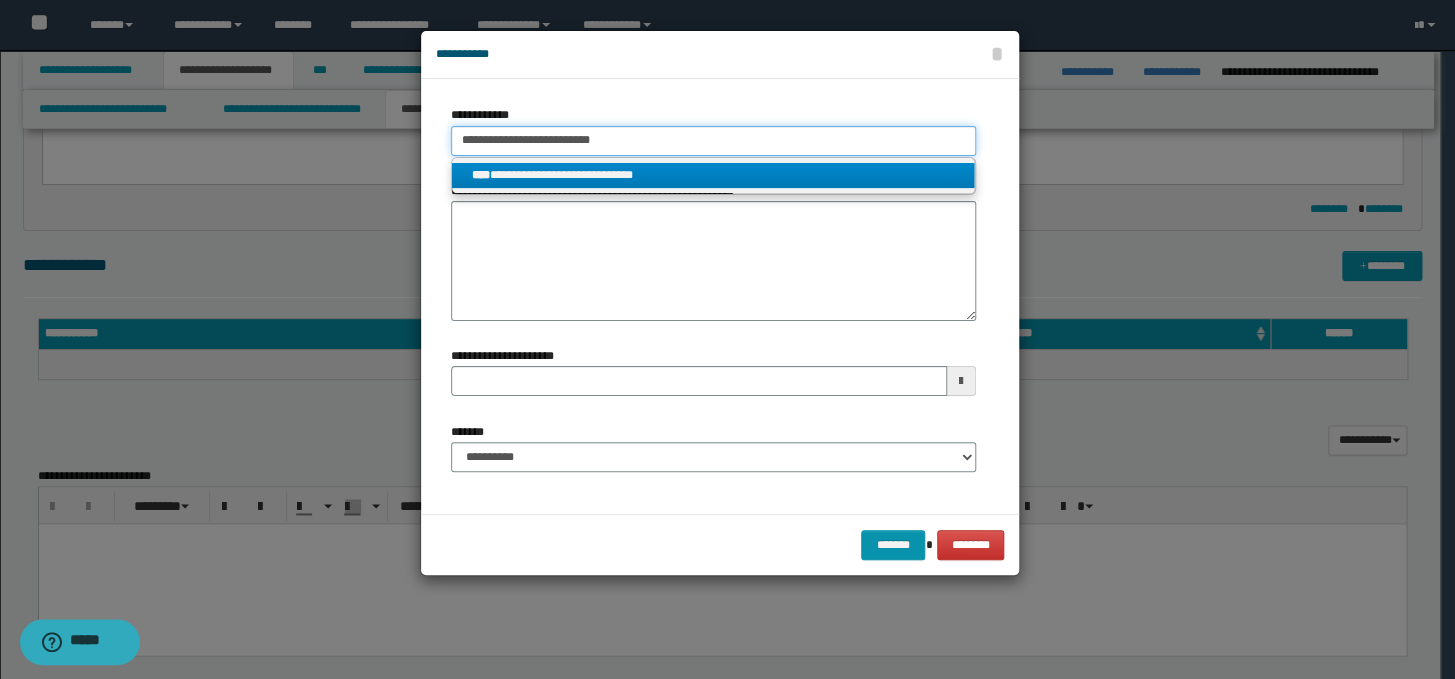 type on "**********" 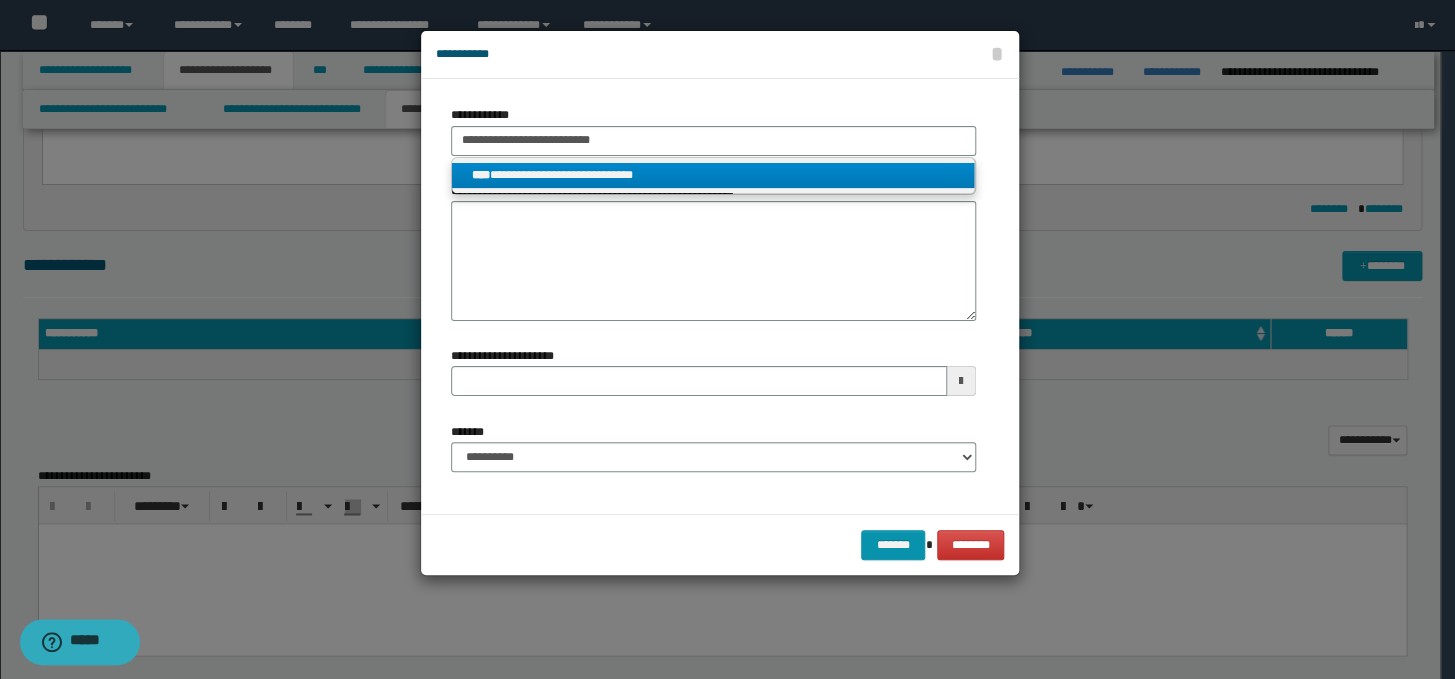 click on "**********" at bounding box center (713, 175) 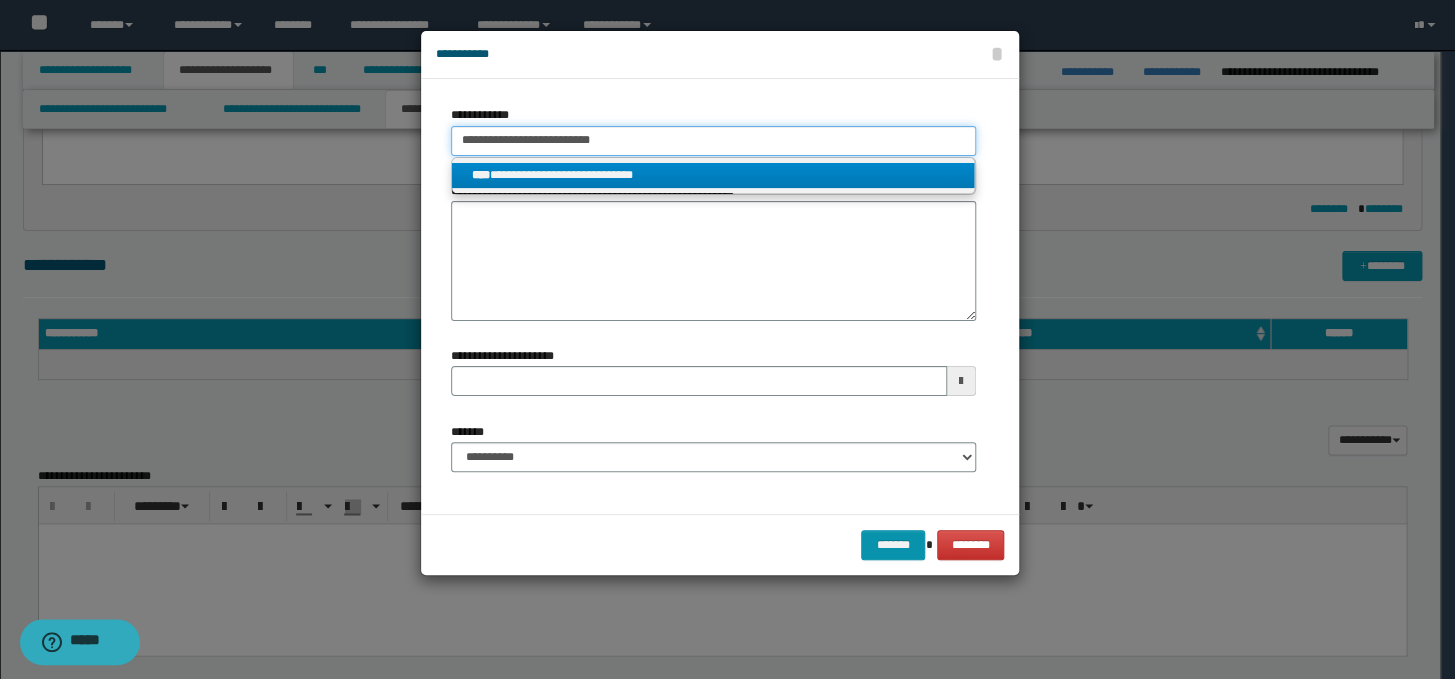 type 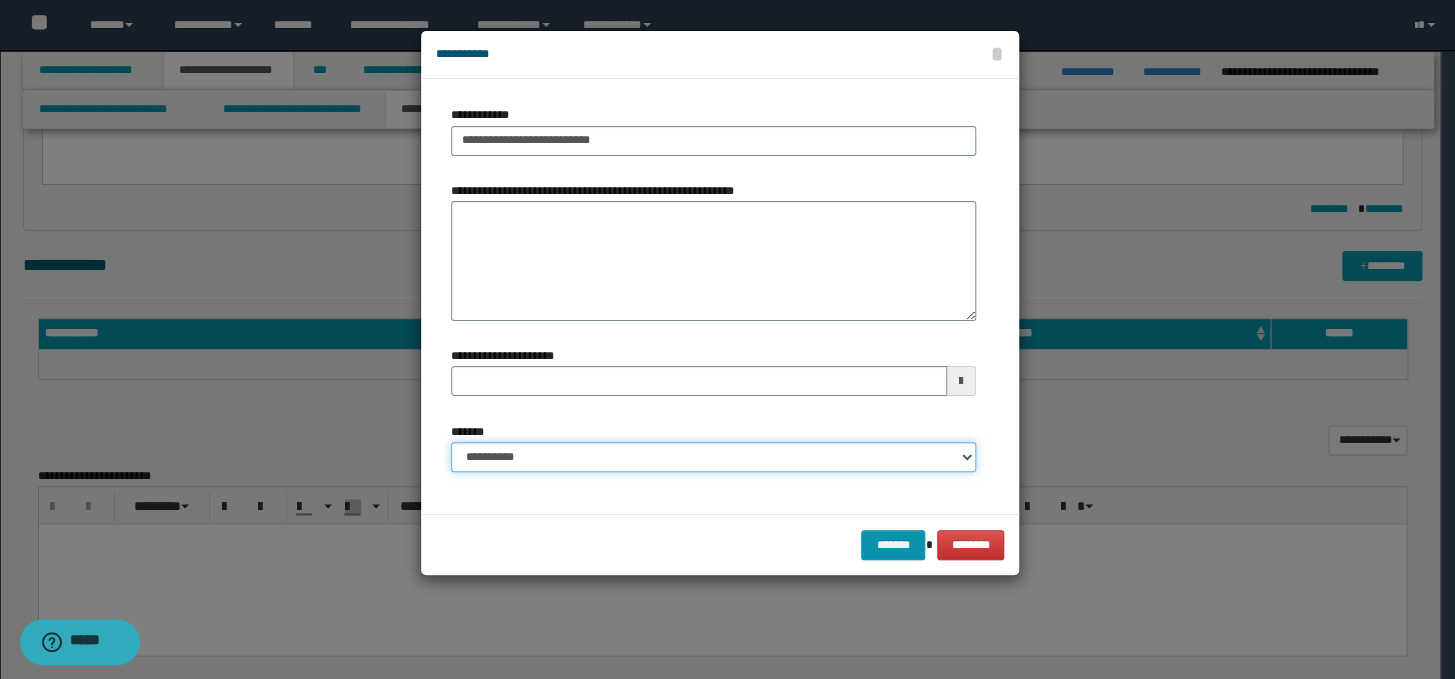 click on "**********" at bounding box center [713, 457] 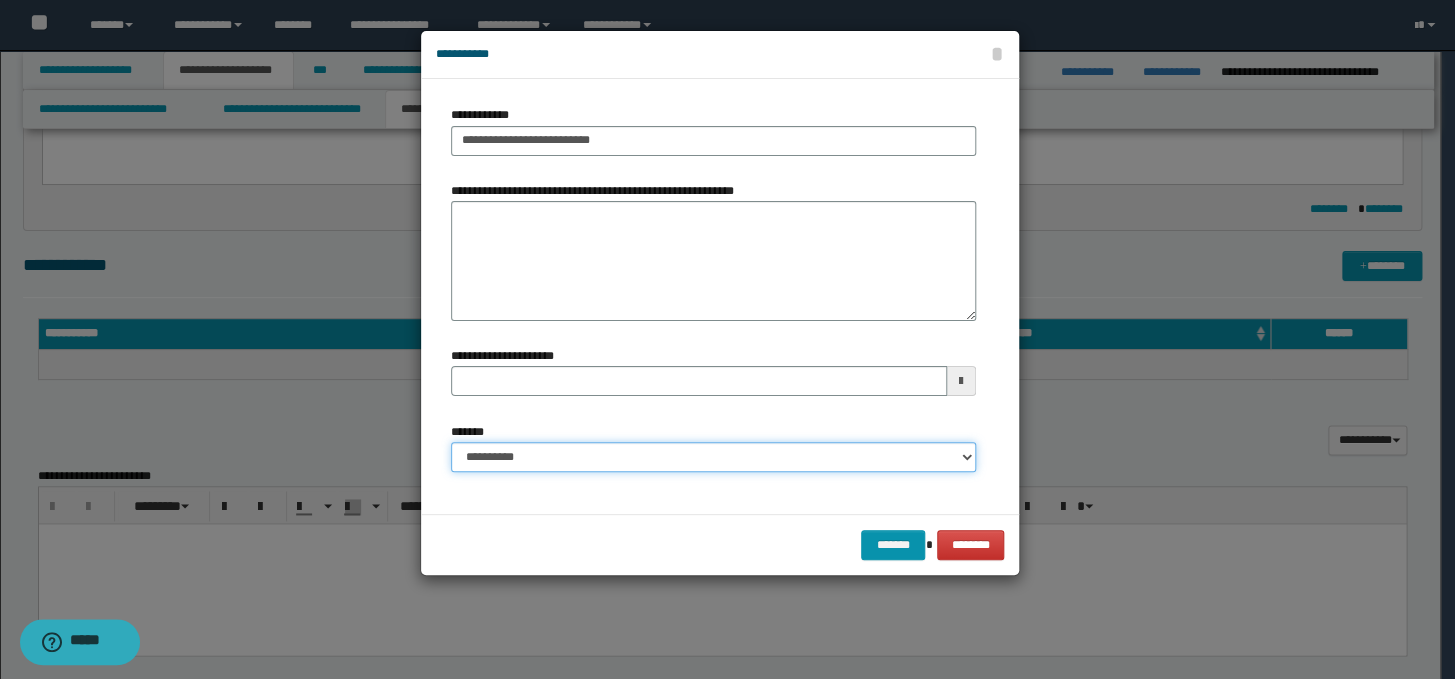 select on "*" 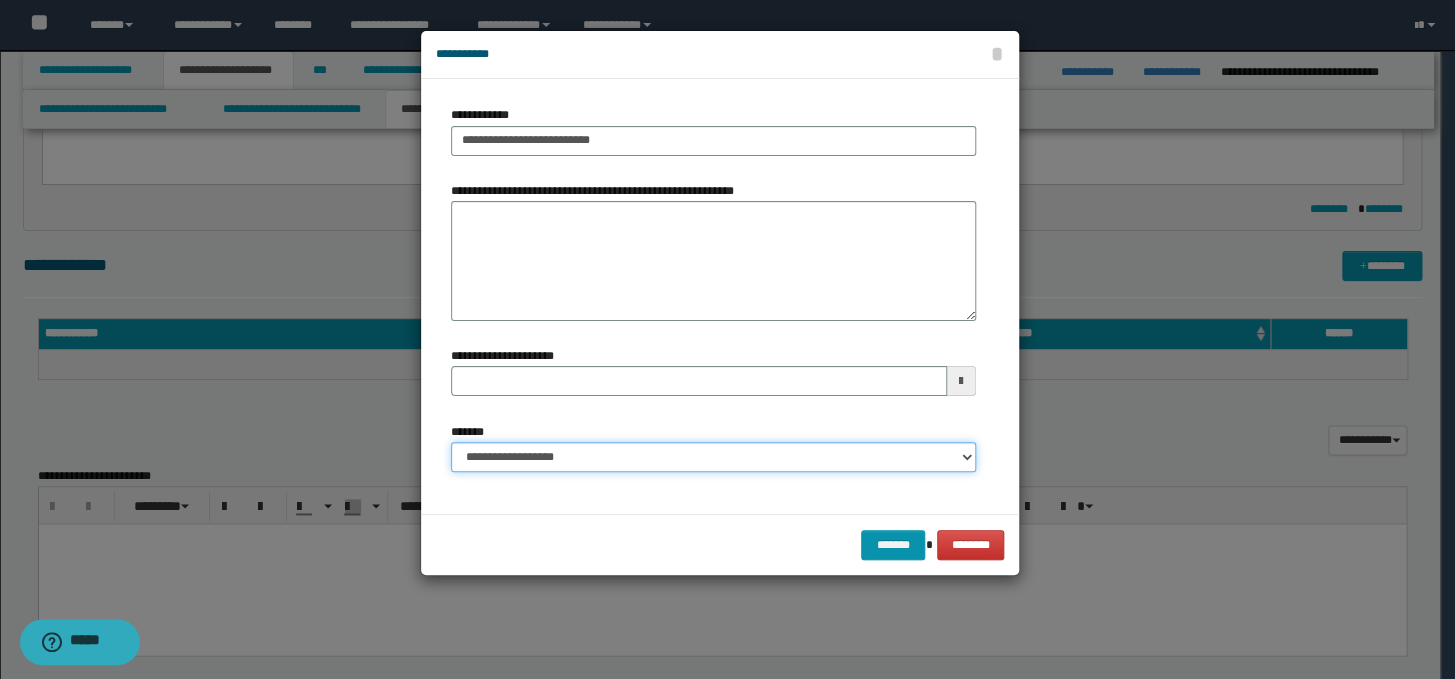 click on "**********" at bounding box center [713, 457] 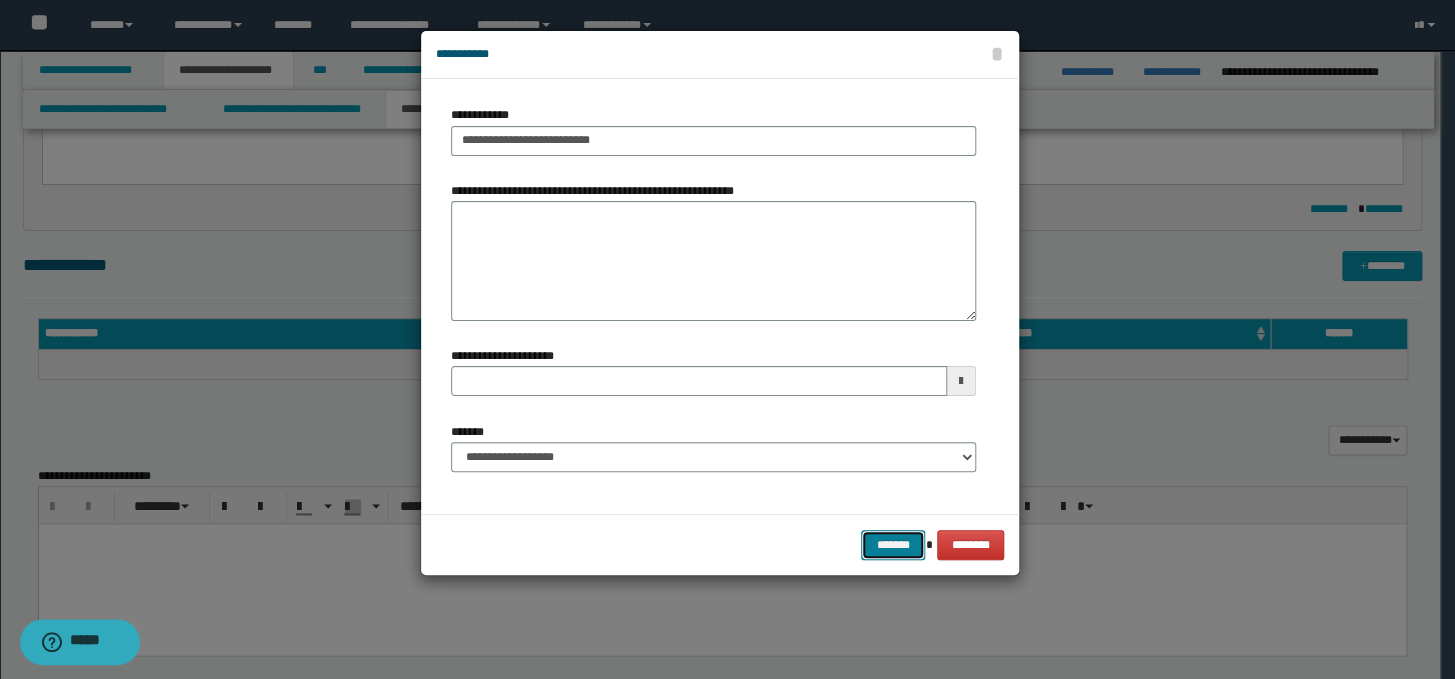 click on "*******" at bounding box center (893, 545) 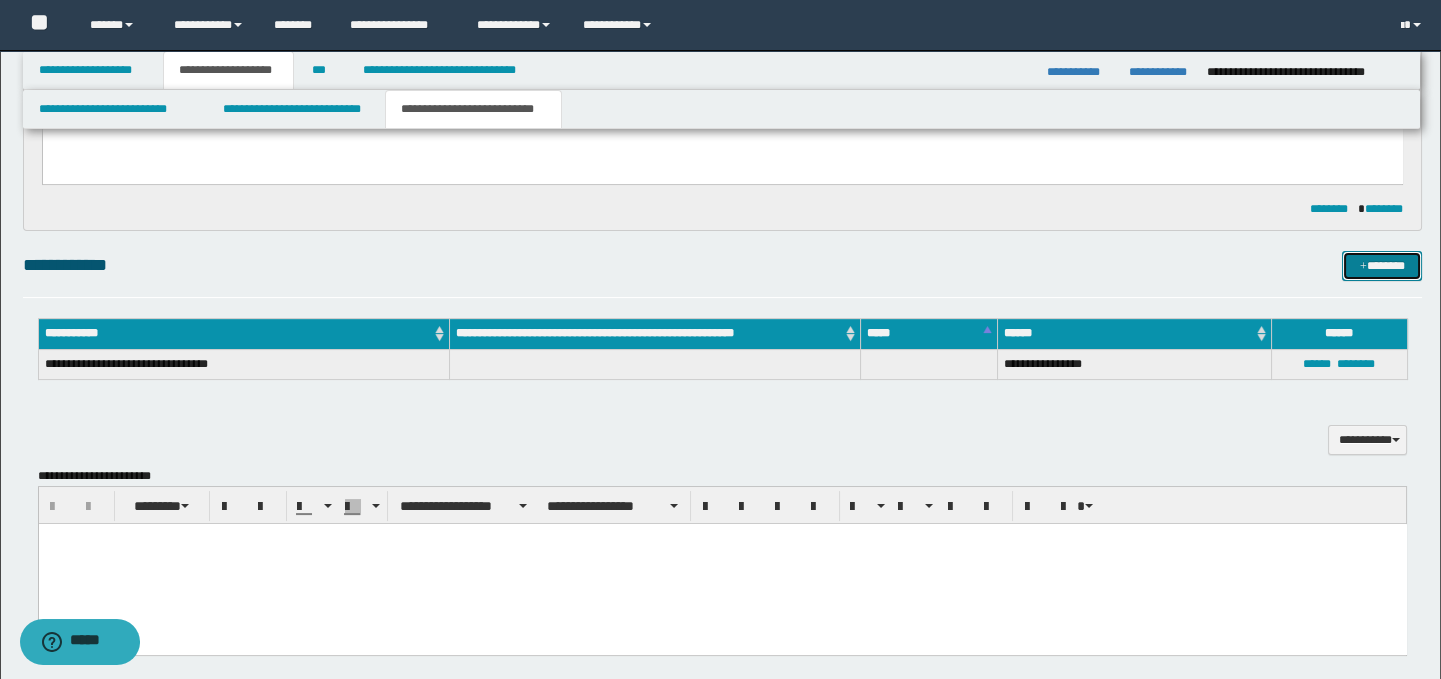 type 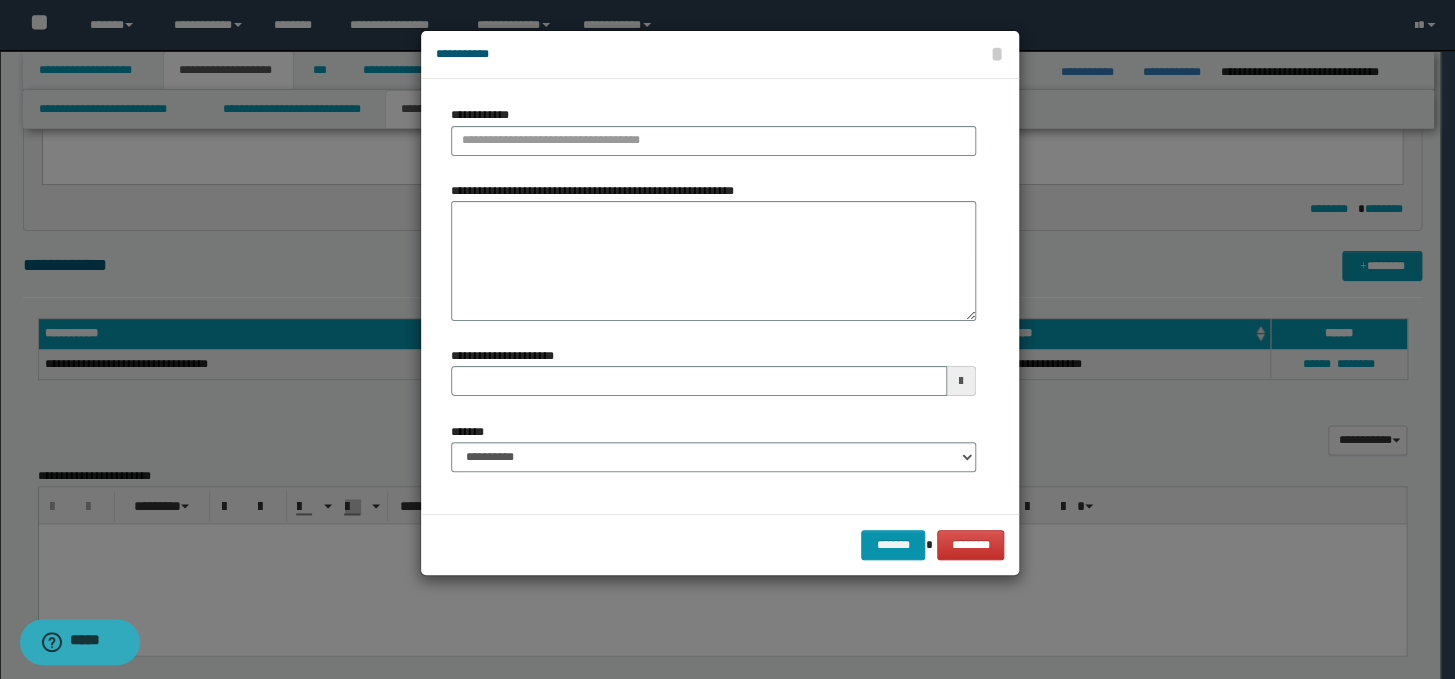 click on "**********" at bounding box center (713, 251) 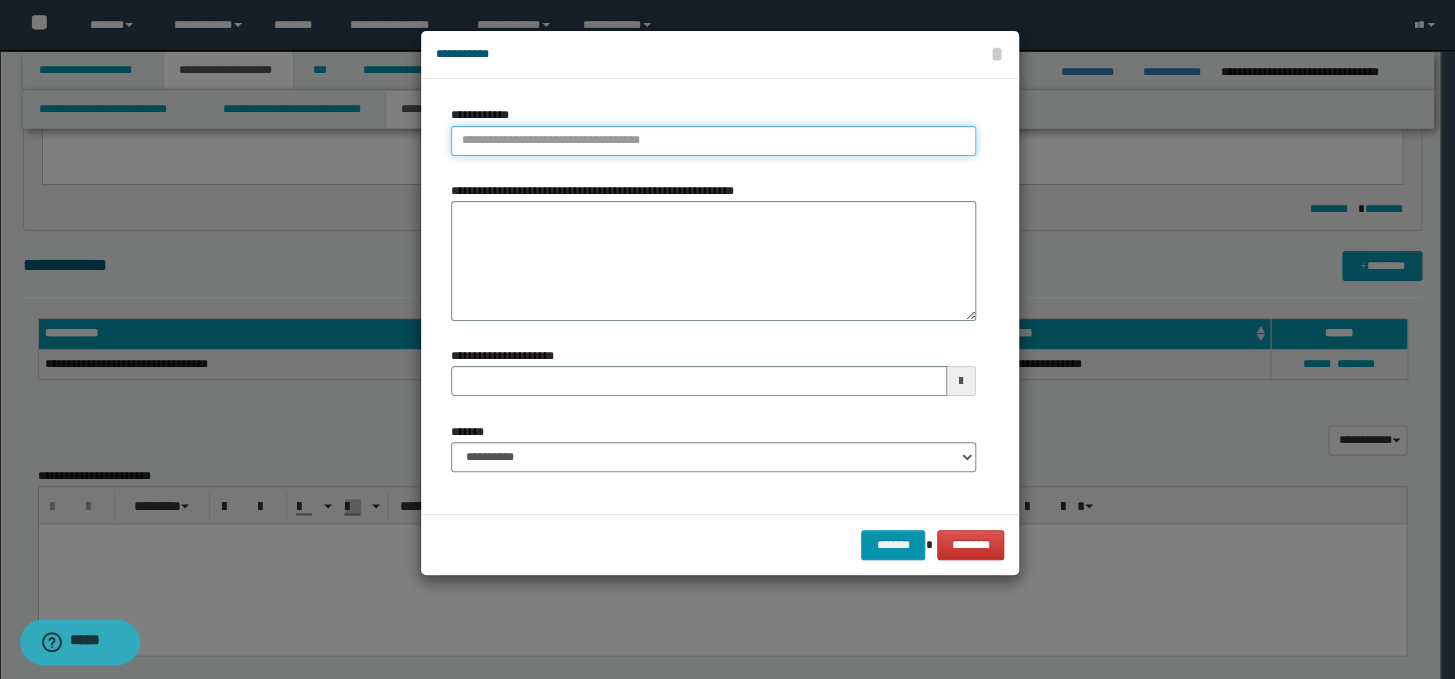 type on "**********" 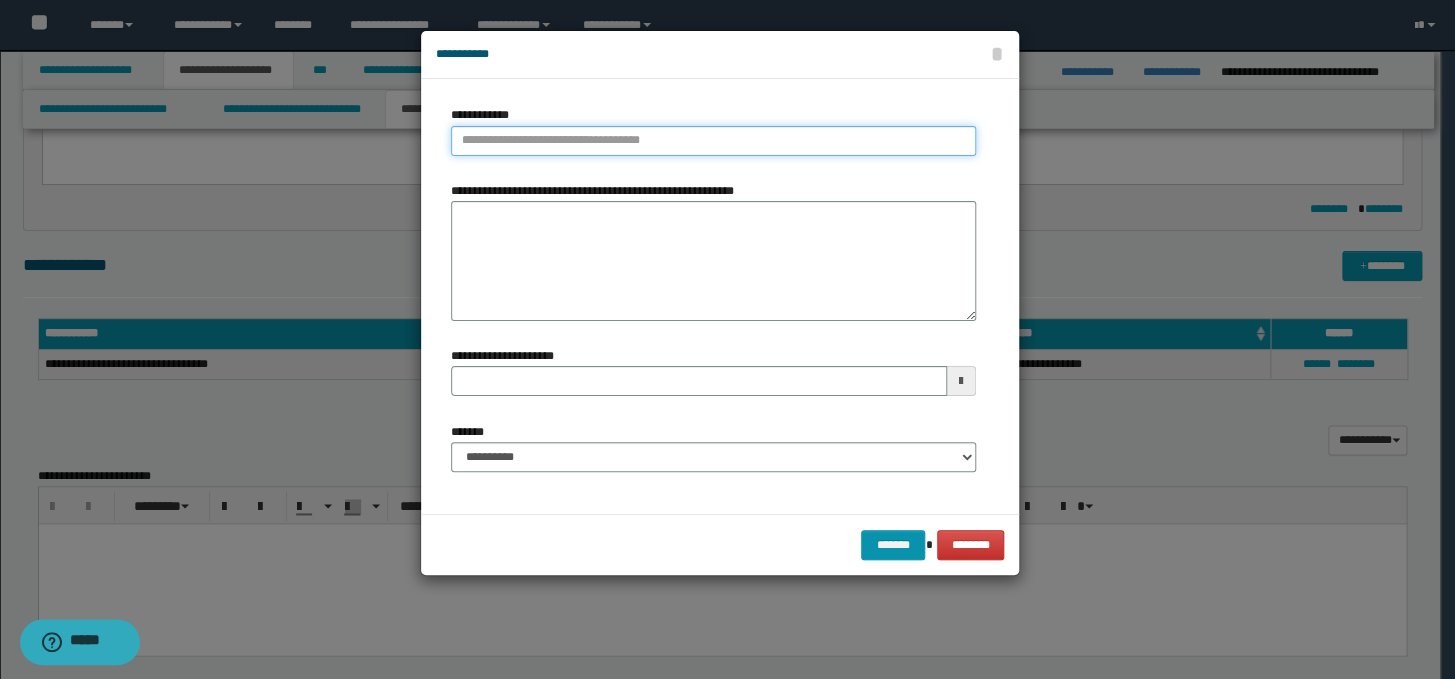 click on "**********" at bounding box center [713, 141] 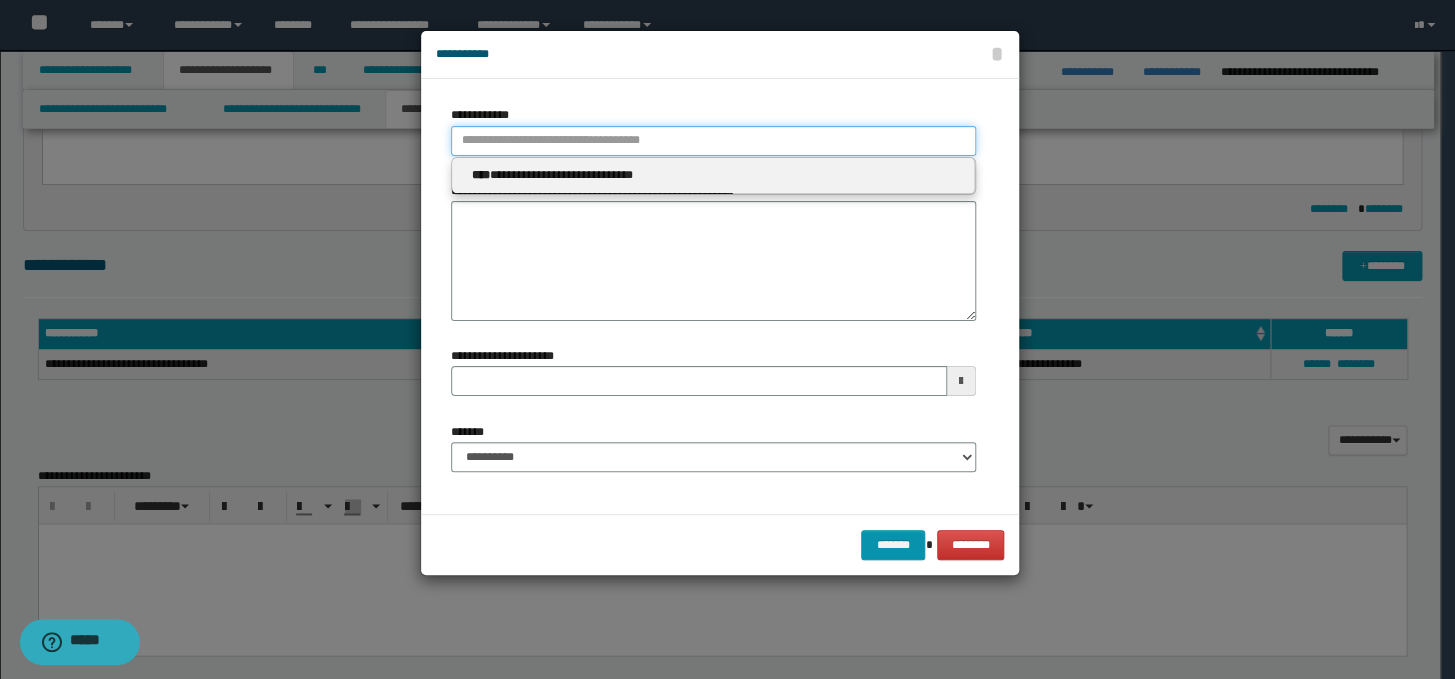 paste on "**********" 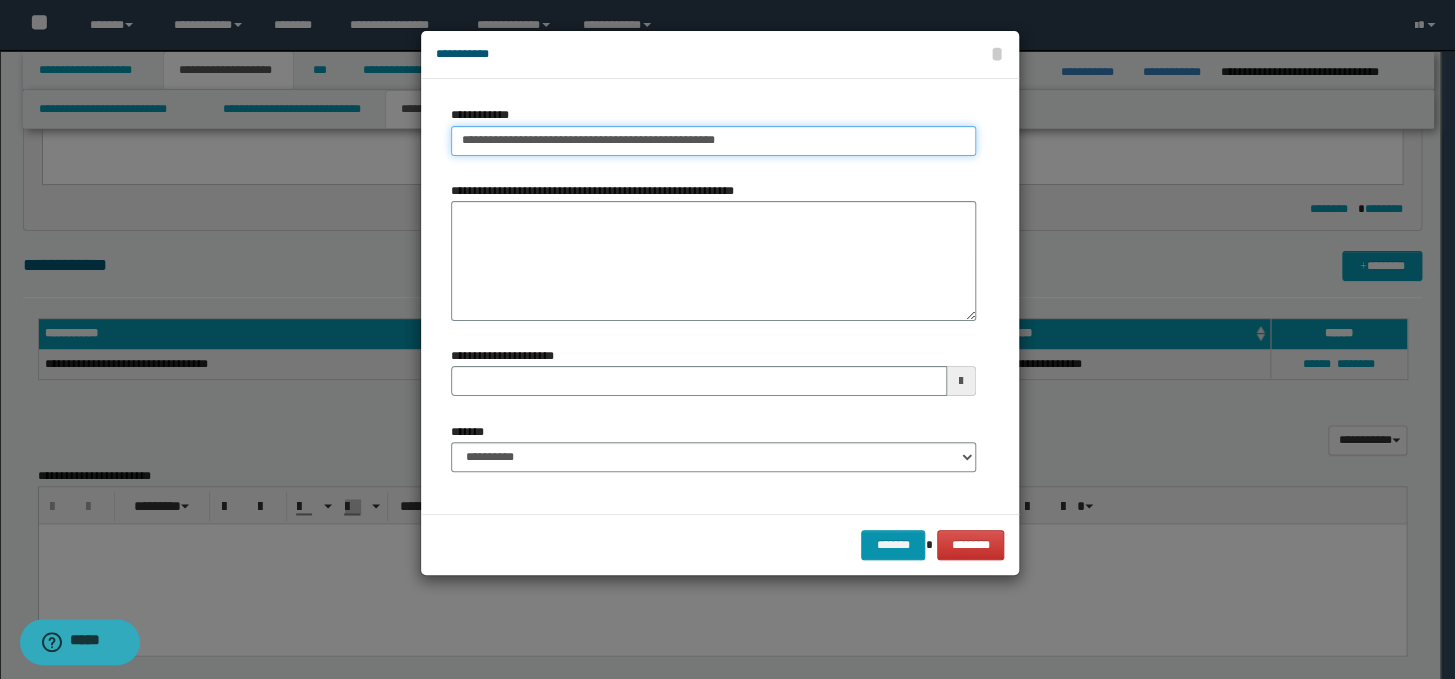 click on "**********" at bounding box center [713, 141] 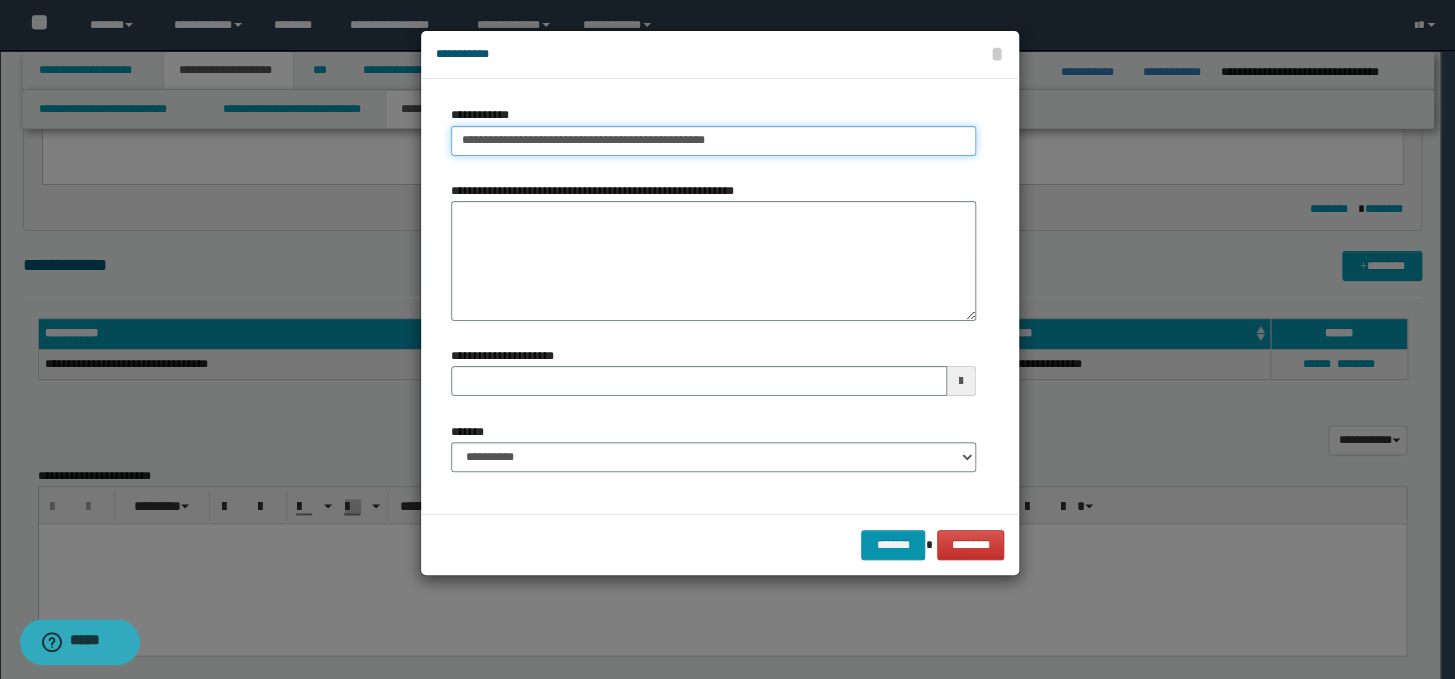 type on "**********" 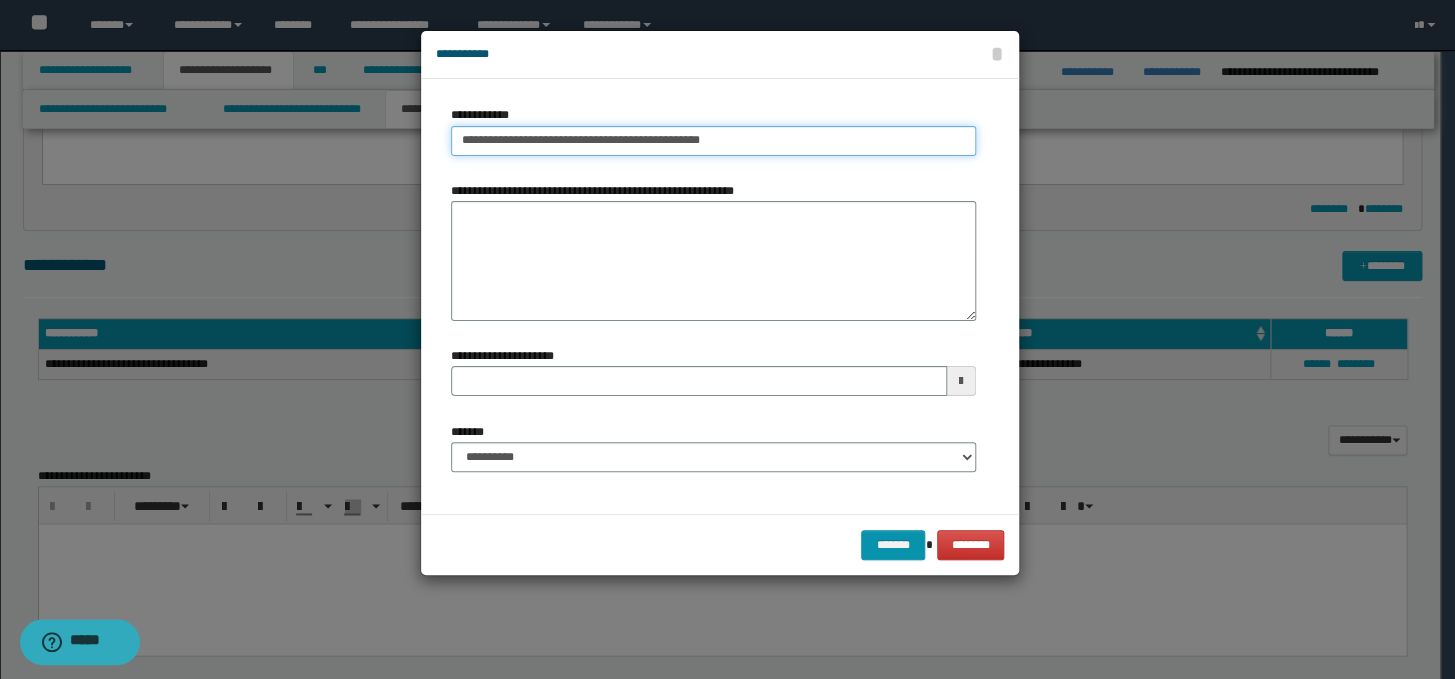 type on "**********" 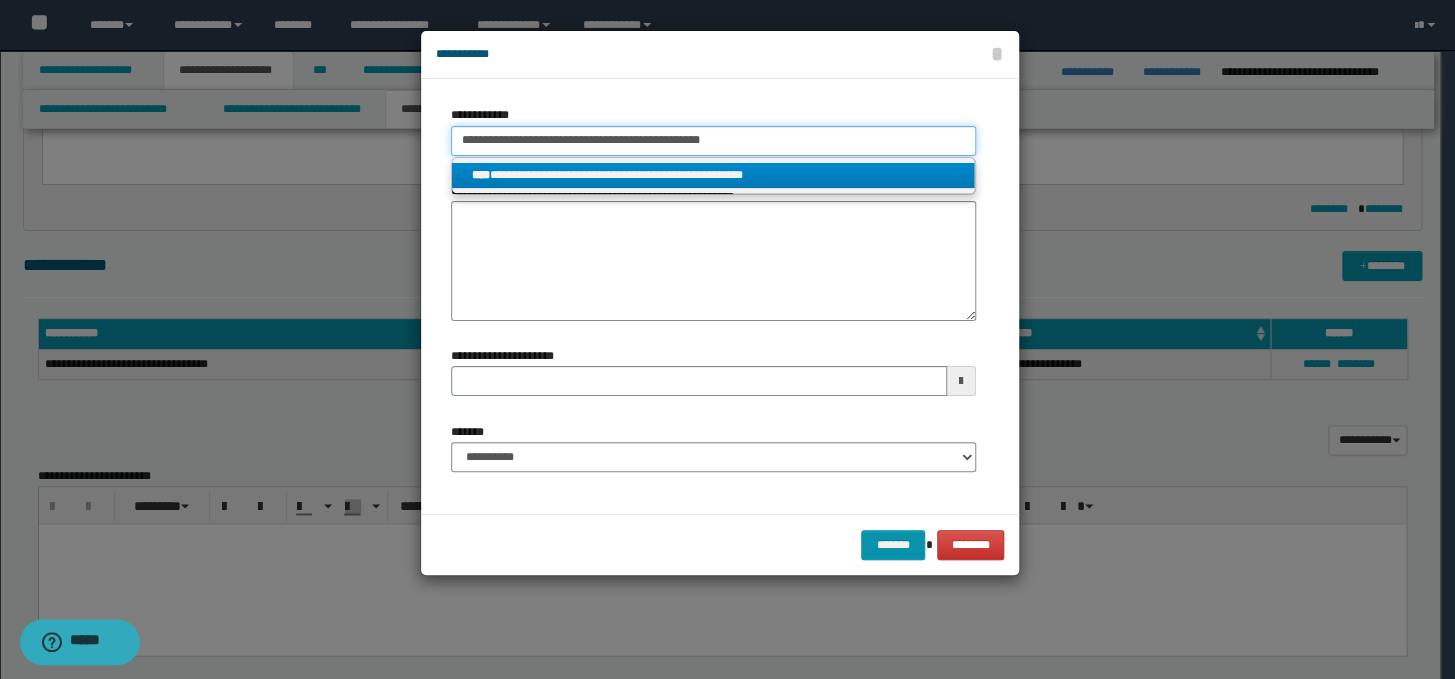 type on "**********" 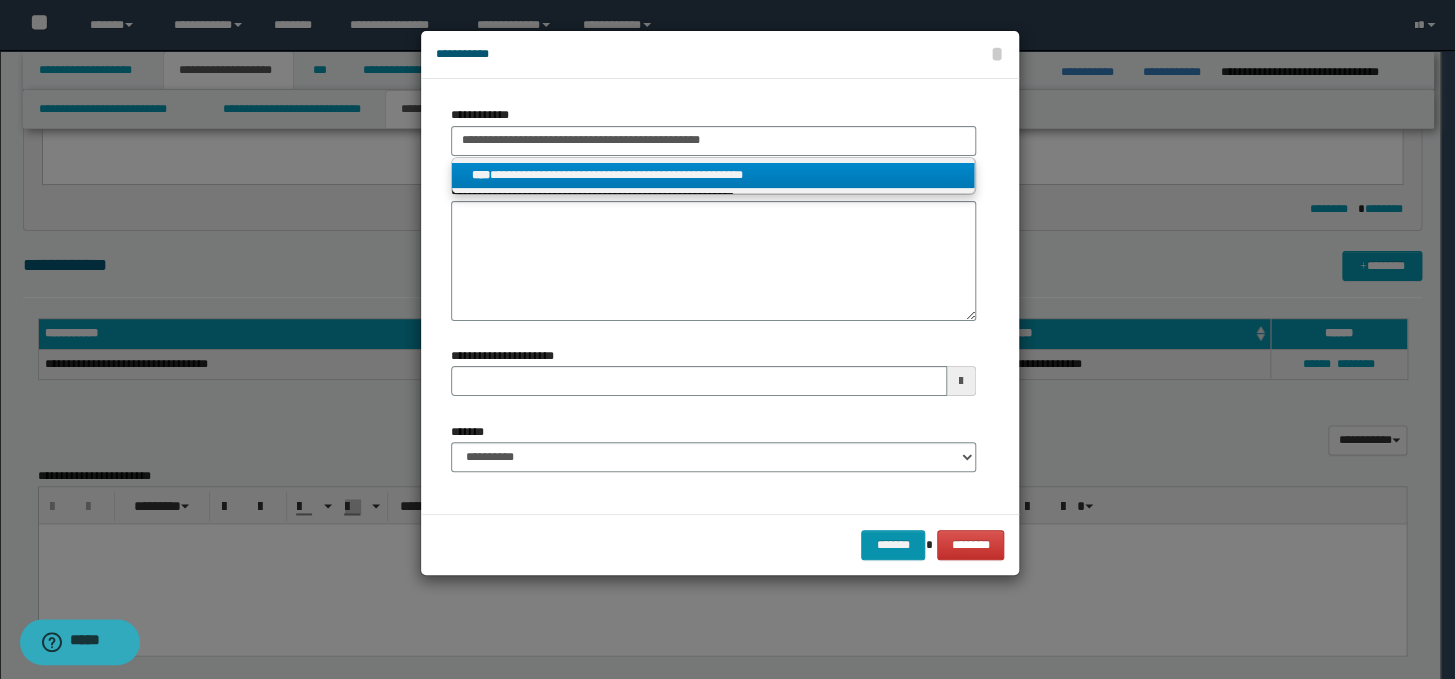 click on "**********" at bounding box center (713, 175) 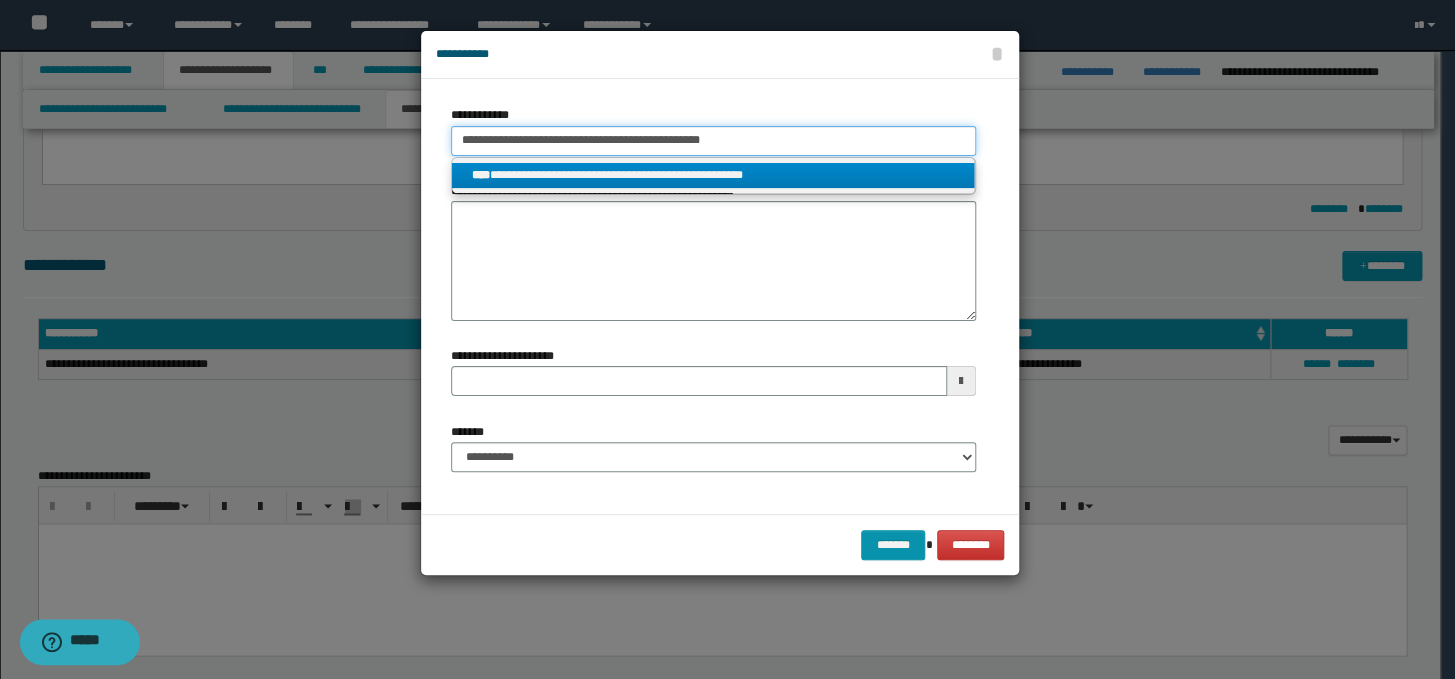 type 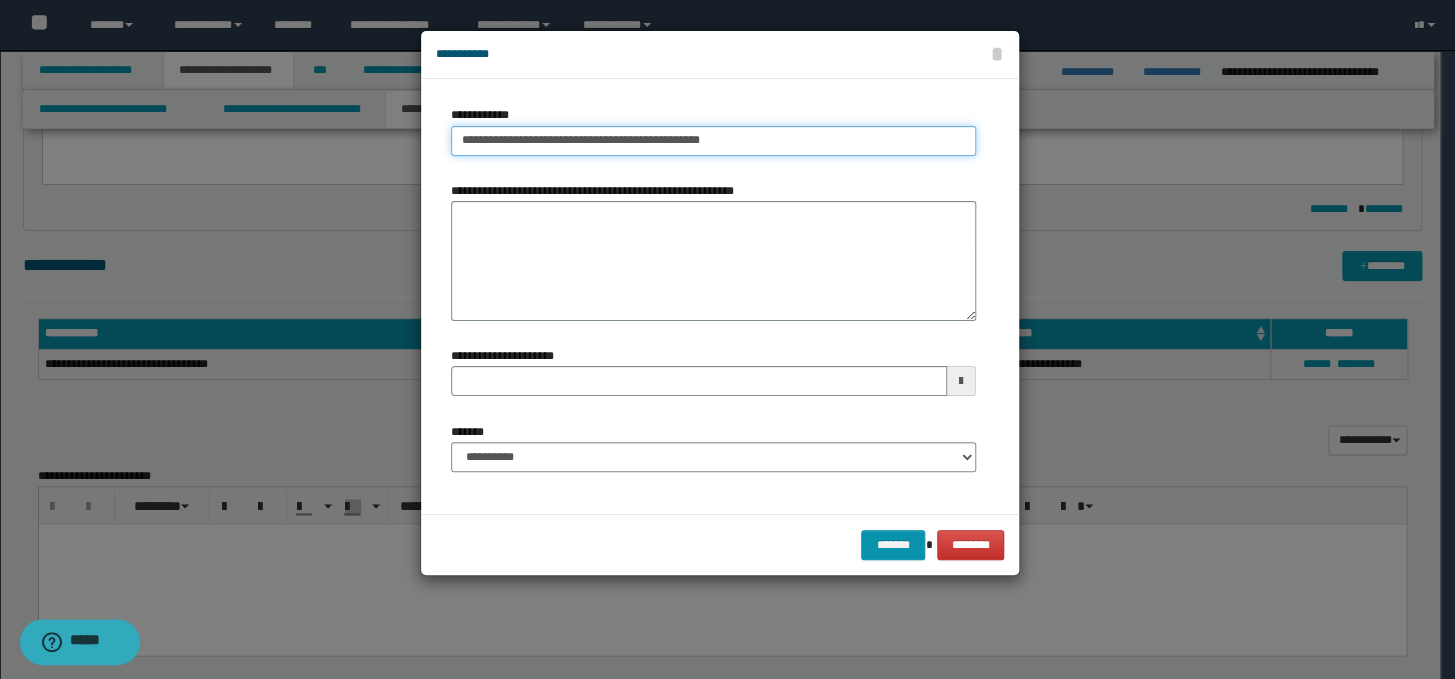 type 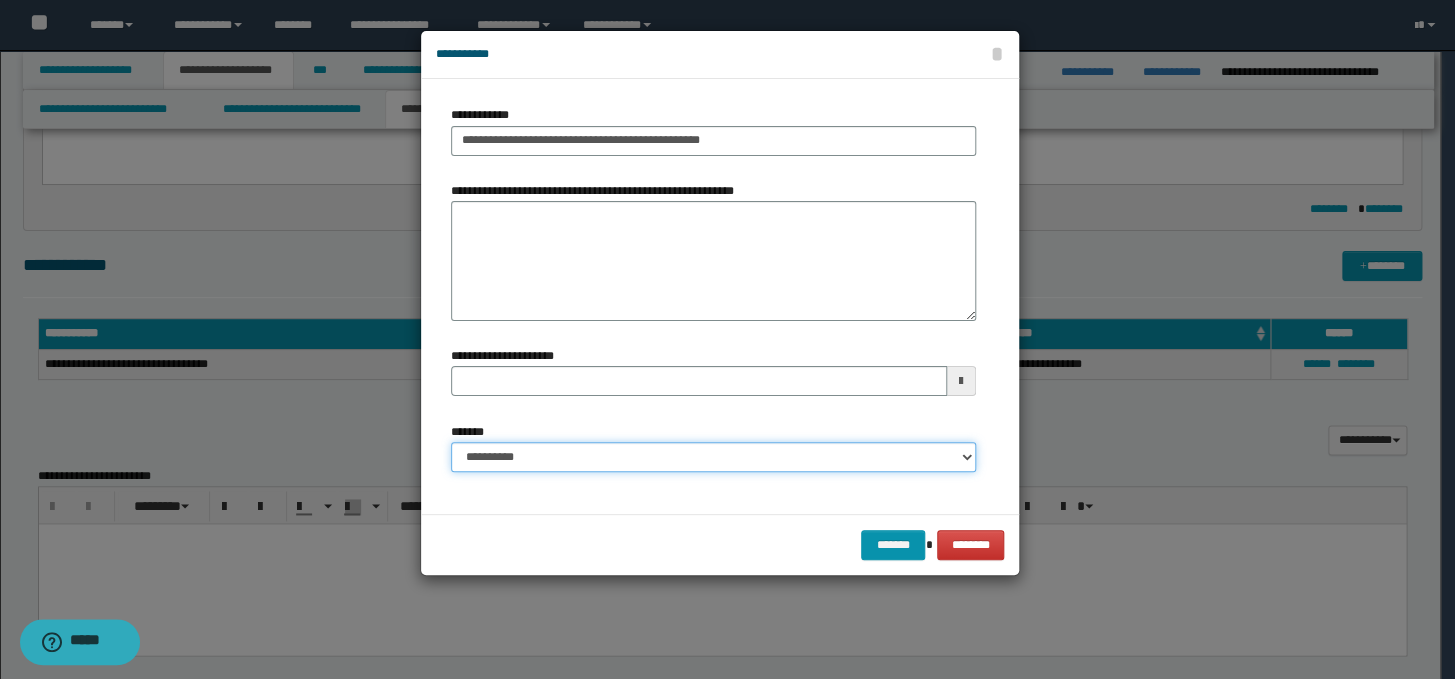 click on "**********" at bounding box center [713, 457] 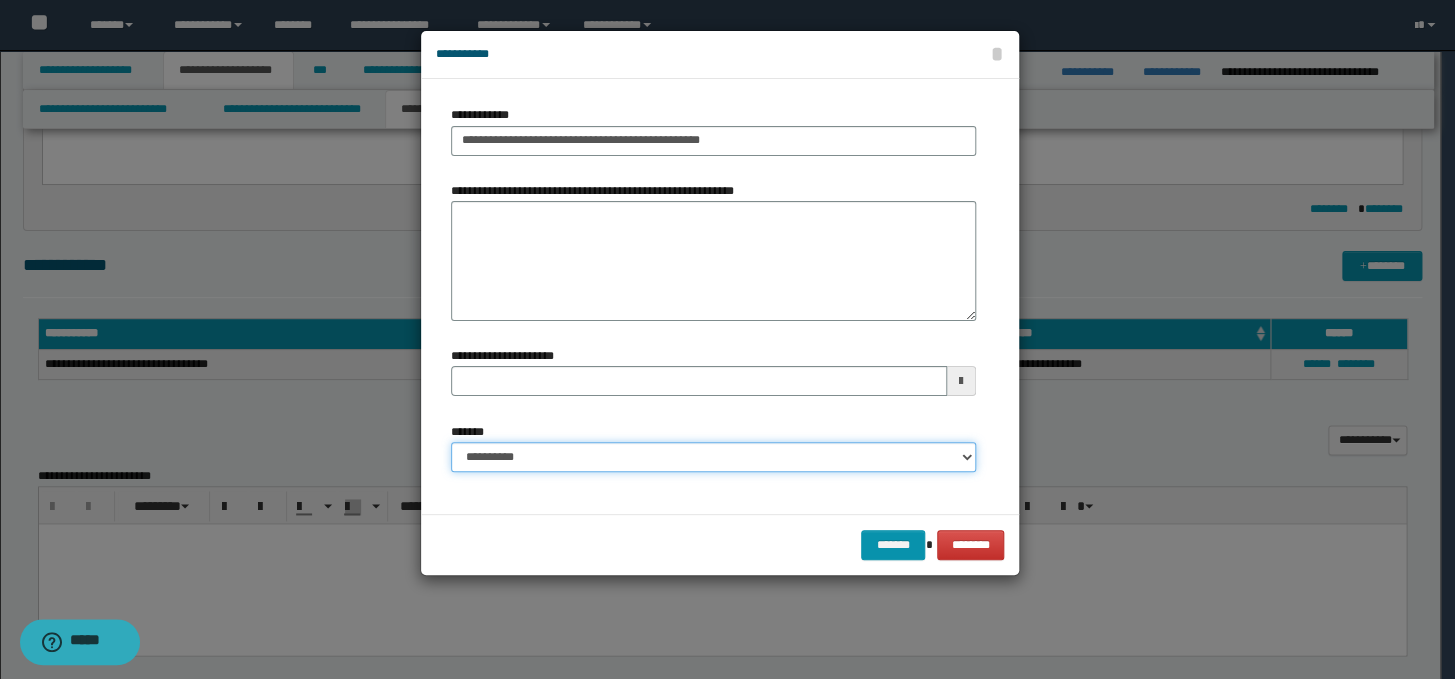 select on "*" 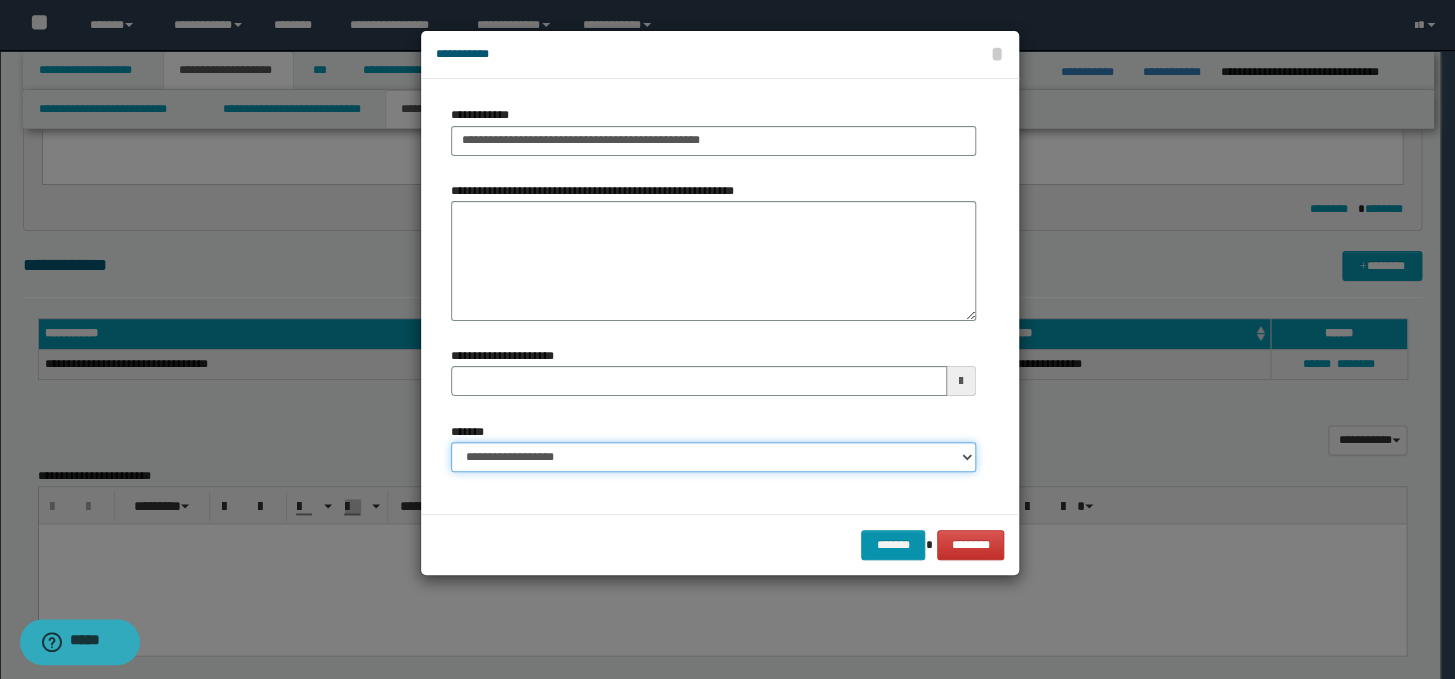 click on "**********" at bounding box center [713, 457] 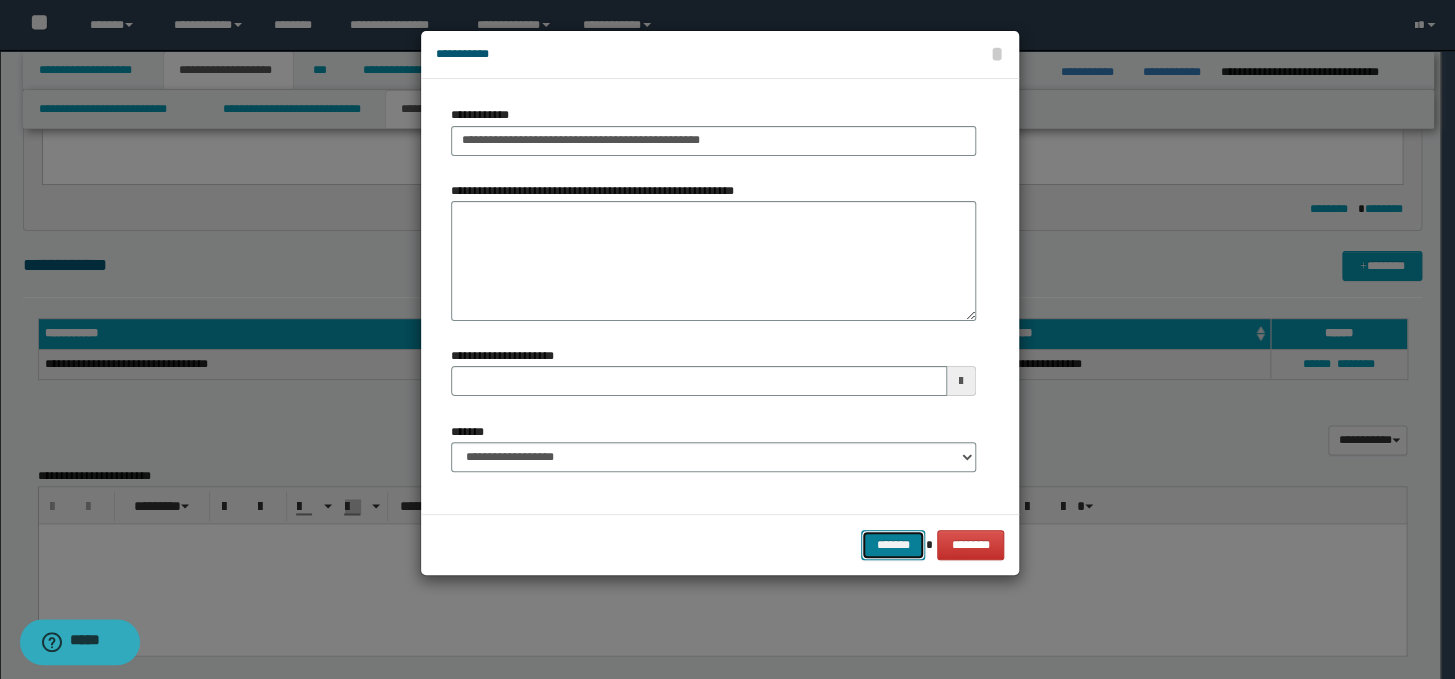 click on "*******" at bounding box center (893, 545) 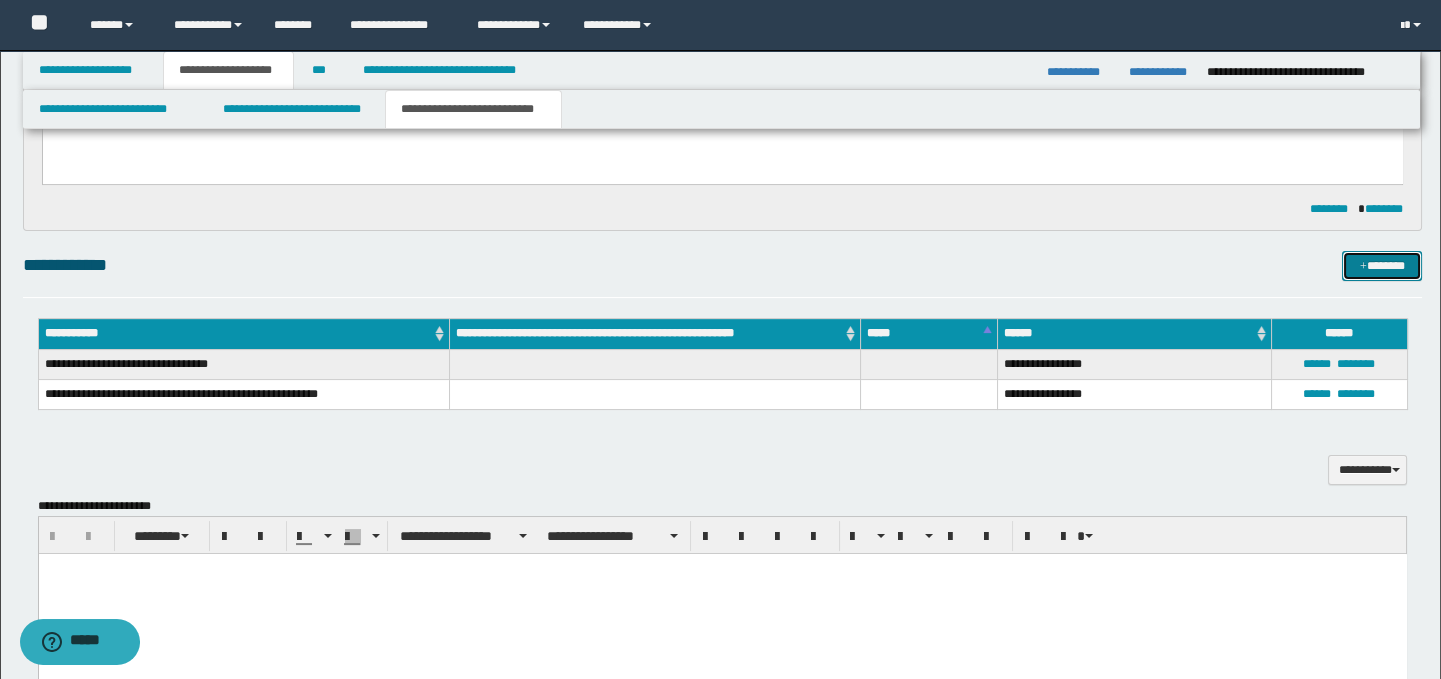 click on "*******" at bounding box center [1382, 266] 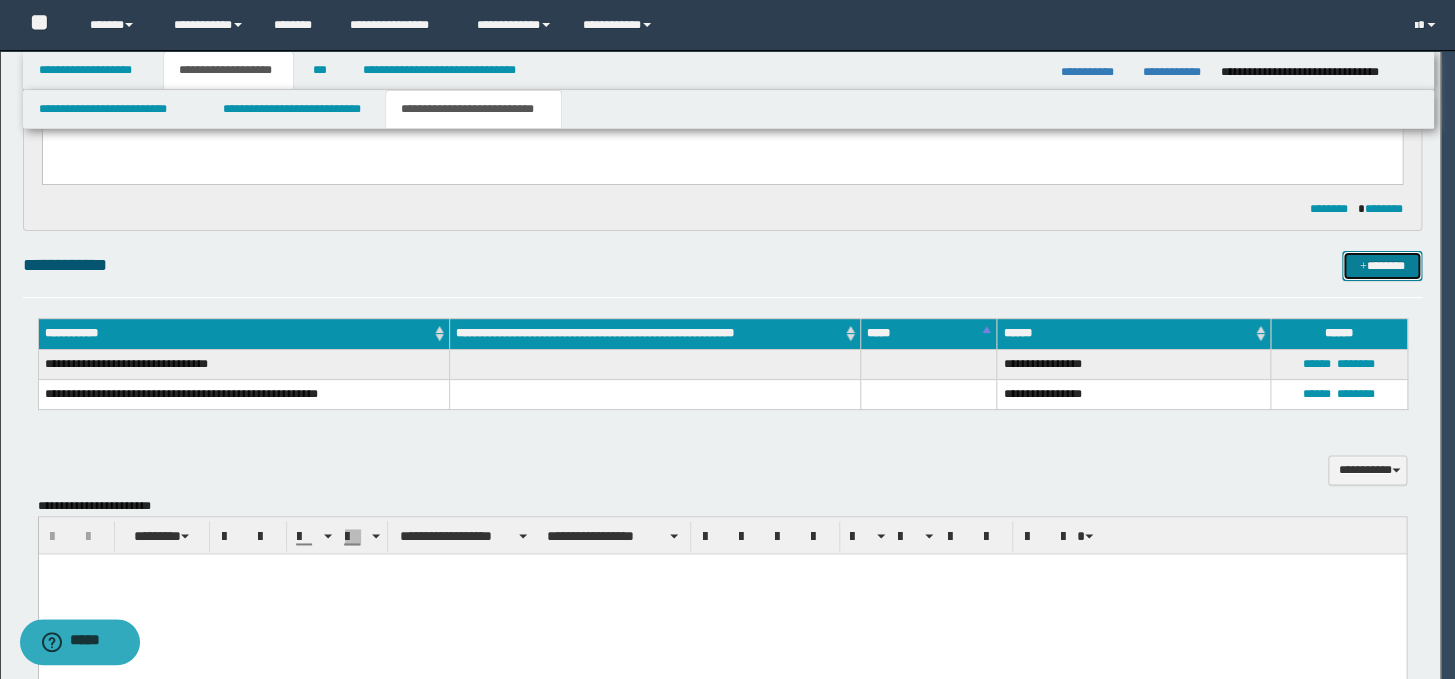 type 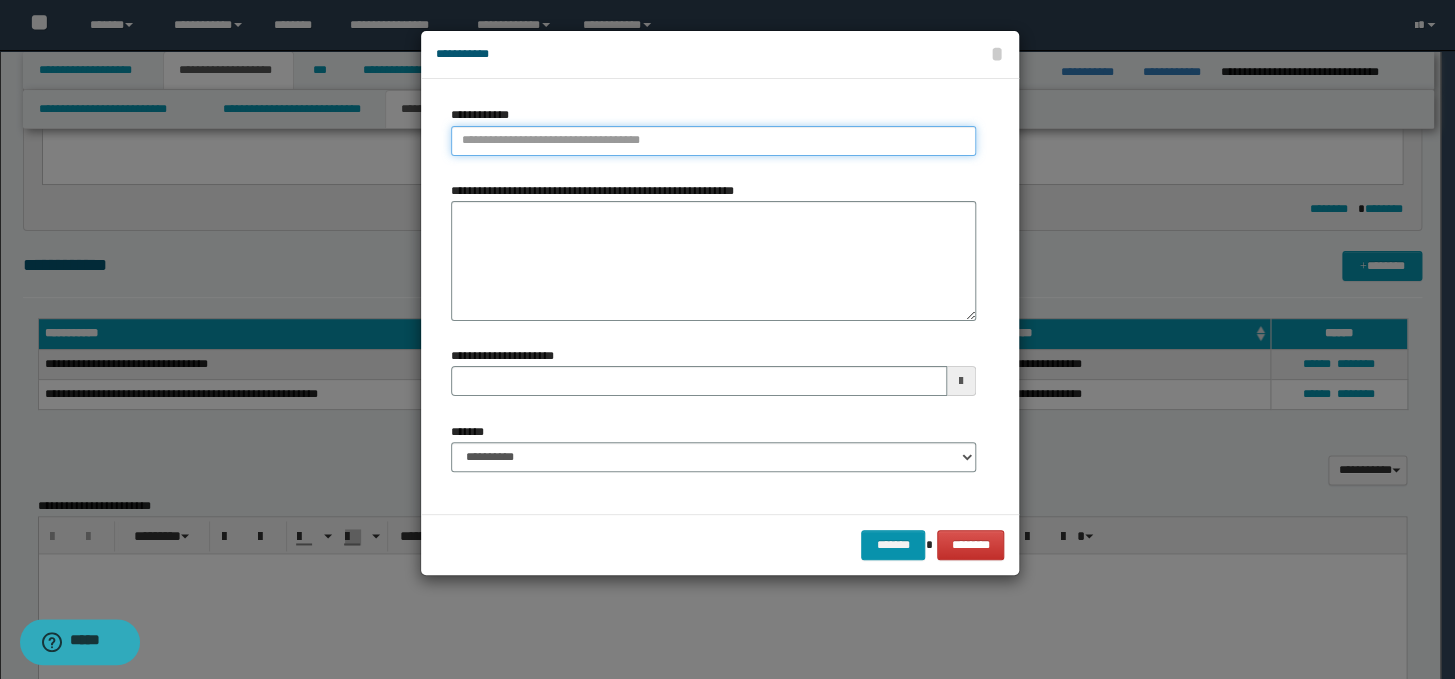 type on "**********" 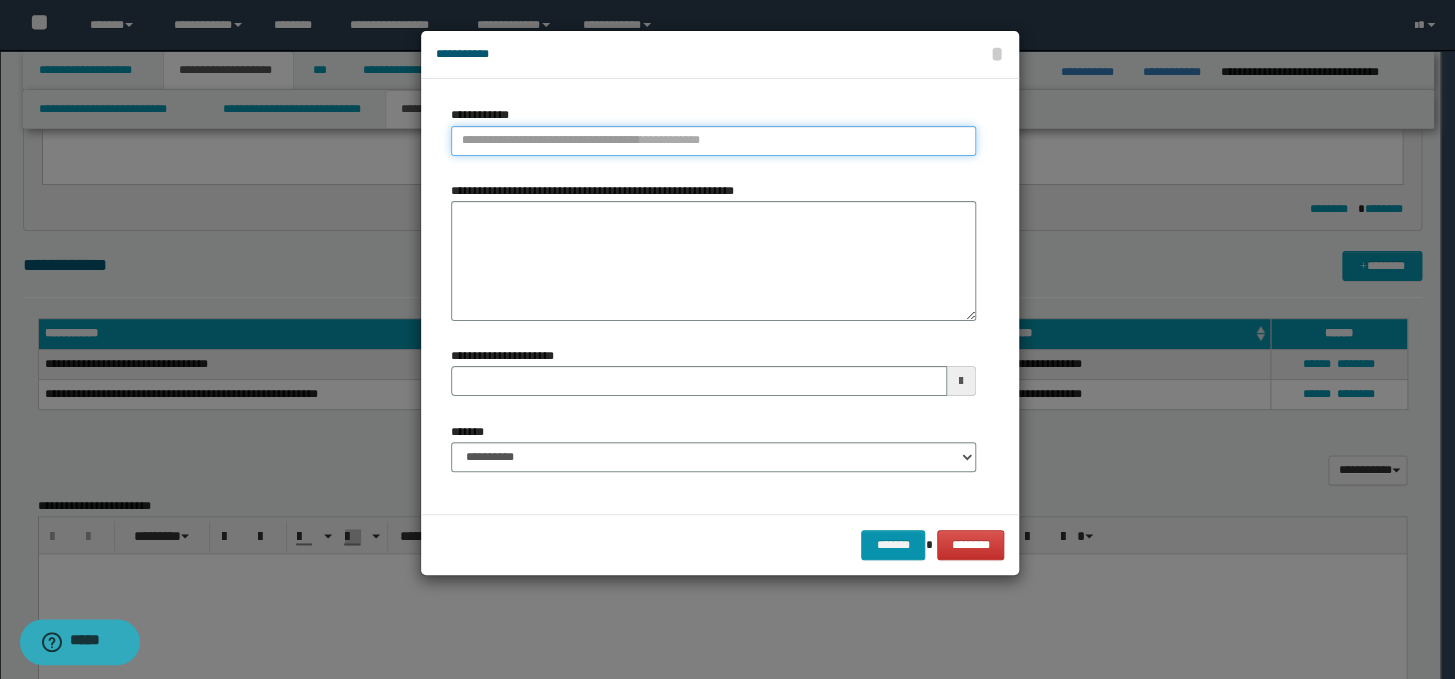 click on "**********" at bounding box center [713, 141] 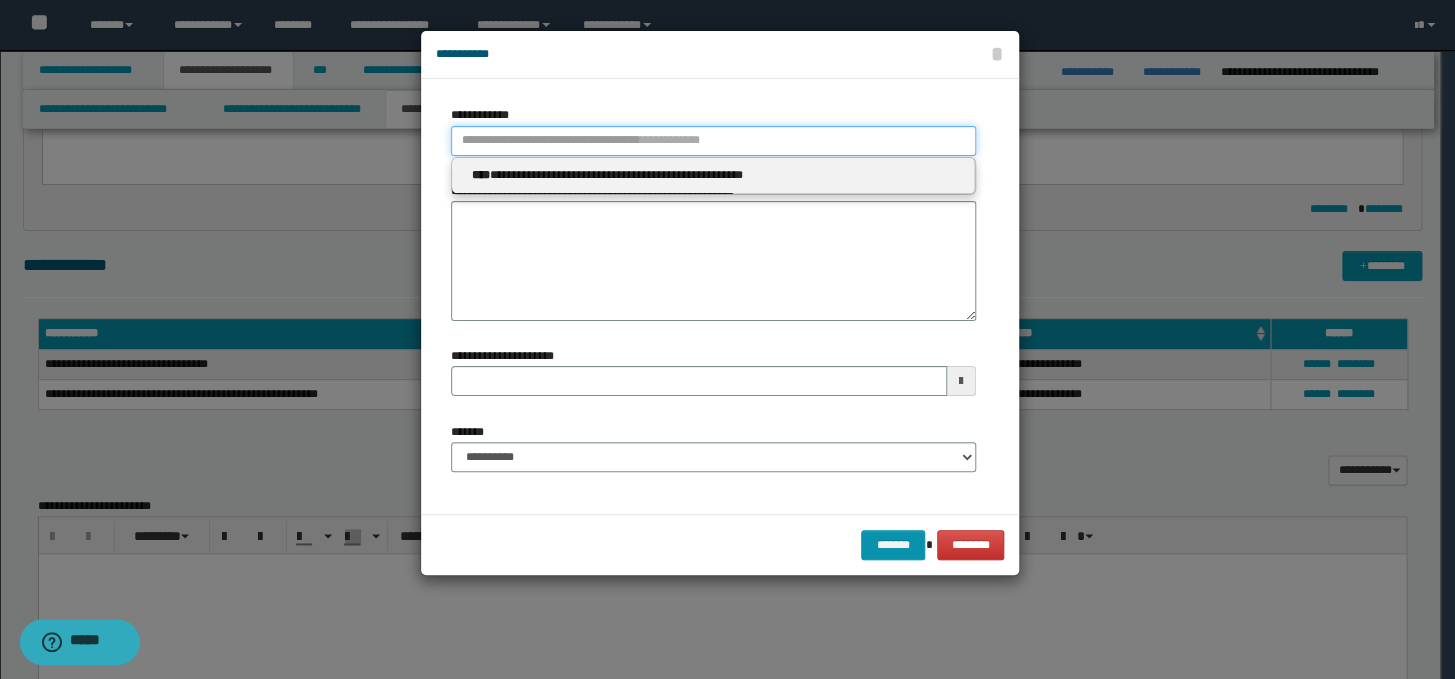 paste on "**********" 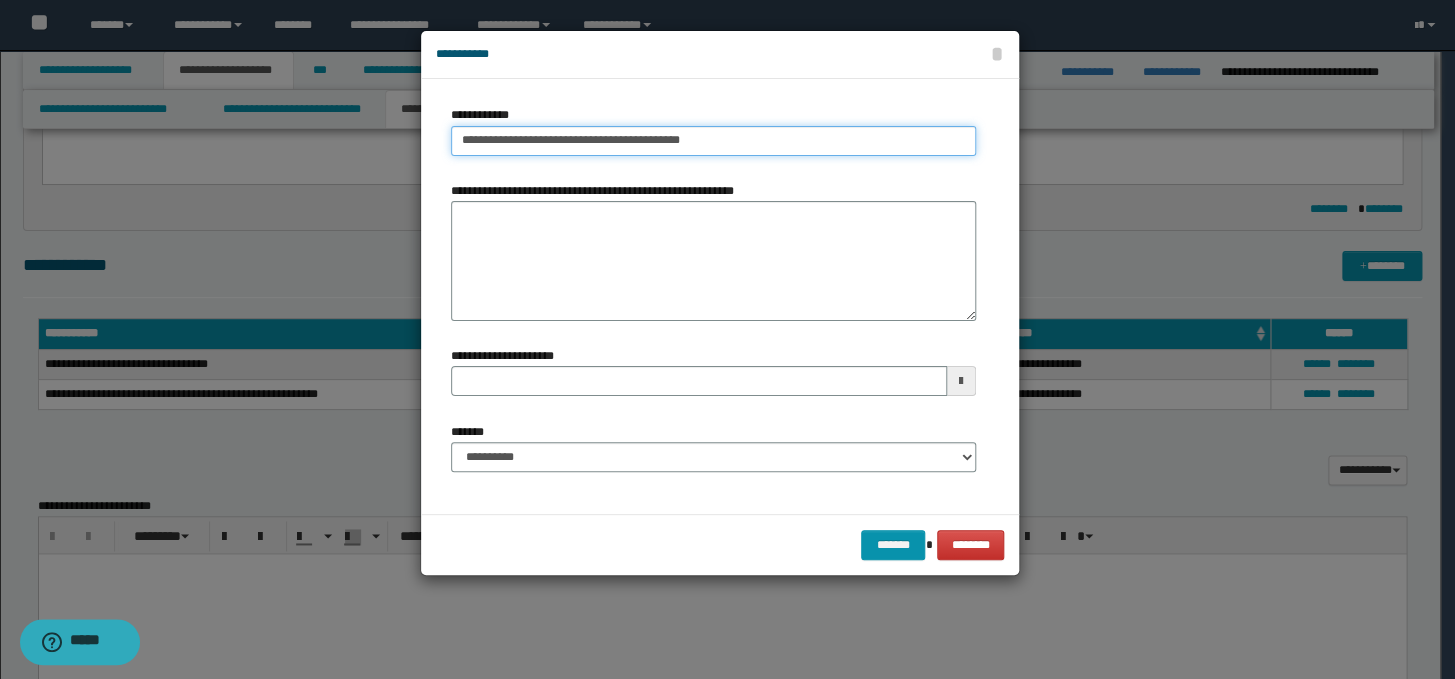 drag, startPoint x: 486, startPoint y: 142, endPoint x: 432, endPoint y: 144, distance: 54.037025 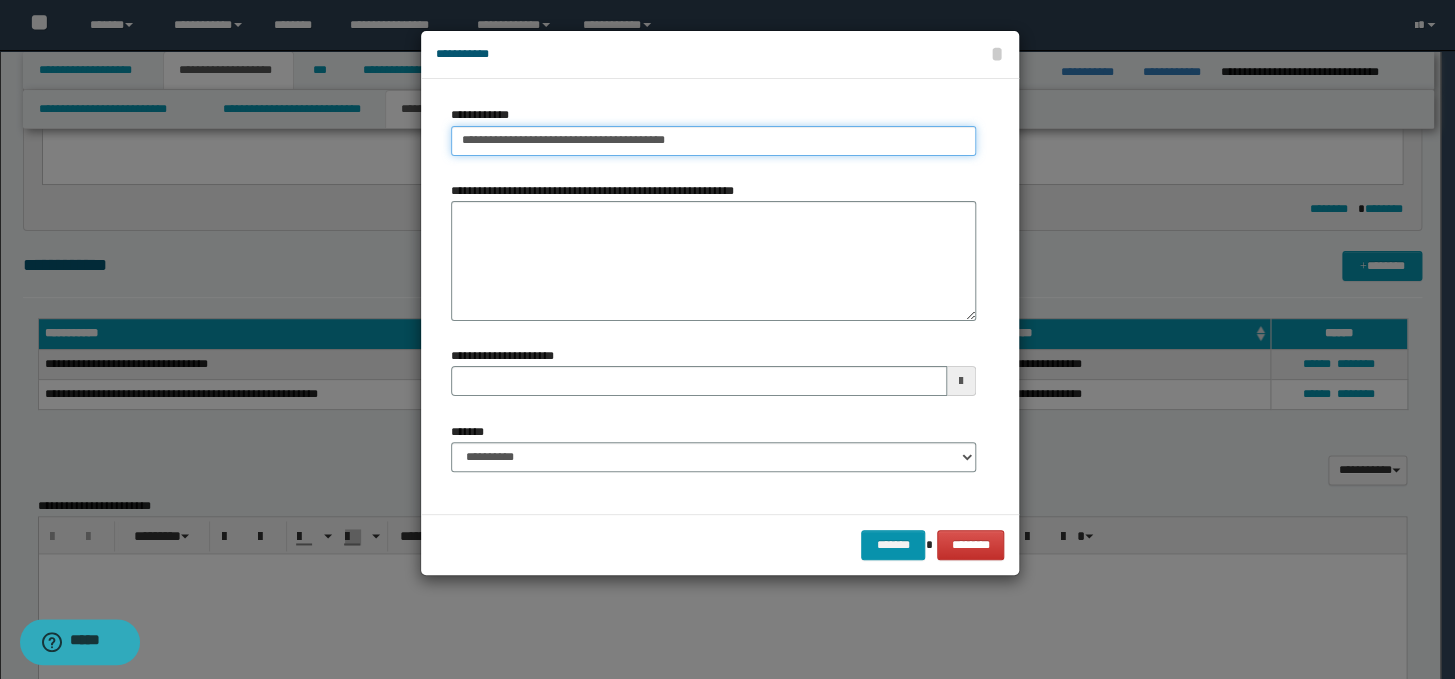 type on "**********" 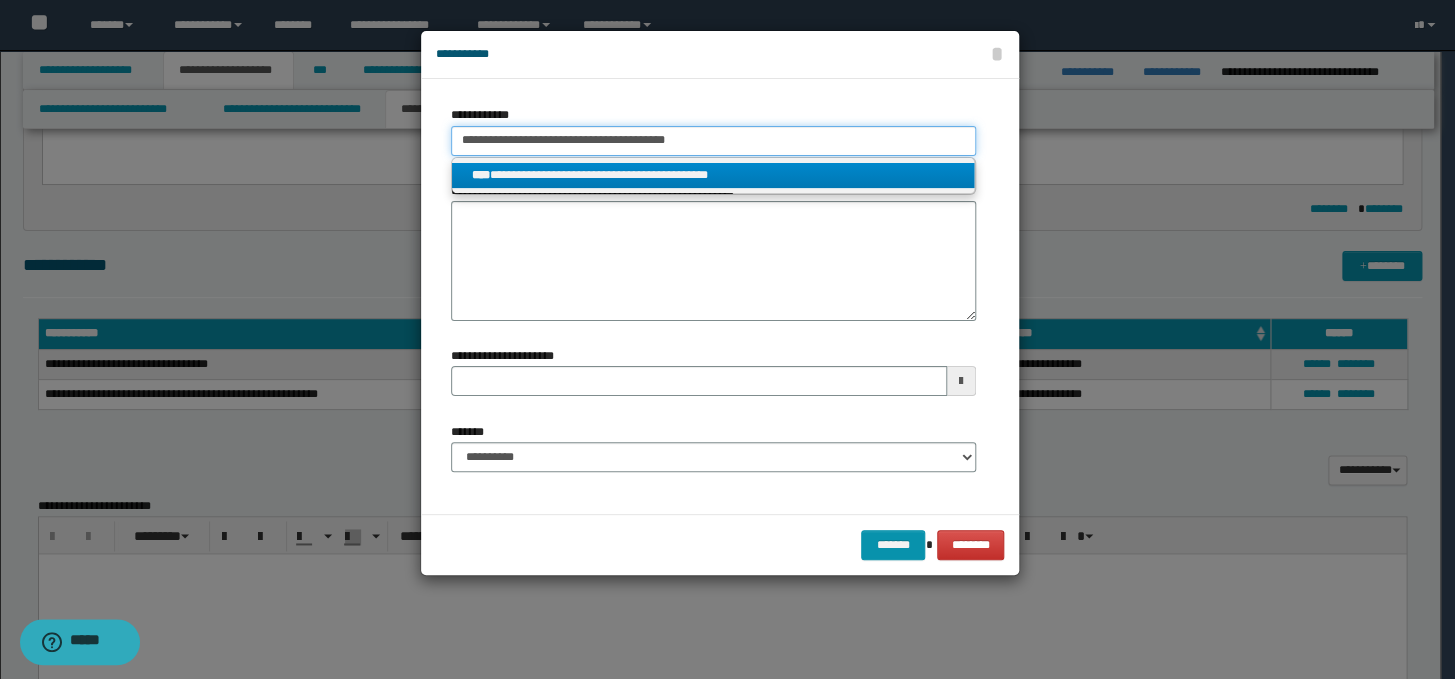 type on "**********" 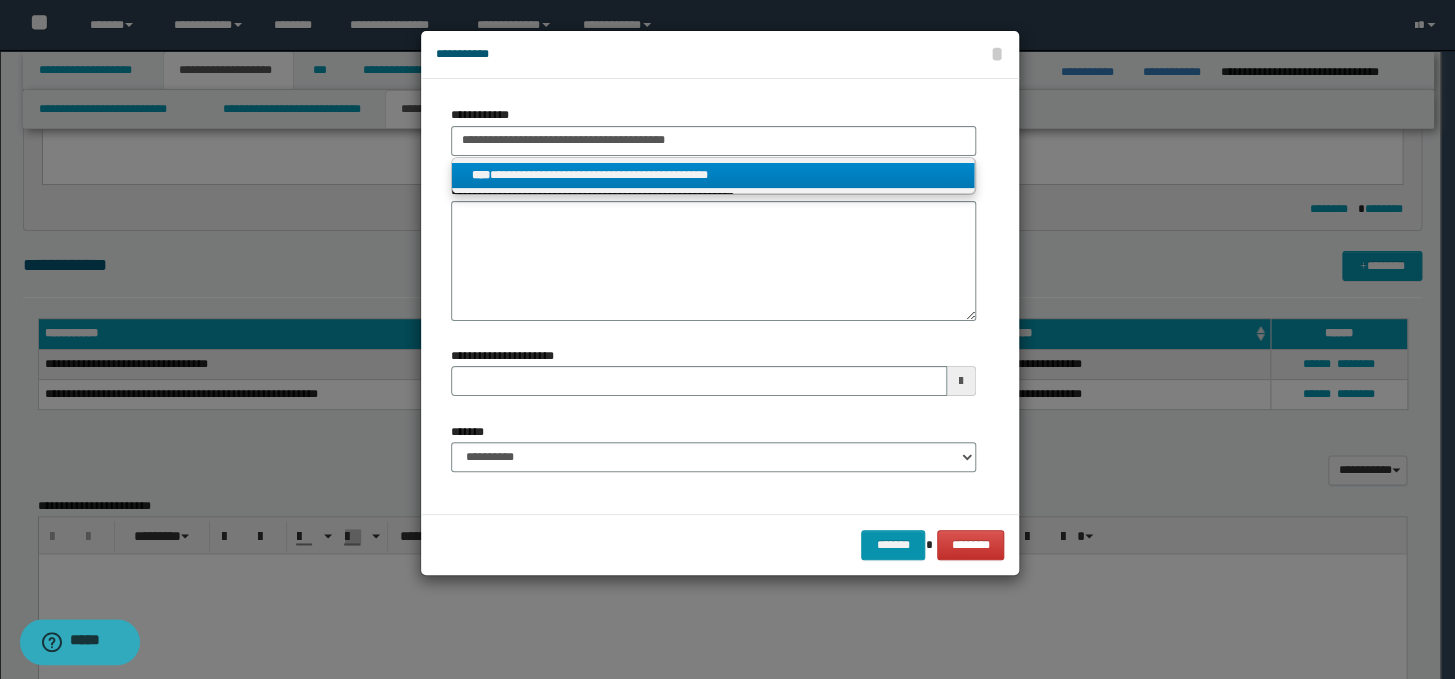 click on "**********" at bounding box center (713, 175) 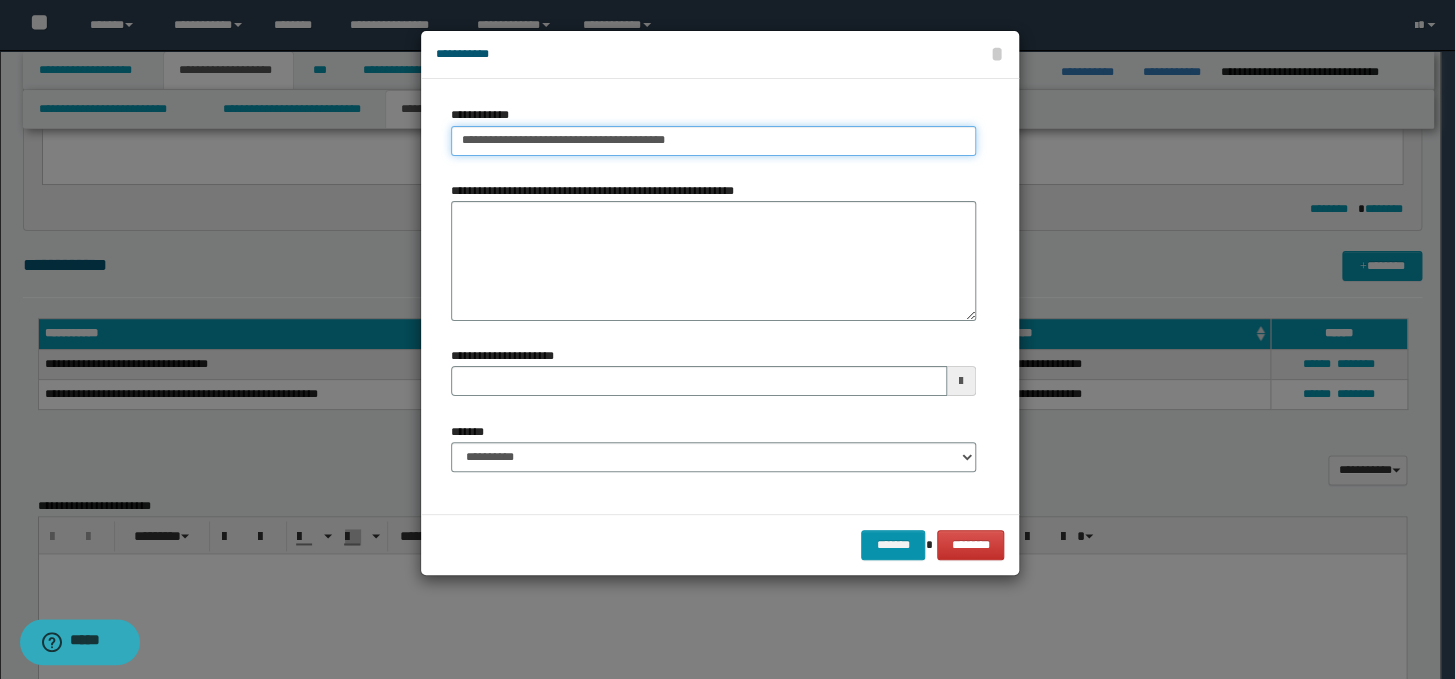 type 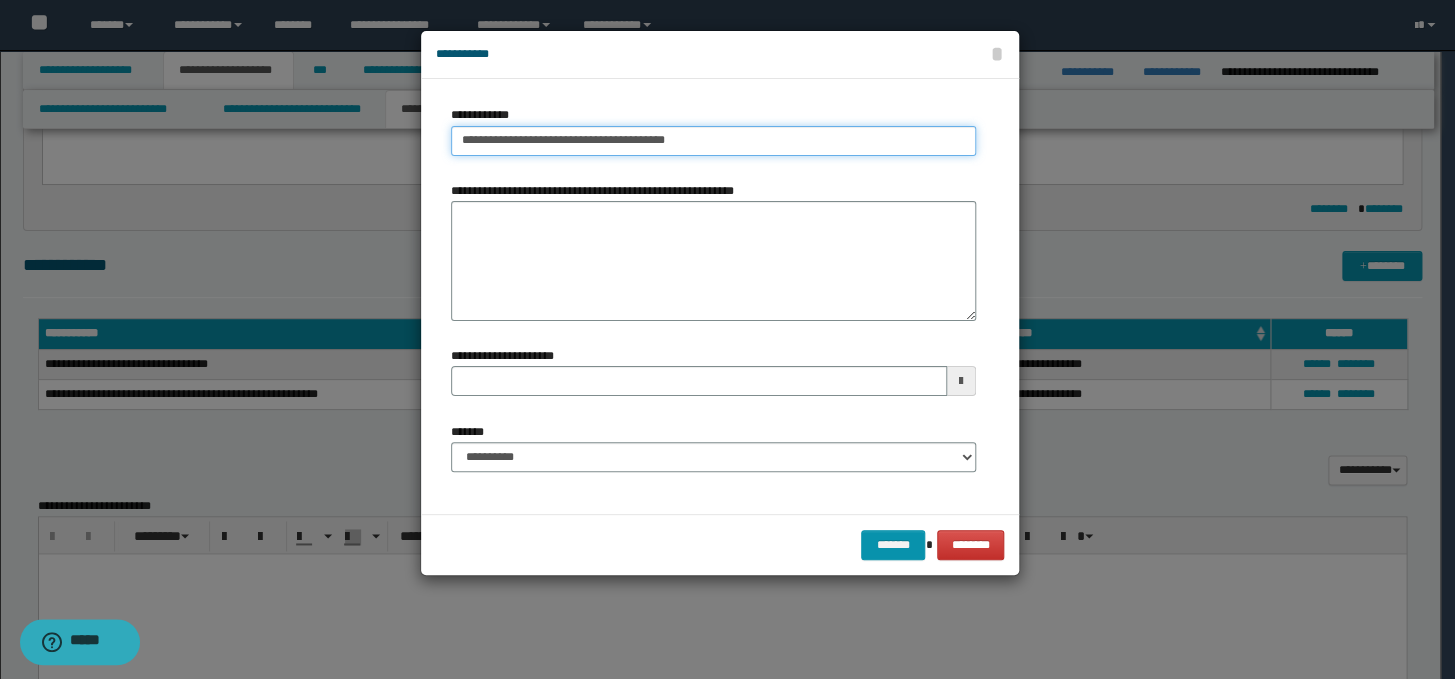 type 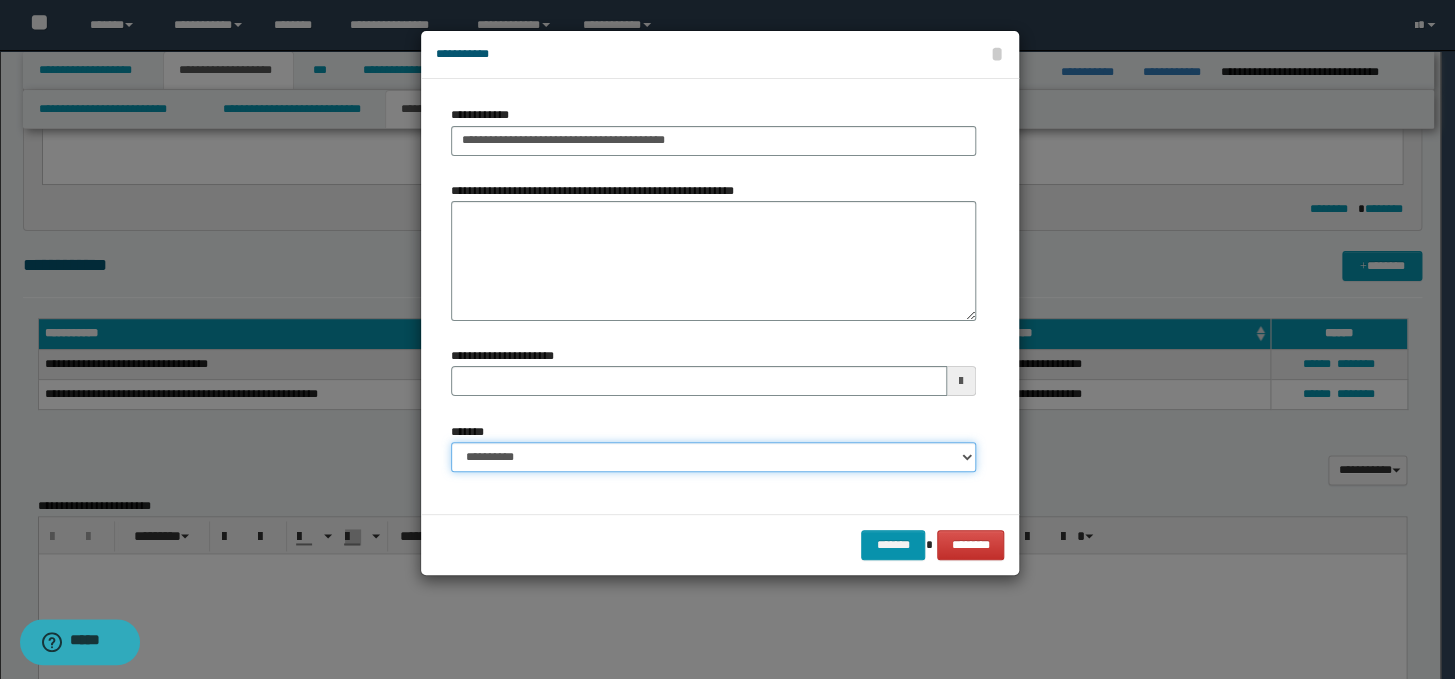 click on "**********" at bounding box center (713, 457) 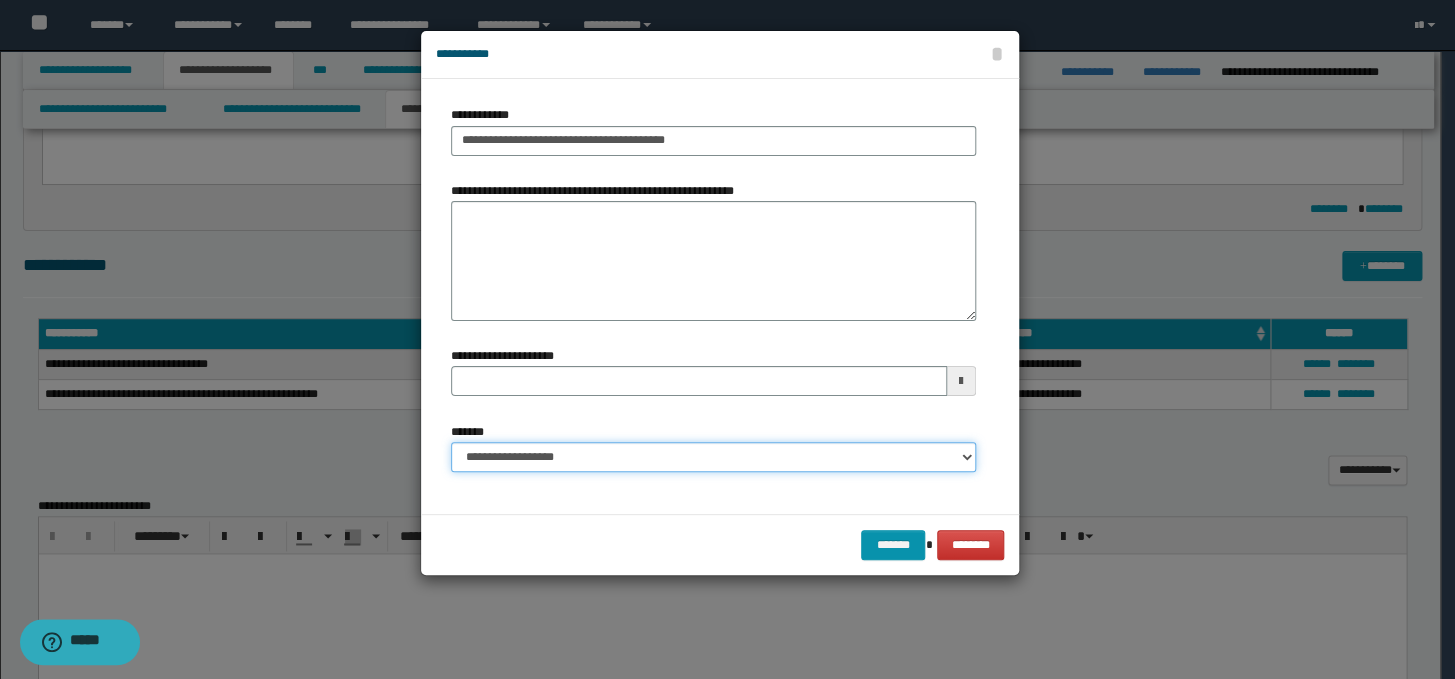 type 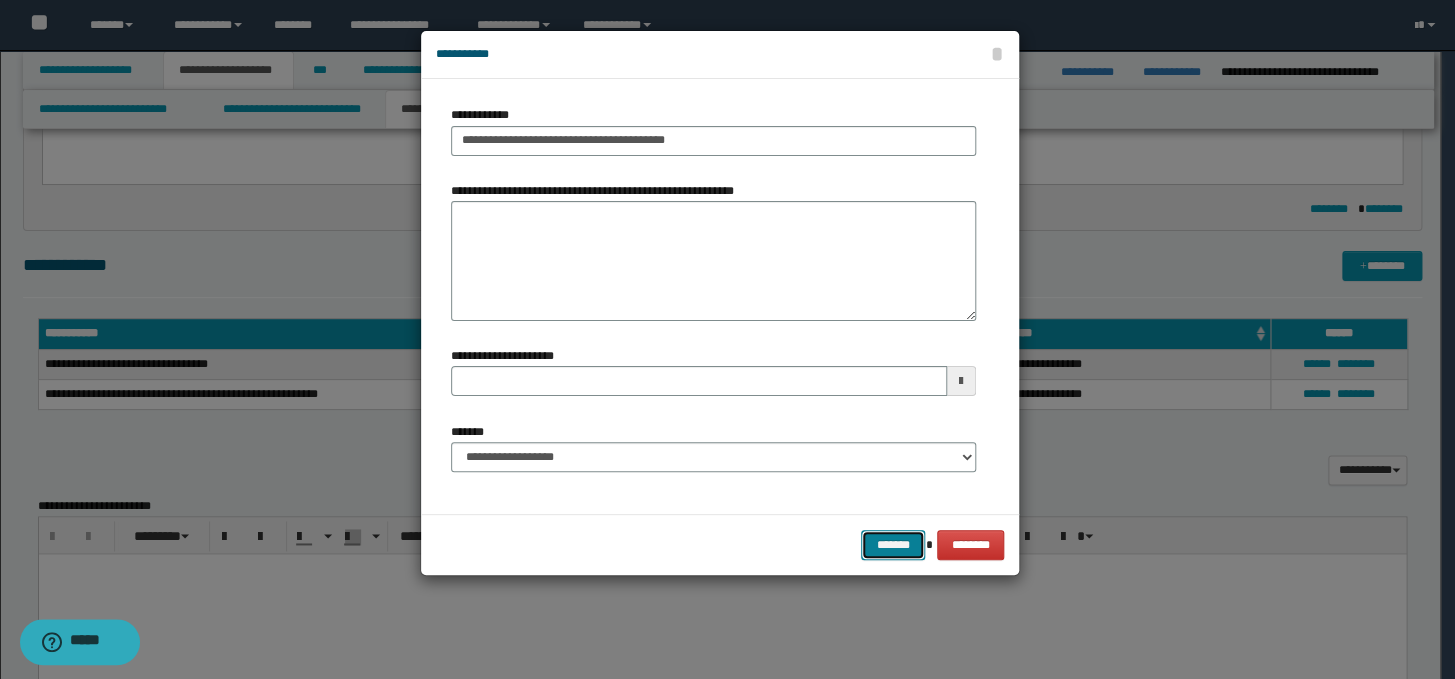 click on "*******" at bounding box center (893, 545) 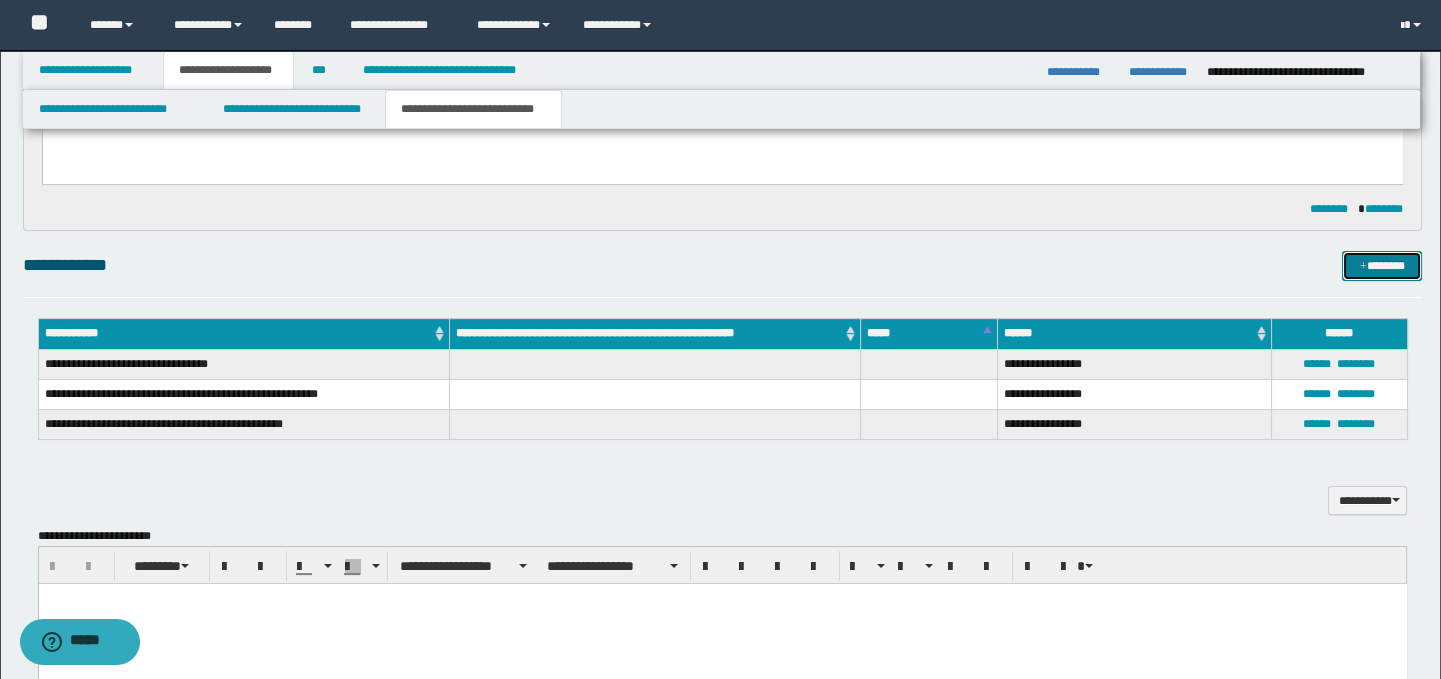 click at bounding box center [1363, 267] 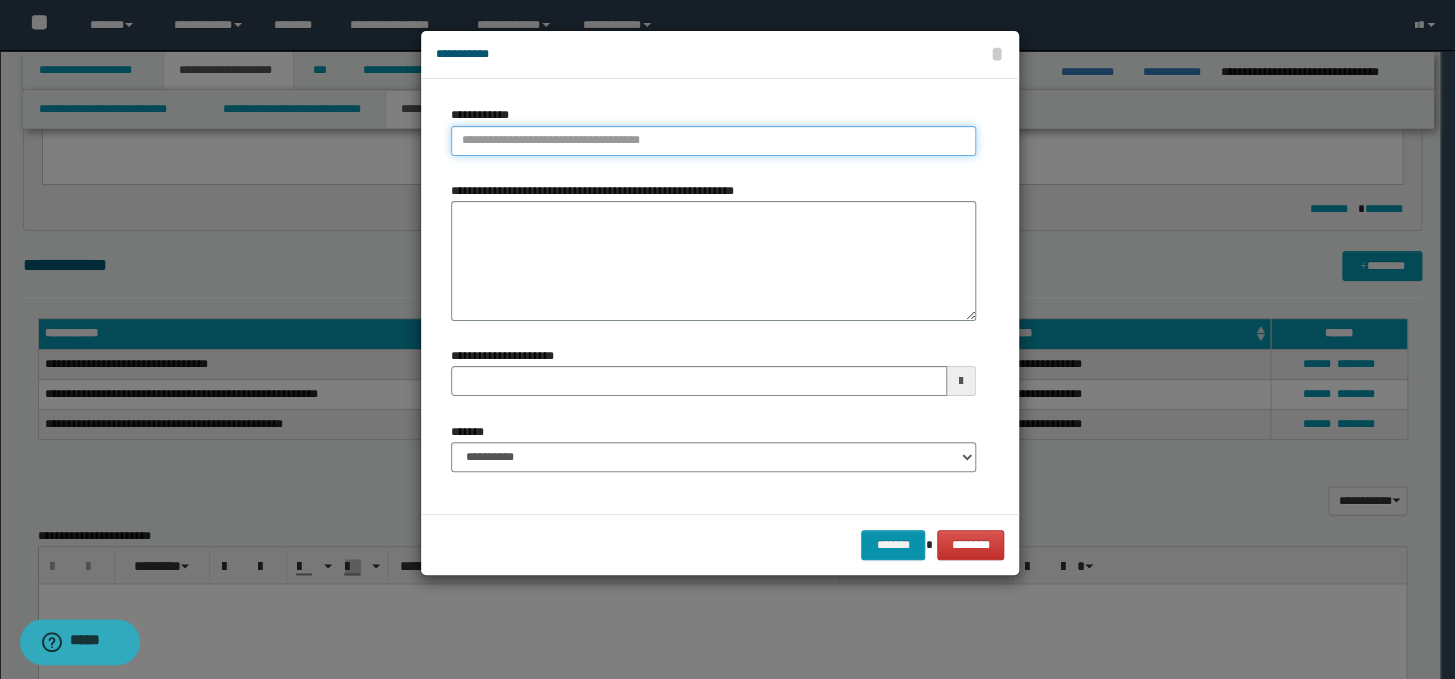 type on "**********" 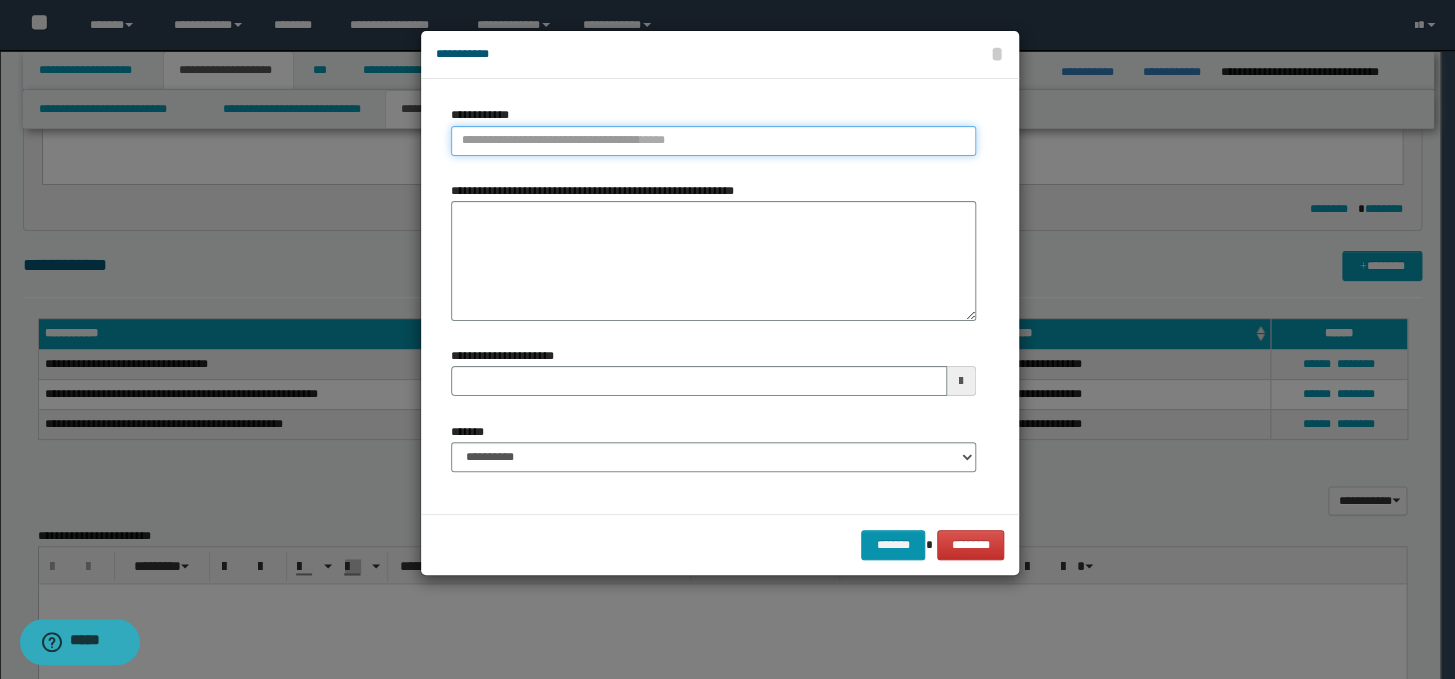click on "**********" at bounding box center [713, 141] 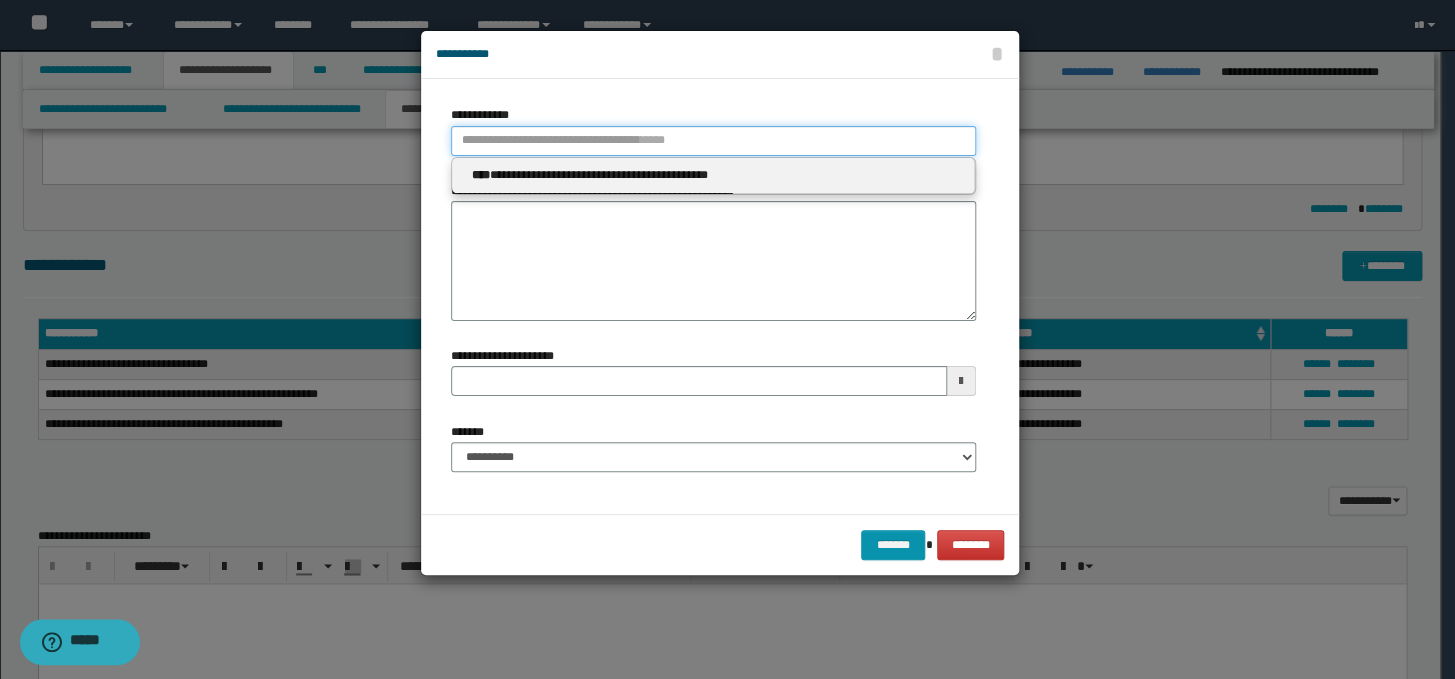 paste on "**********" 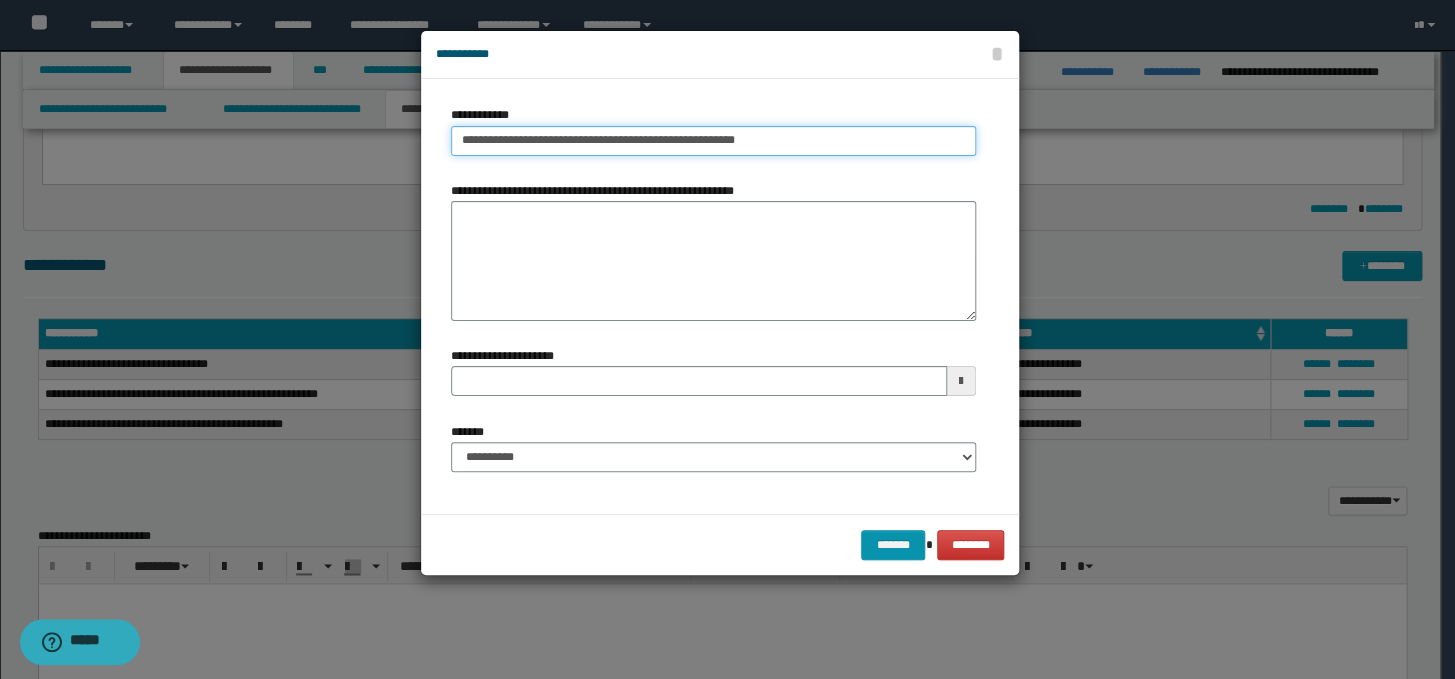 click on "**********" at bounding box center [713, 141] 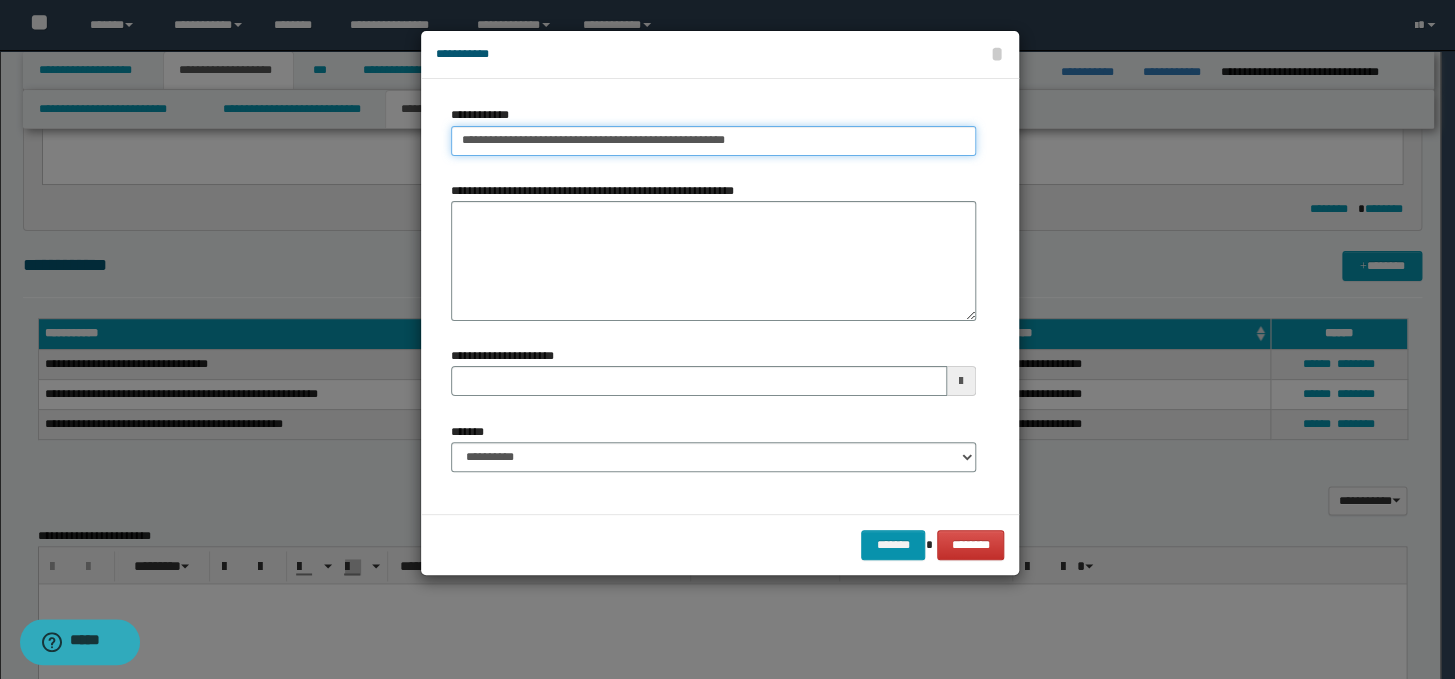 click on "**********" at bounding box center [713, 141] 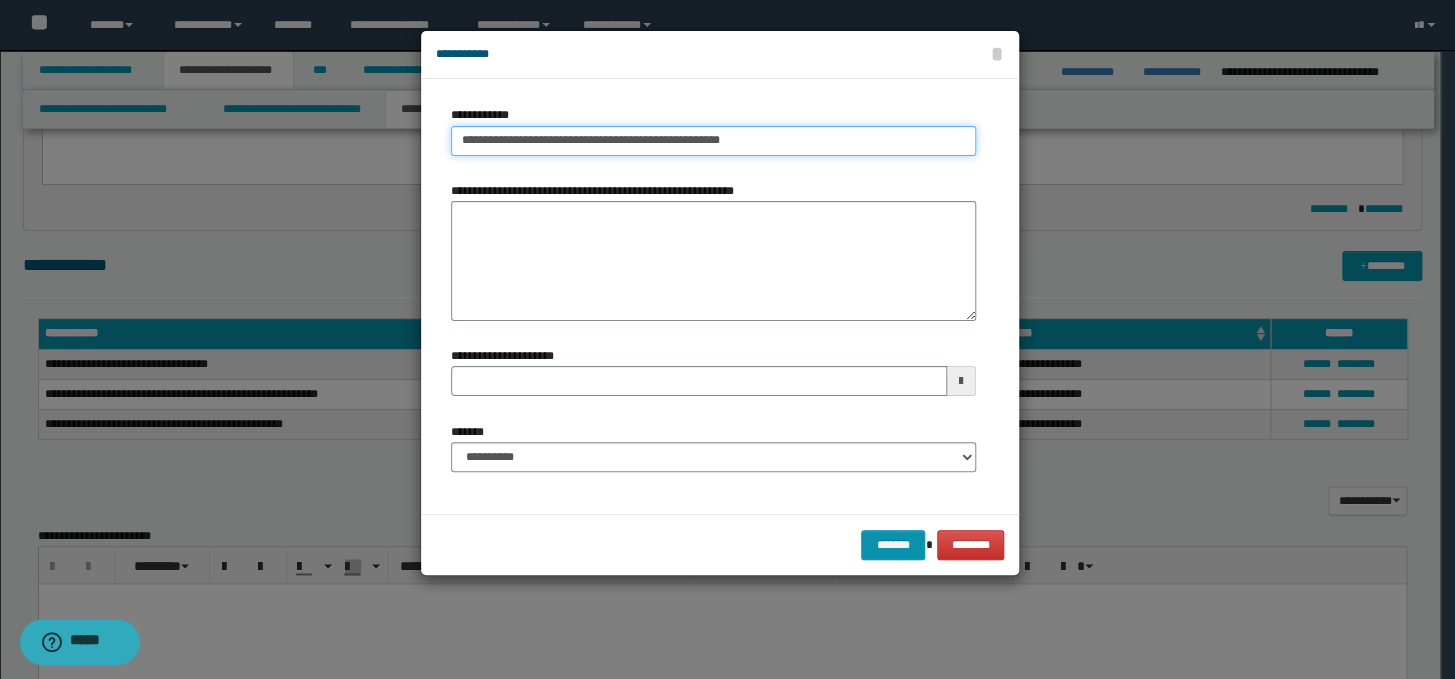 click on "**********" at bounding box center (713, 141) 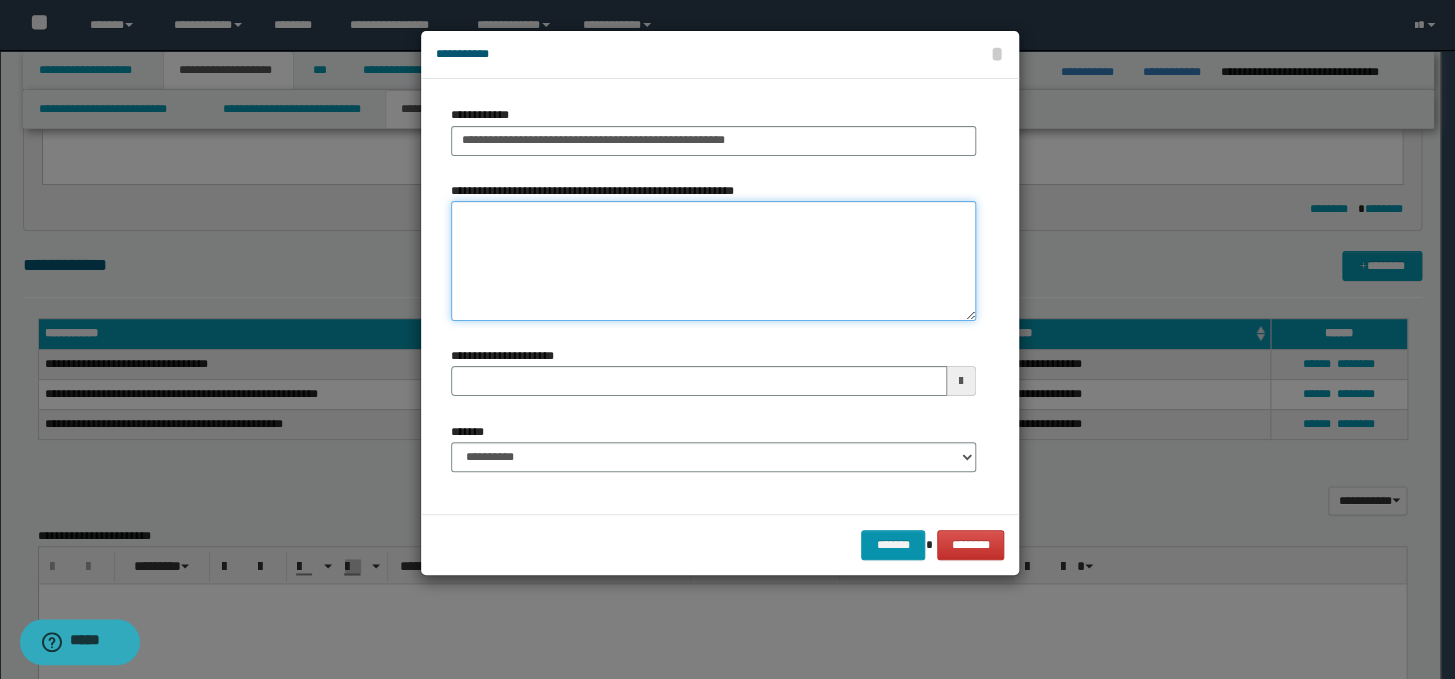 click on "**********" at bounding box center (713, 261) 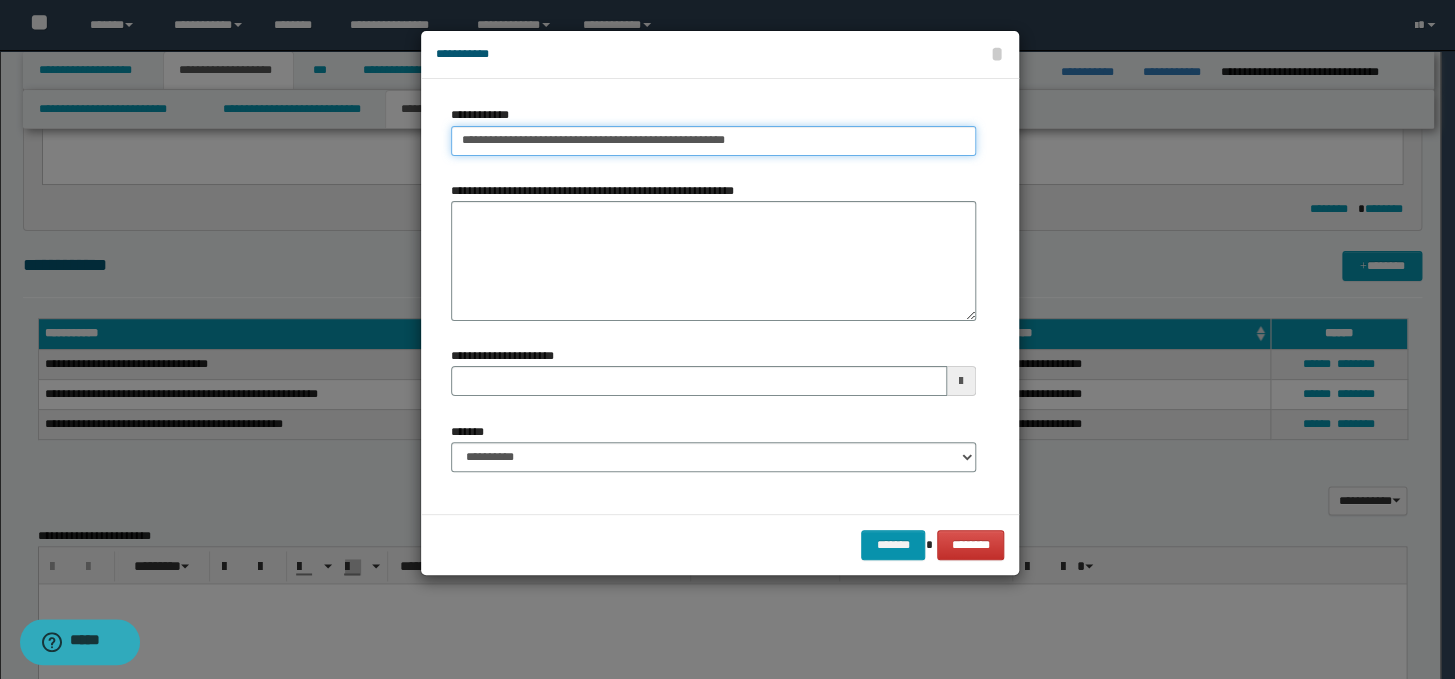 click on "**********" at bounding box center (713, 141) 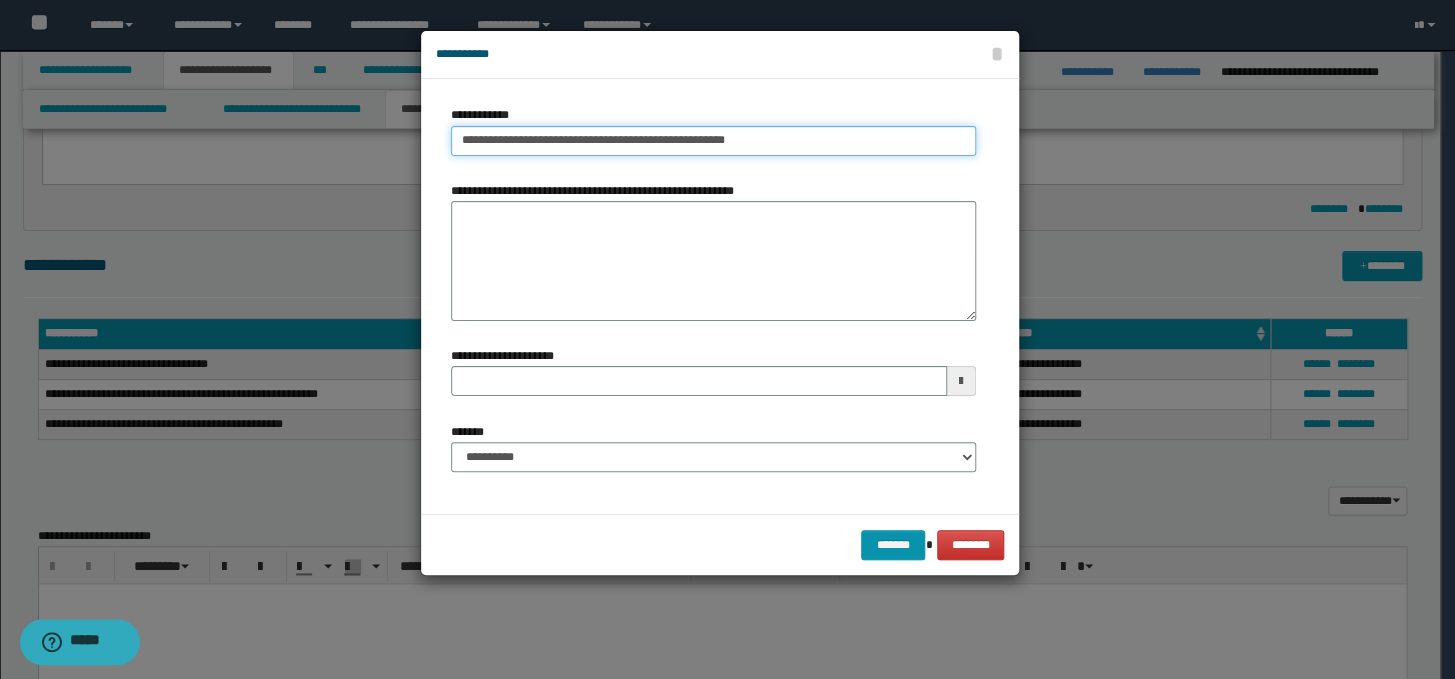 click on "**********" at bounding box center [713, 141] 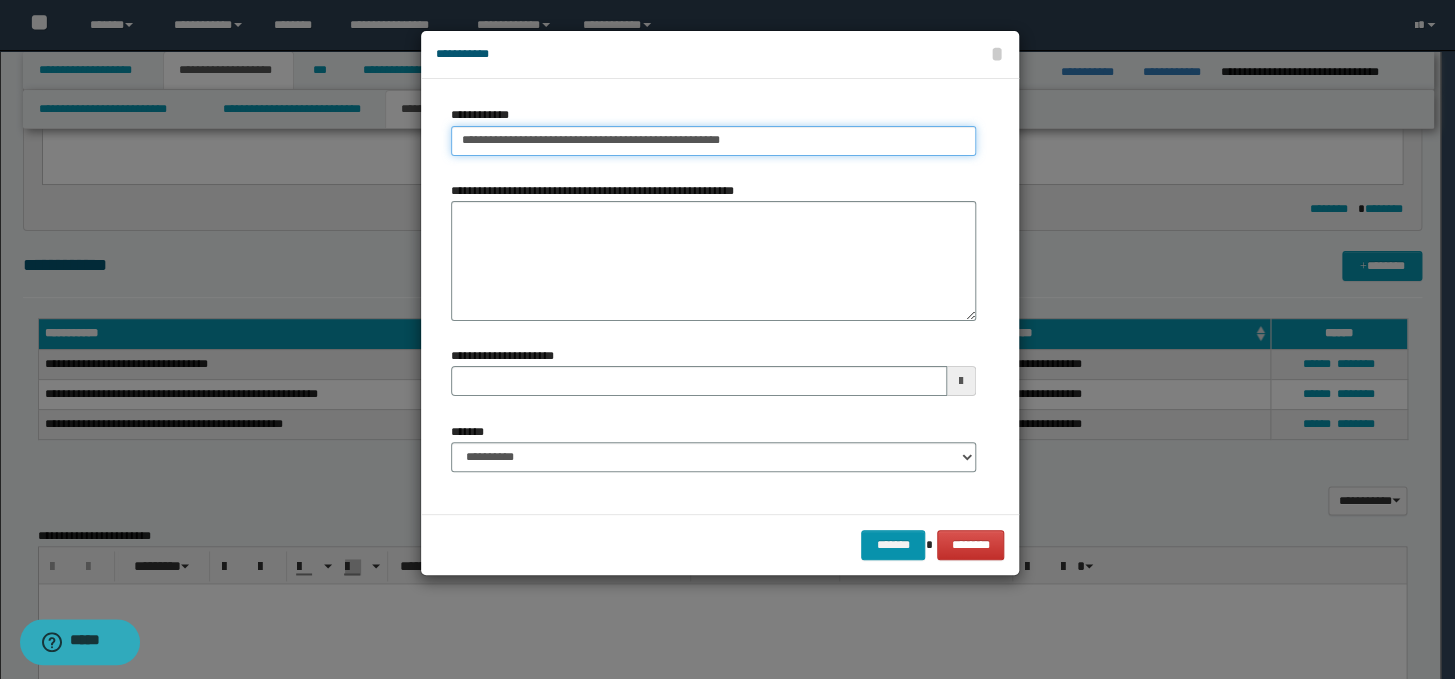 drag, startPoint x: 772, startPoint y: 143, endPoint x: 670, endPoint y: 141, distance: 102.01961 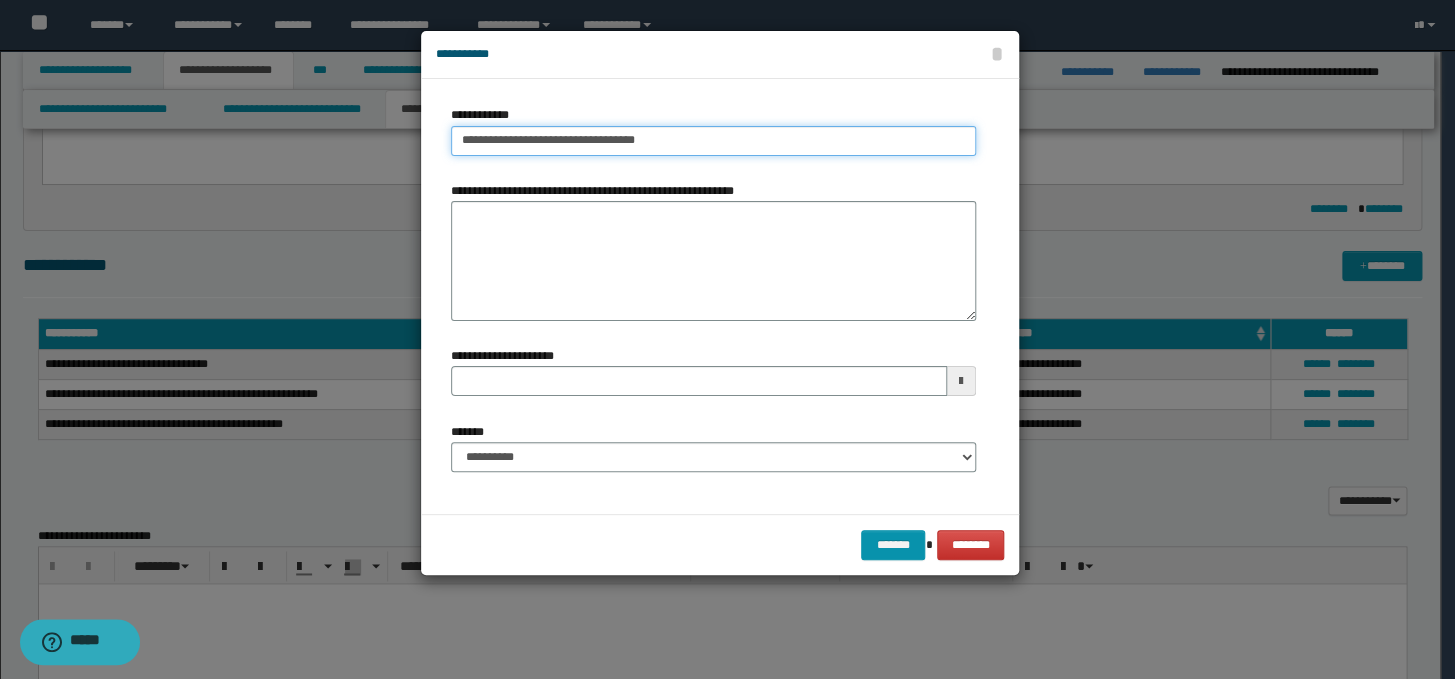 type on "**********" 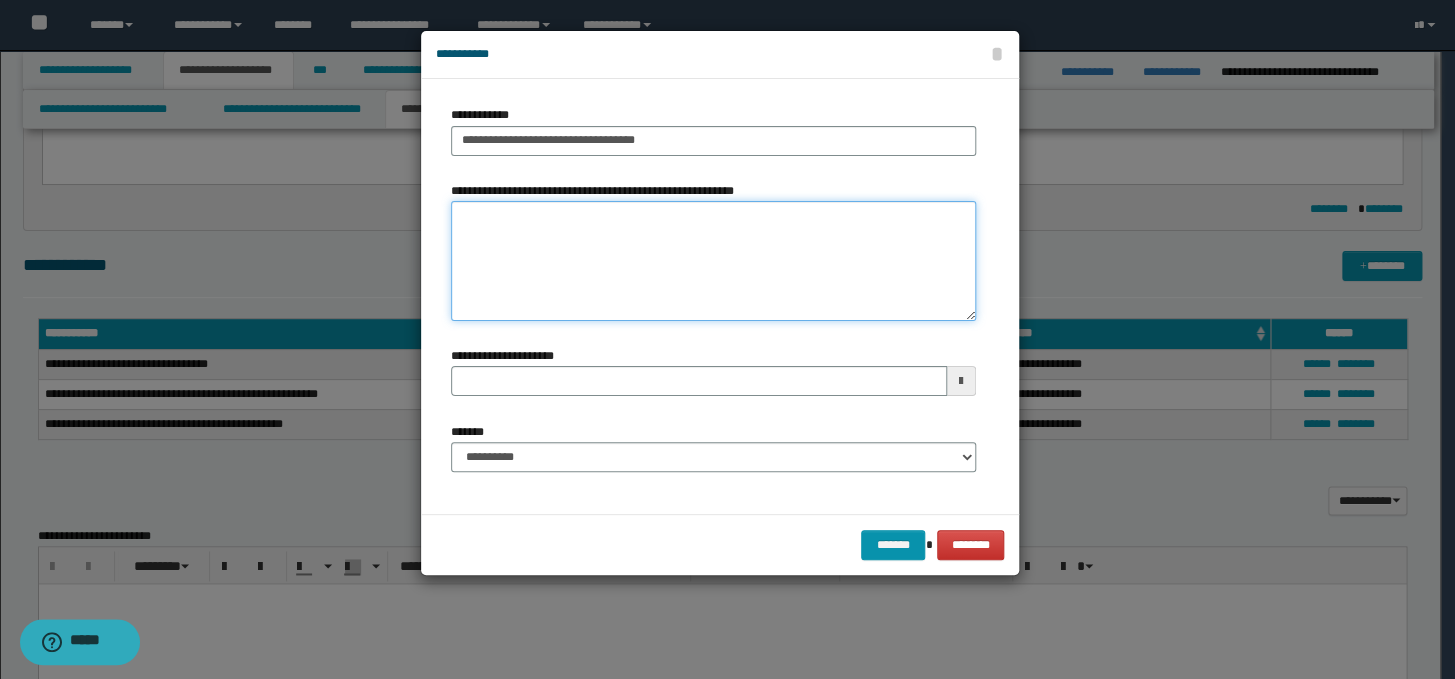 click on "**********" at bounding box center [713, 261] 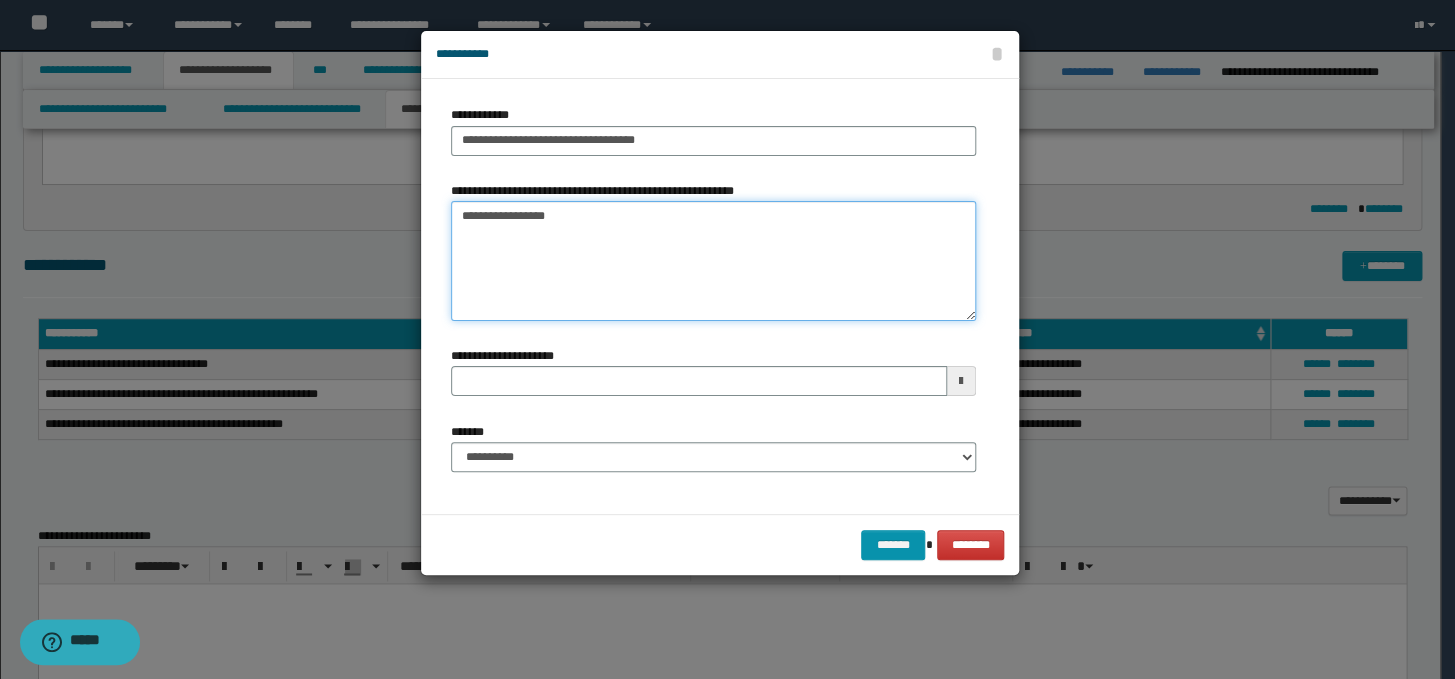 type on "**********" 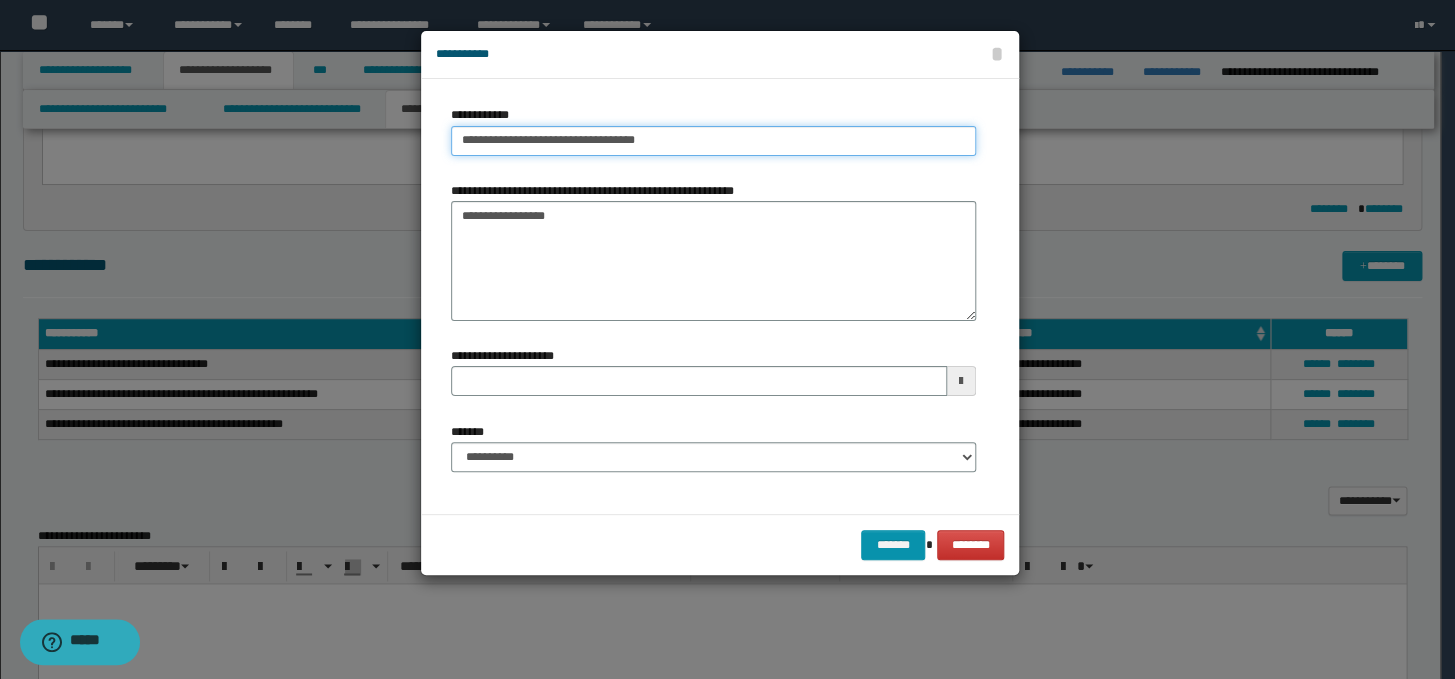 click on "**********" at bounding box center [713, 141] 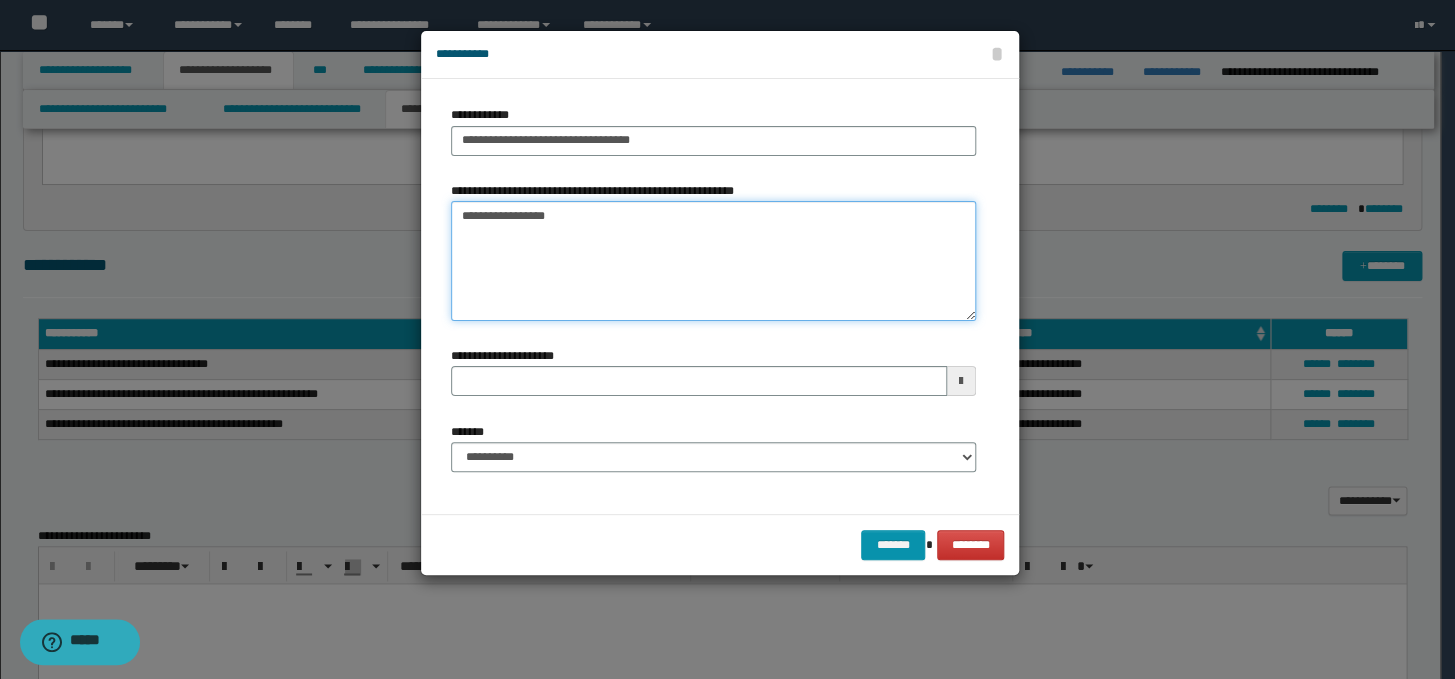click on "**********" at bounding box center (713, 261) 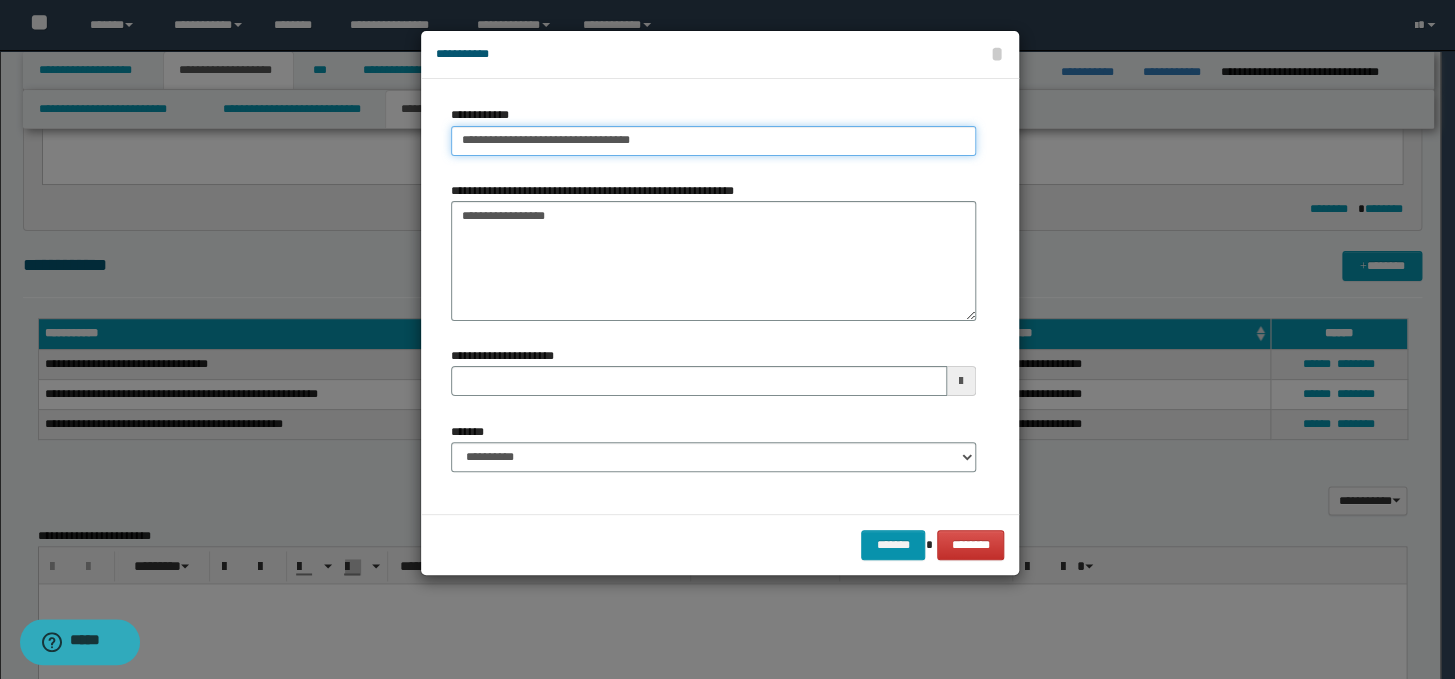 click on "**********" at bounding box center [713, 141] 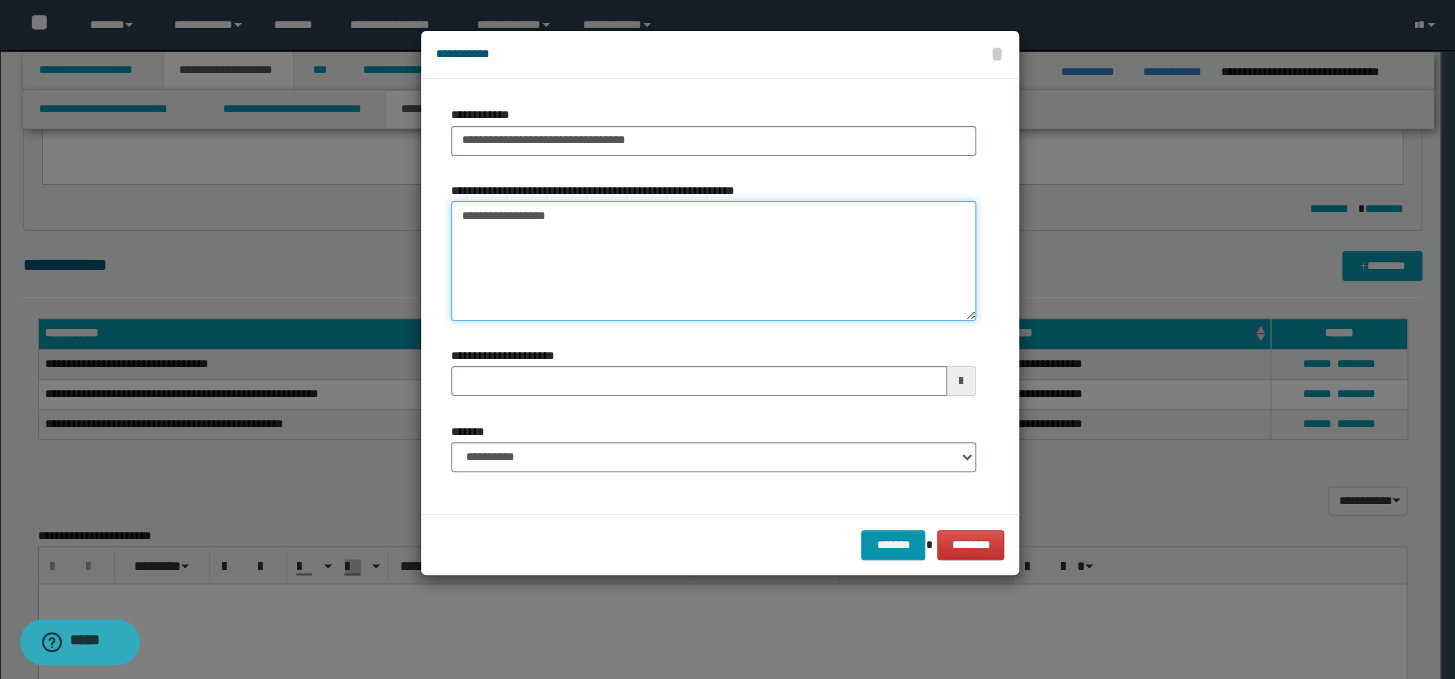 type on "**********" 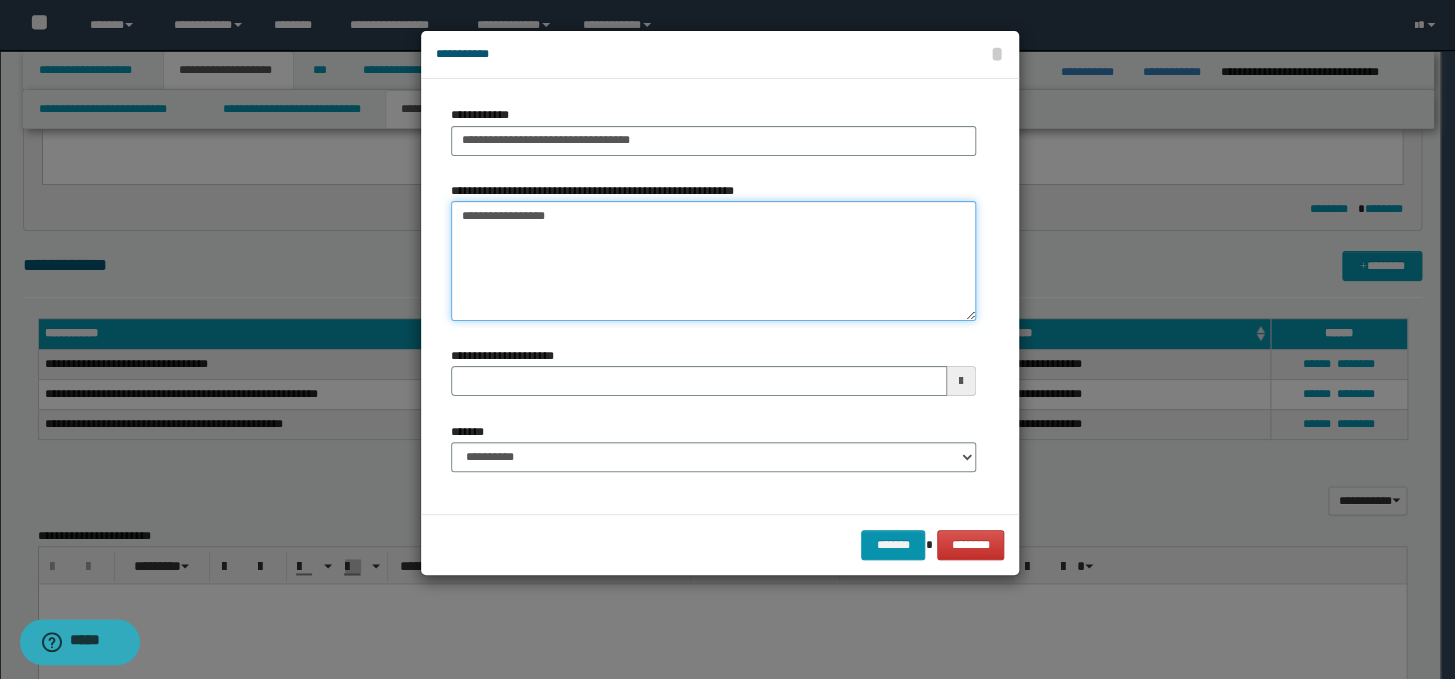 click on "**********" at bounding box center [713, 261] 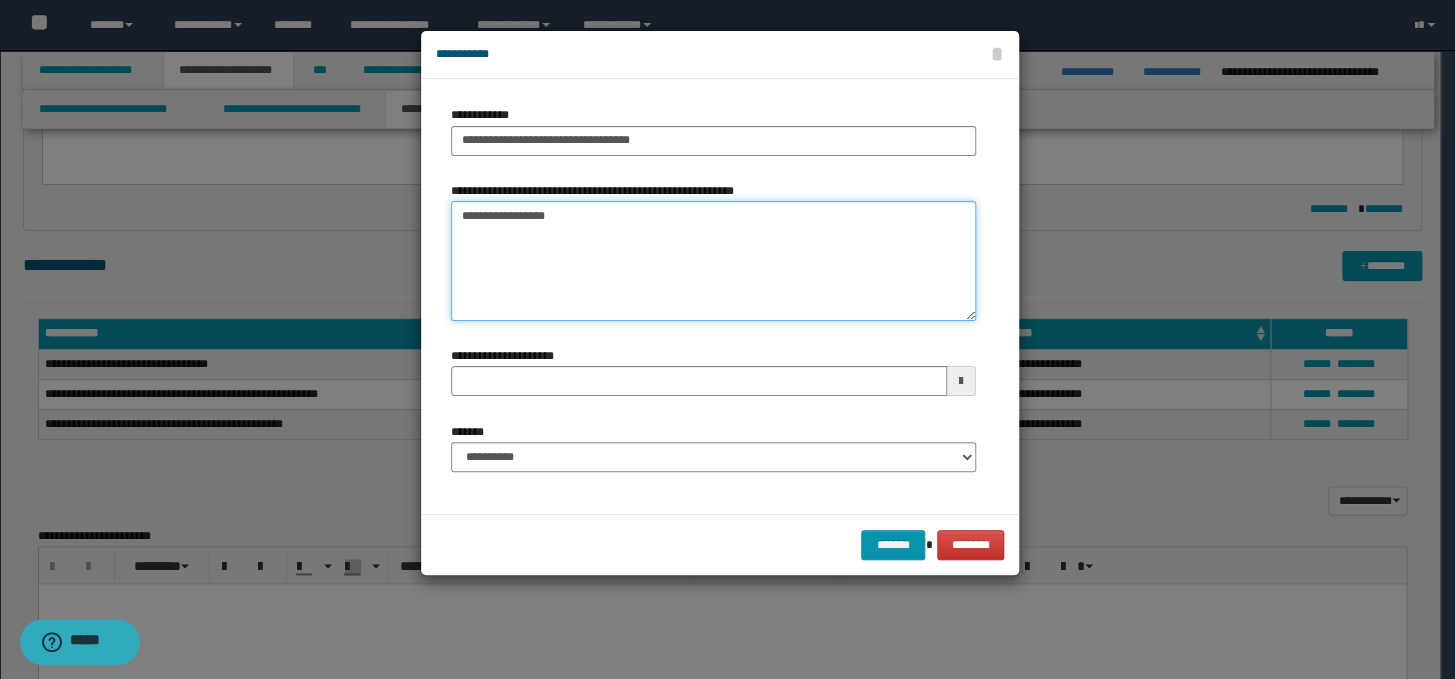drag, startPoint x: 537, startPoint y: 221, endPoint x: 456, endPoint y: 217, distance: 81.09871 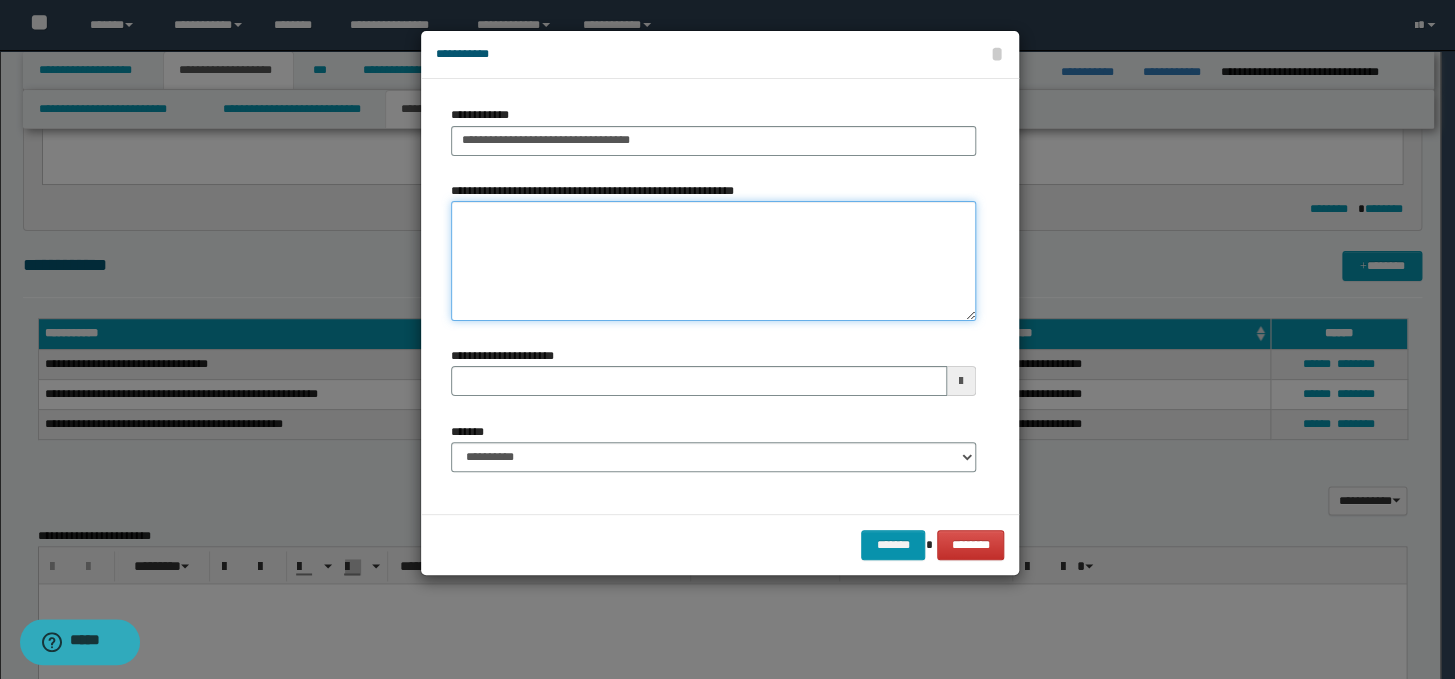 type 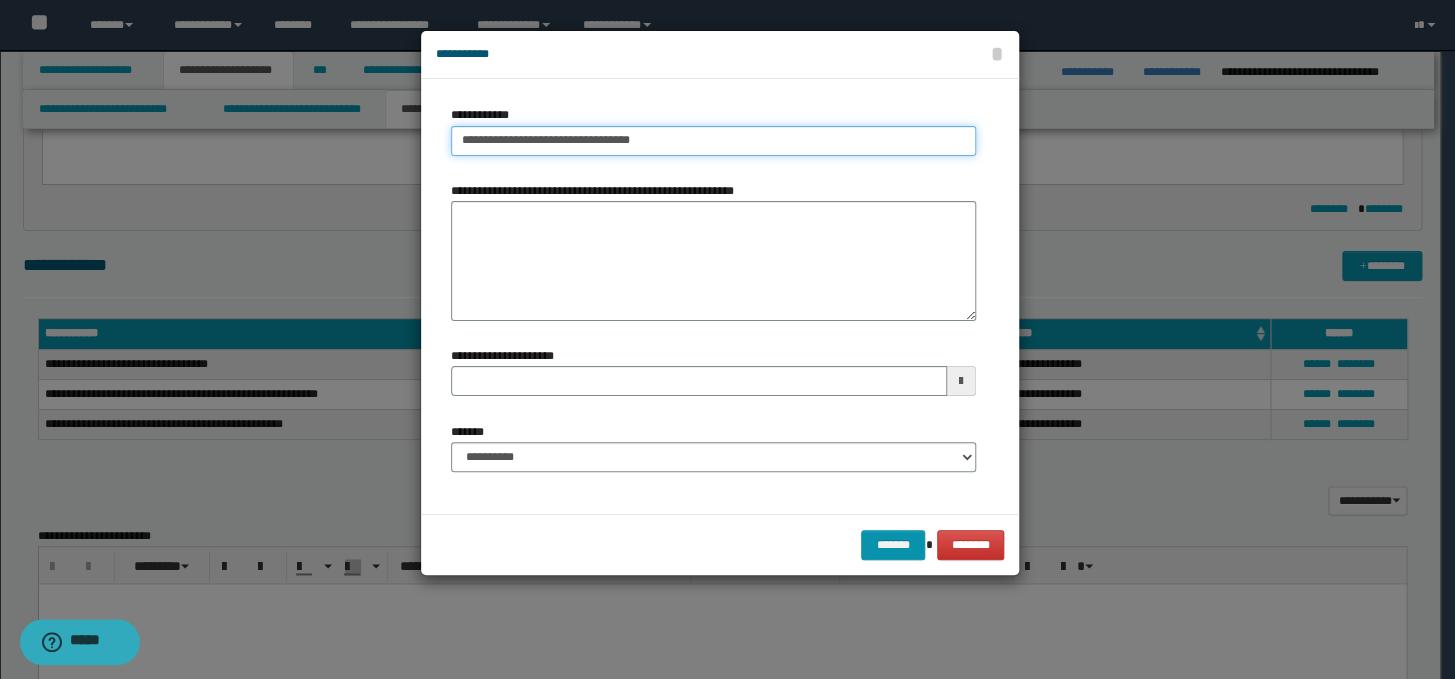 click on "**********" at bounding box center (713, 141) 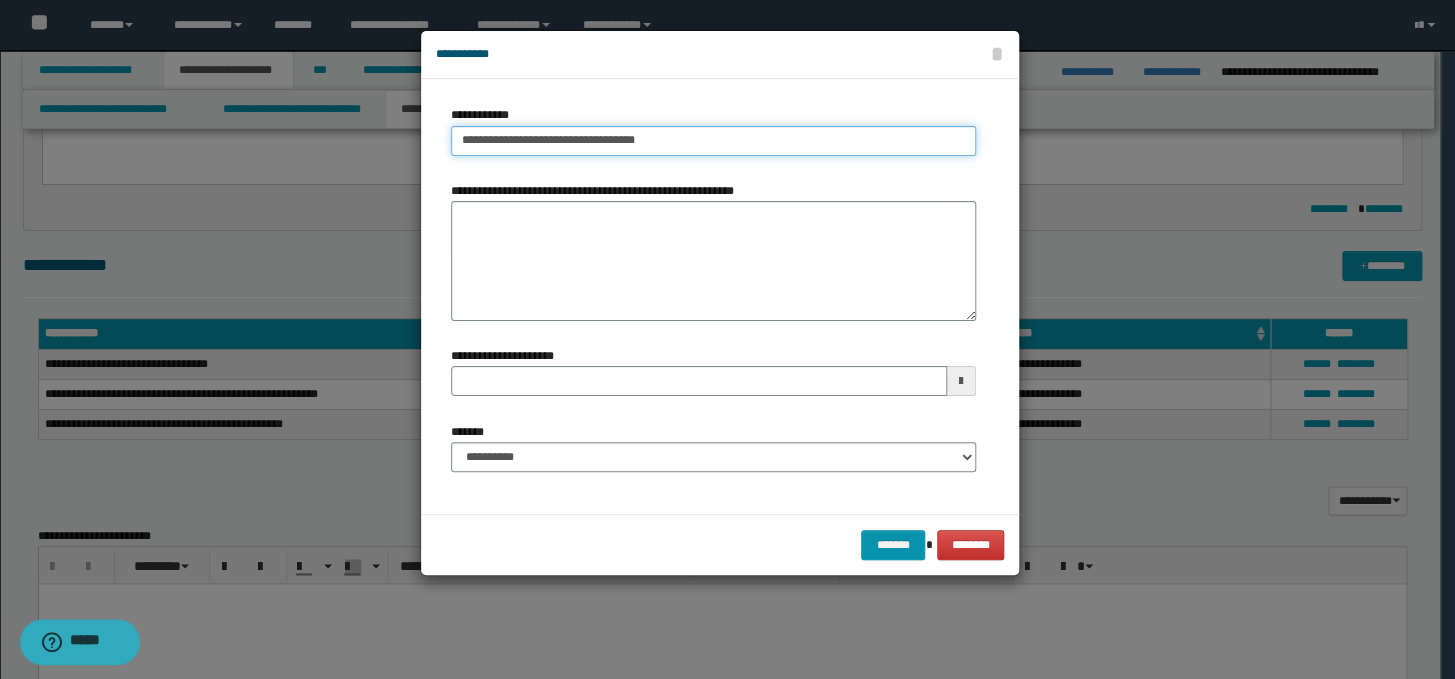 paste on "**********" 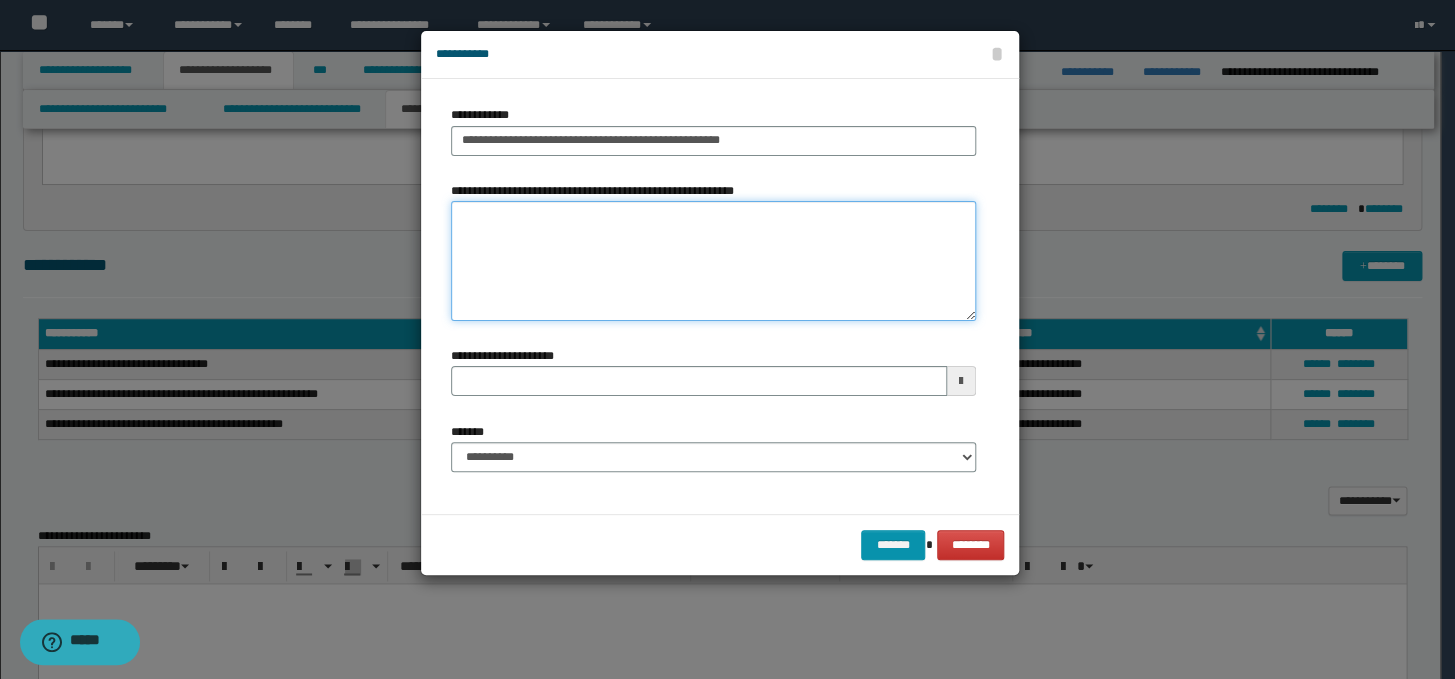 click on "**********" at bounding box center [713, 261] 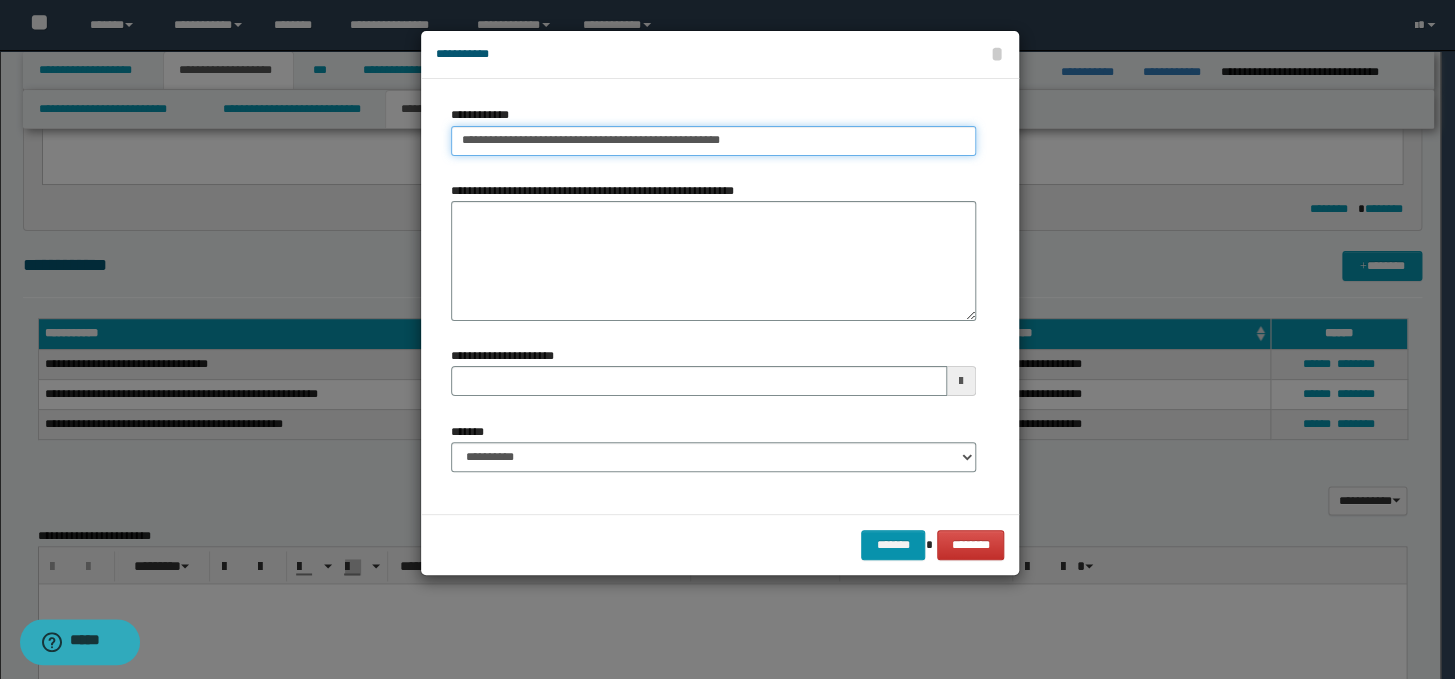 click on "**********" at bounding box center (713, 141) 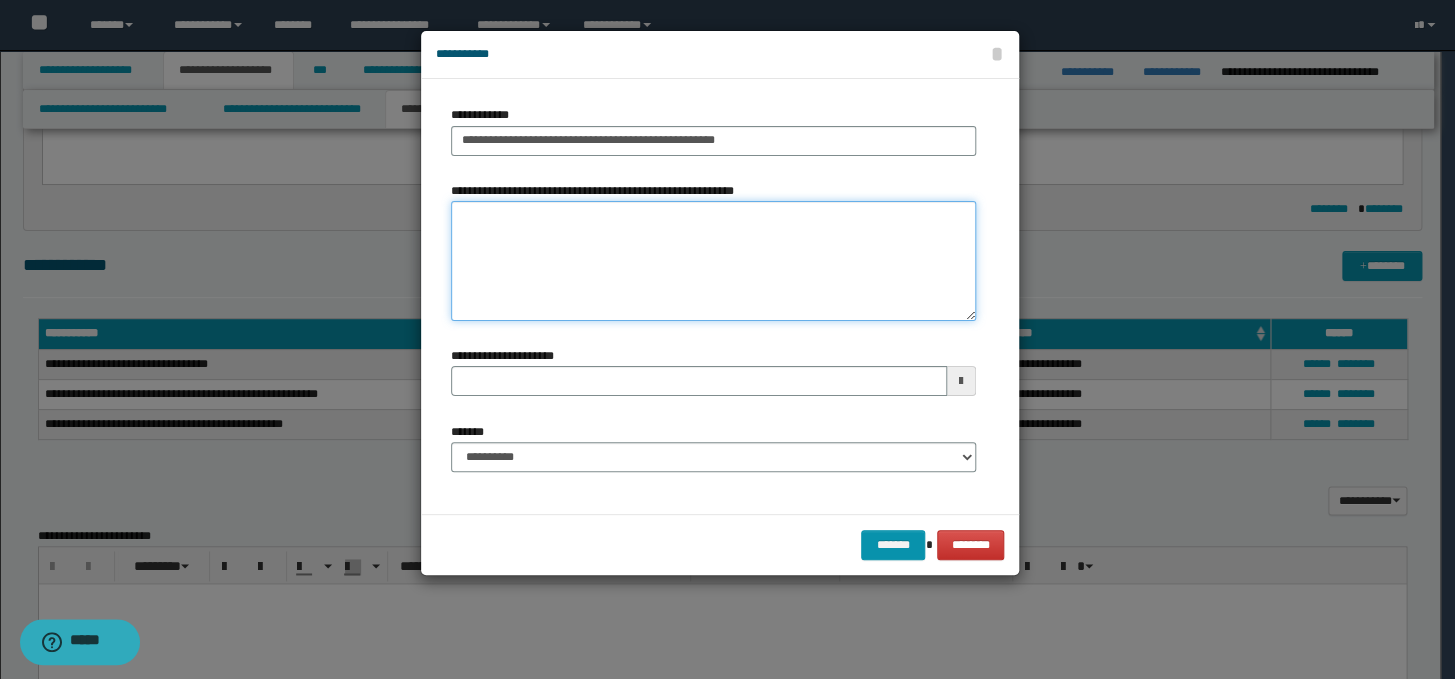 type on "**********" 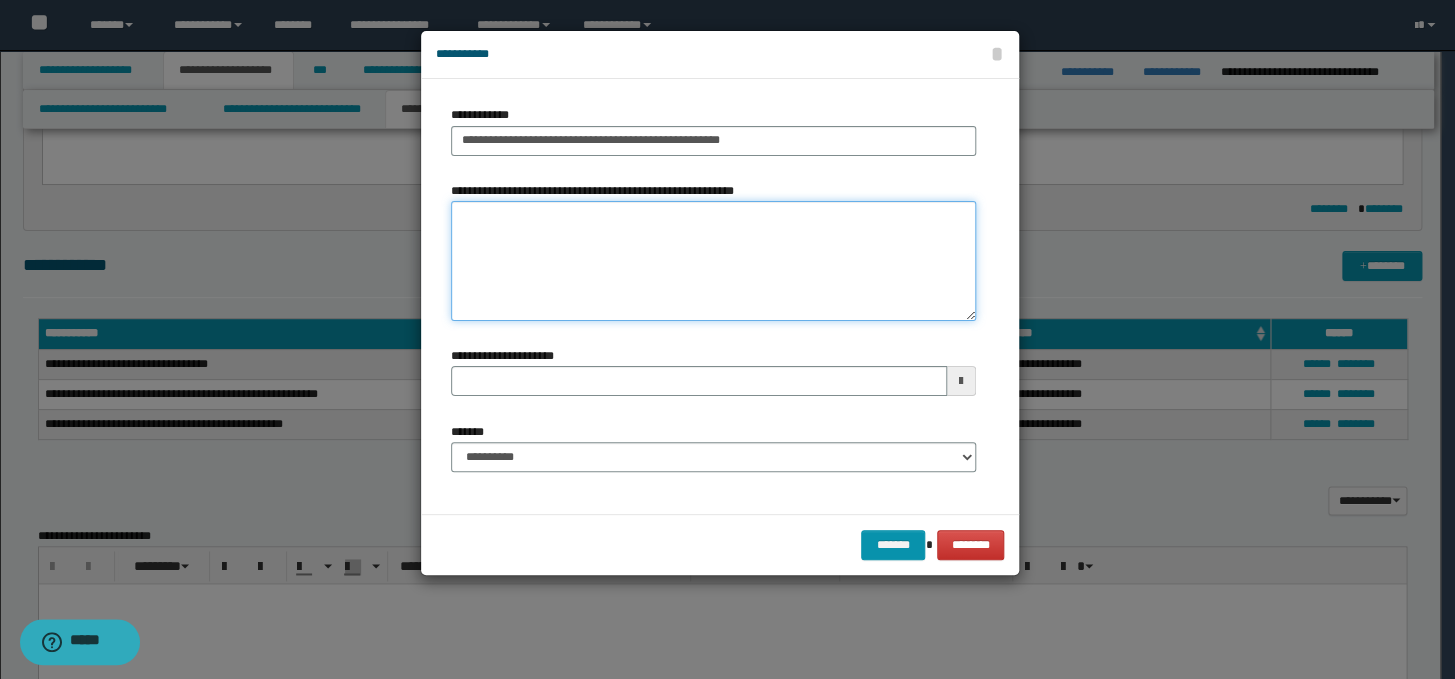 click on "**********" at bounding box center [713, 261] 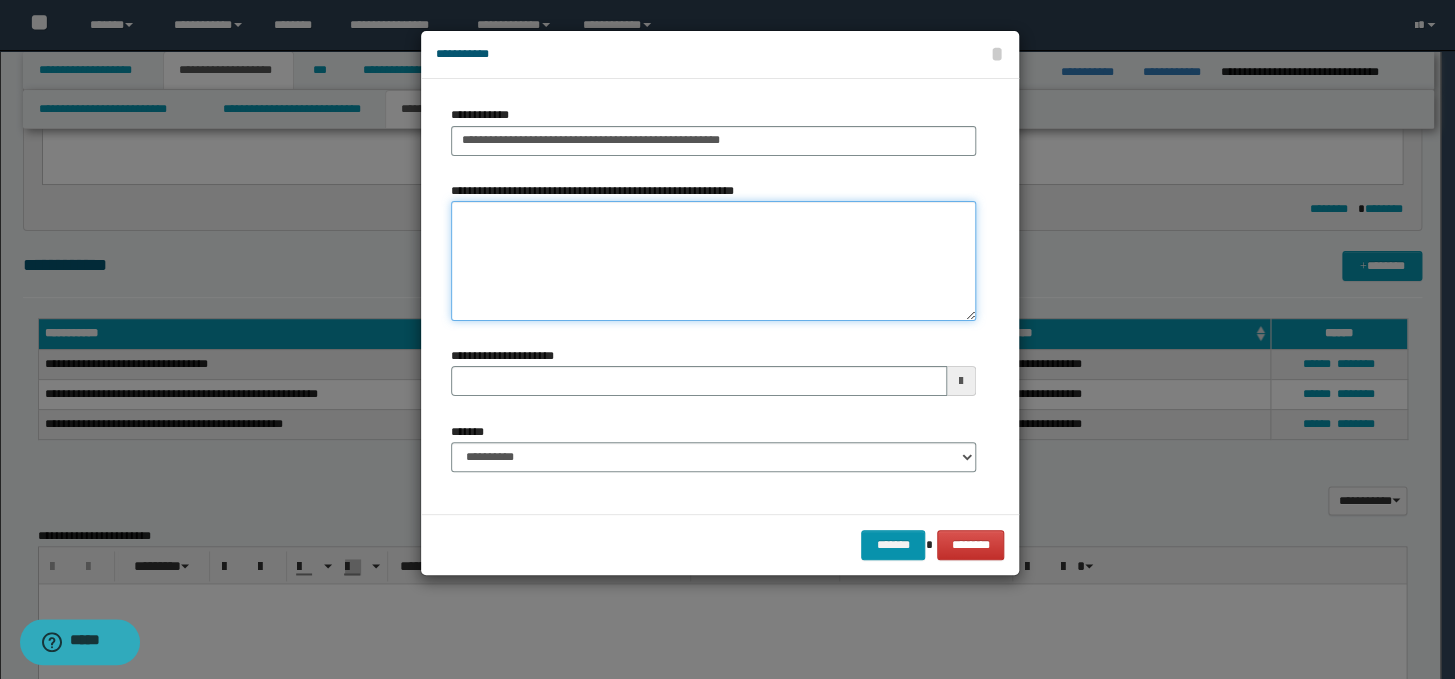 type 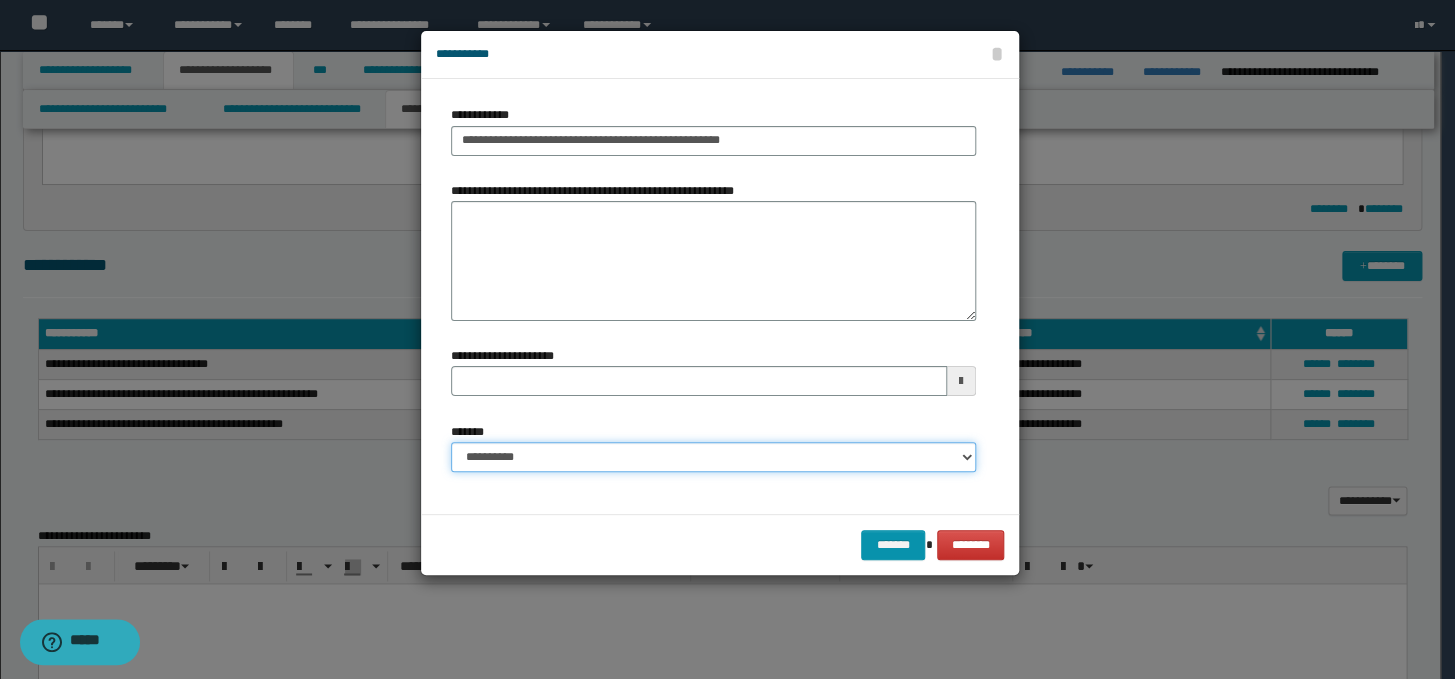 click on "**********" at bounding box center [713, 457] 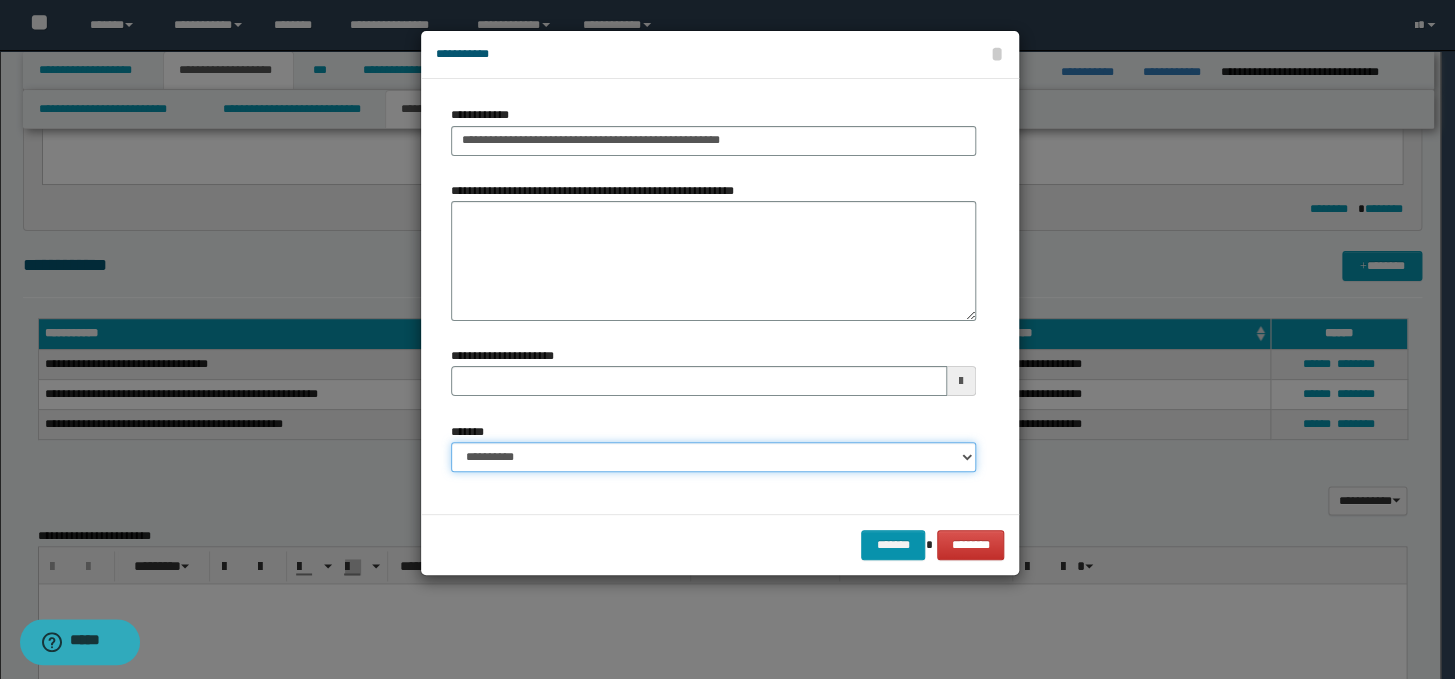 select on "*" 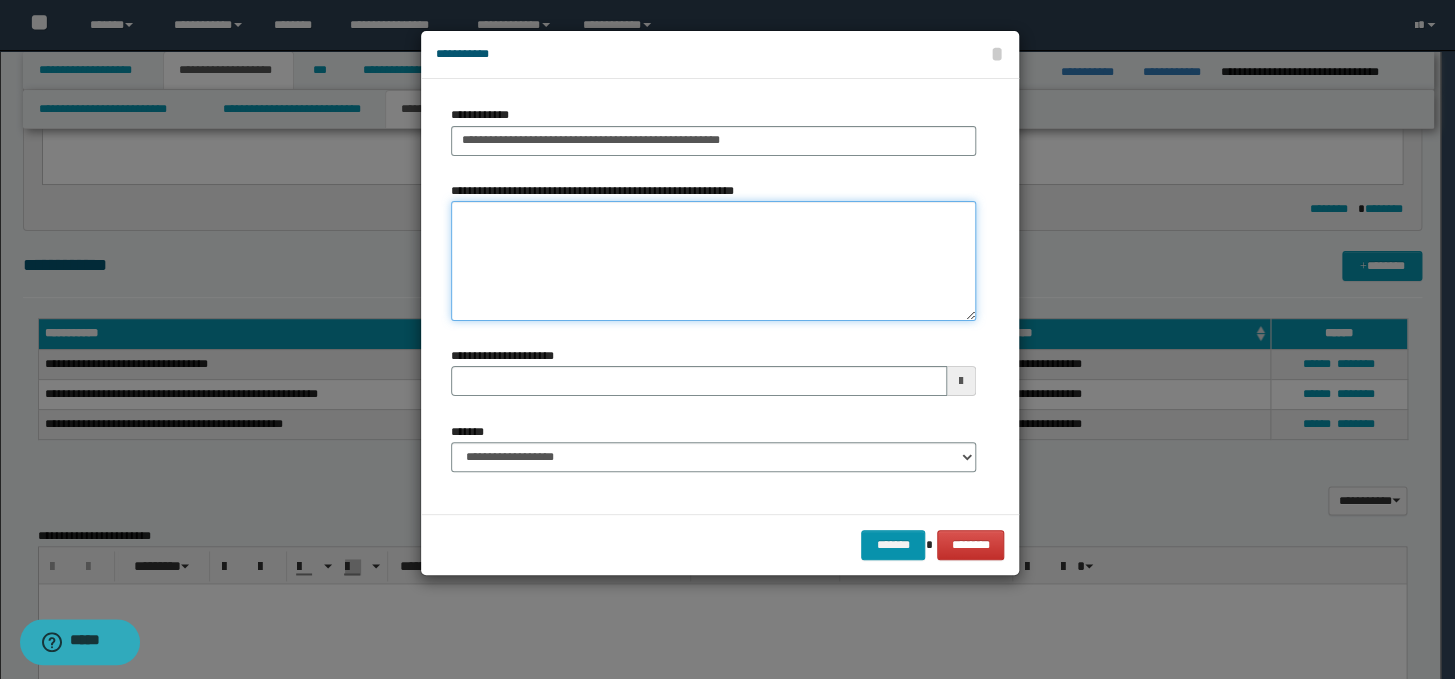 click on "**********" at bounding box center (713, 261) 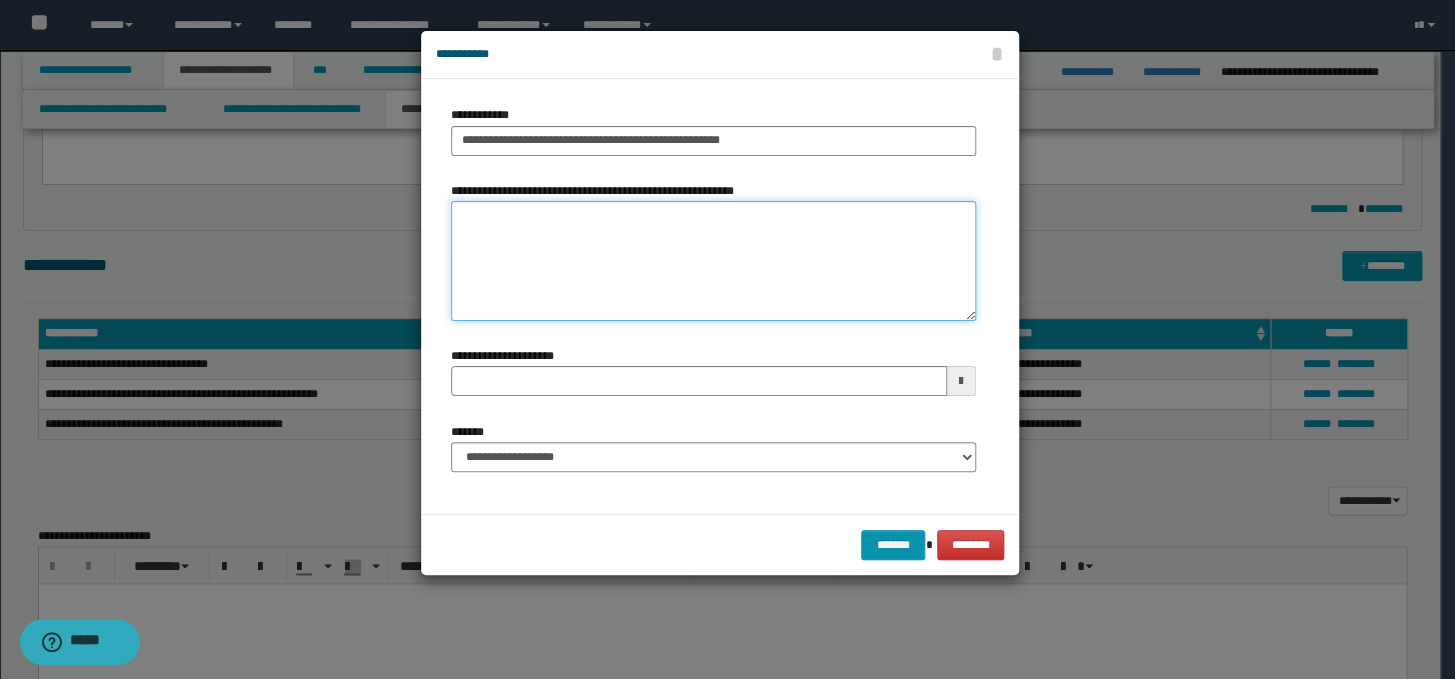 type 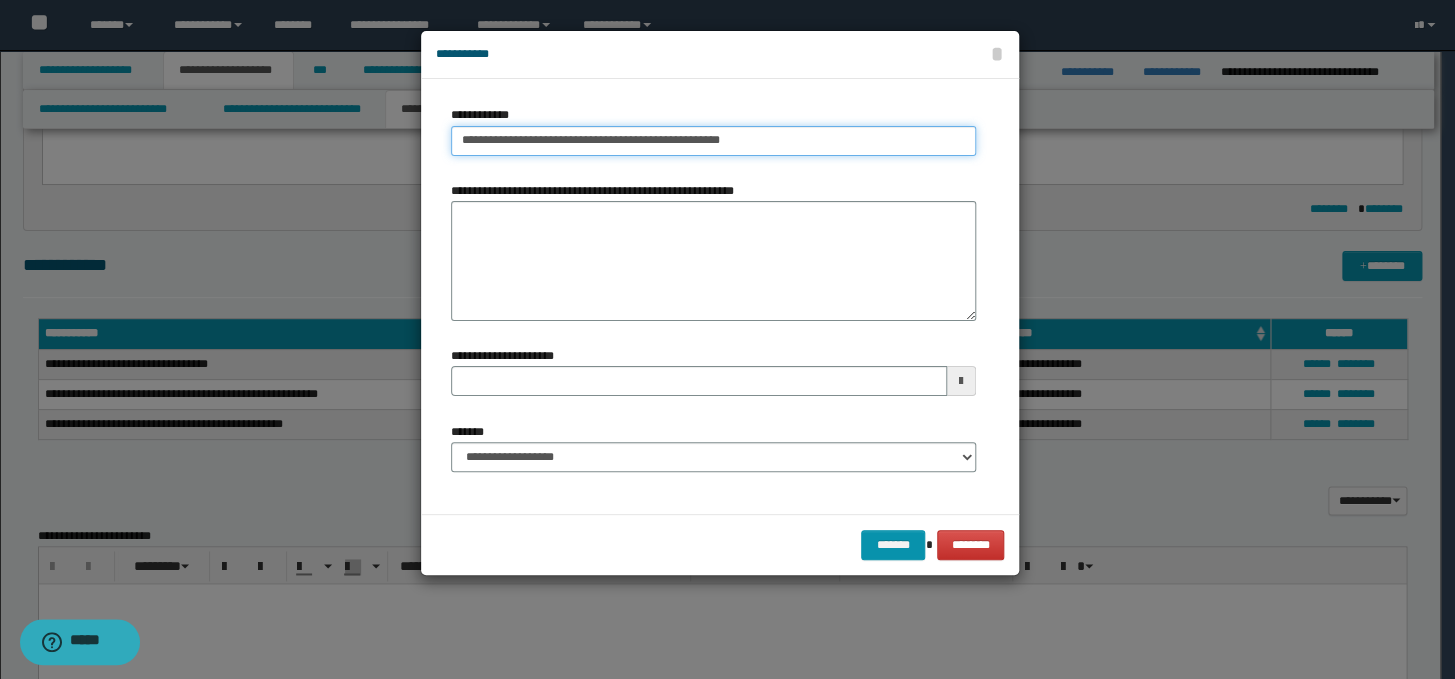 drag, startPoint x: 771, startPoint y: 140, endPoint x: 439, endPoint y: 126, distance: 332.29504 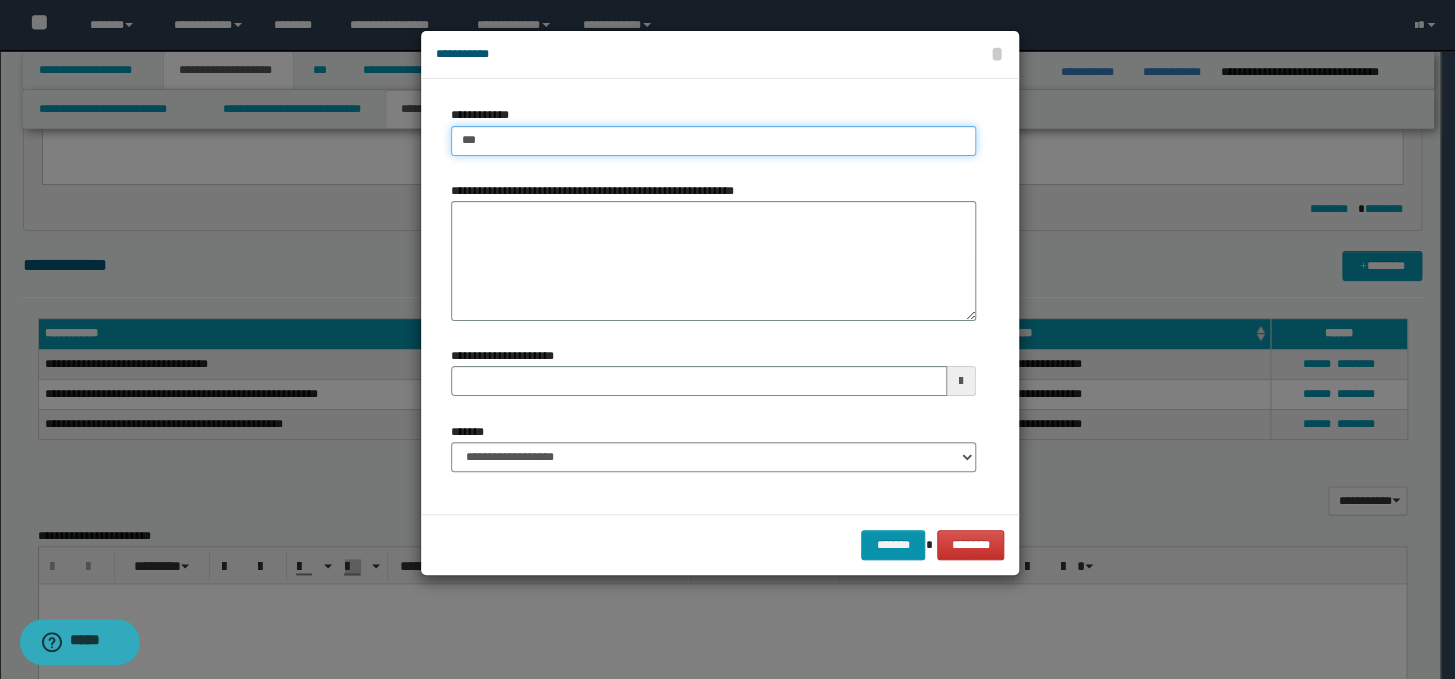 type on "****" 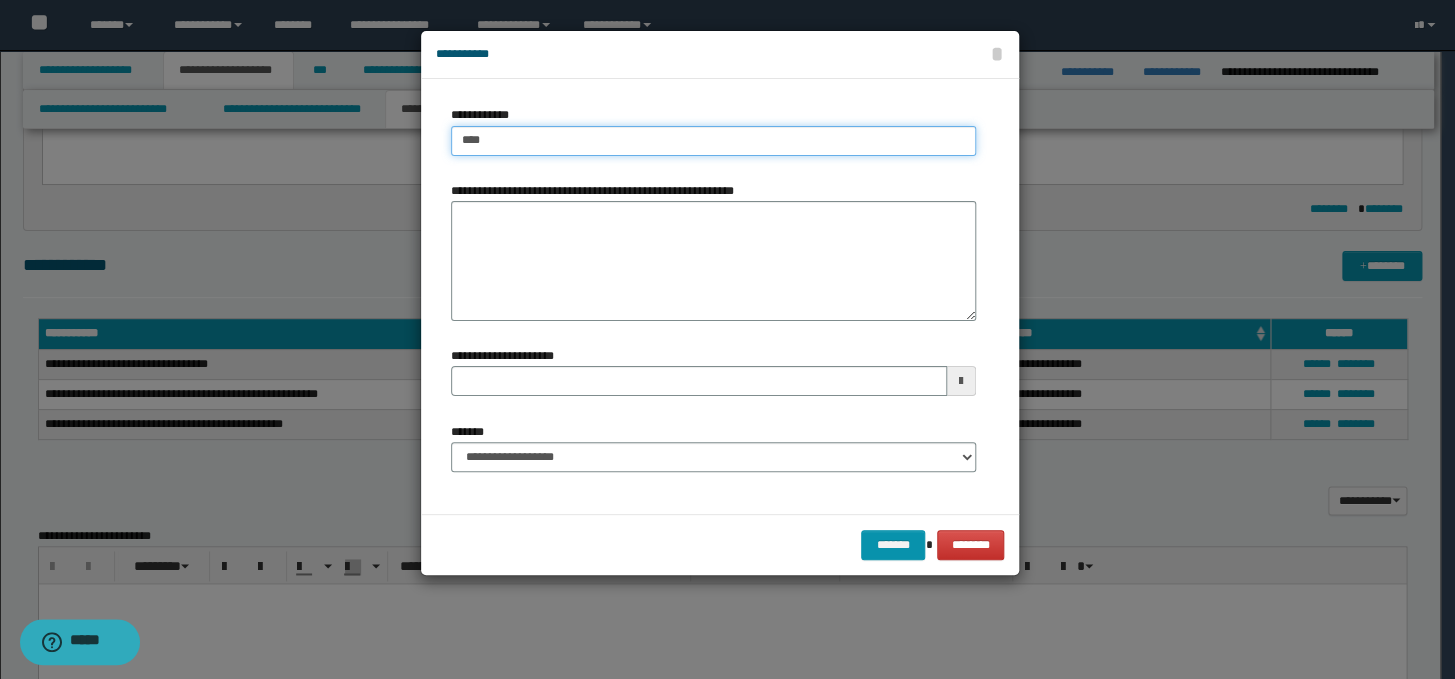 type on "****" 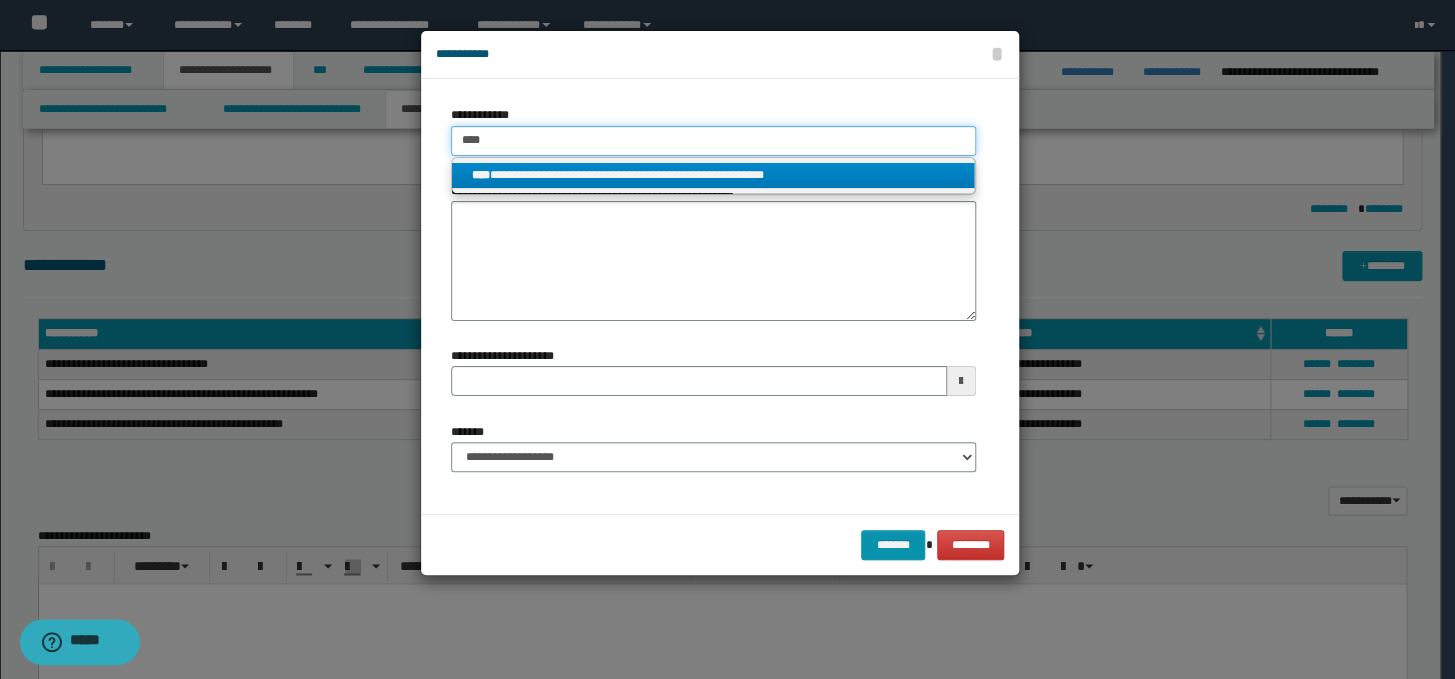 type on "****" 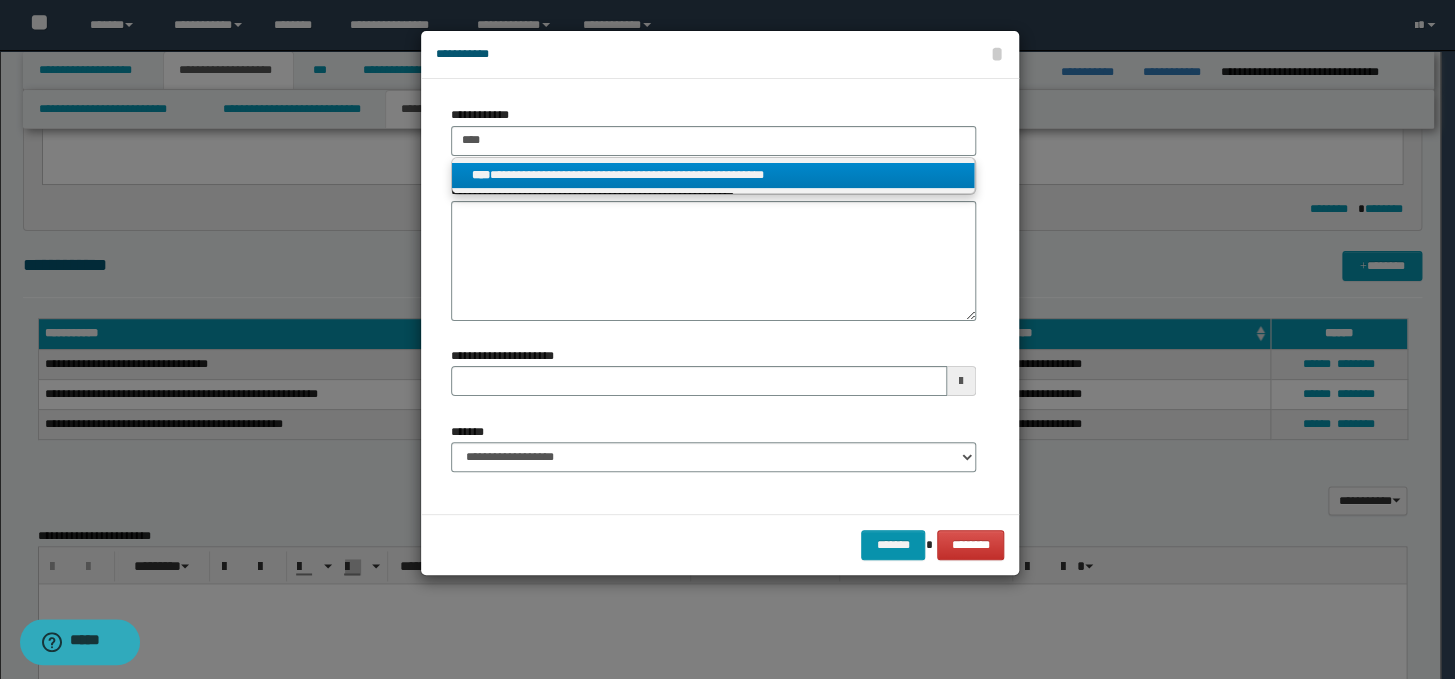click on "**********" at bounding box center (713, 175) 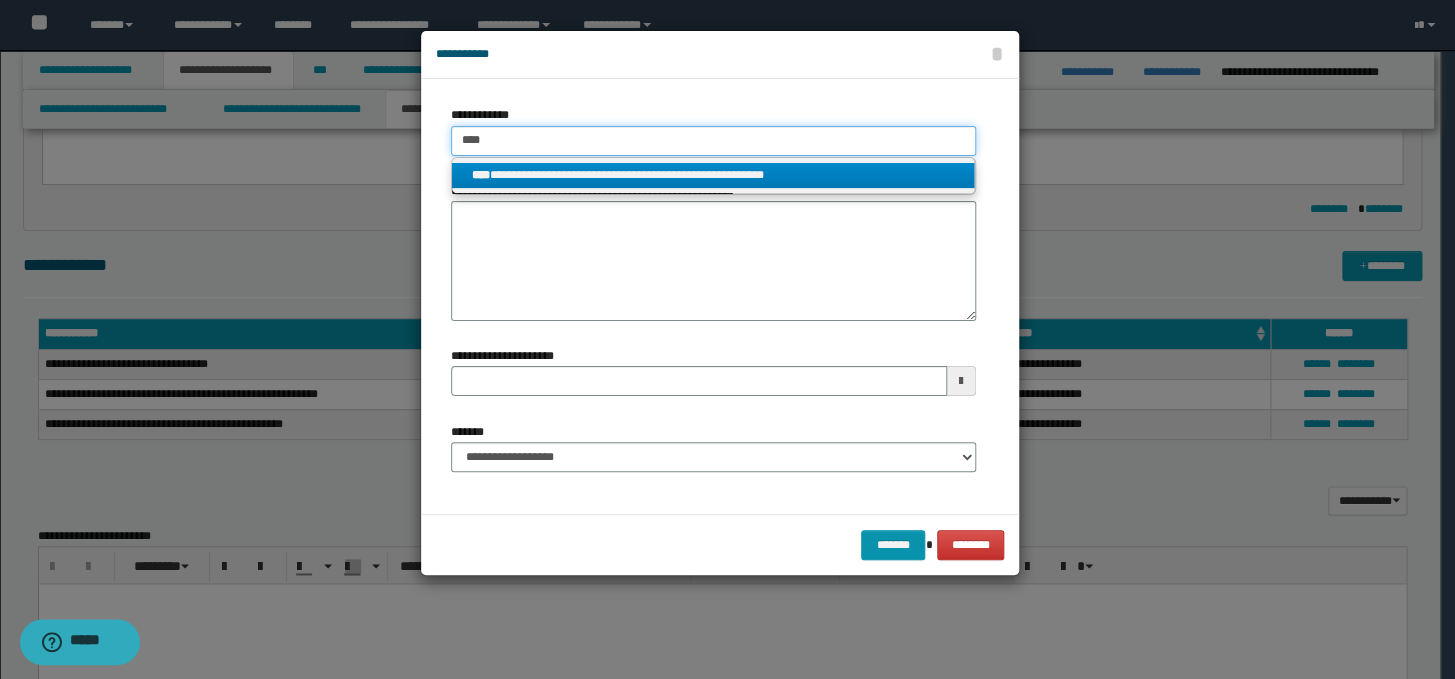 type 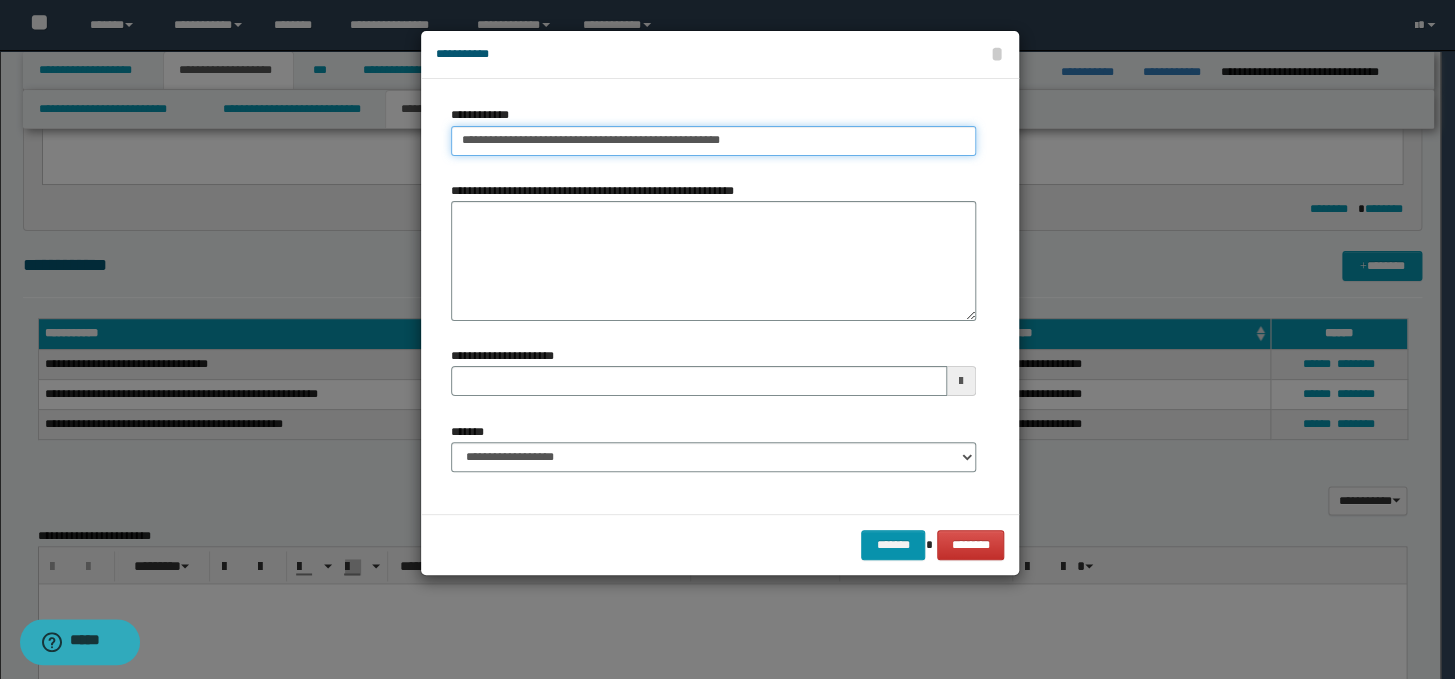 type 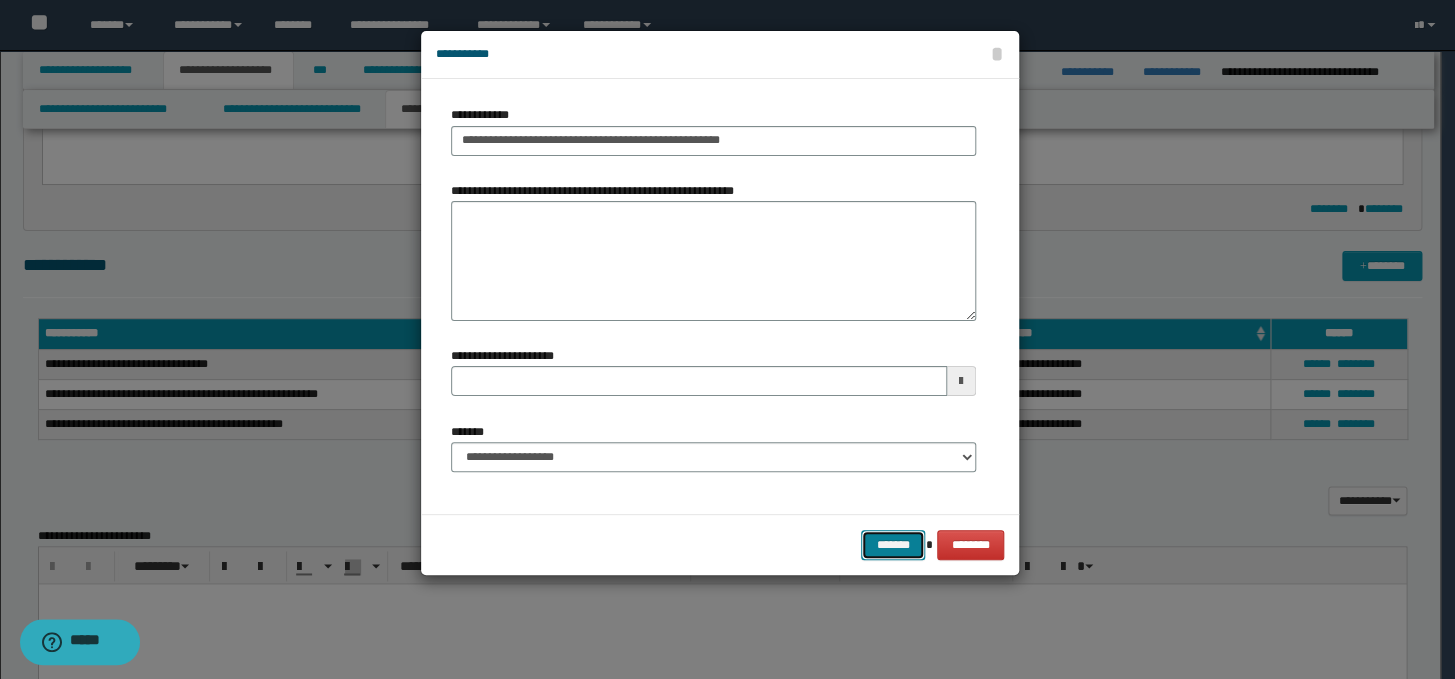 click on "*******" at bounding box center (893, 545) 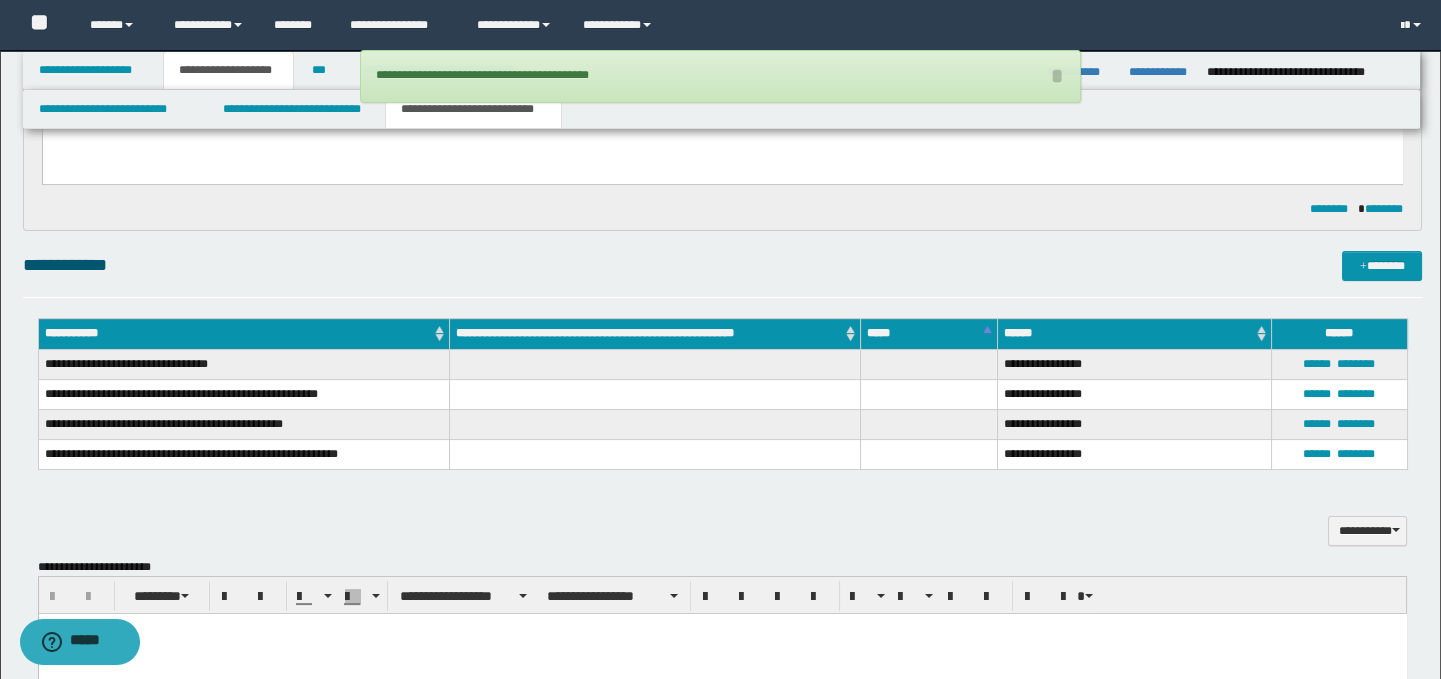 click on "**********" at bounding box center [723, 519] 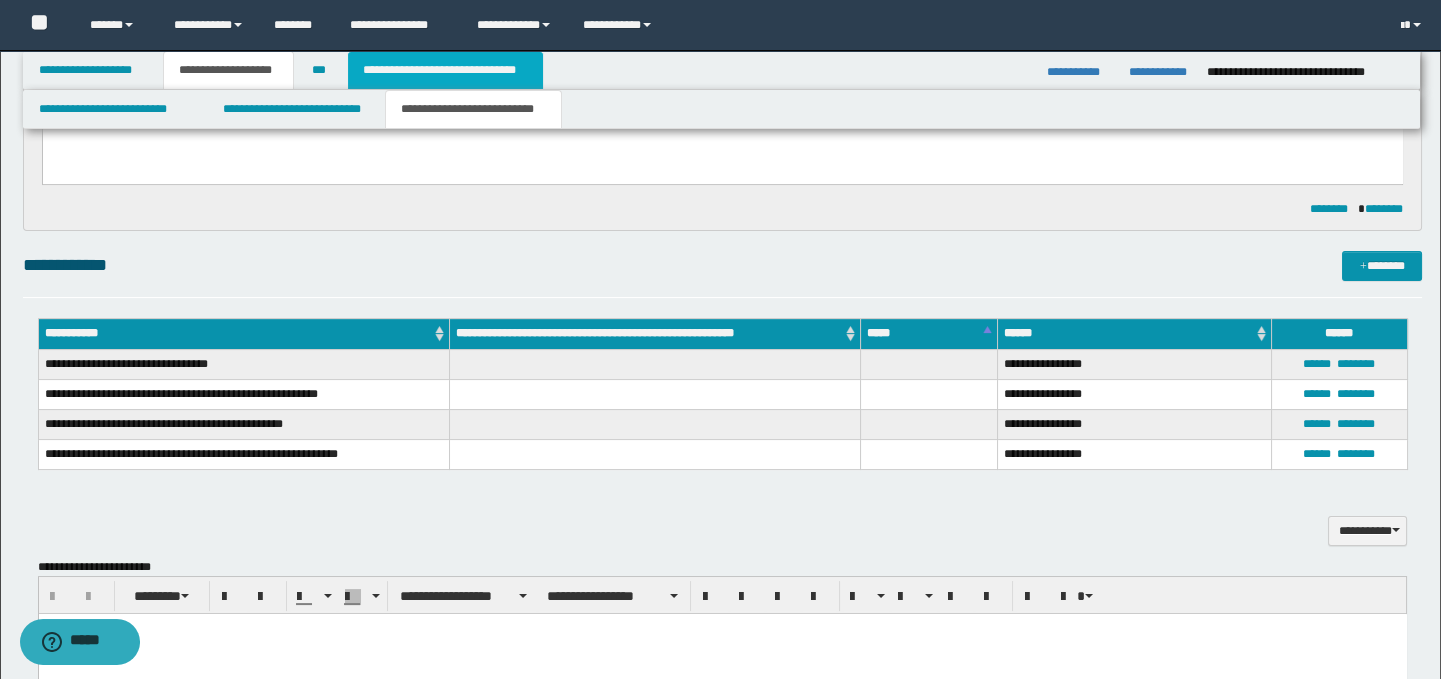 click on "**********" at bounding box center (445, 70) 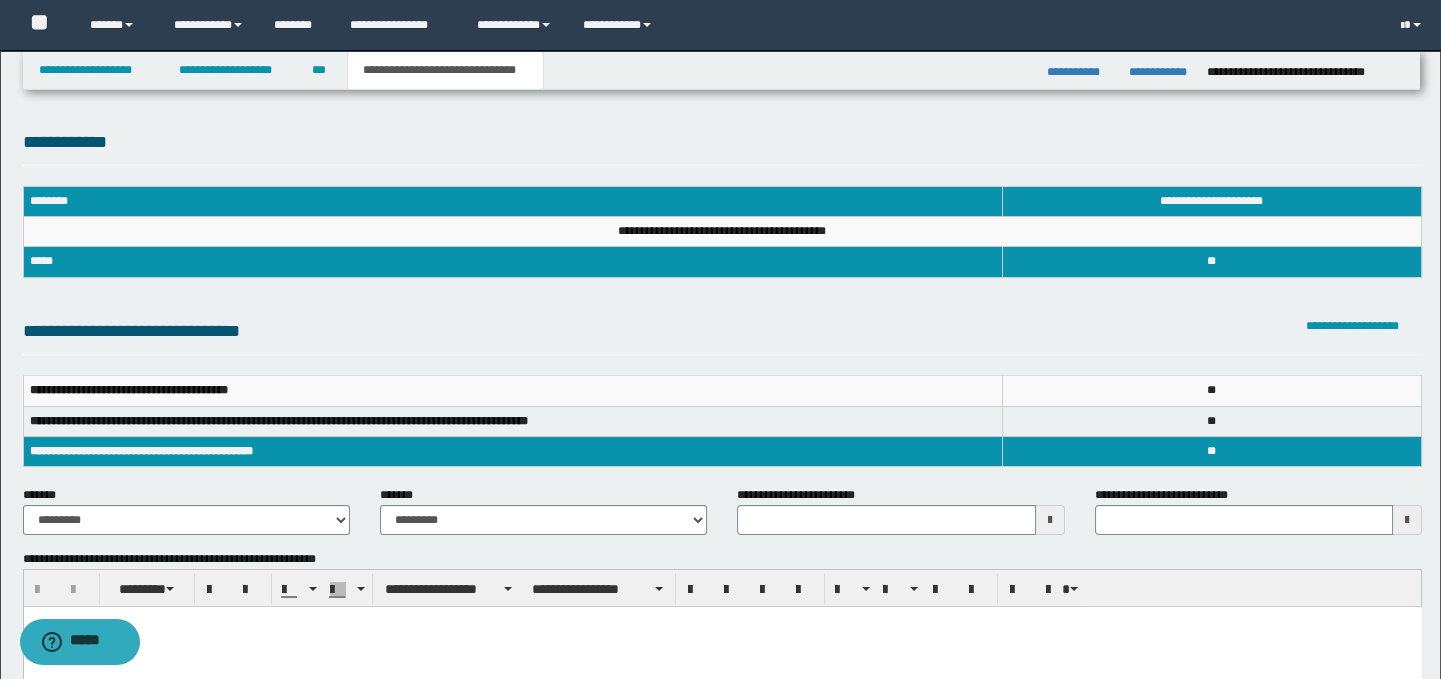 scroll, scrollTop: 0, scrollLeft: 0, axis: both 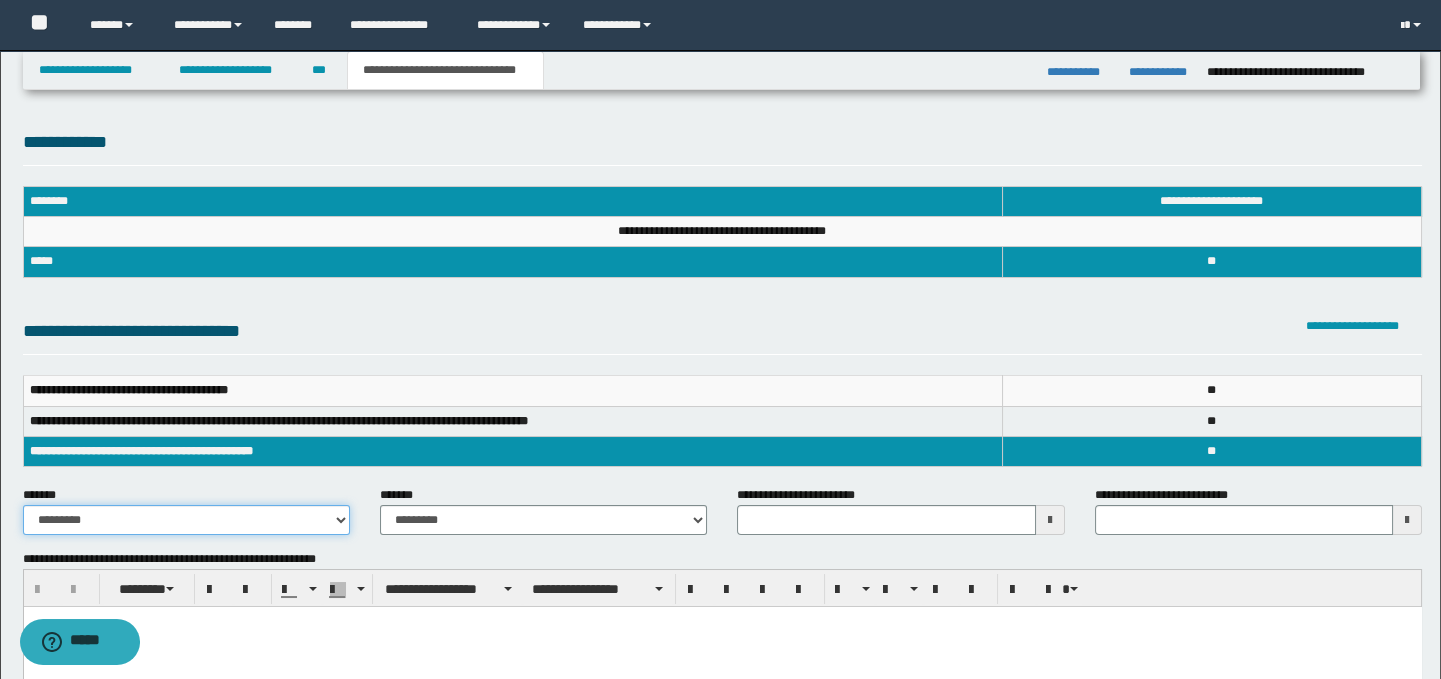 click on "**********" at bounding box center (186, 520) 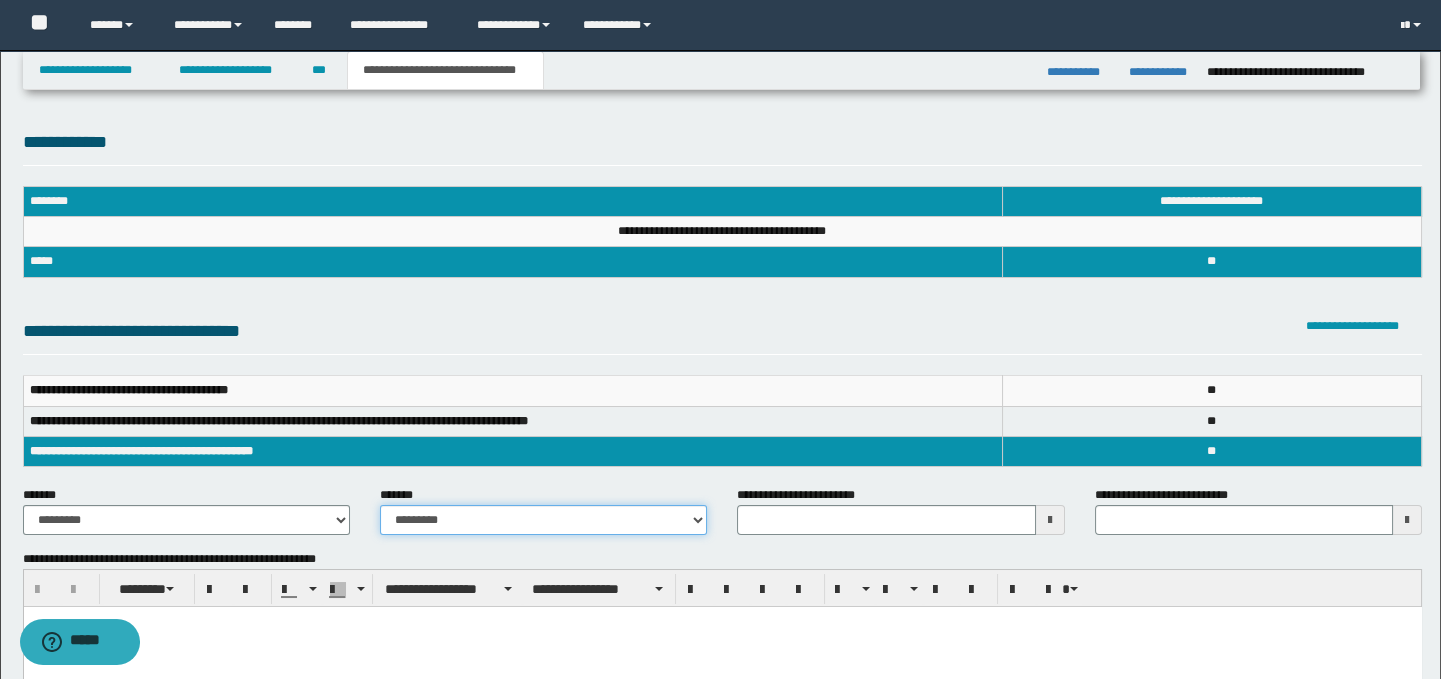 click on "**********" at bounding box center [543, 520] 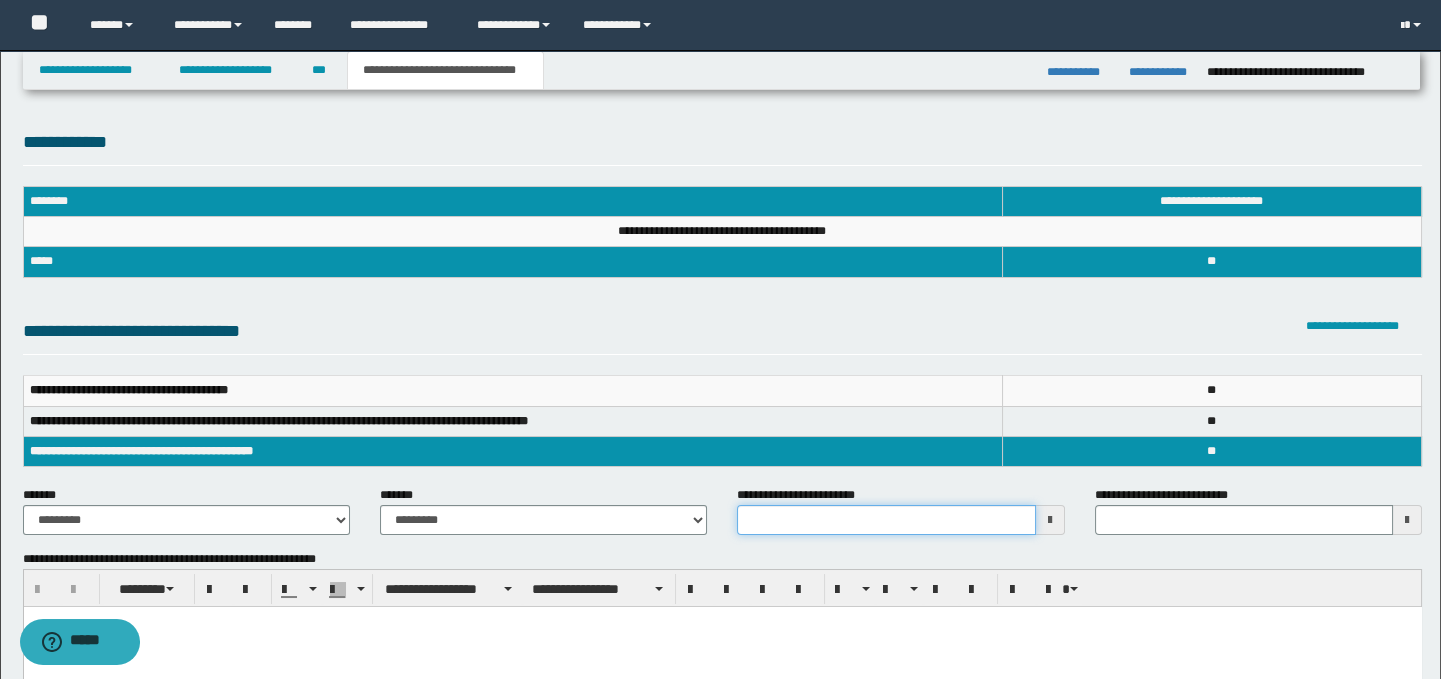 click on "**********" at bounding box center [886, 520] 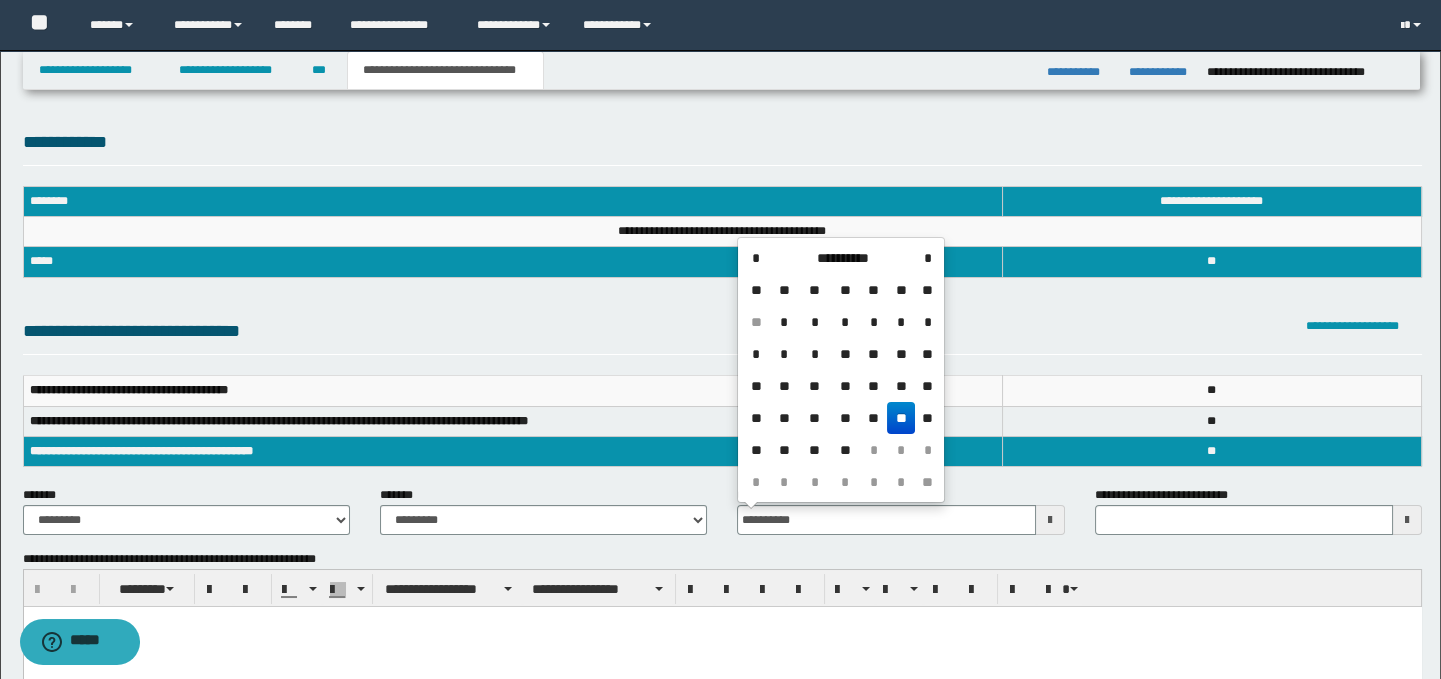 click on "**" at bounding box center [901, 418] 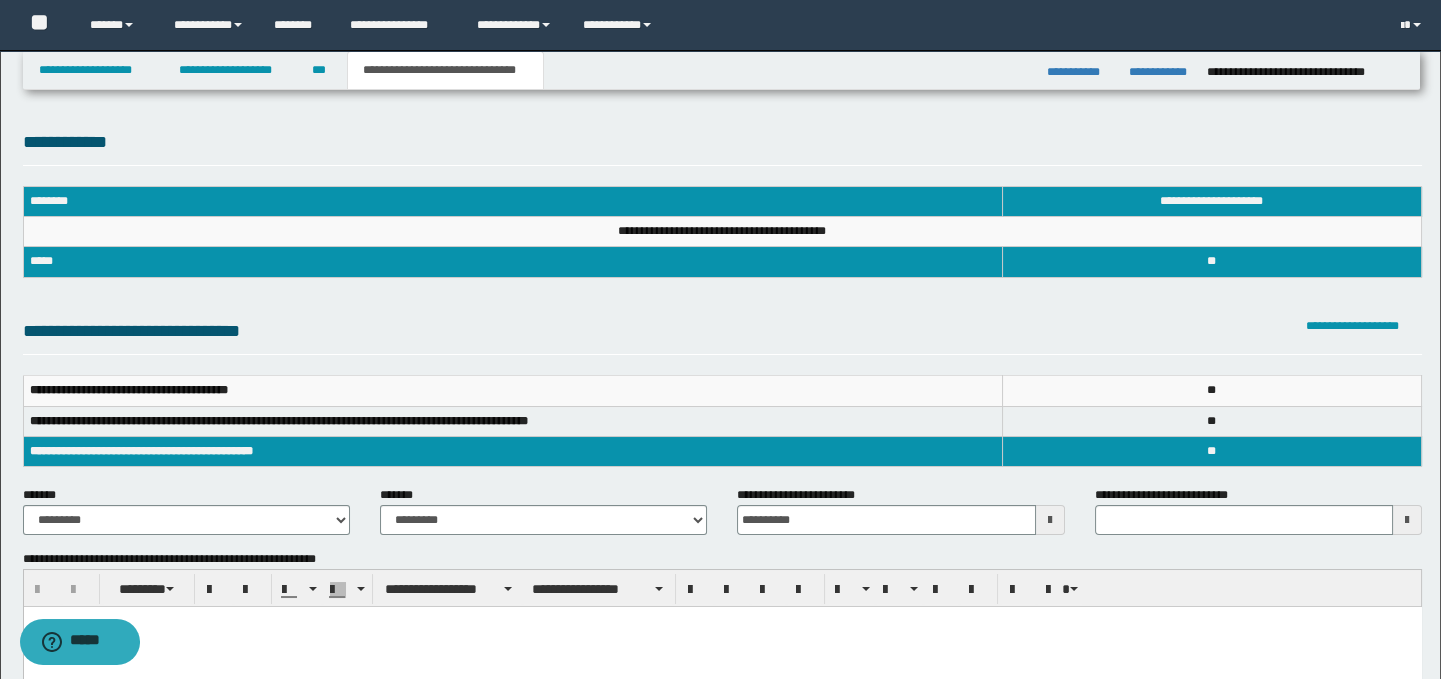 click on "**********" at bounding box center (723, 336) 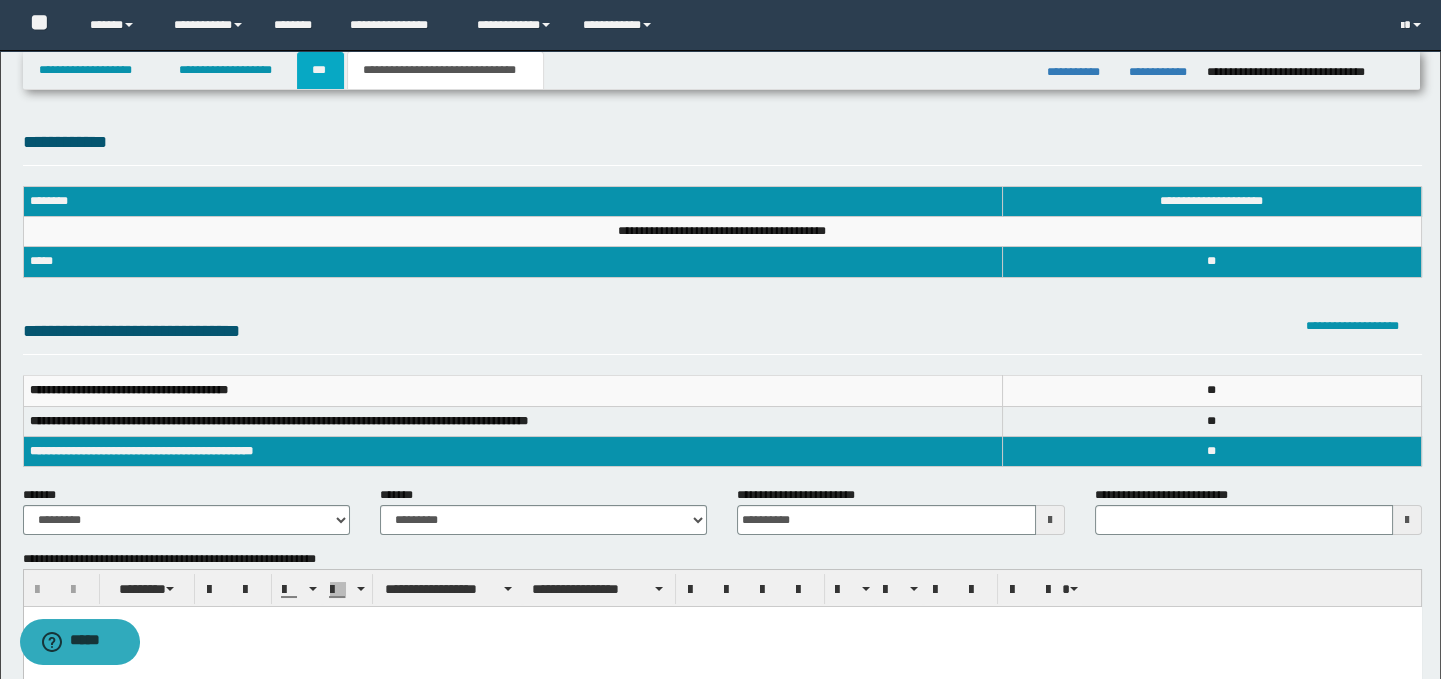 click on "***" at bounding box center (320, 70) 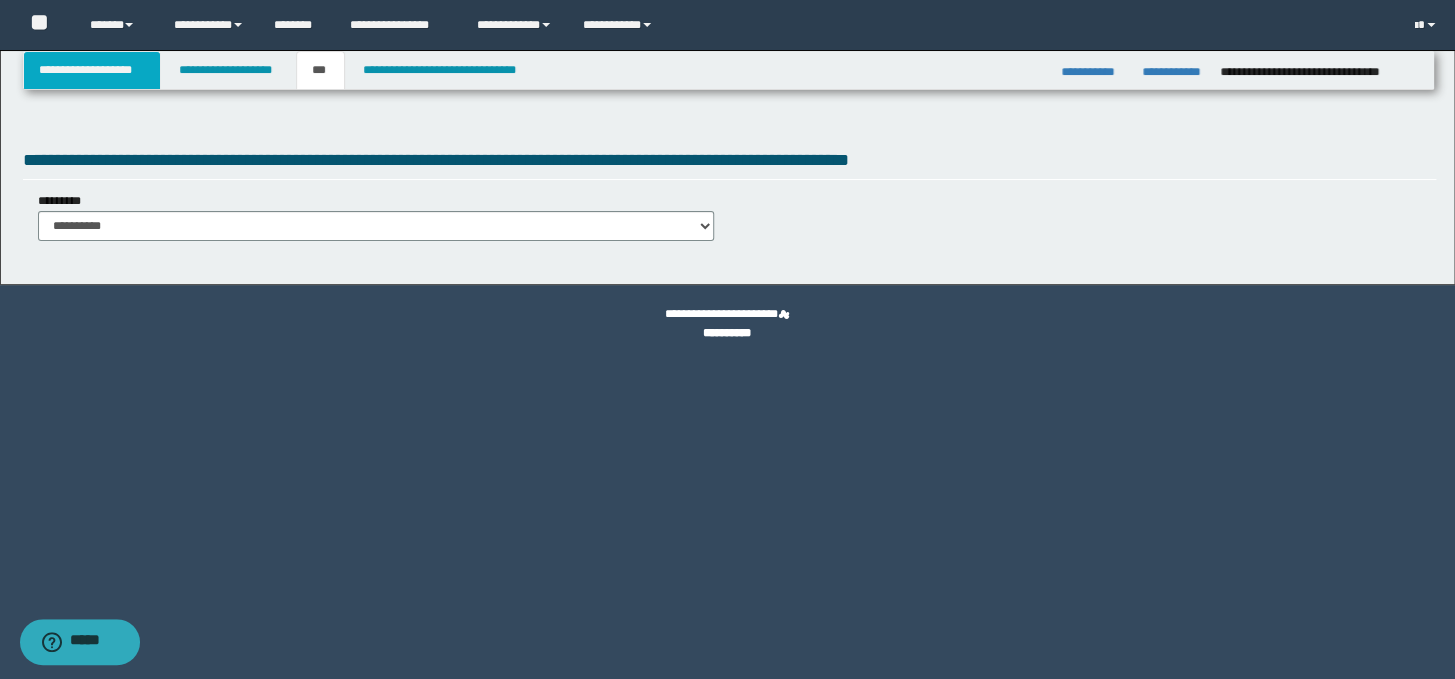 click on "**********" at bounding box center (92, 70) 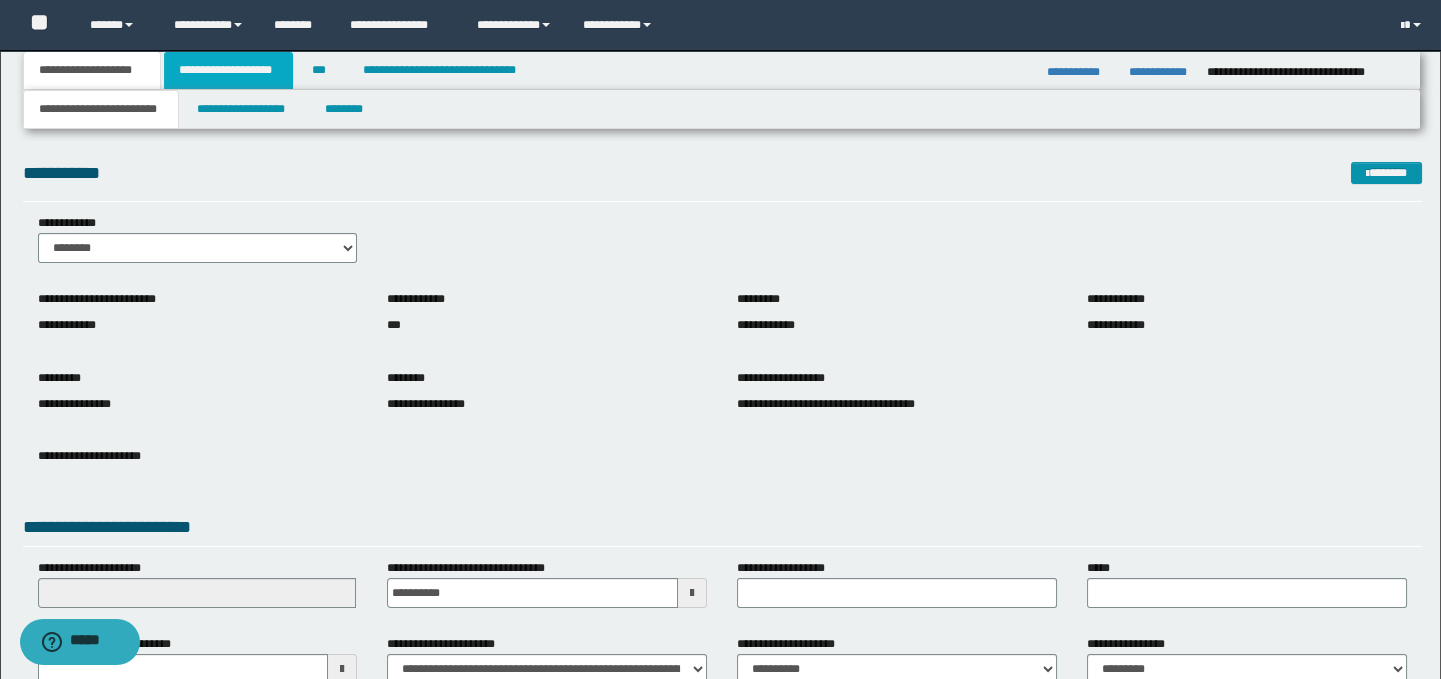 click on "**********" at bounding box center (228, 70) 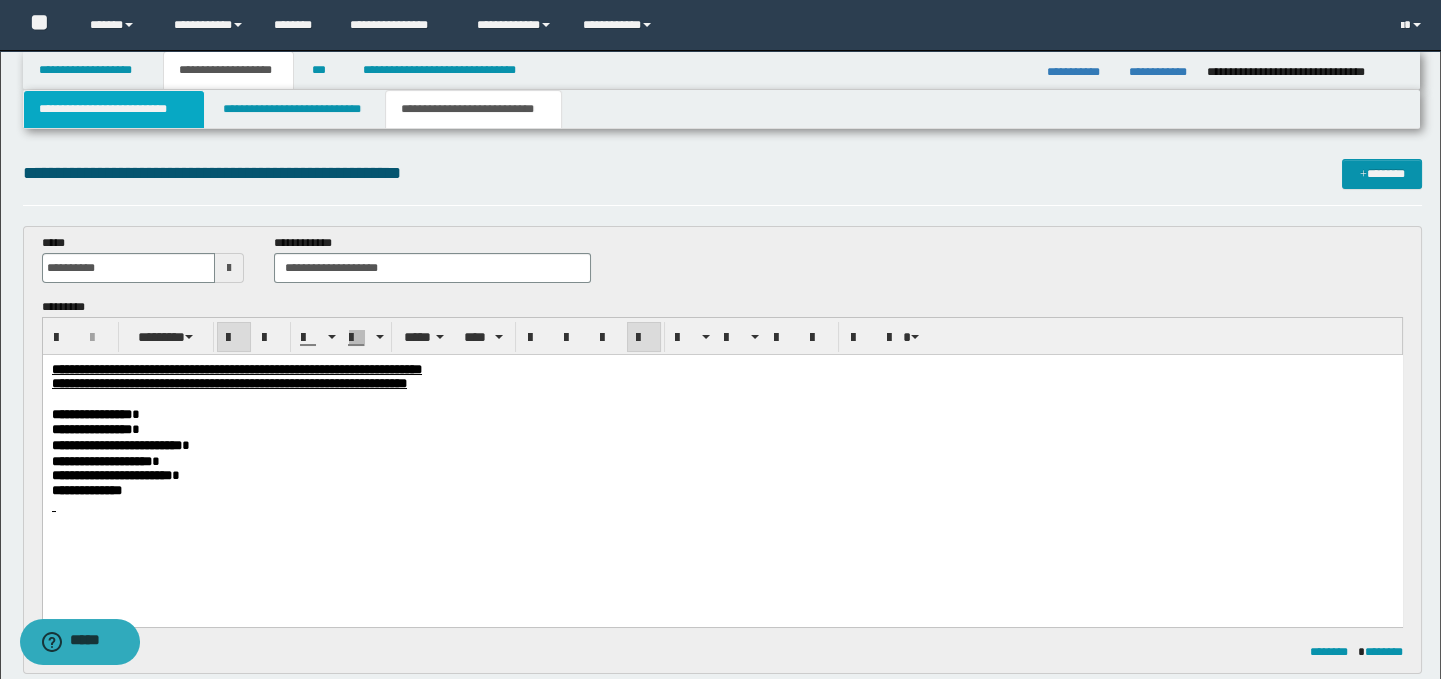 click on "**********" at bounding box center (114, 109) 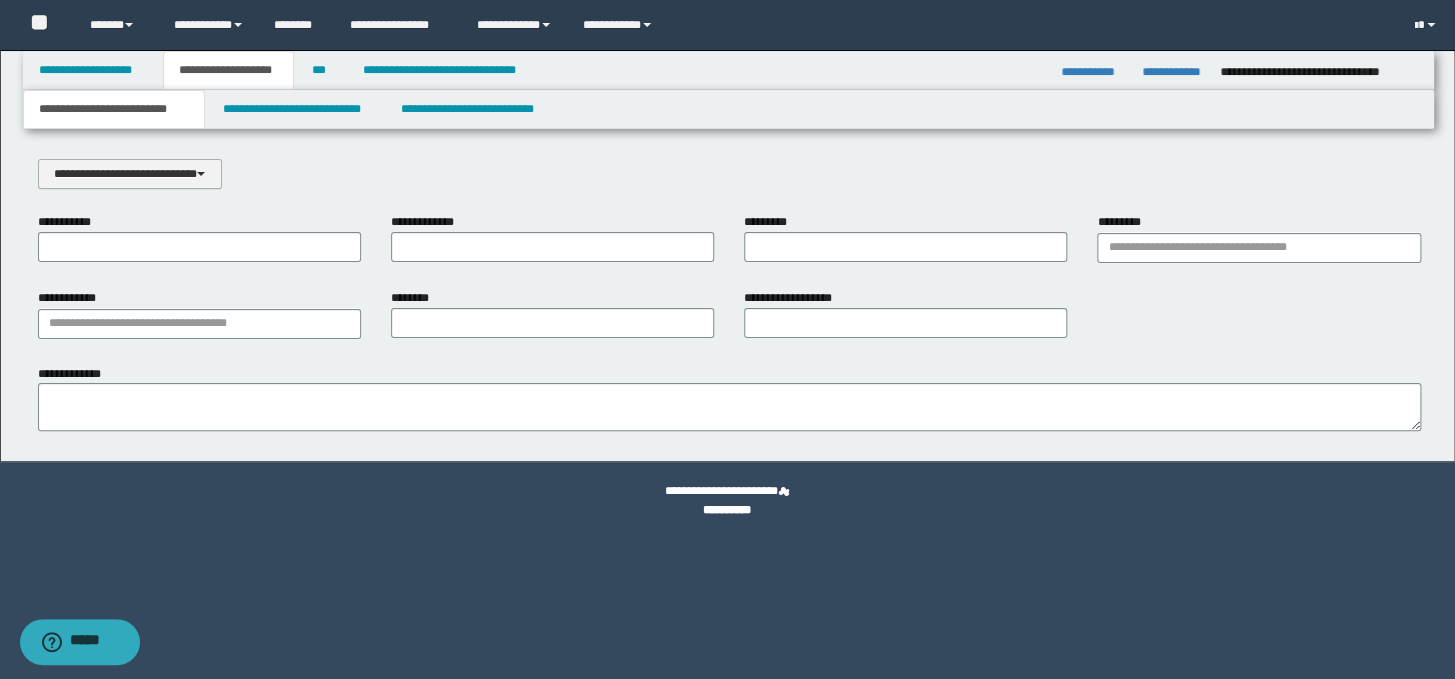 click on "**********" at bounding box center (130, 174) 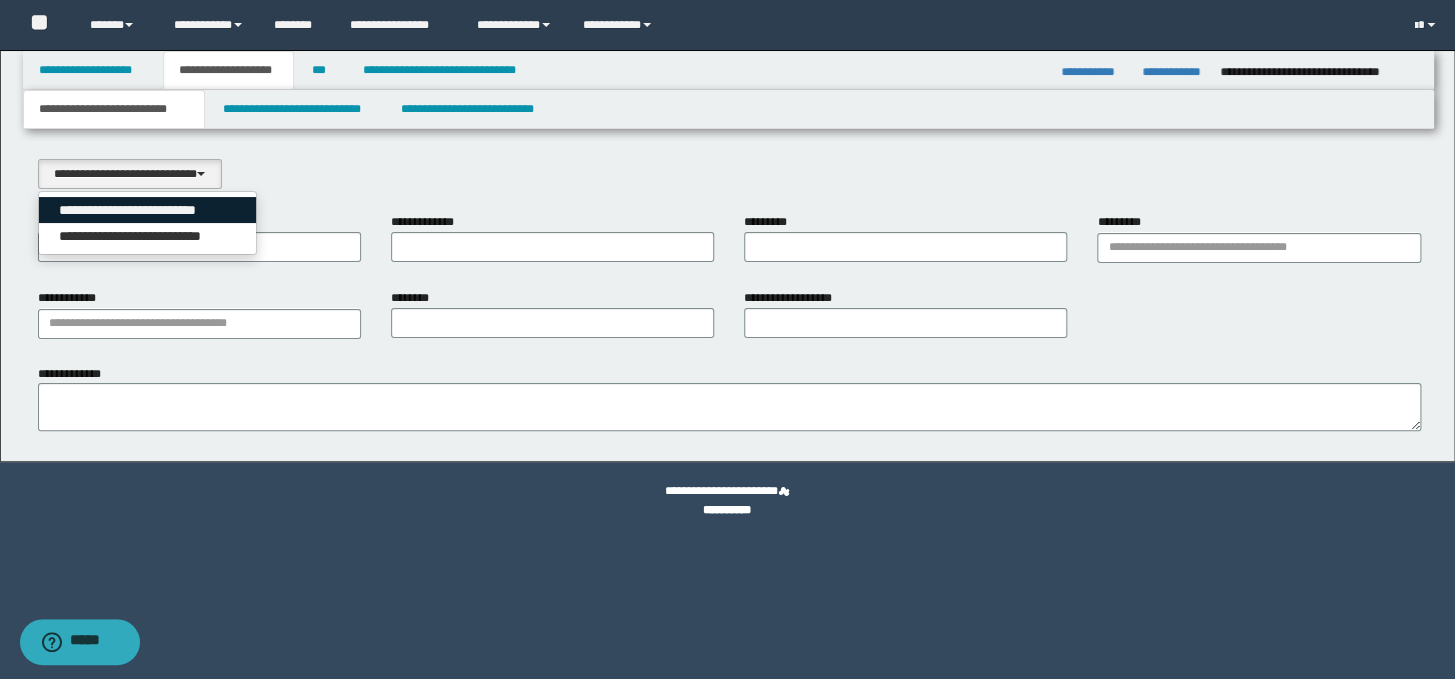 click on "**********" at bounding box center (148, 210) 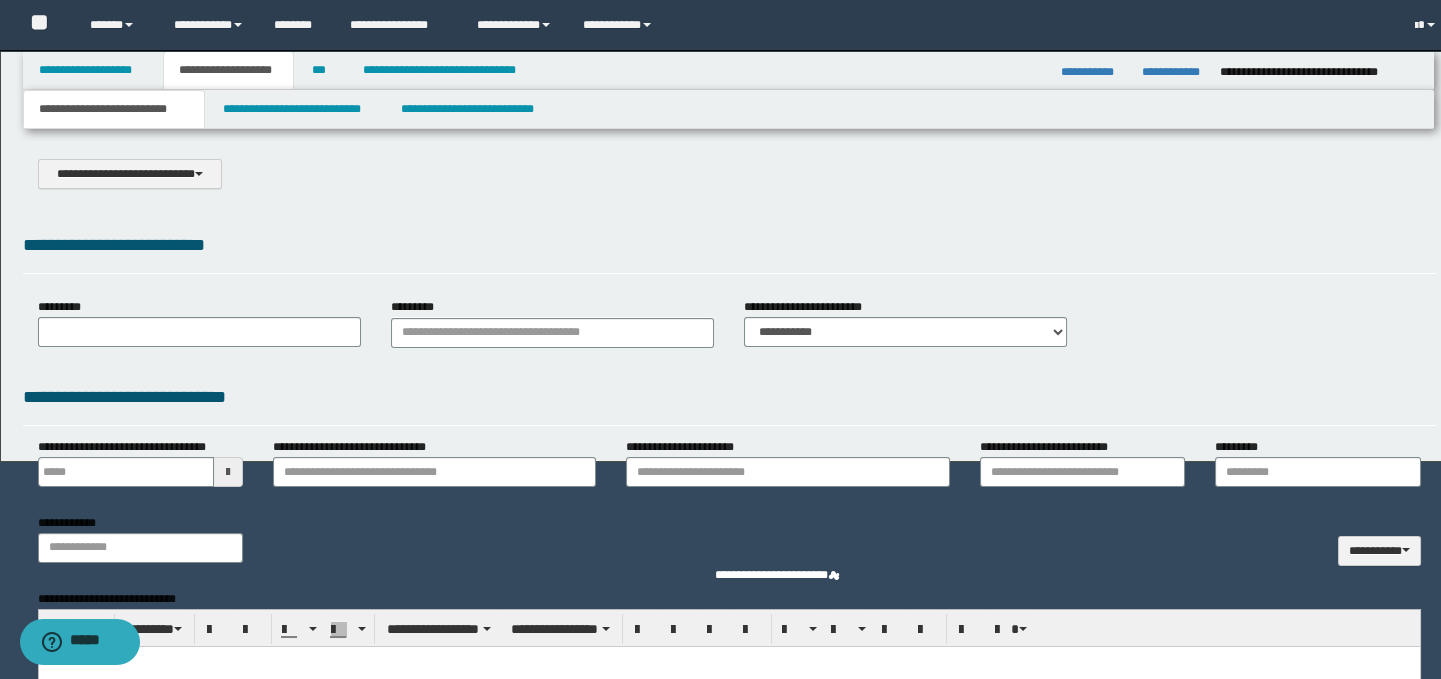 select on "*" 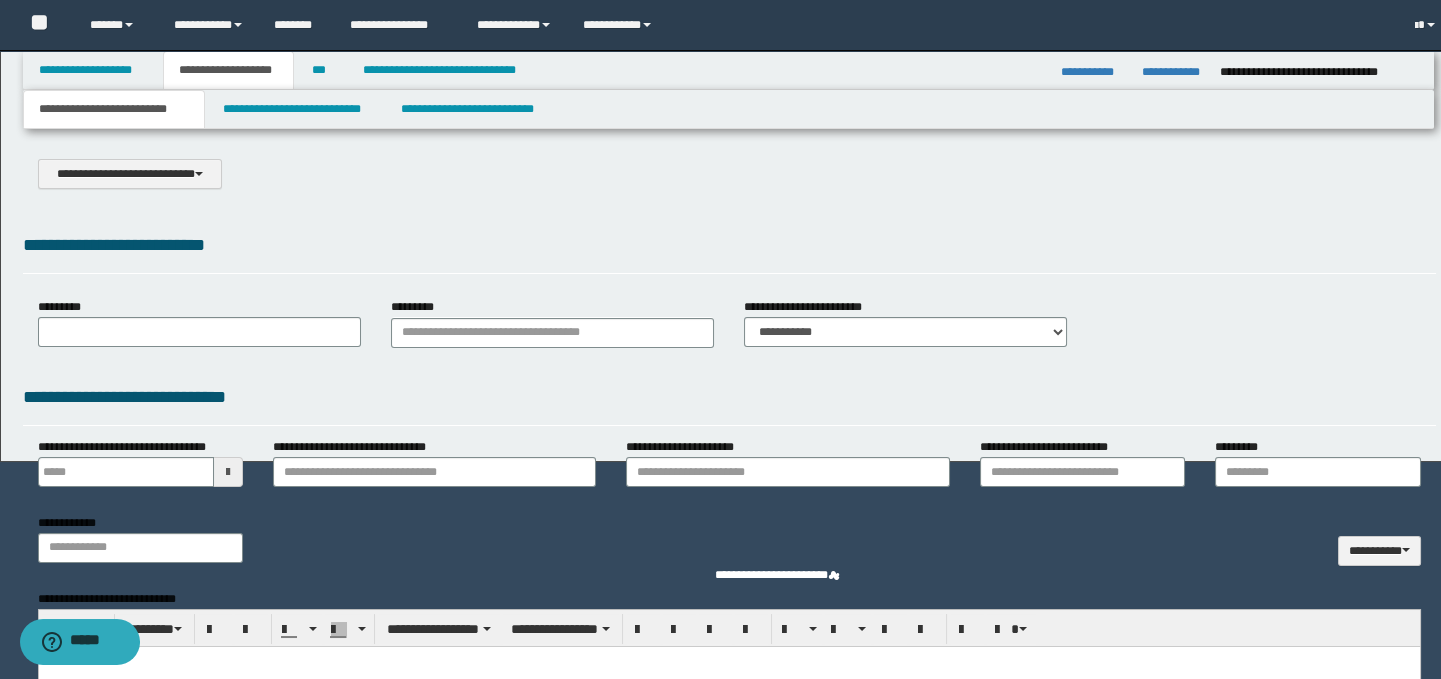 type 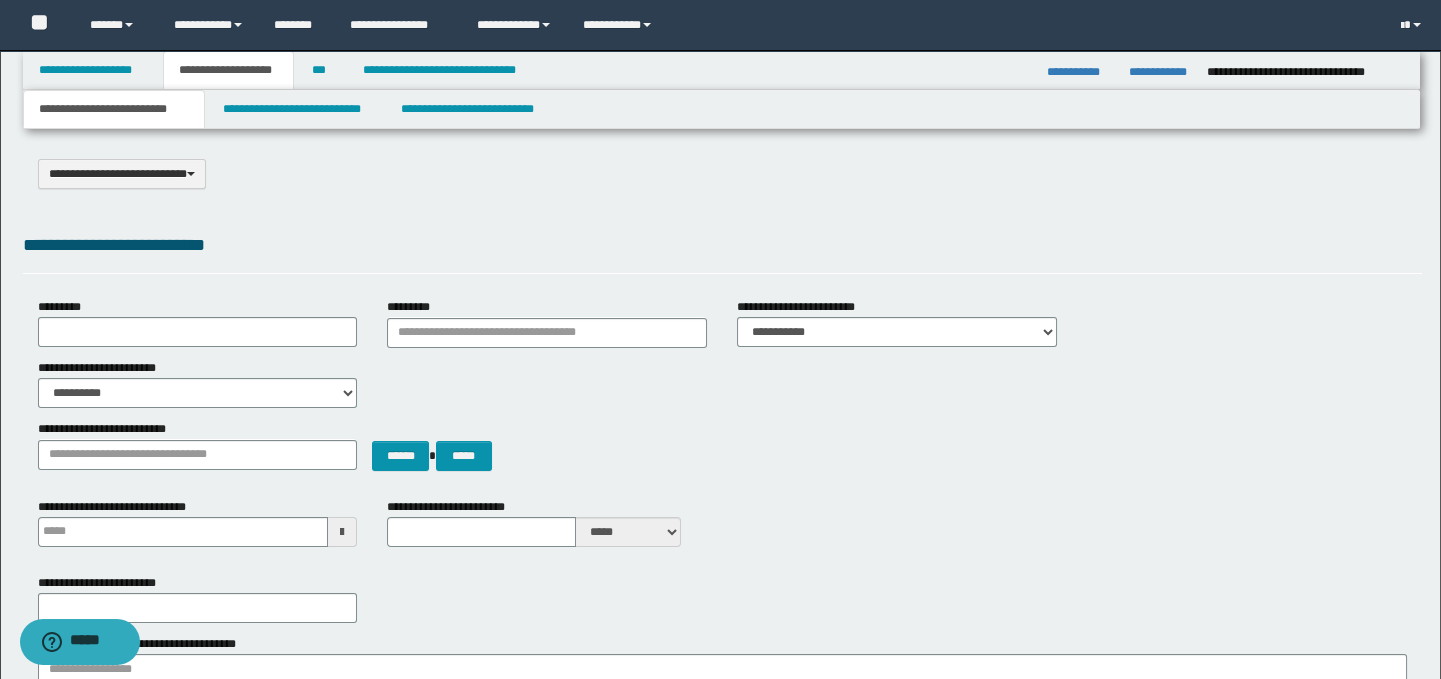 click on "**********" at bounding box center (723, 174) 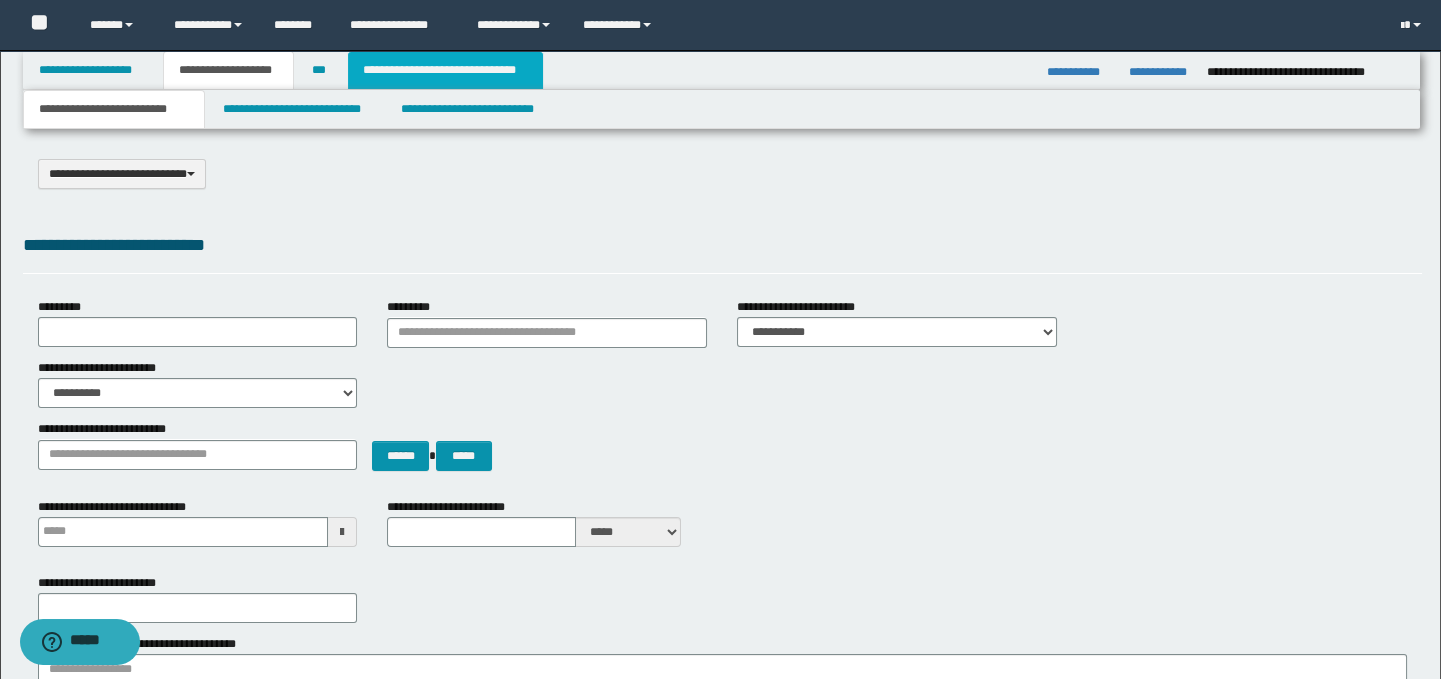 click on "**********" at bounding box center (445, 70) 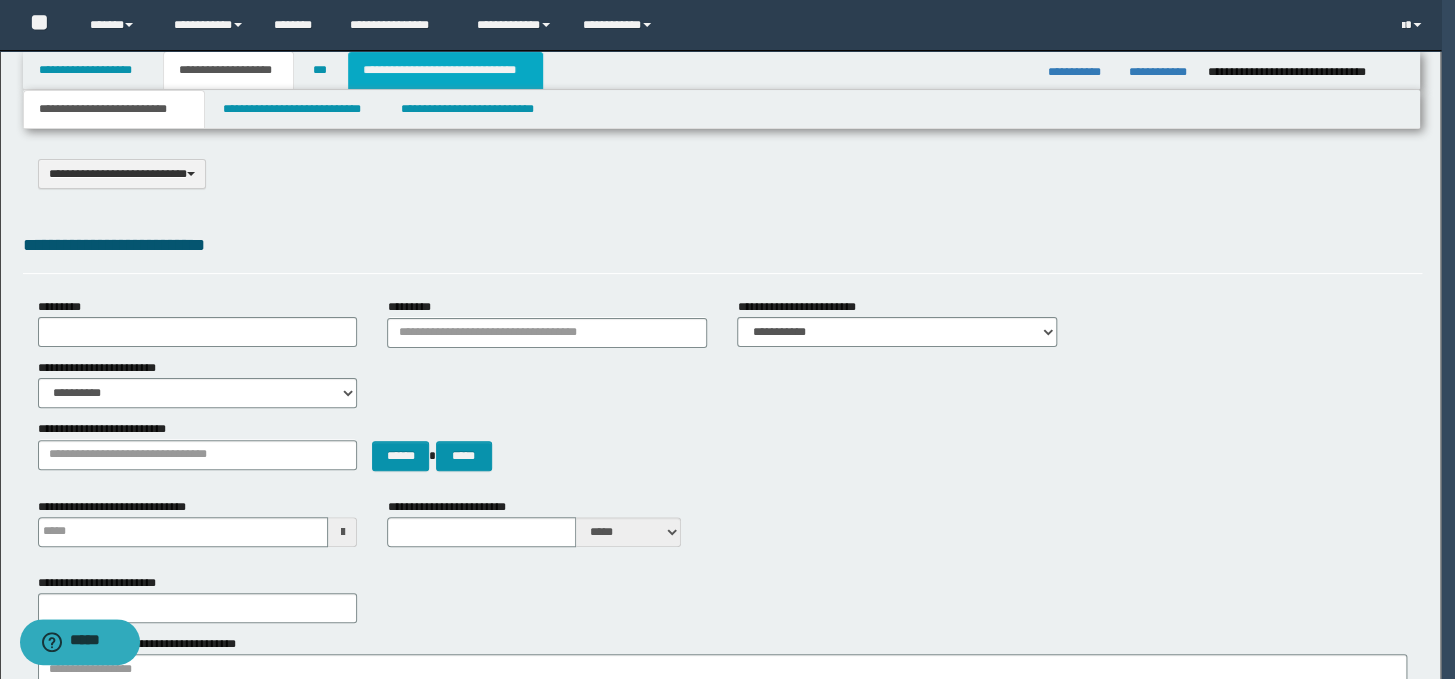 type on "**********" 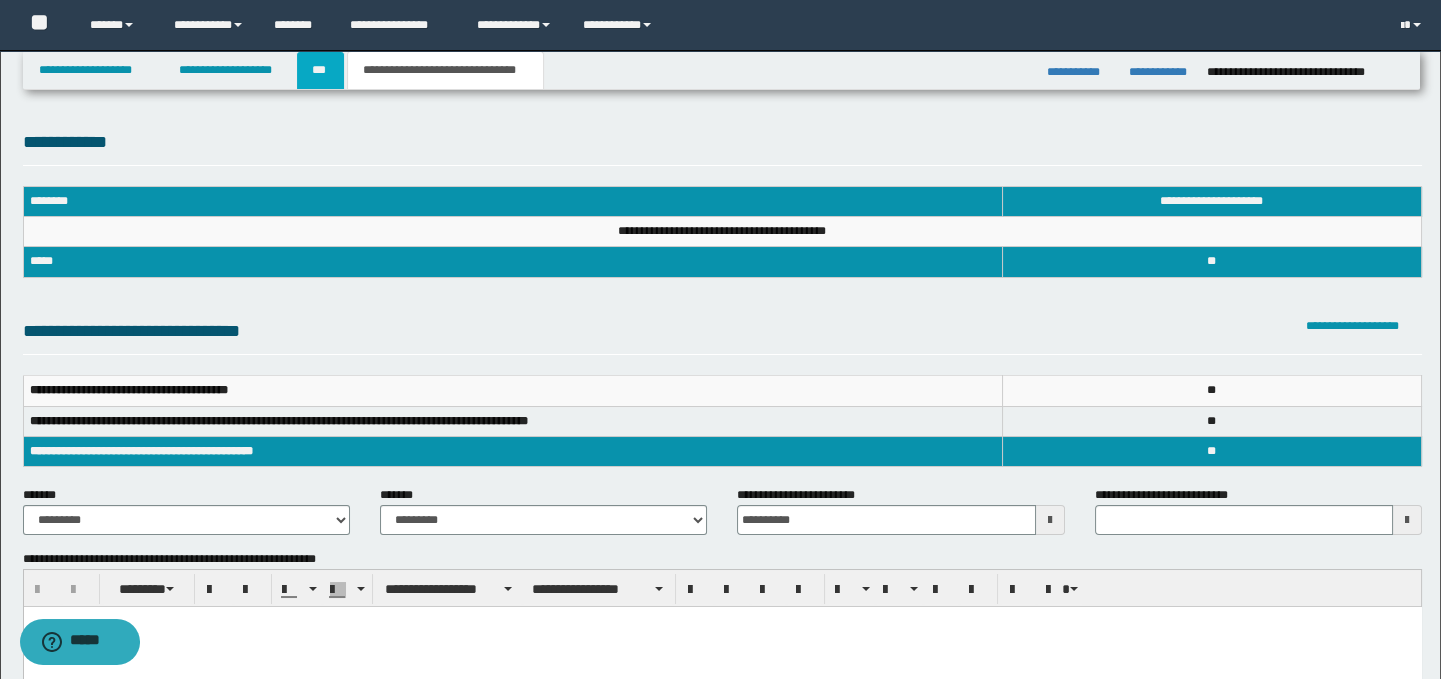 click on "***" at bounding box center (320, 70) 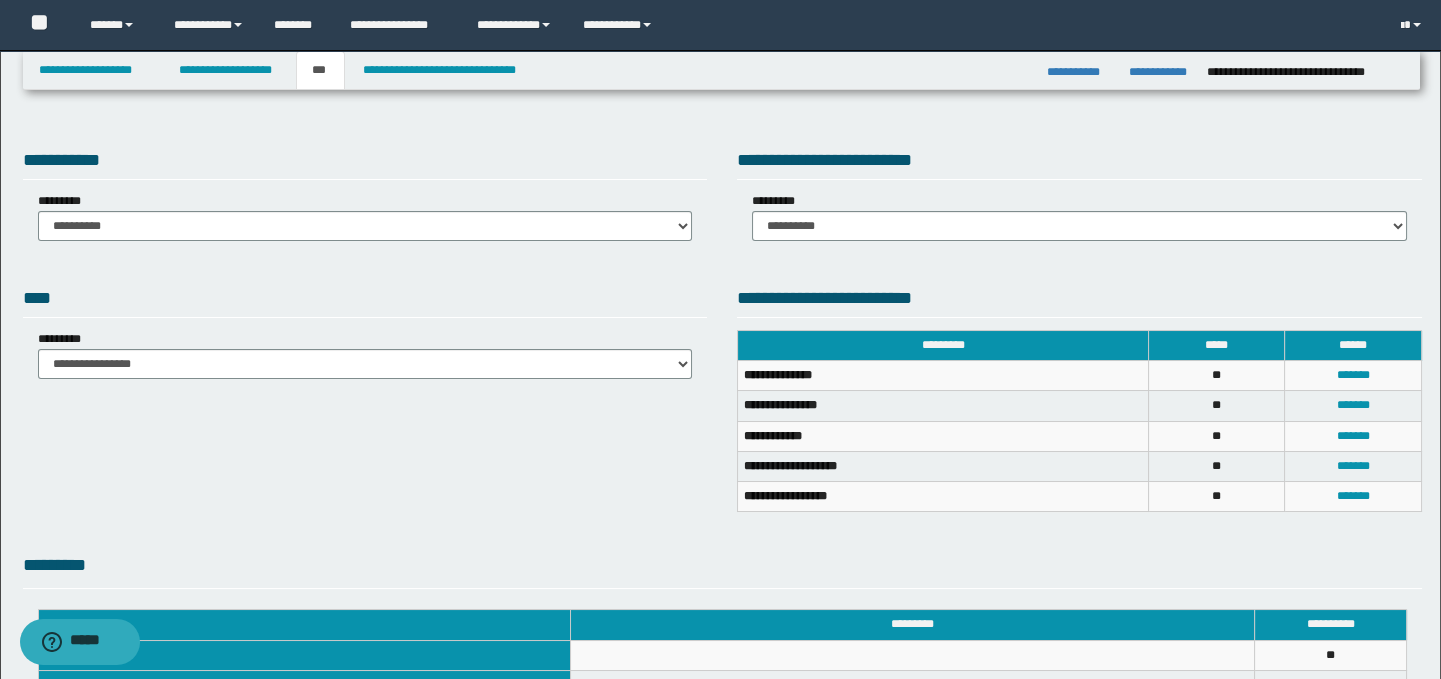 click on "**********" at bounding box center [365, 163] 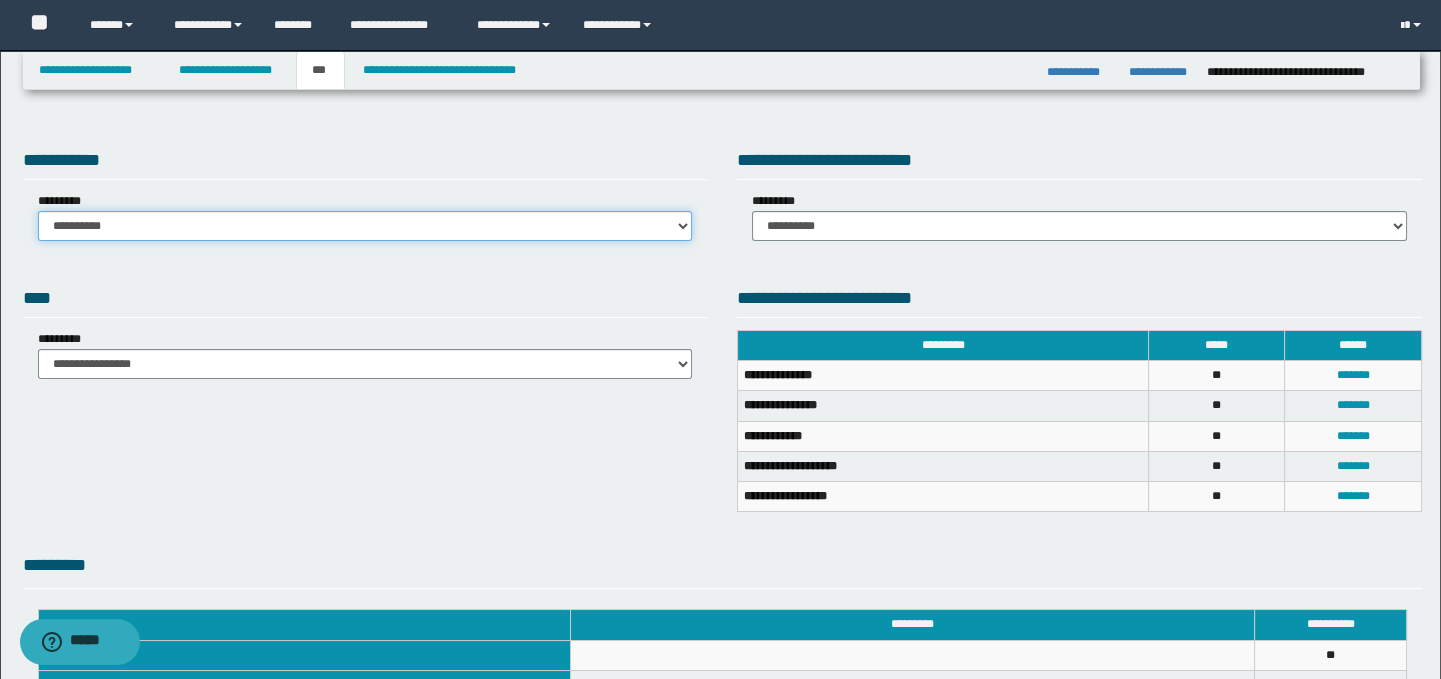click on "**********" at bounding box center (365, 226) 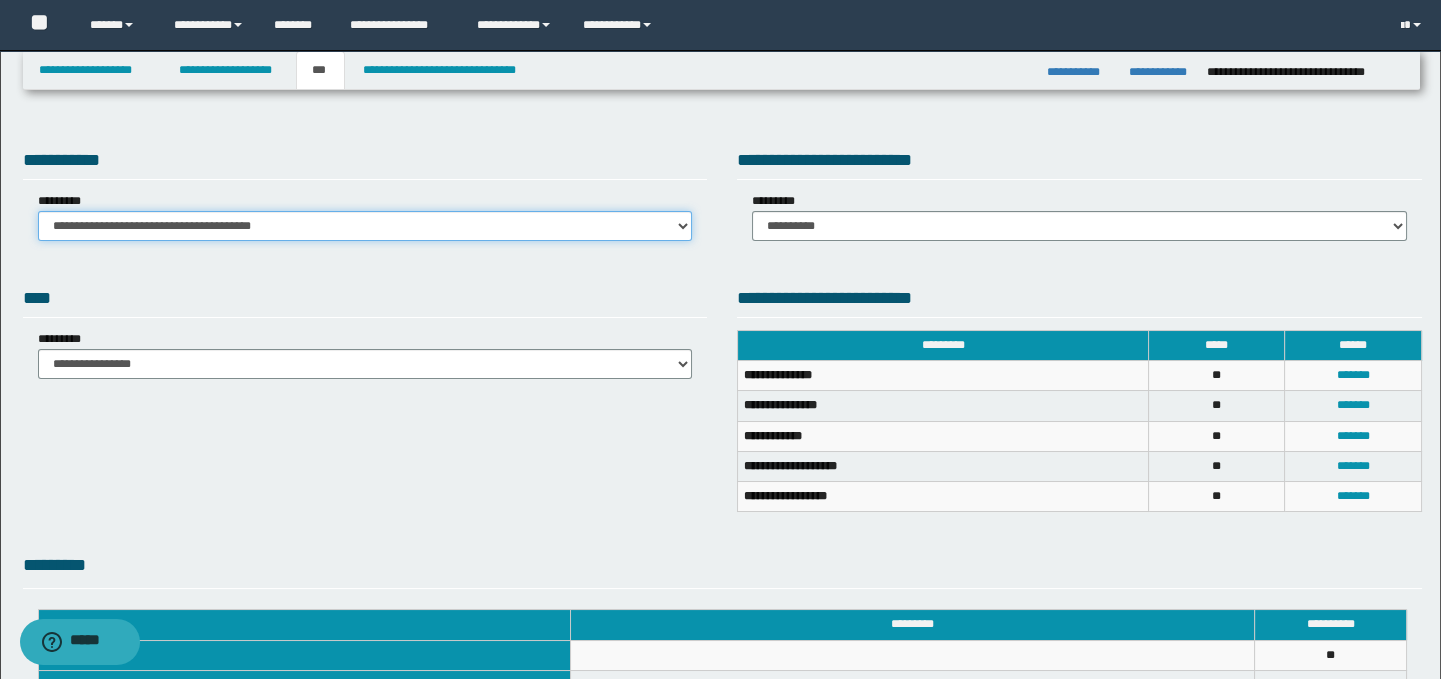 click on "**********" at bounding box center (365, 226) 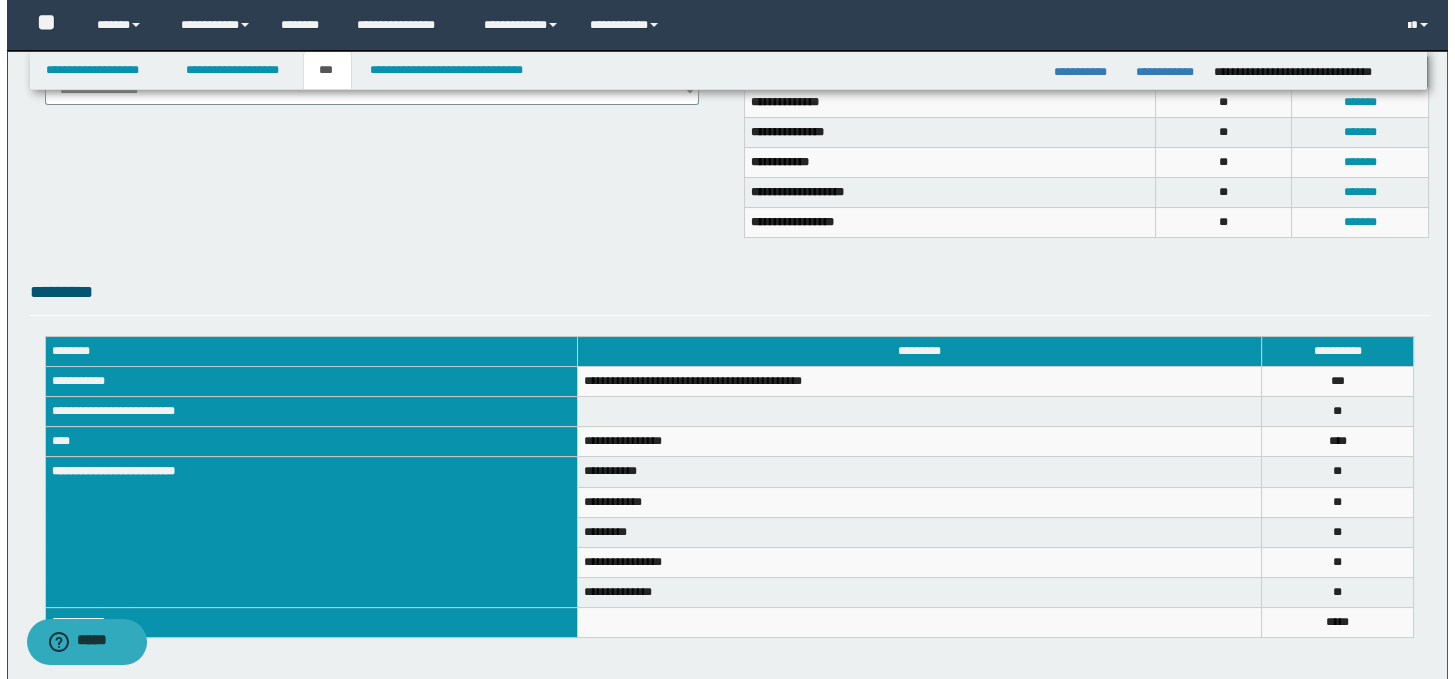 scroll, scrollTop: 505, scrollLeft: 0, axis: vertical 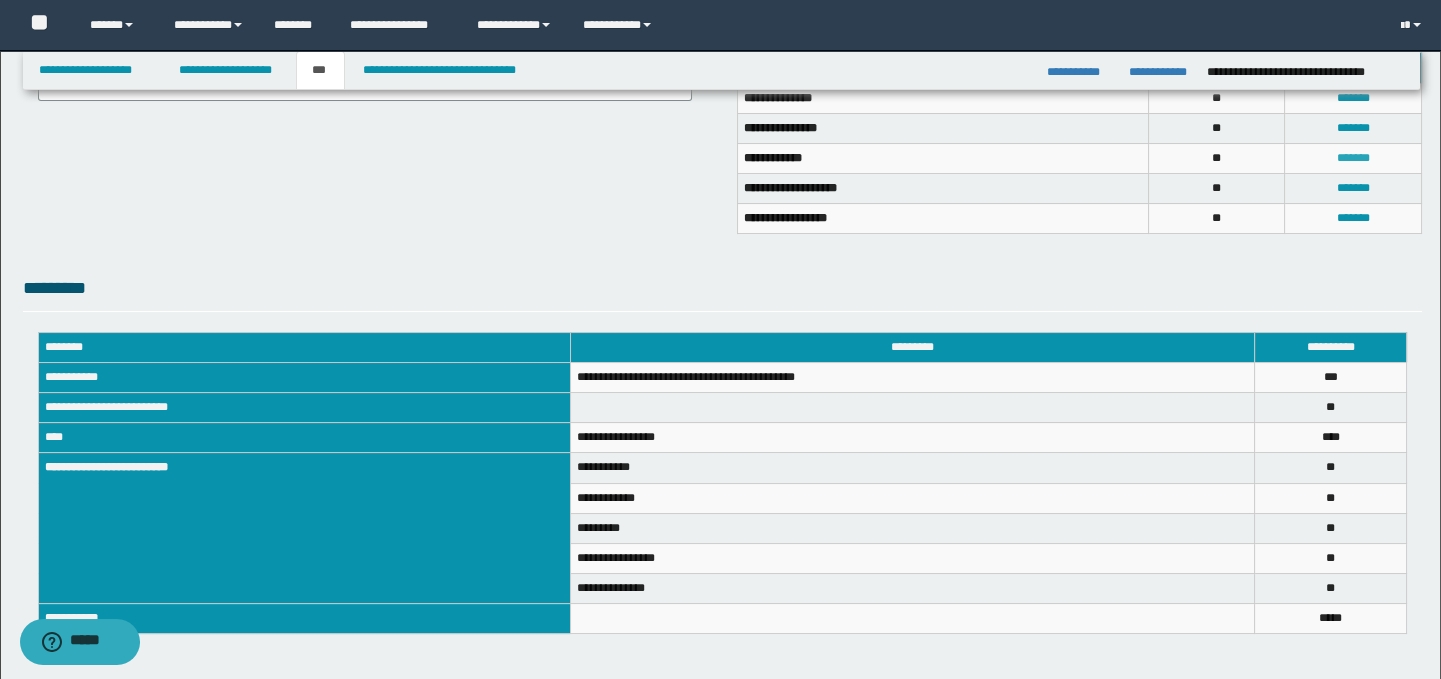 click on "*******" at bounding box center [1353, 158] 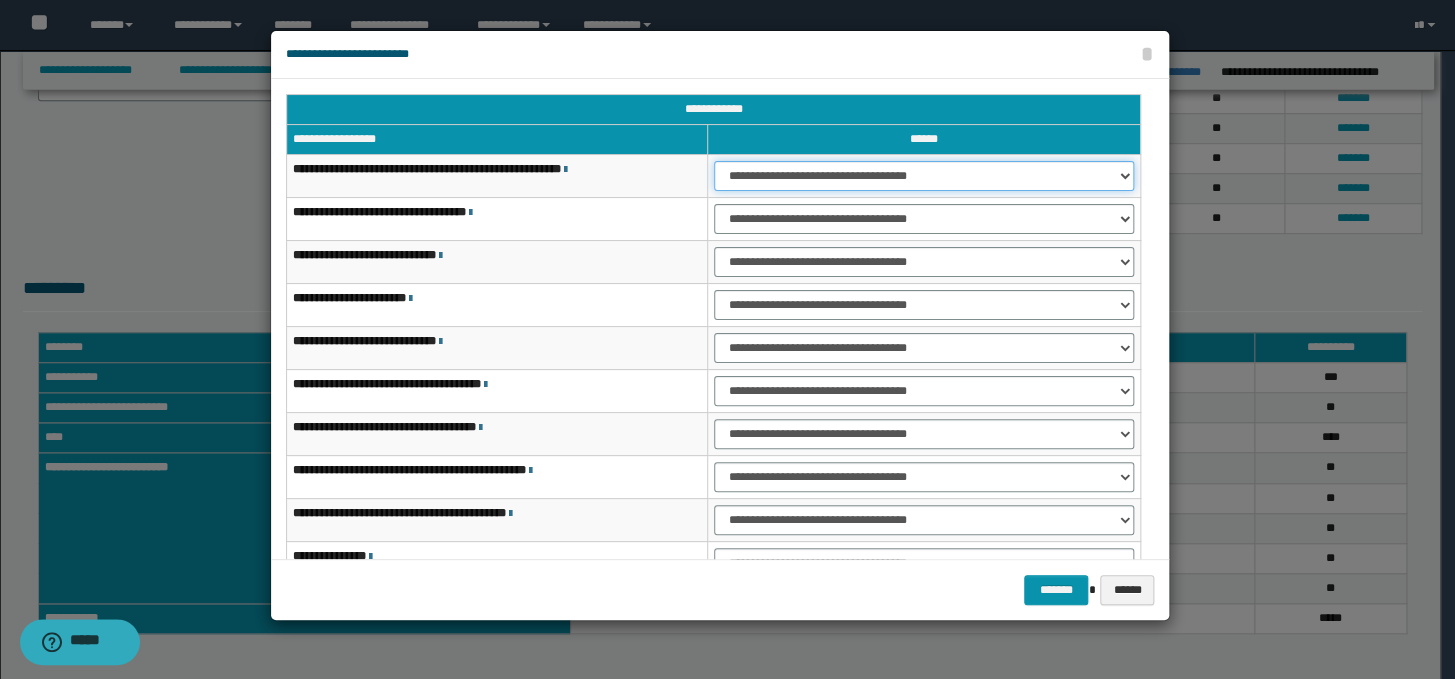 click on "**********" at bounding box center [924, 176] 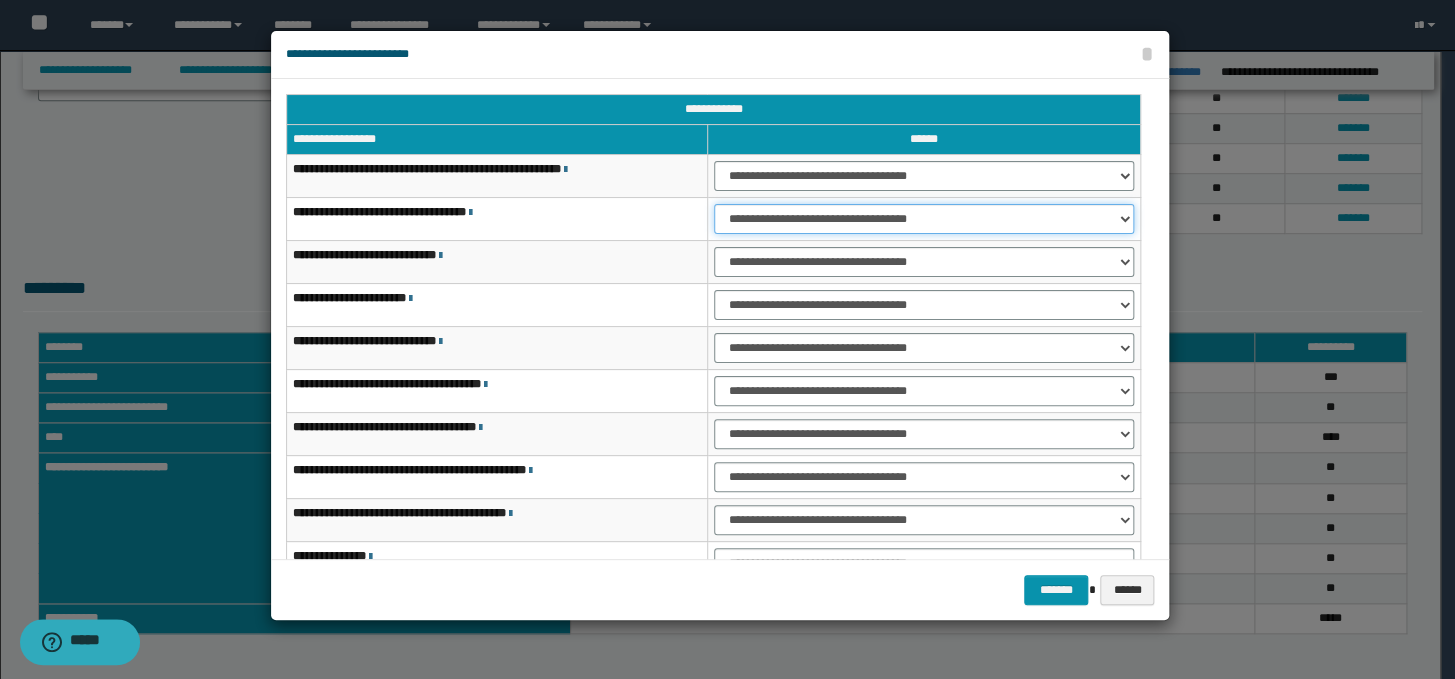 click on "**********" at bounding box center [924, 219] 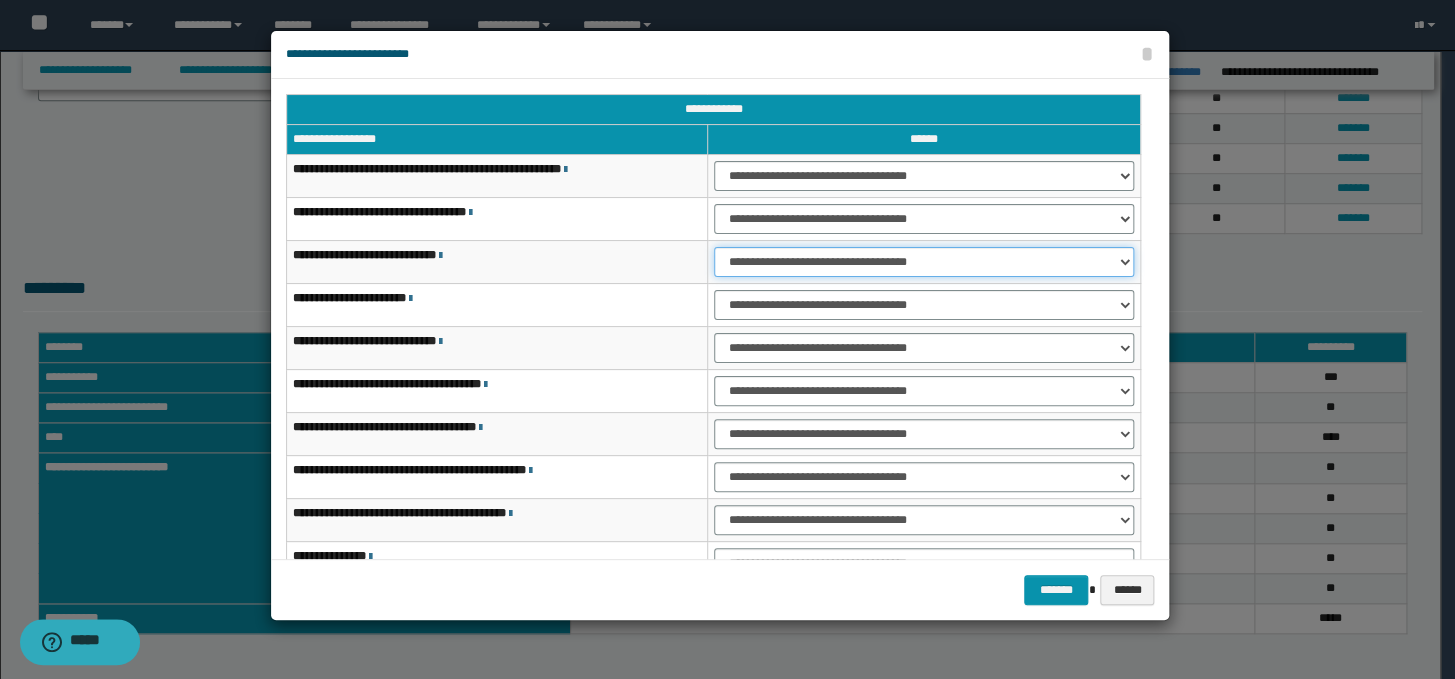 click on "**********" at bounding box center [924, 262] 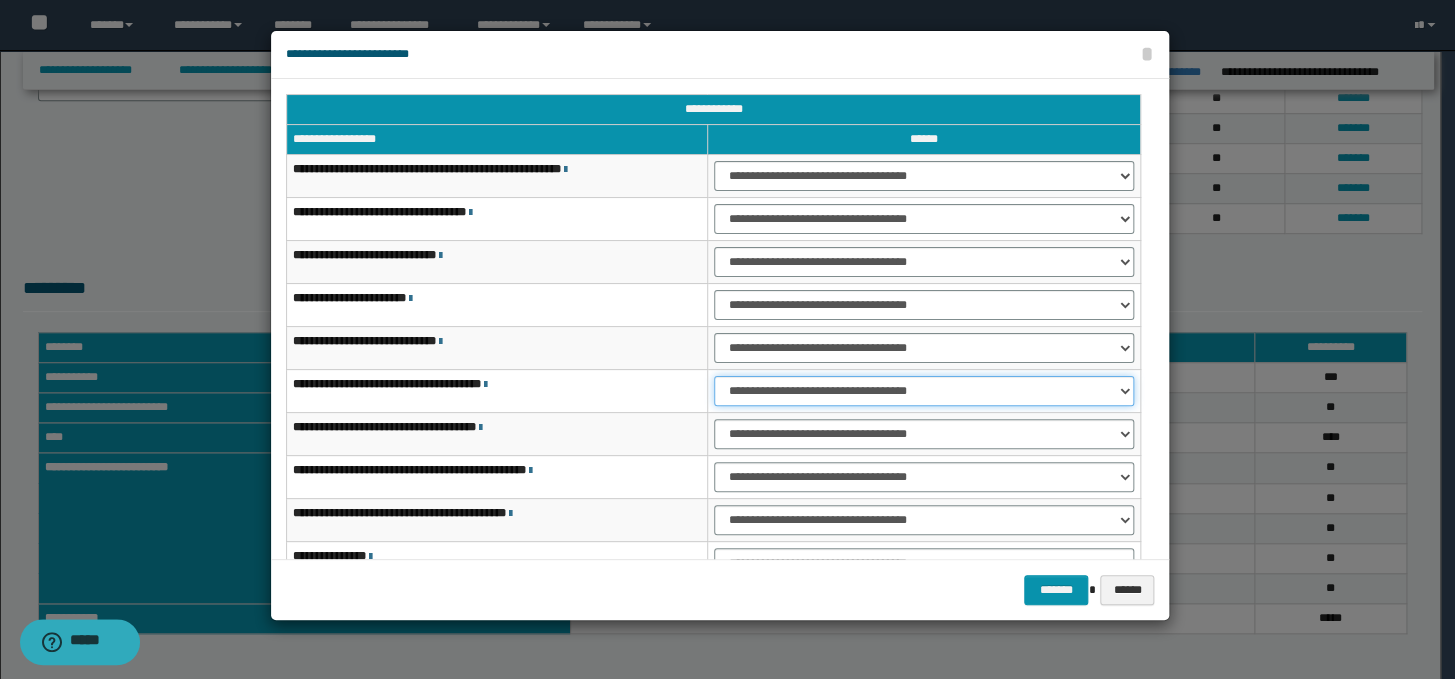 click on "**********" at bounding box center [924, 391] 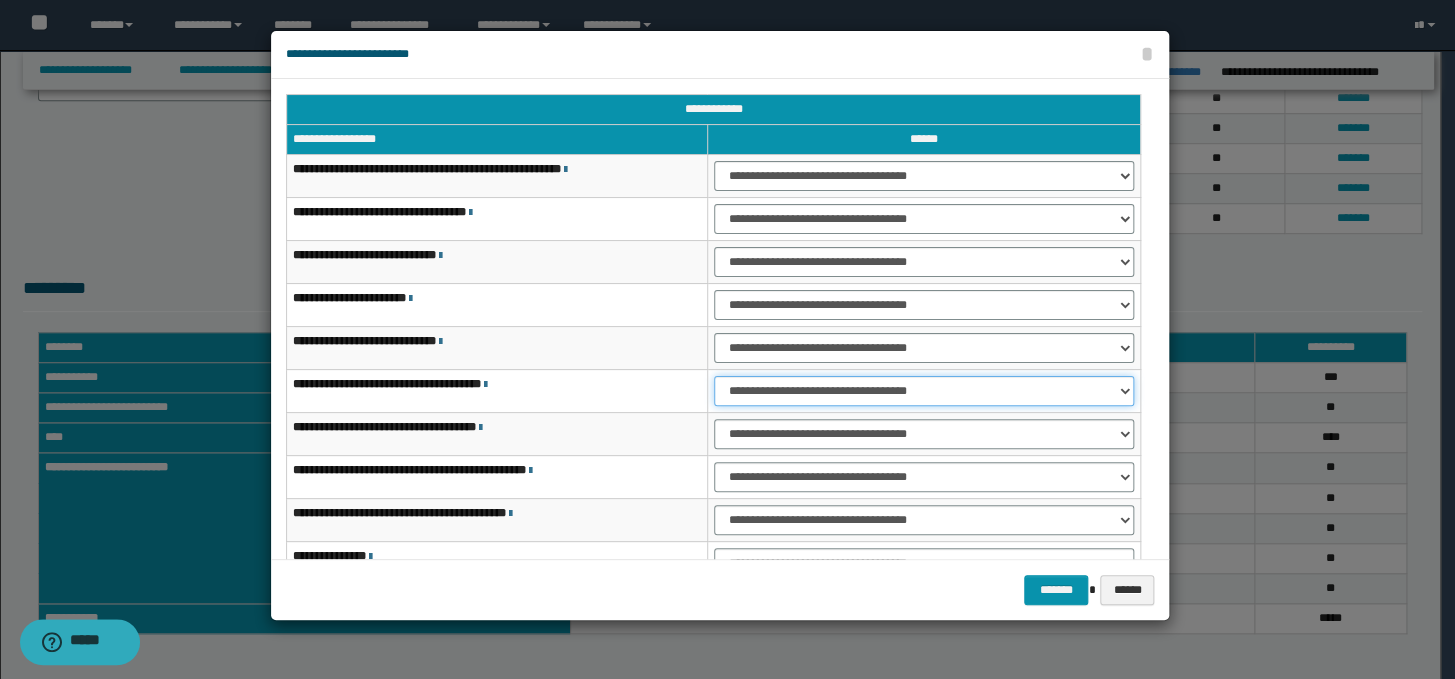select on "***" 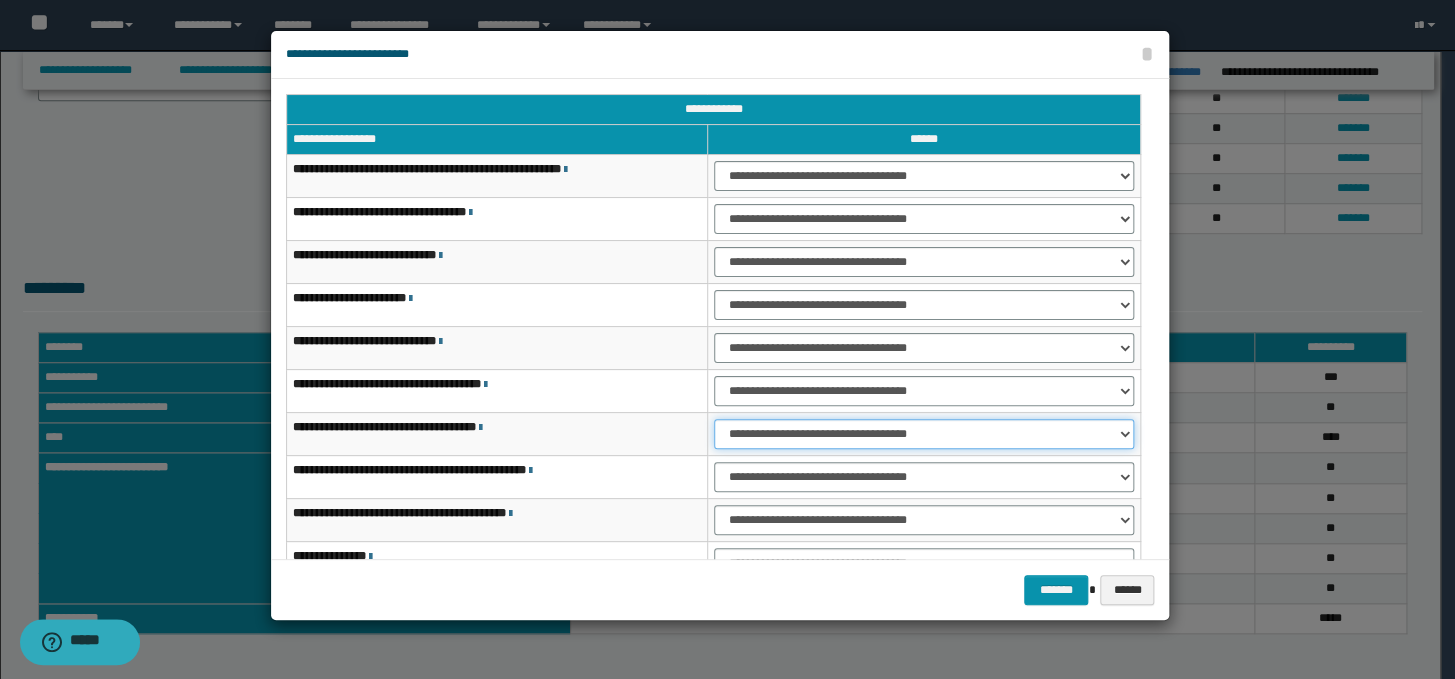 click on "**********" at bounding box center (924, 434) 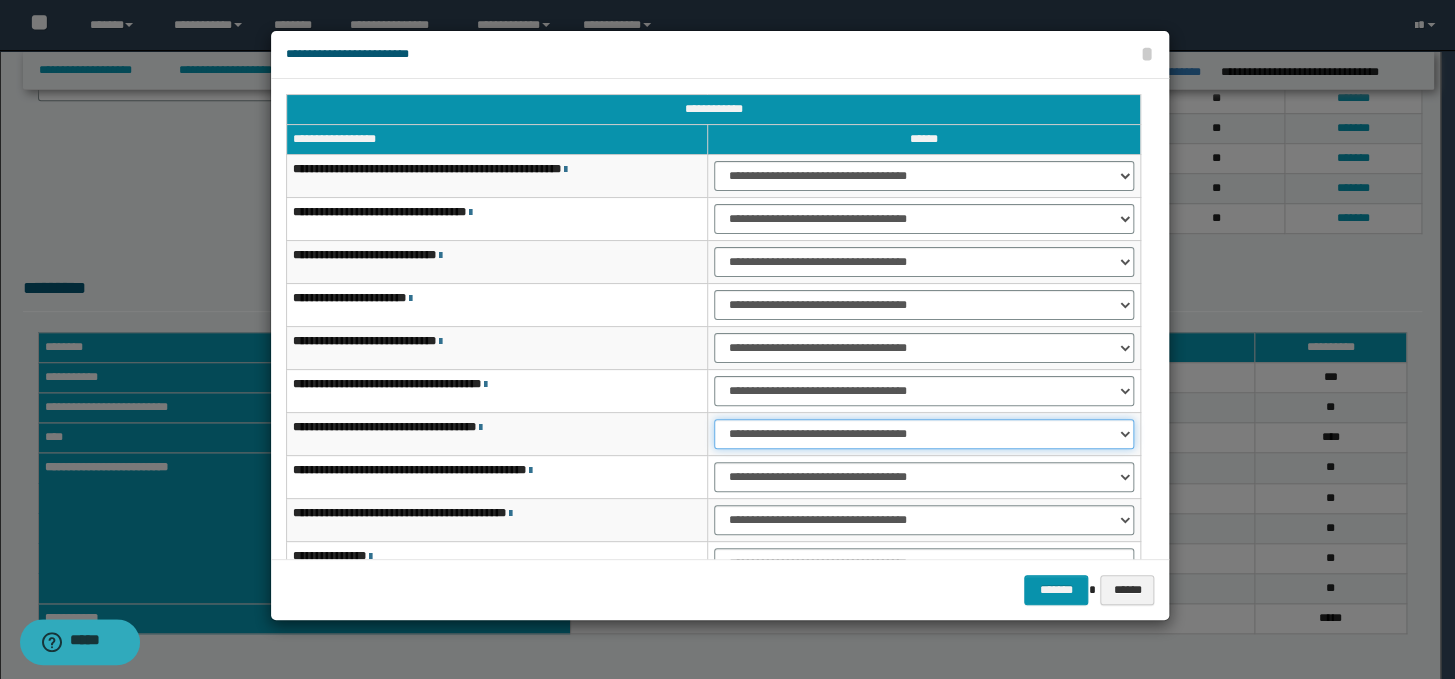 select on "***" 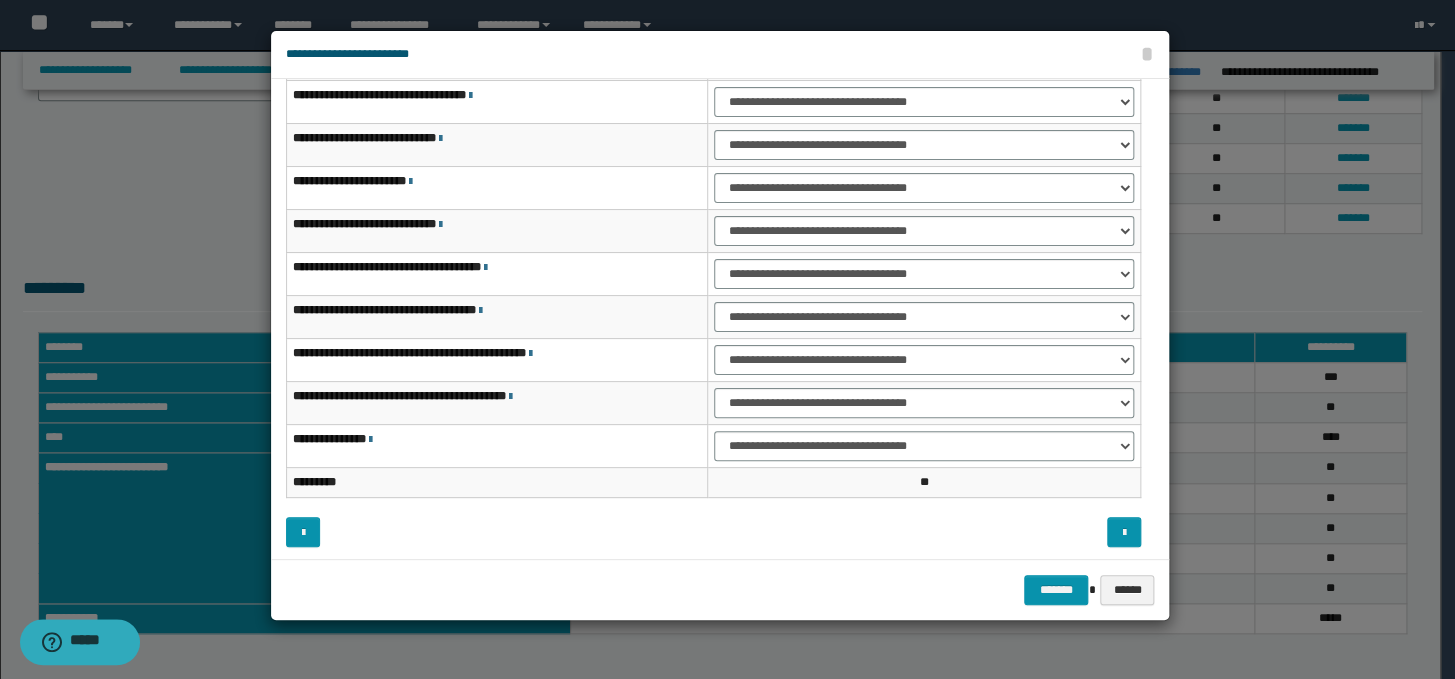 scroll, scrollTop: 120, scrollLeft: 0, axis: vertical 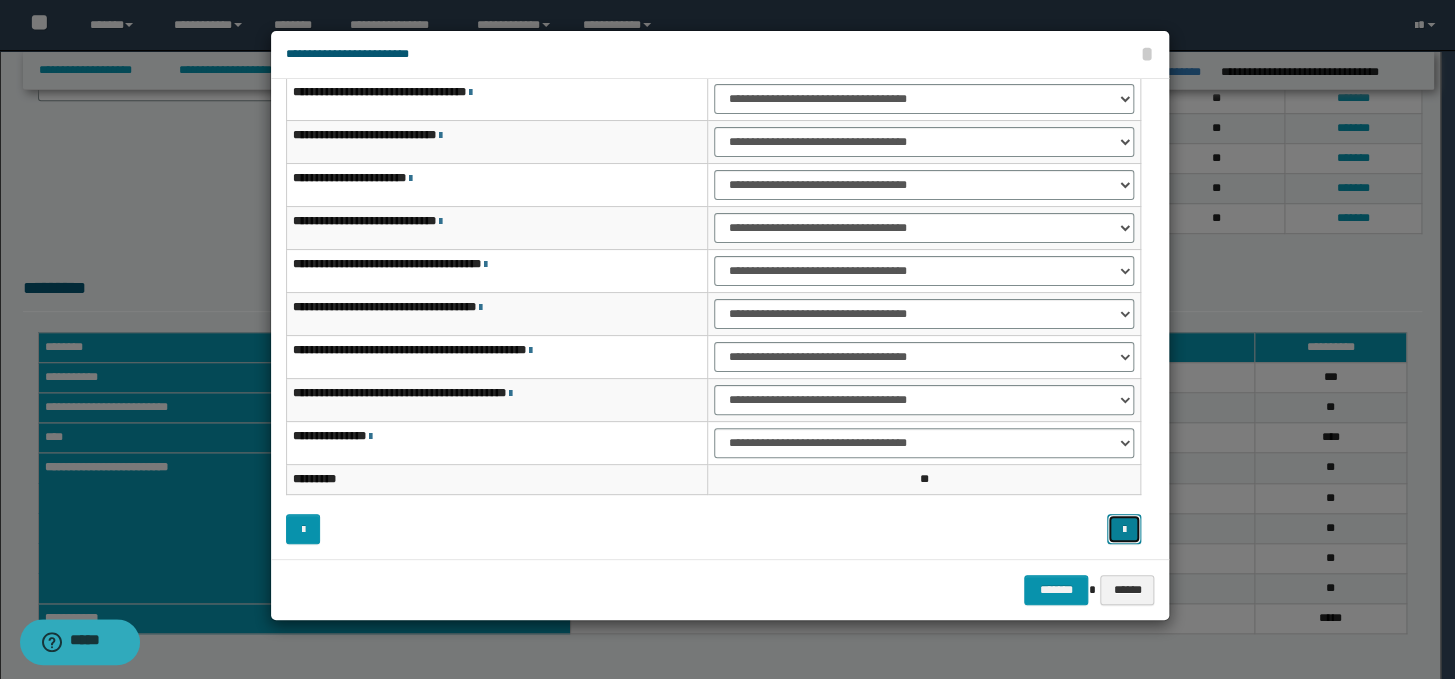 click at bounding box center (1124, 529) 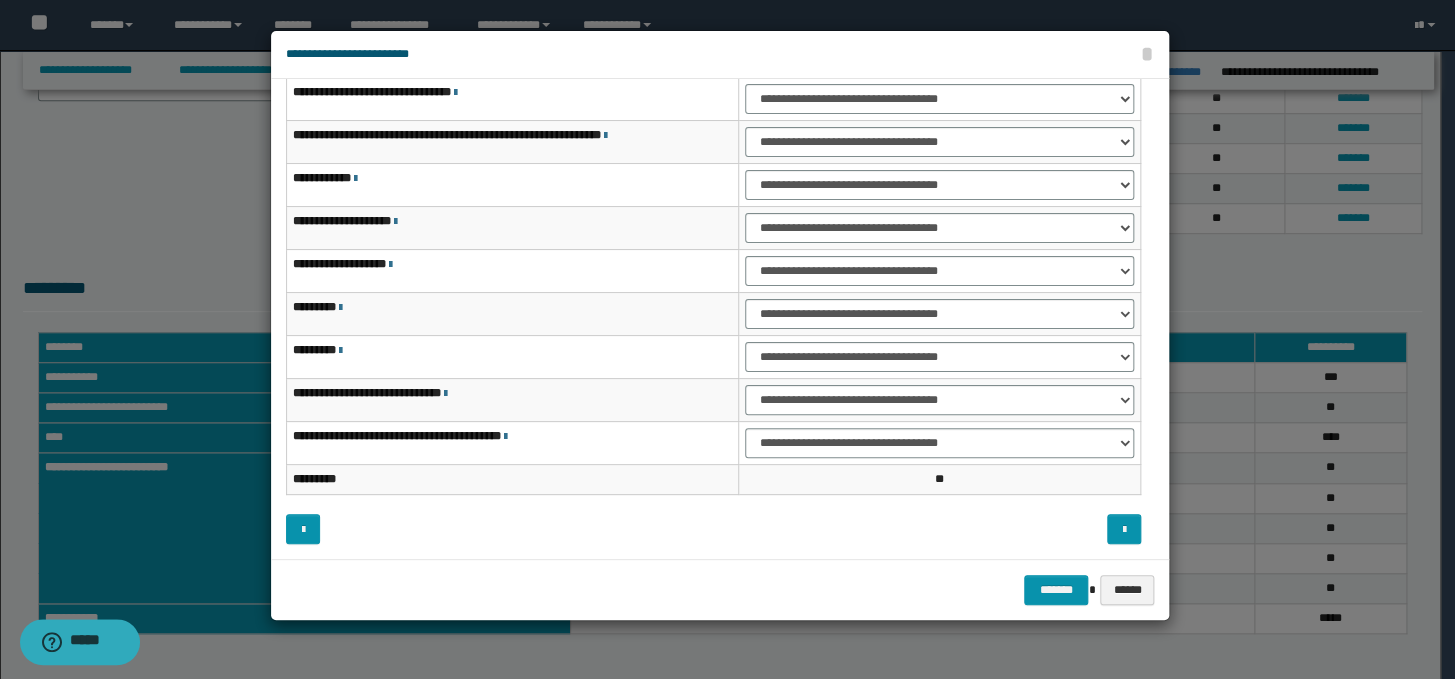 scroll, scrollTop: 0, scrollLeft: 0, axis: both 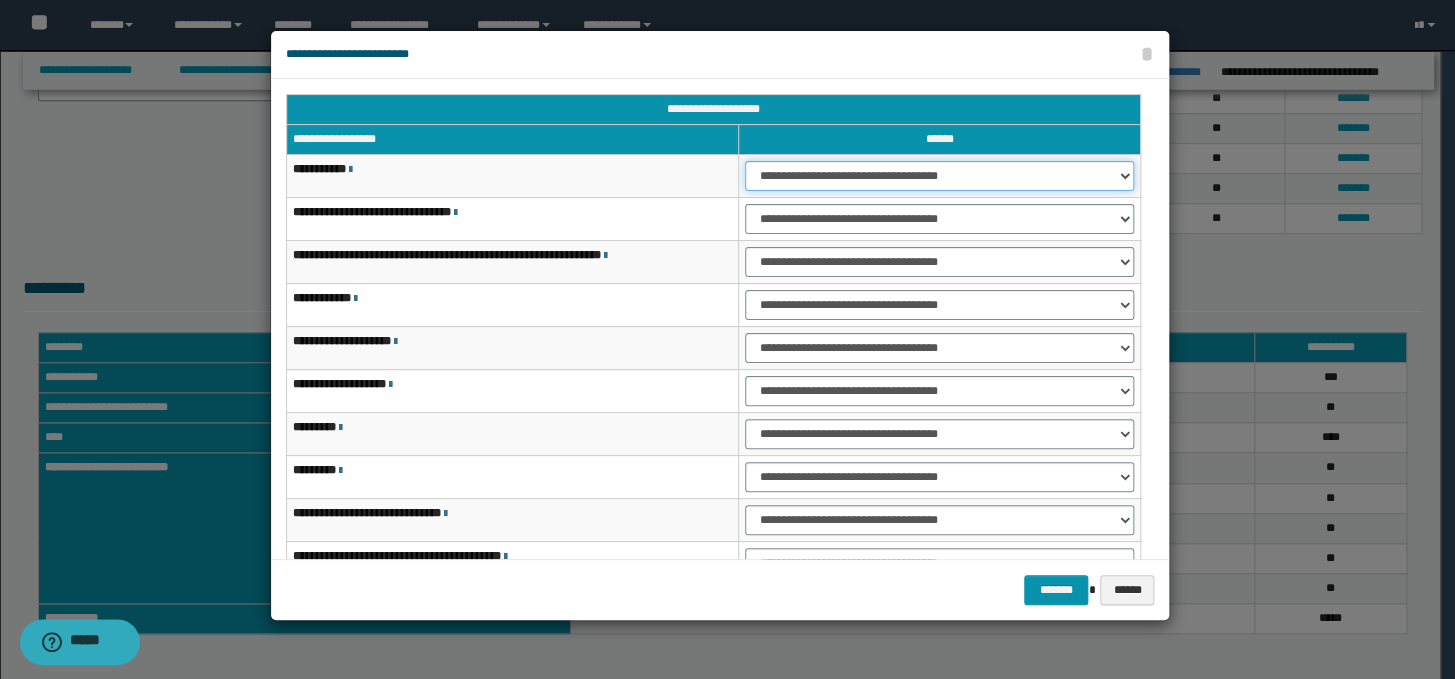 click on "**********" at bounding box center [939, 176] 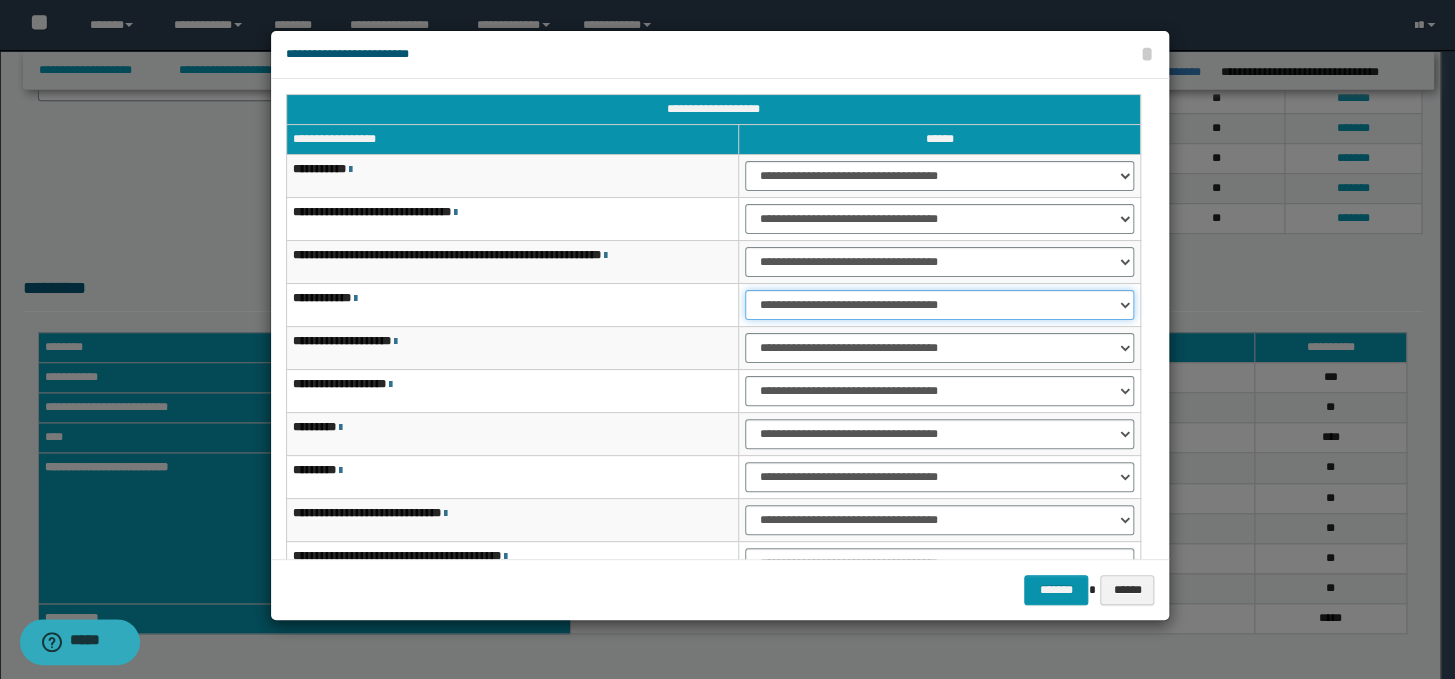 click on "**********" at bounding box center [939, 305] 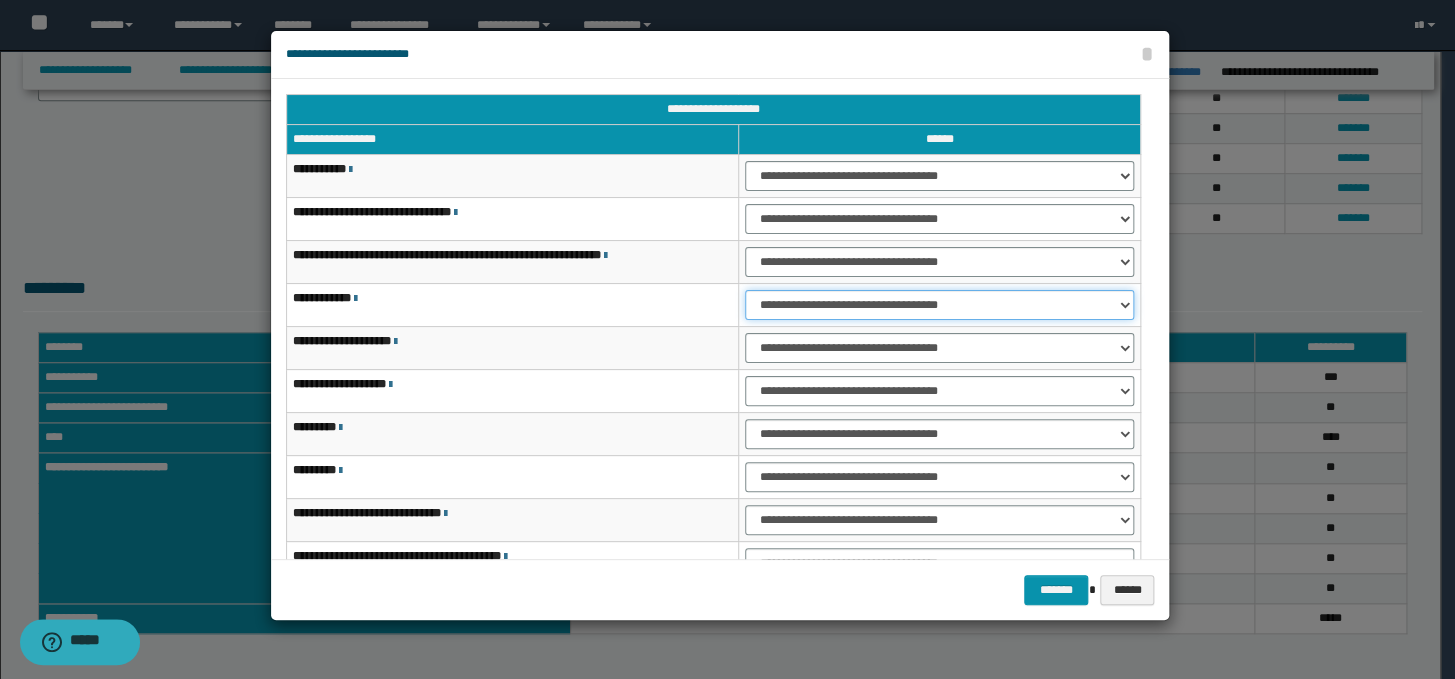 select on "***" 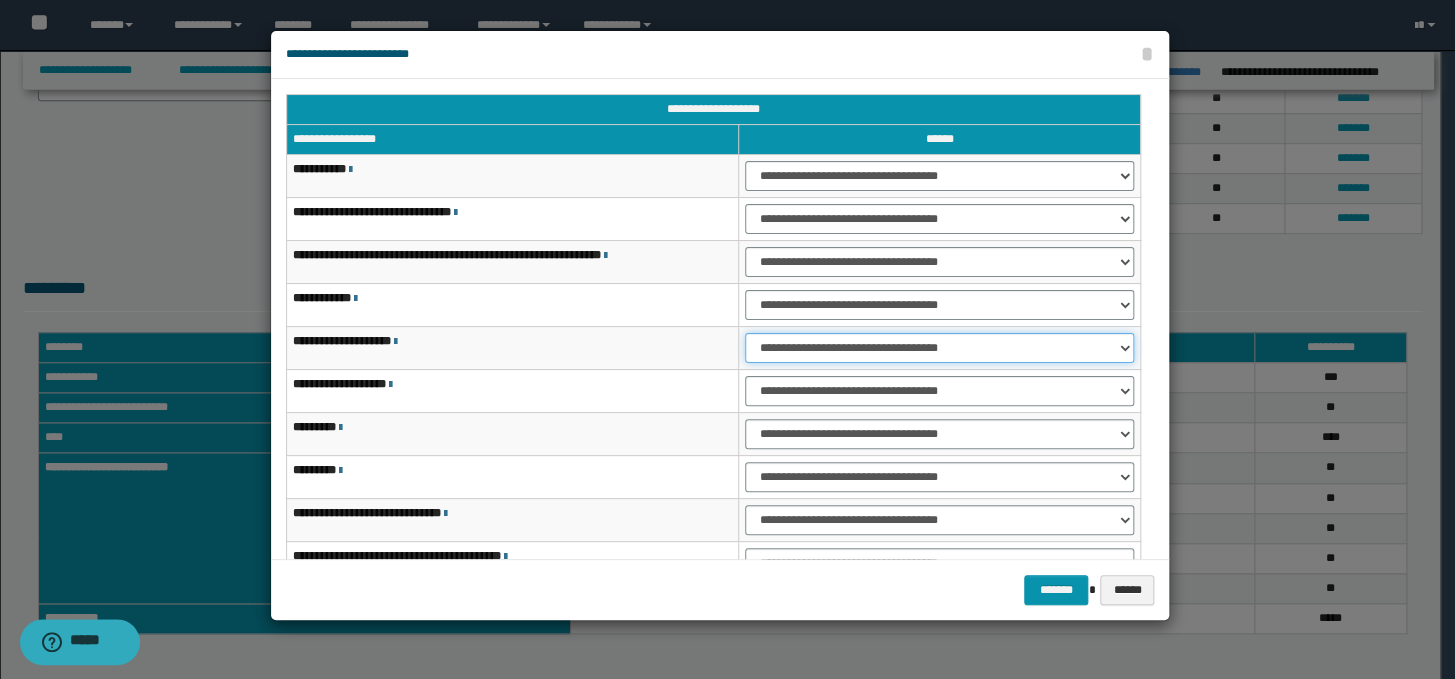 click on "**********" at bounding box center [939, 348] 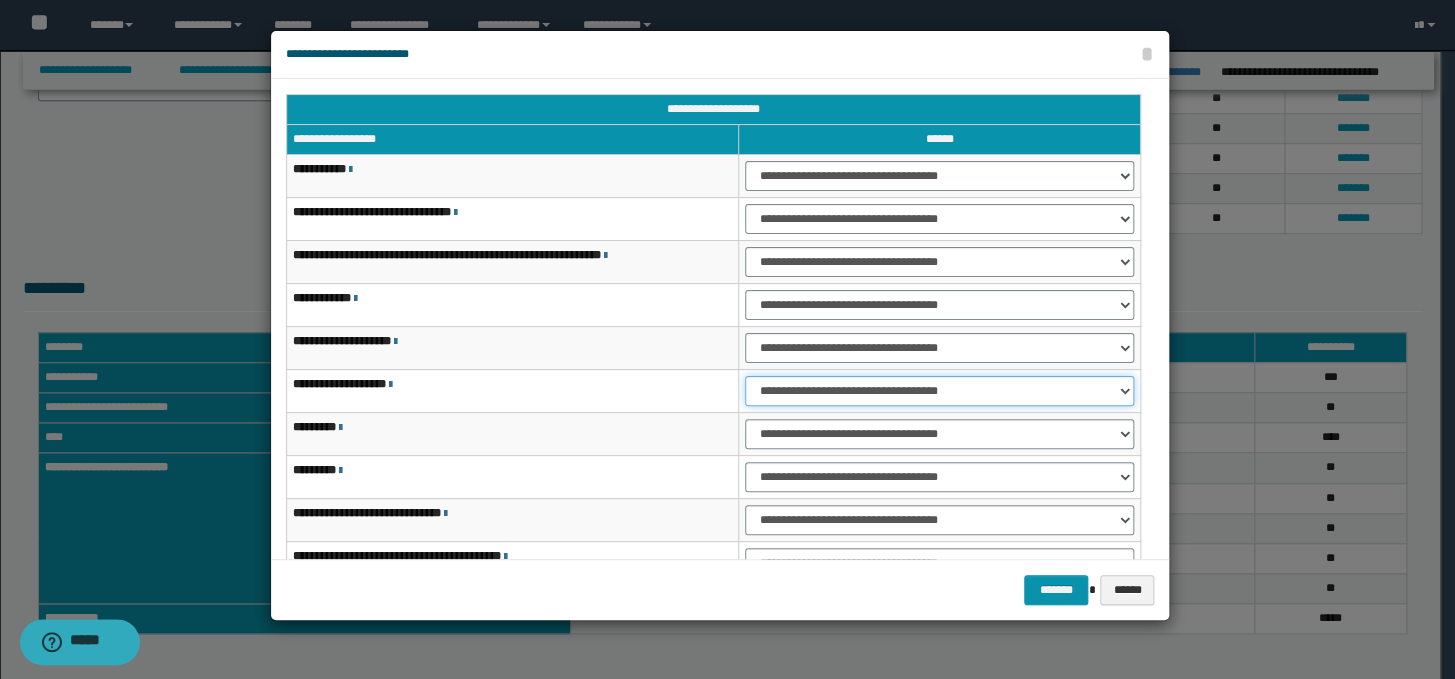 click on "**********" at bounding box center (939, 391) 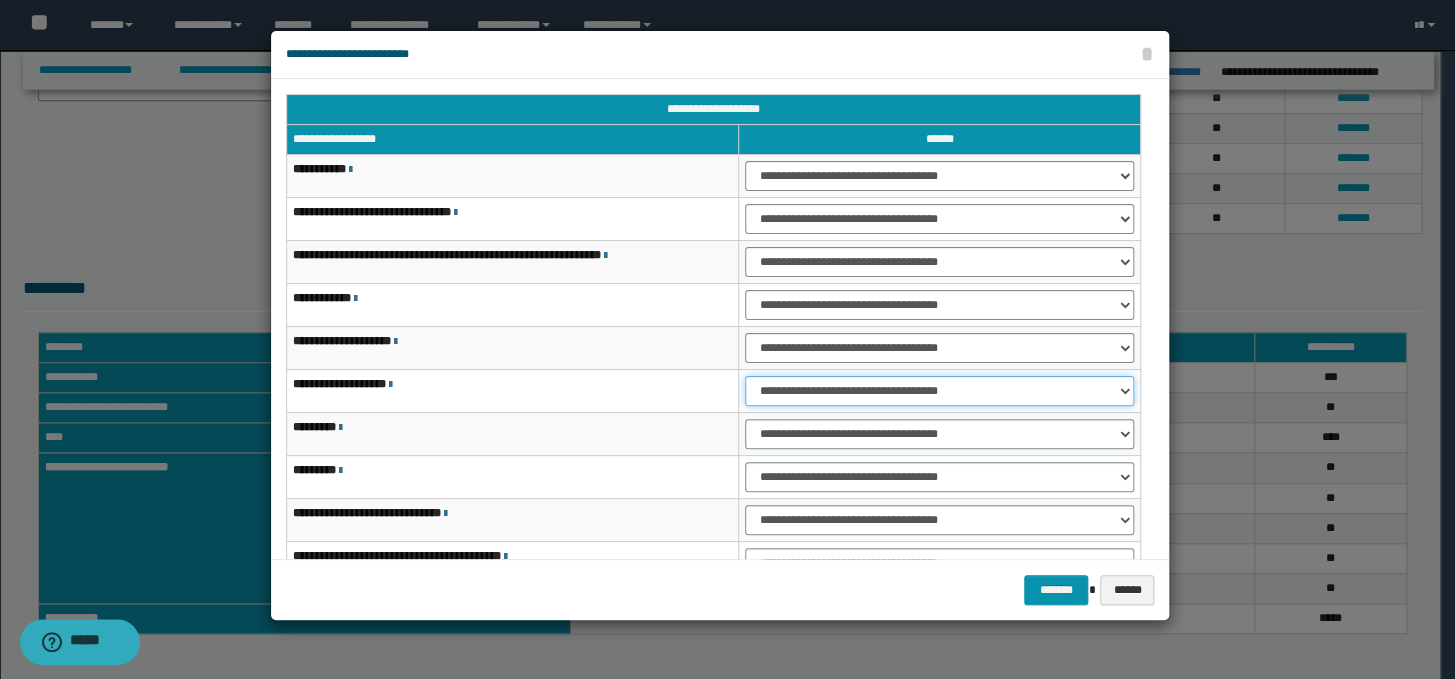 select on "***" 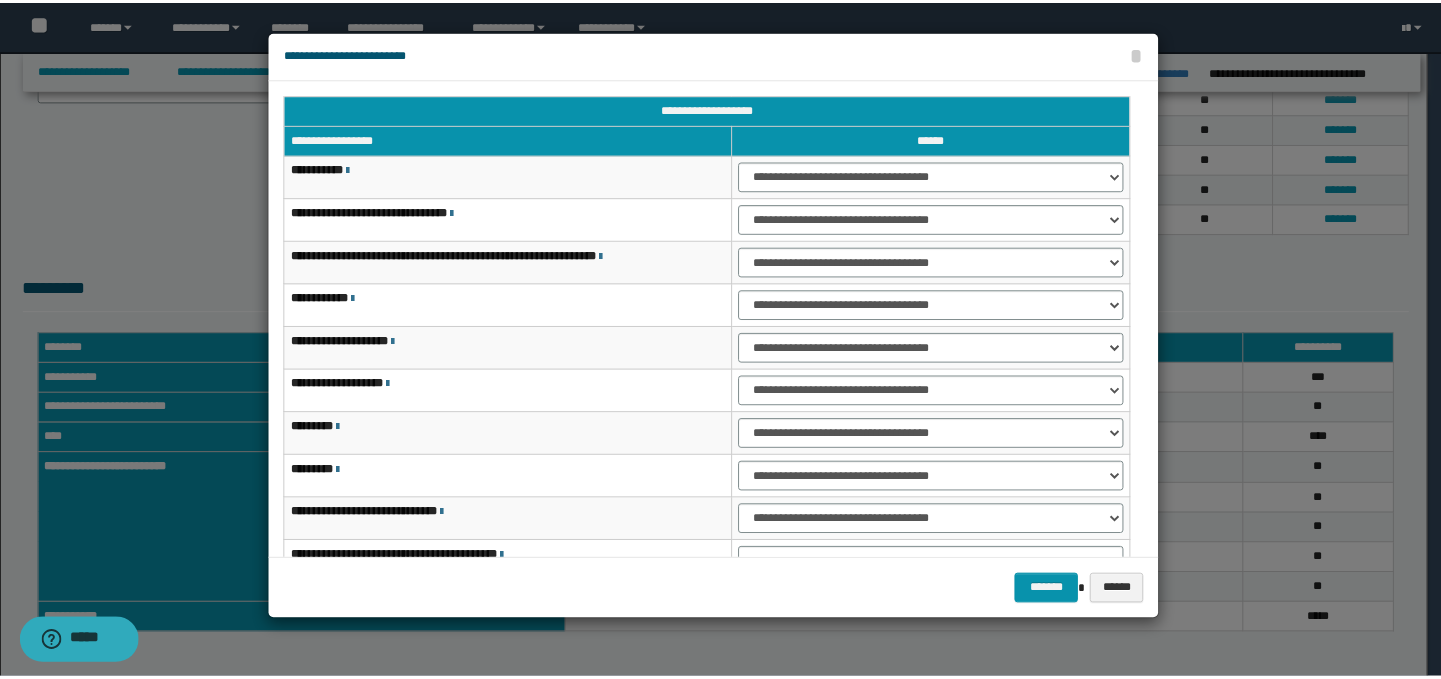 scroll, scrollTop: 120, scrollLeft: 0, axis: vertical 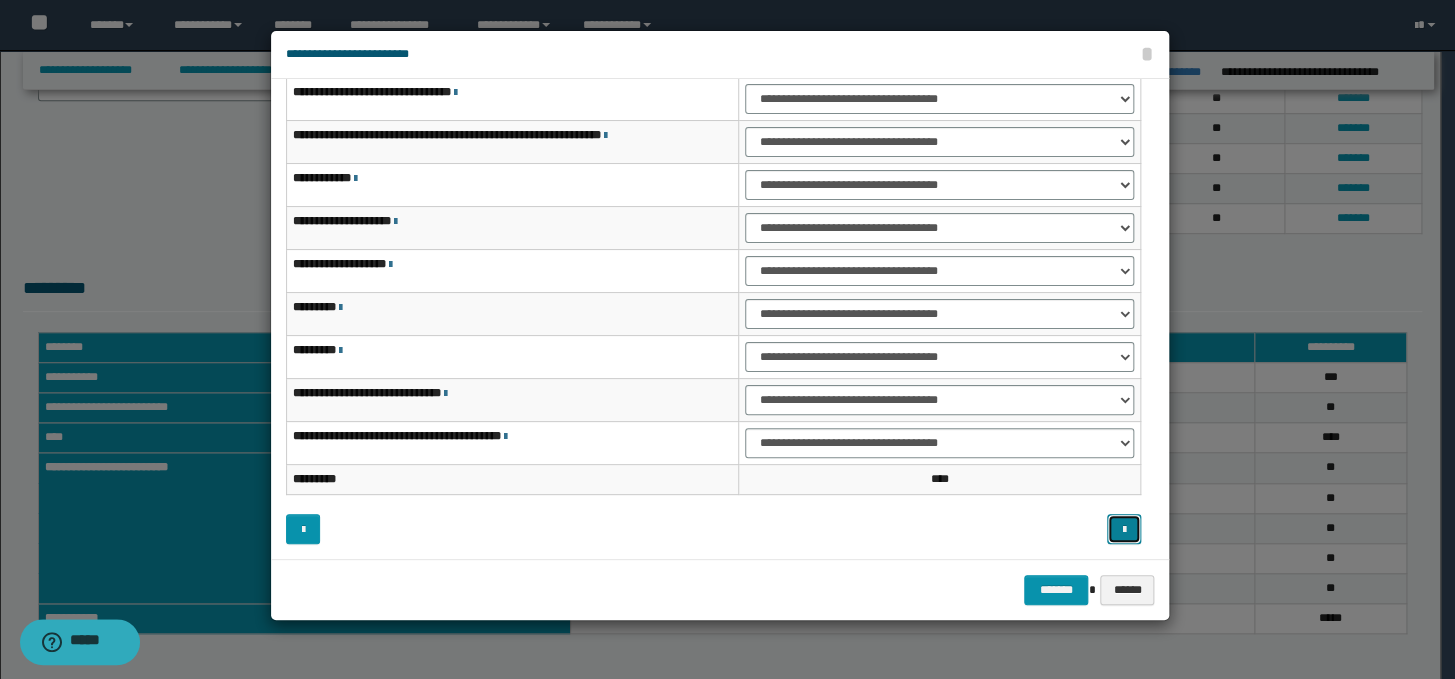 click at bounding box center [1123, 530] 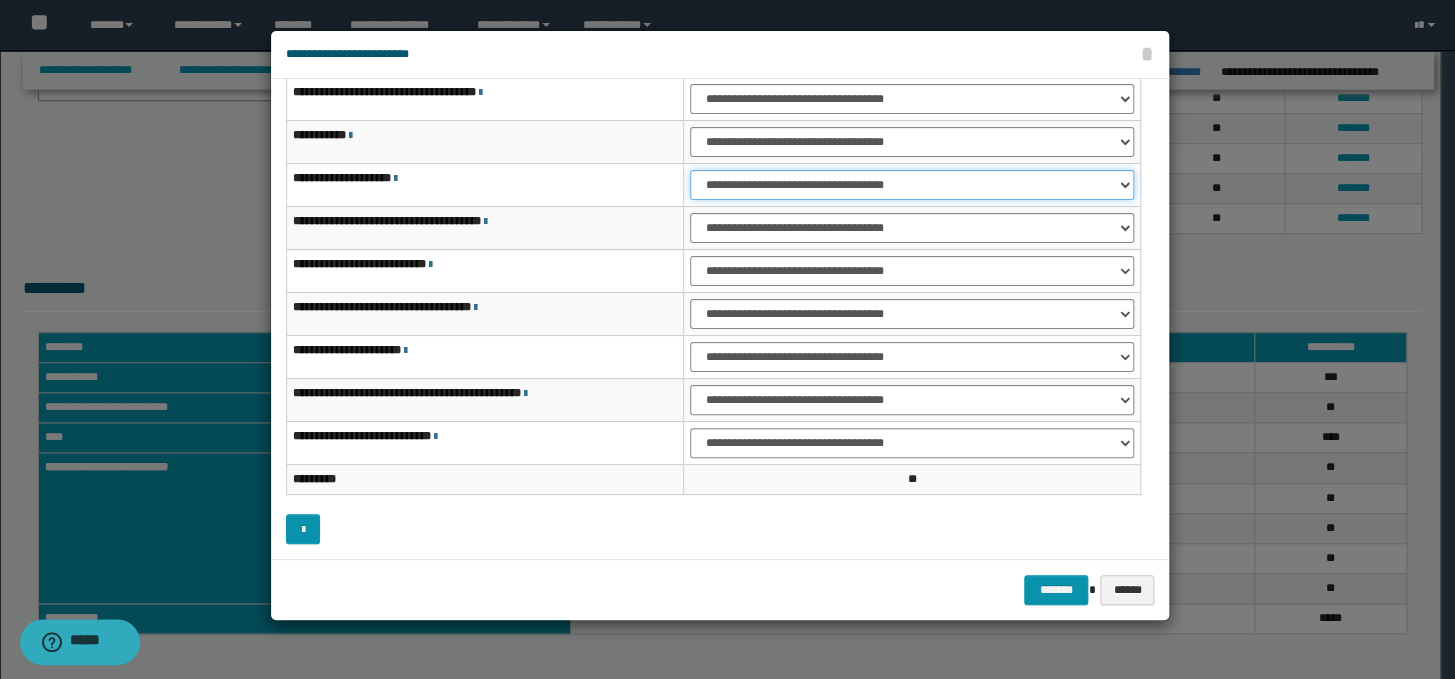 click on "**********" at bounding box center [912, 185] 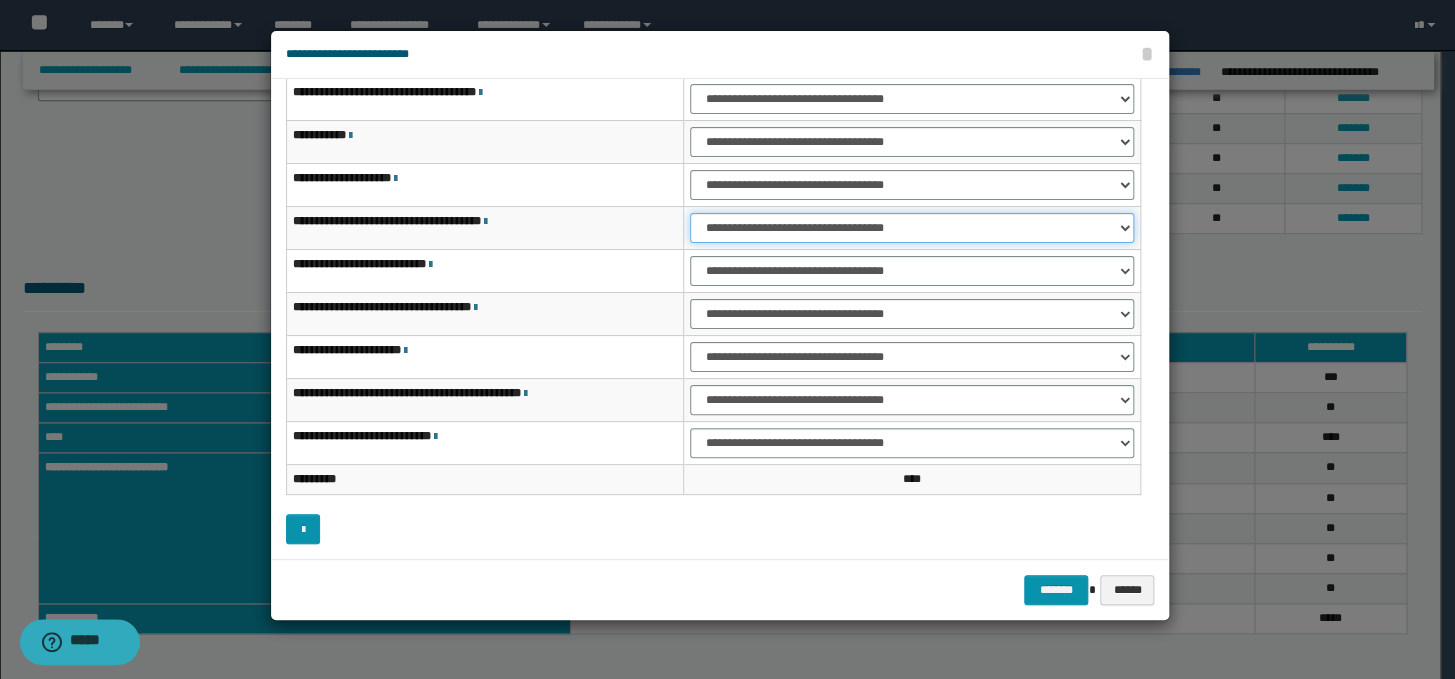 click on "**********" at bounding box center [912, 228] 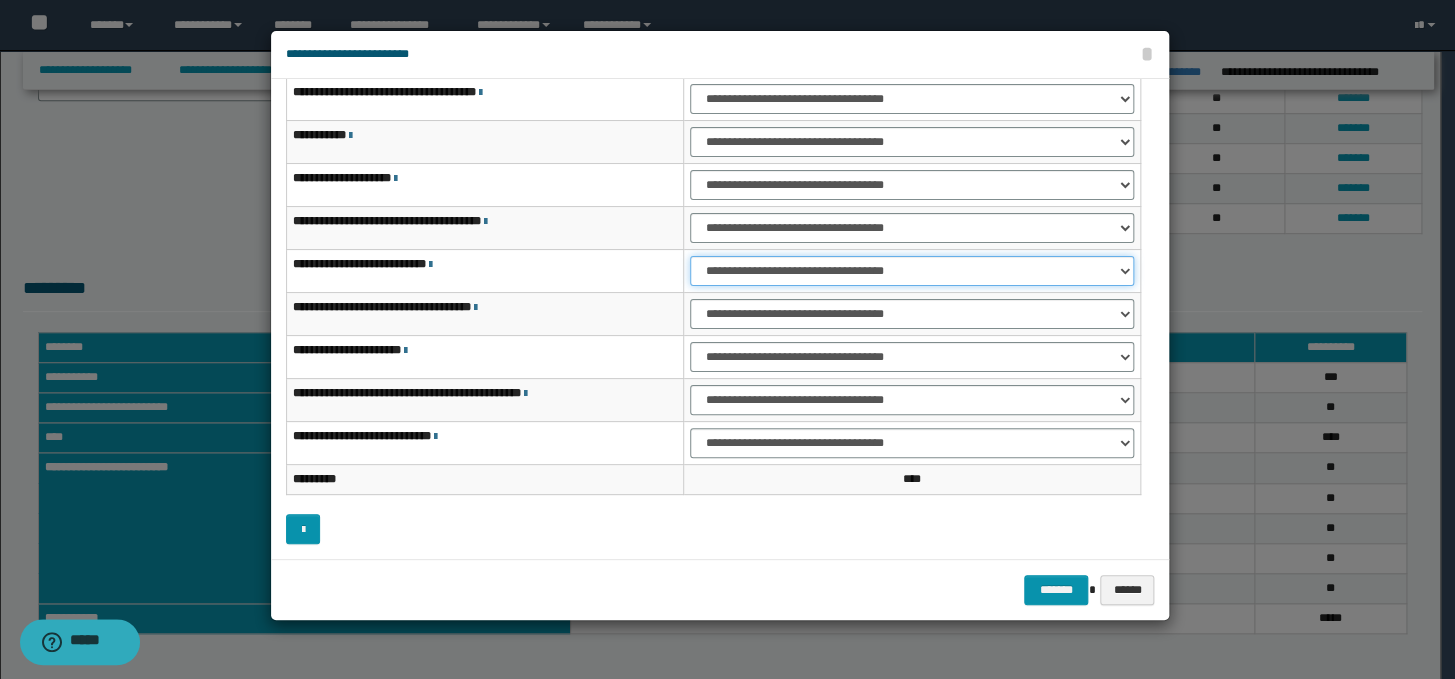 click on "**********" at bounding box center (912, 271) 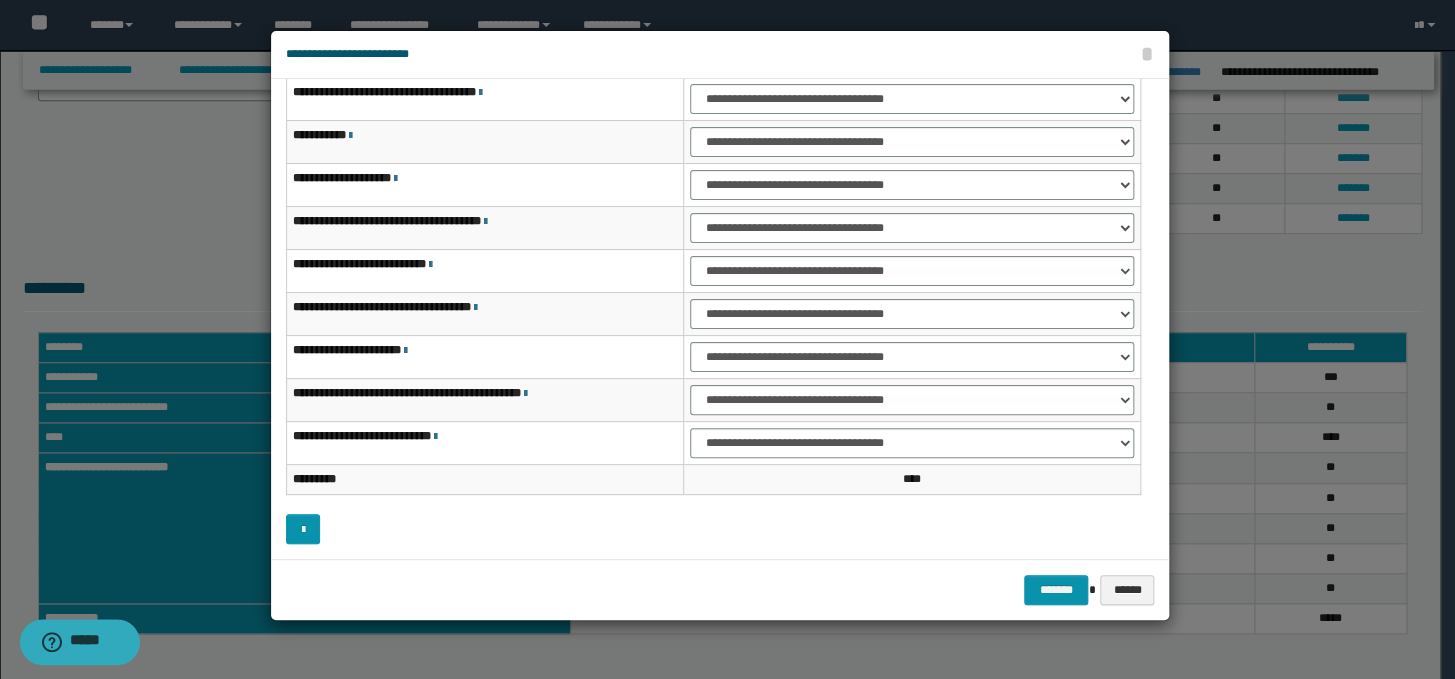 click on "*******
******" at bounding box center [720, 589] 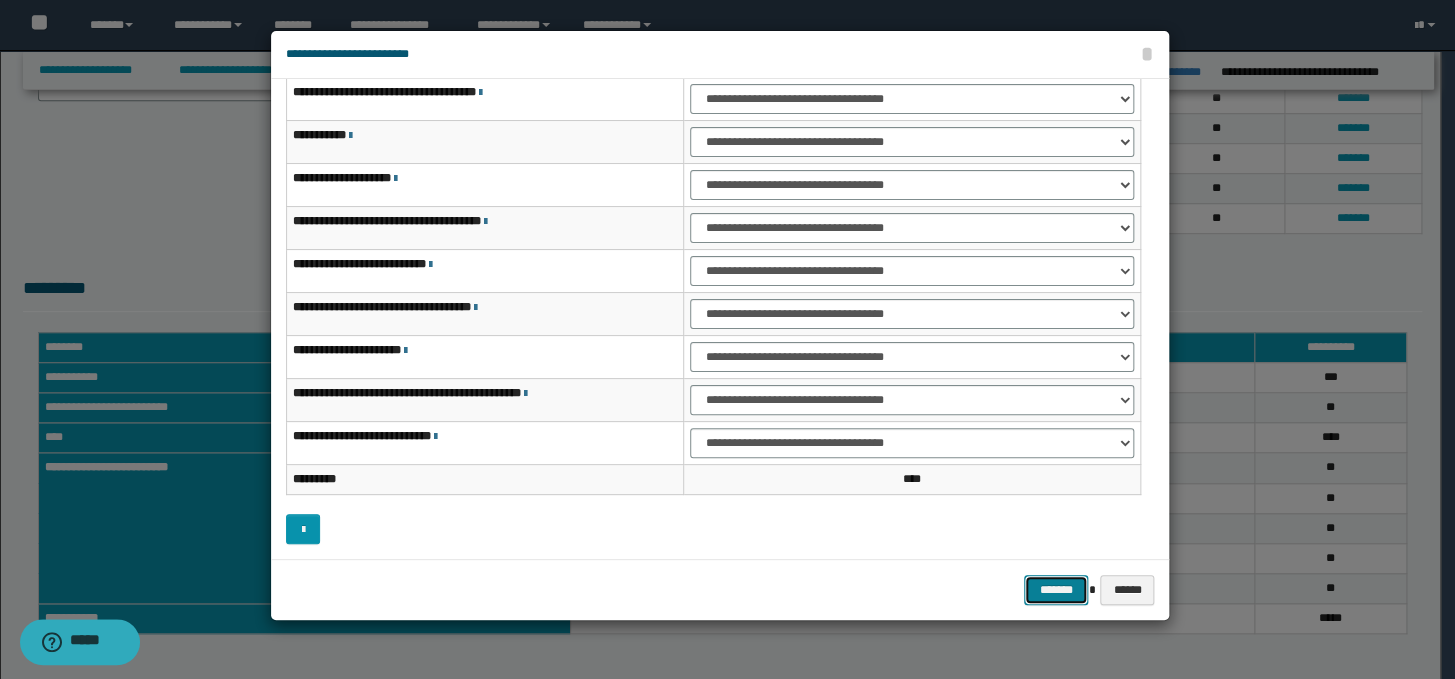 click on "*******" at bounding box center (1056, 590) 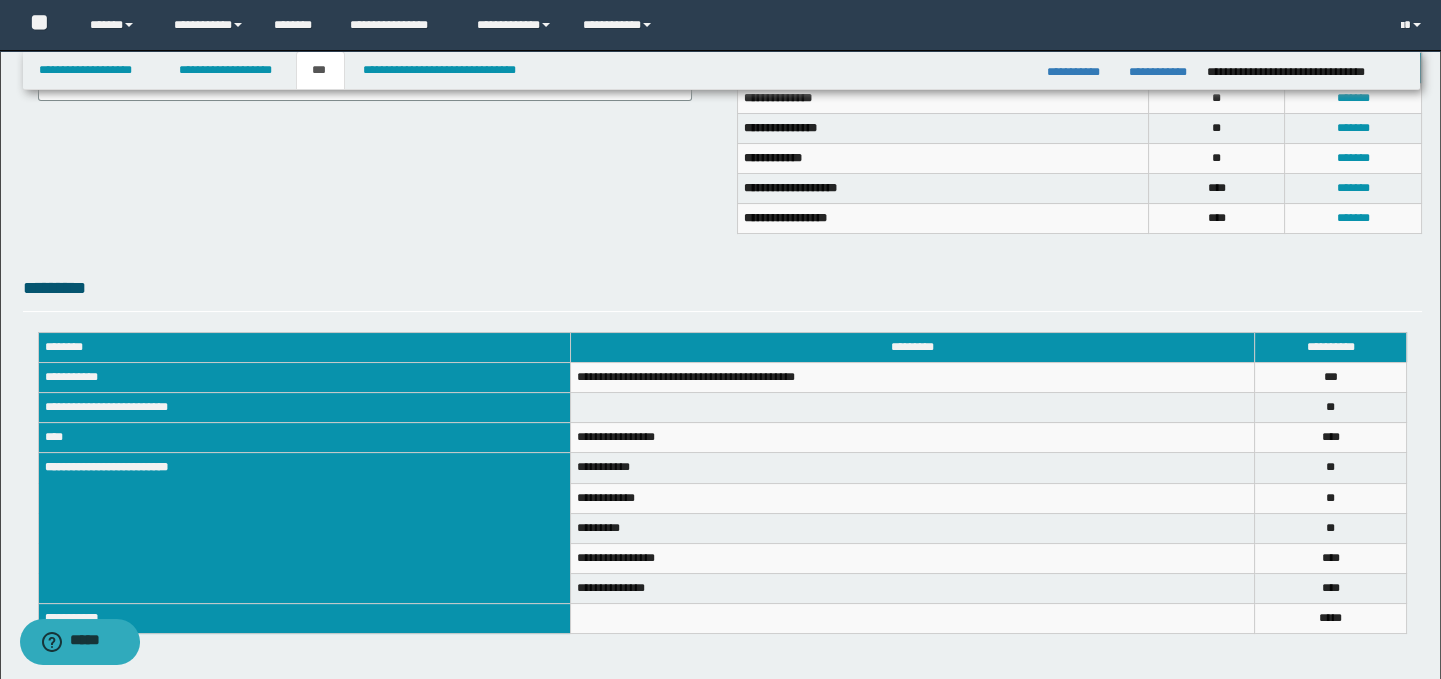 click on "**********" at bounding box center [723, 138] 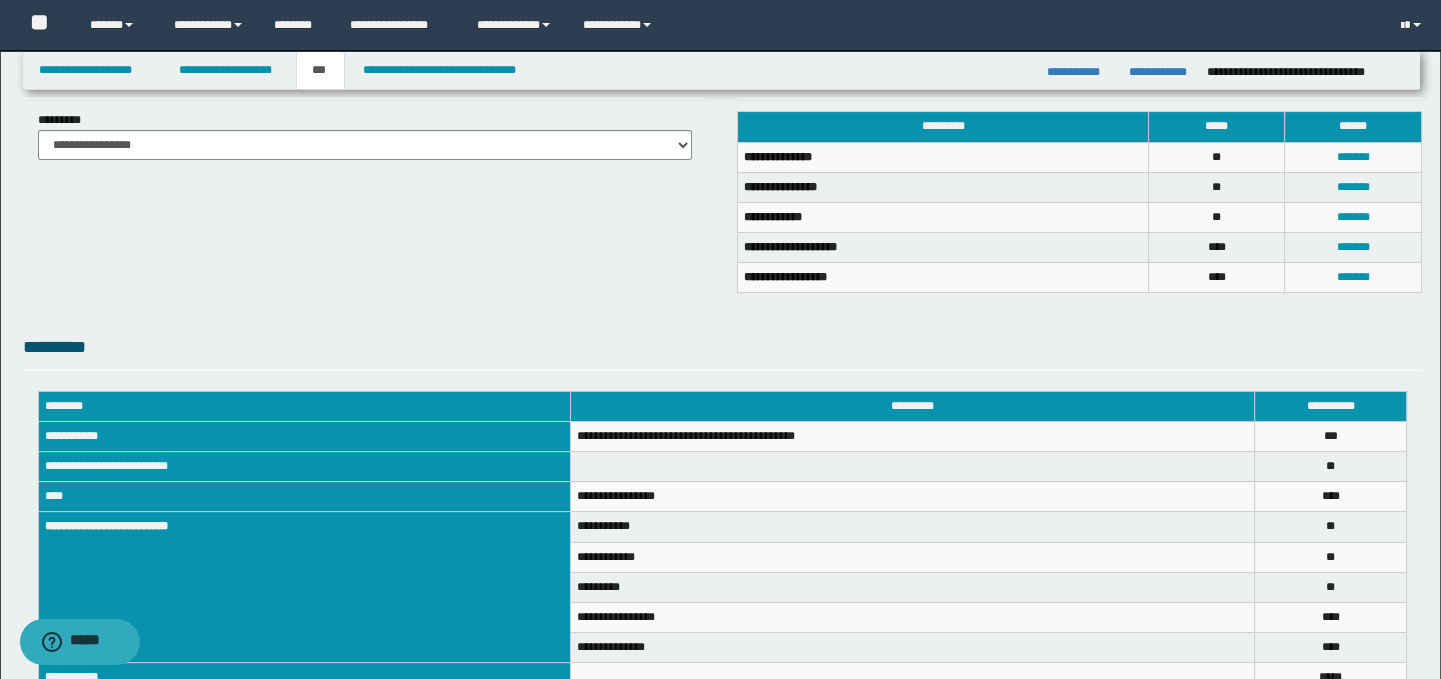 scroll, scrollTop: 587, scrollLeft: 0, axis: vertical 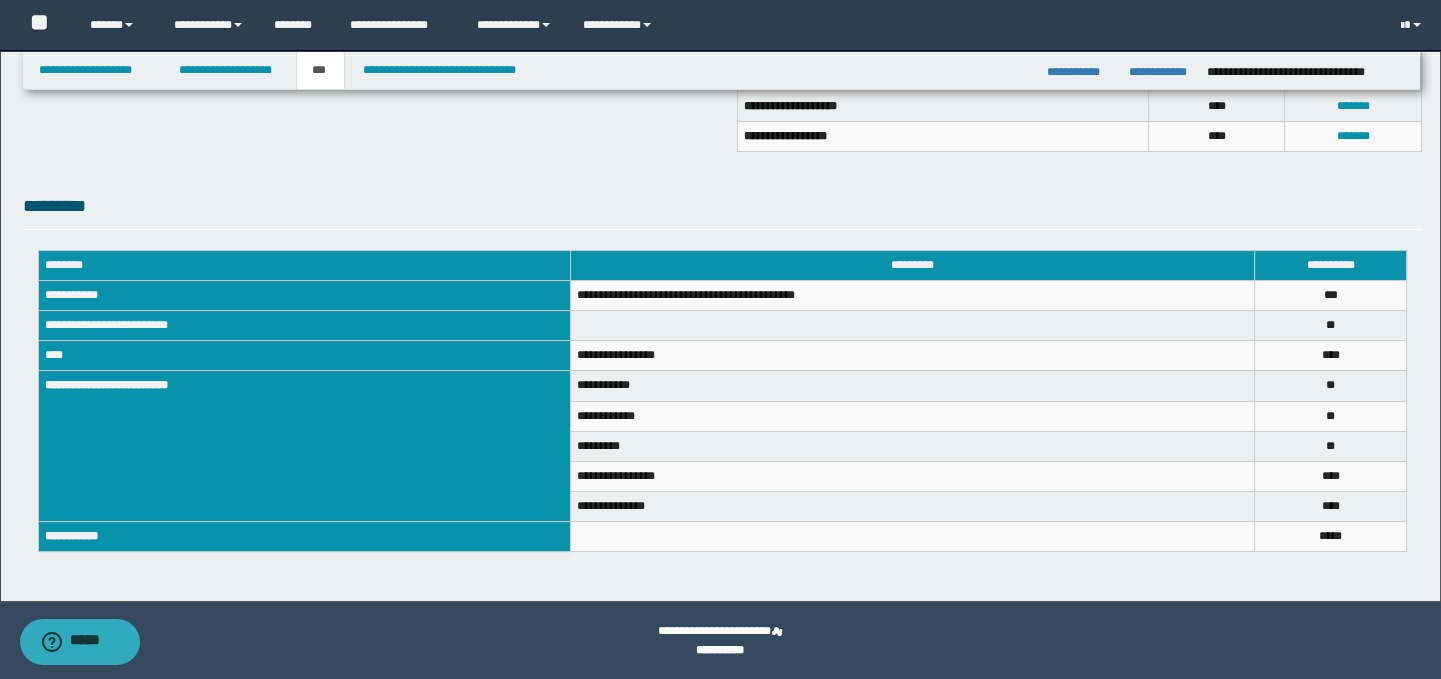 click on "**********" at bounding box center [723, 38] 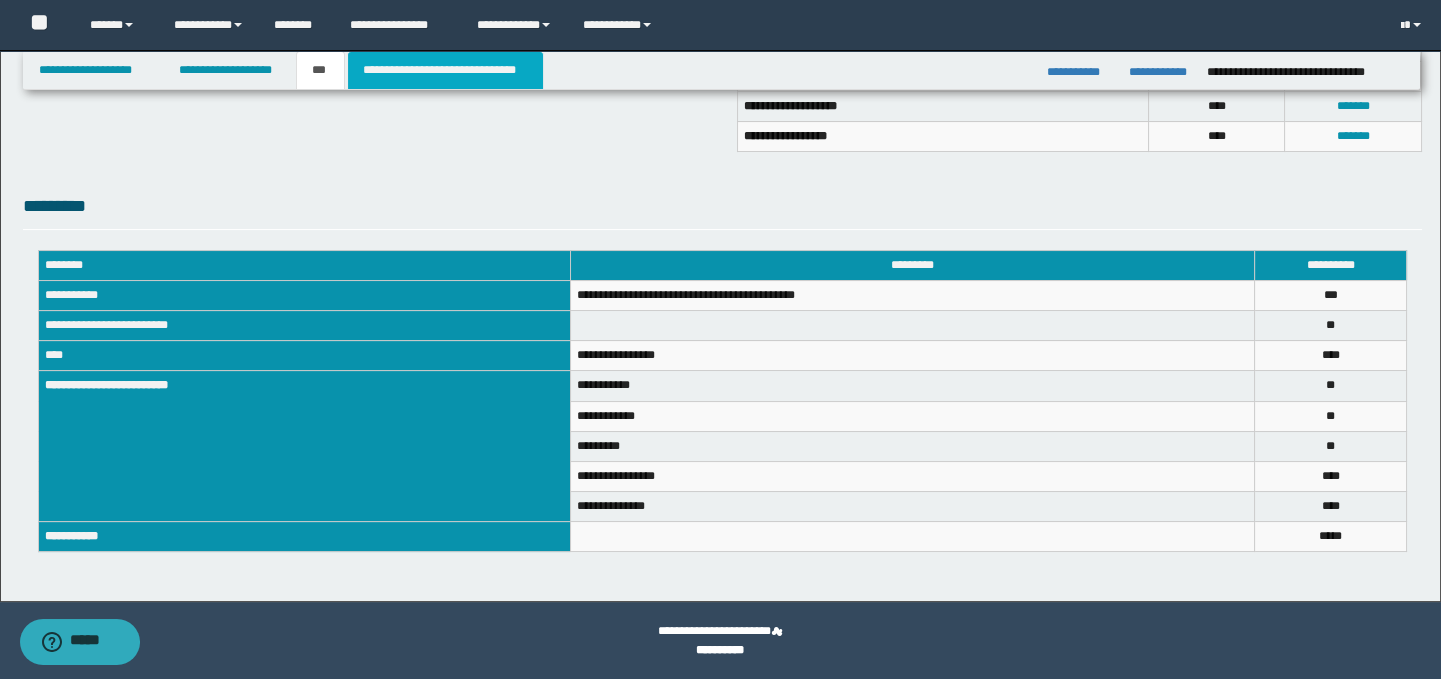 click on "**********" at bounding box center (445, 70) 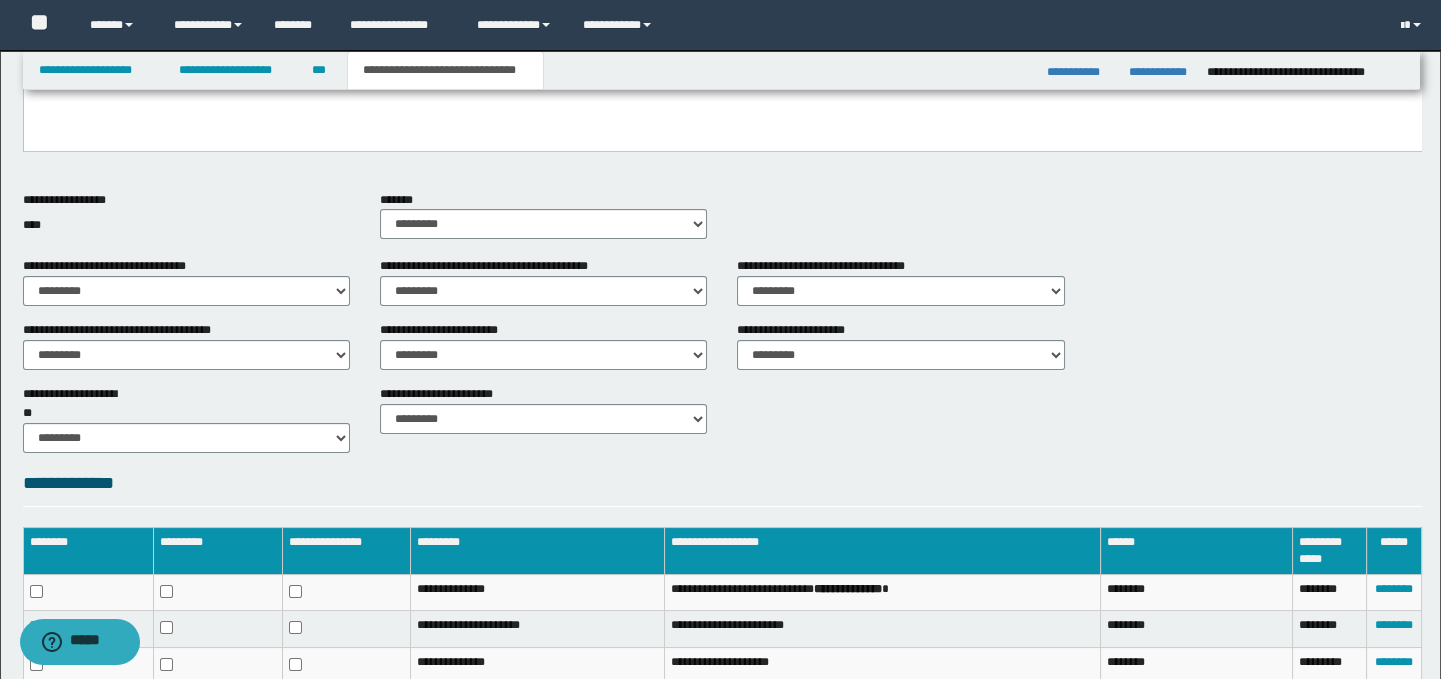 click at bounding box center [722, 60] 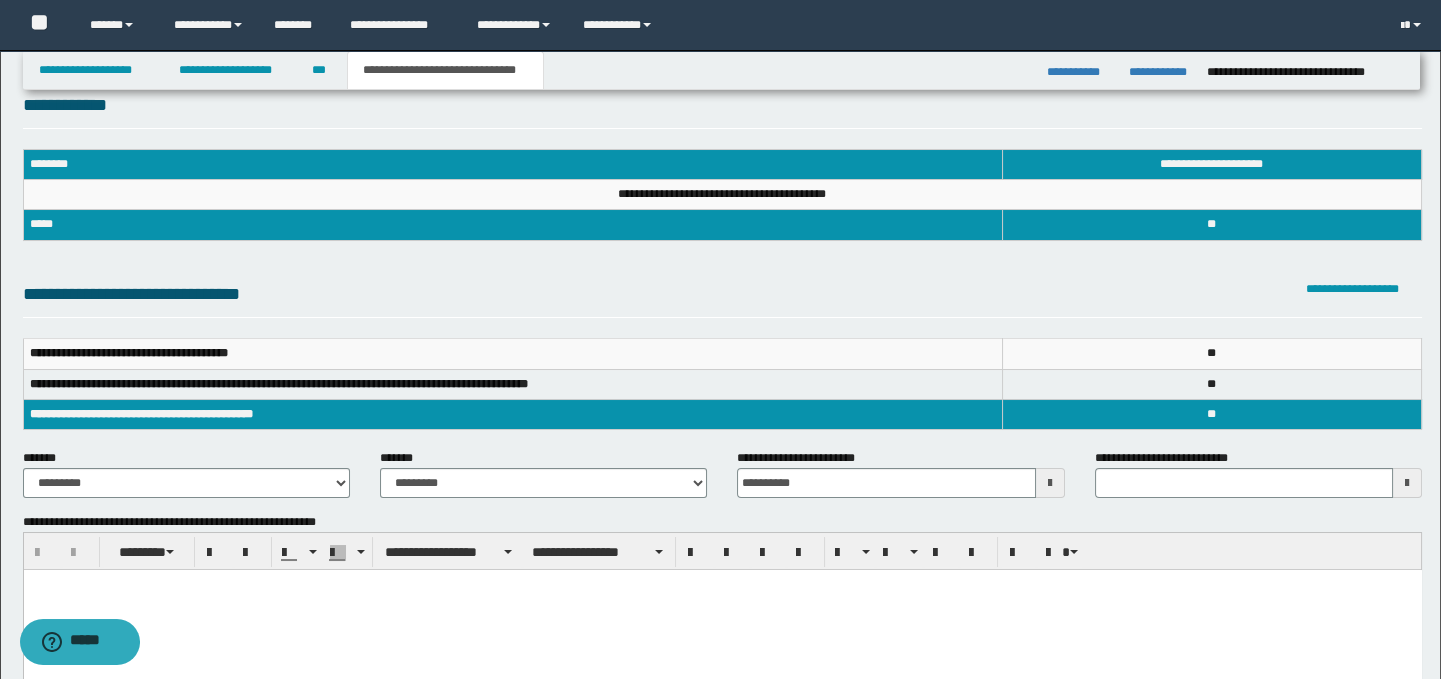 scroll, scrollTop: 18, scrollLeft: 0, axis: vertical 